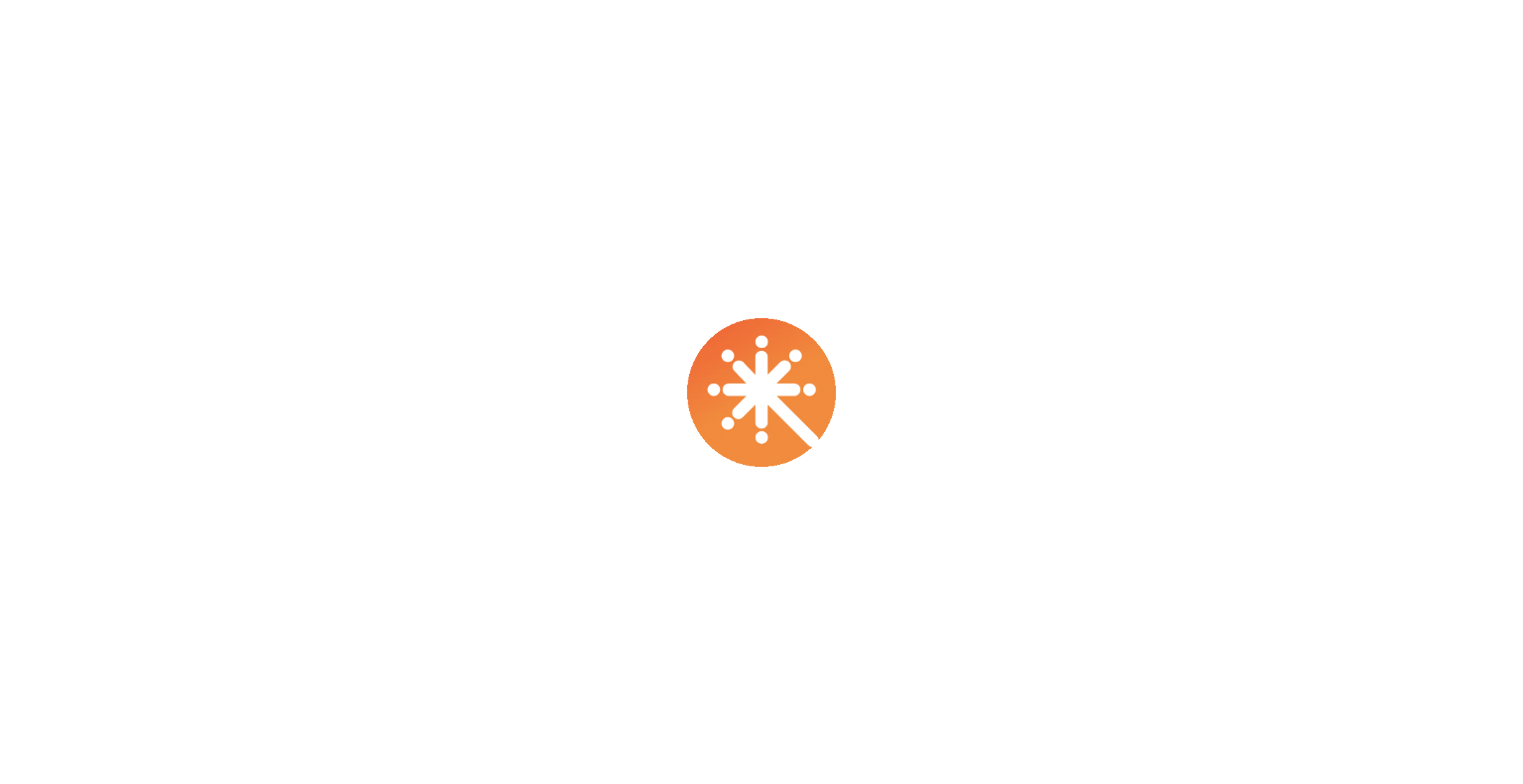scroll, scrollTop: 0, scrollLeft: 0, axis: both 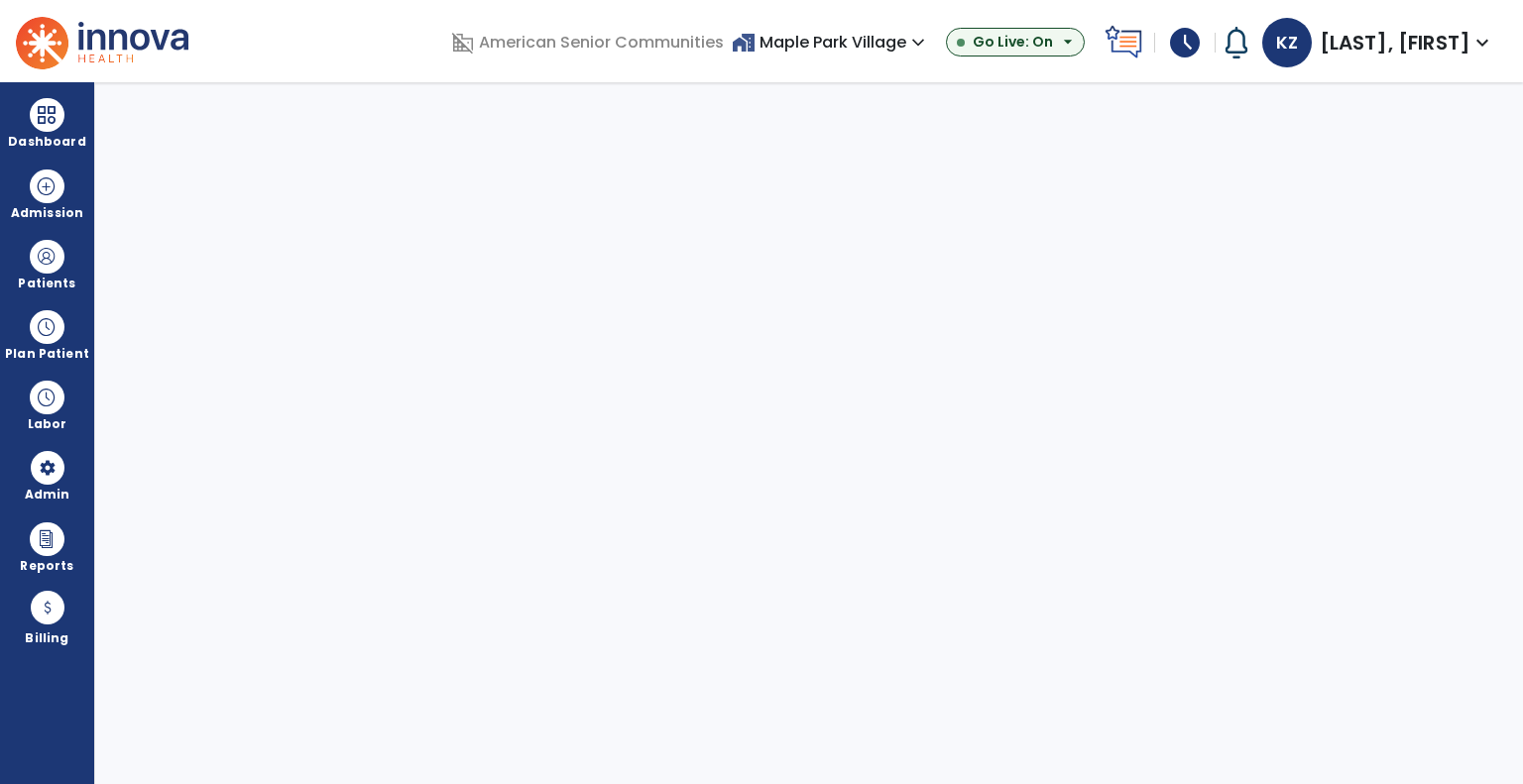 select on "***" 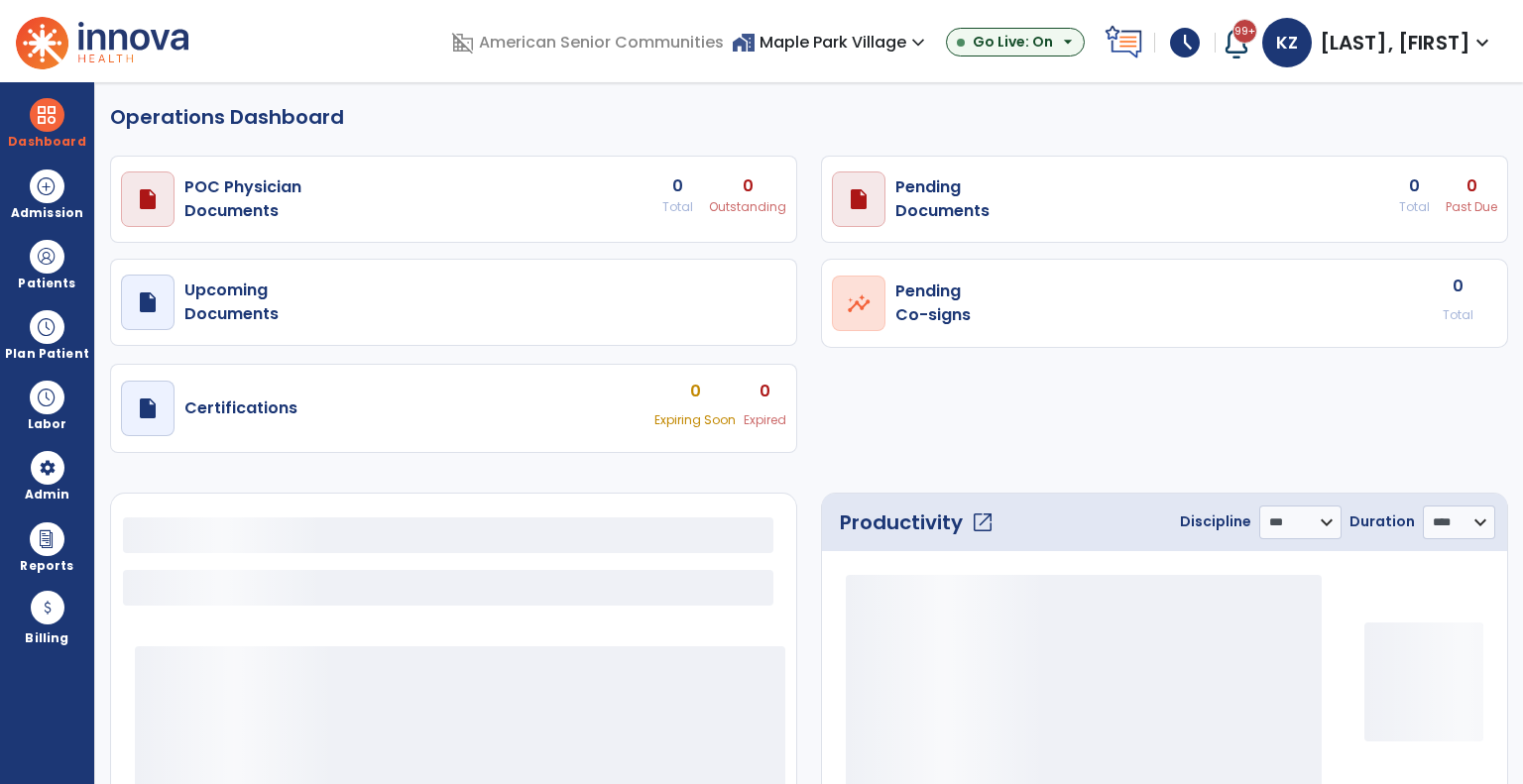 select on "***" 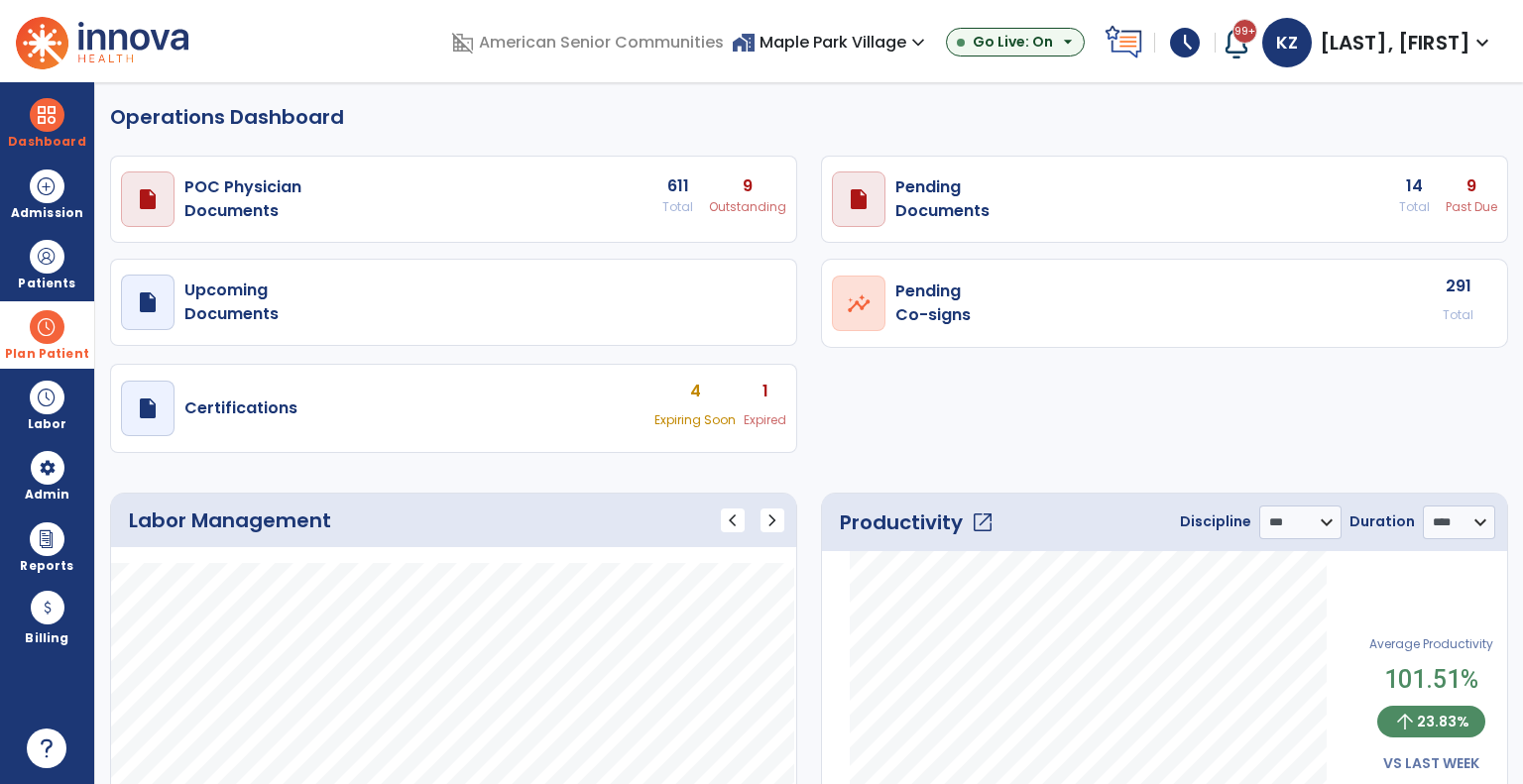 click at bounding box center (47, 327) 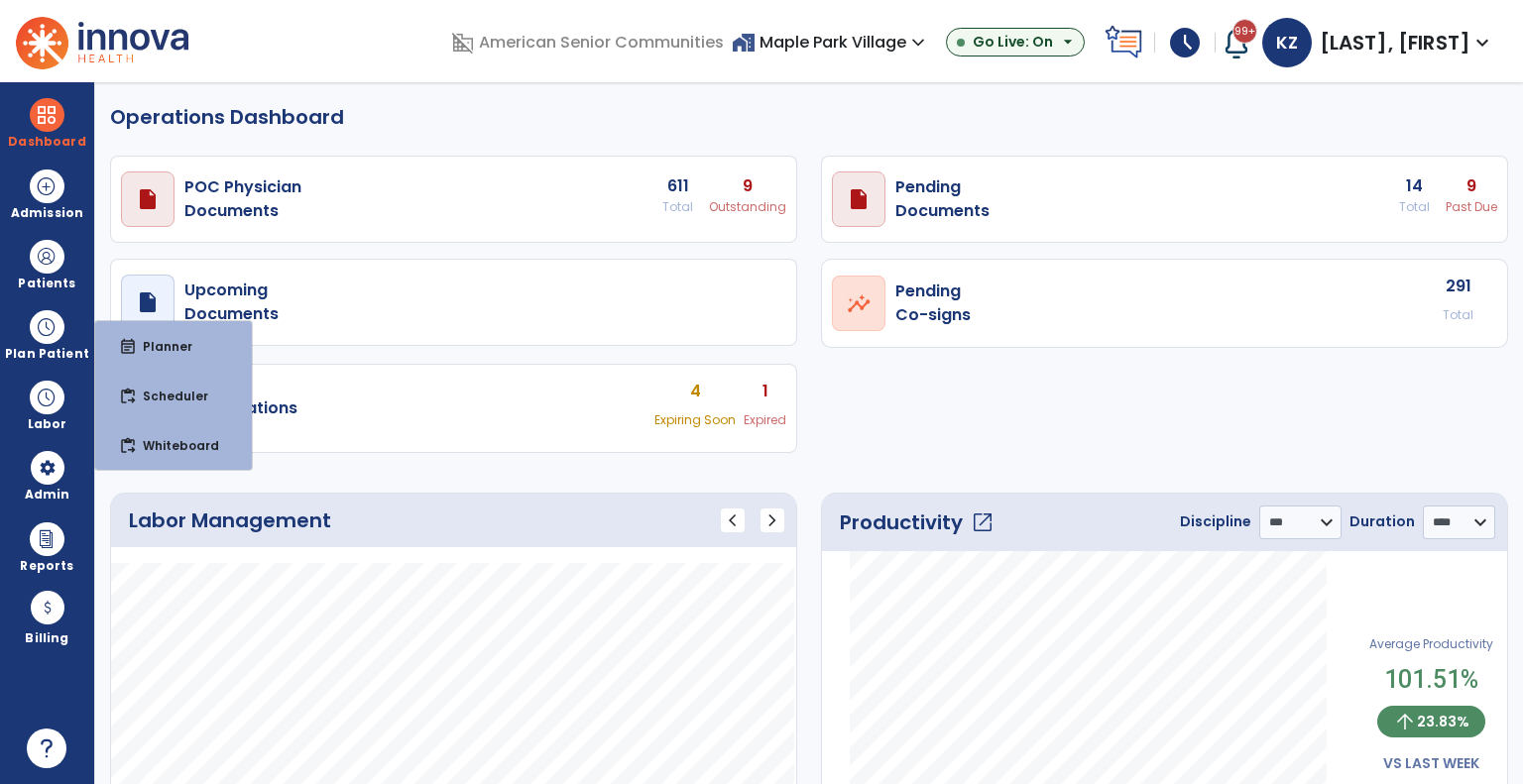 click on "home_work   Maple Park Village   expand_more" at bounding box center (831, 42) 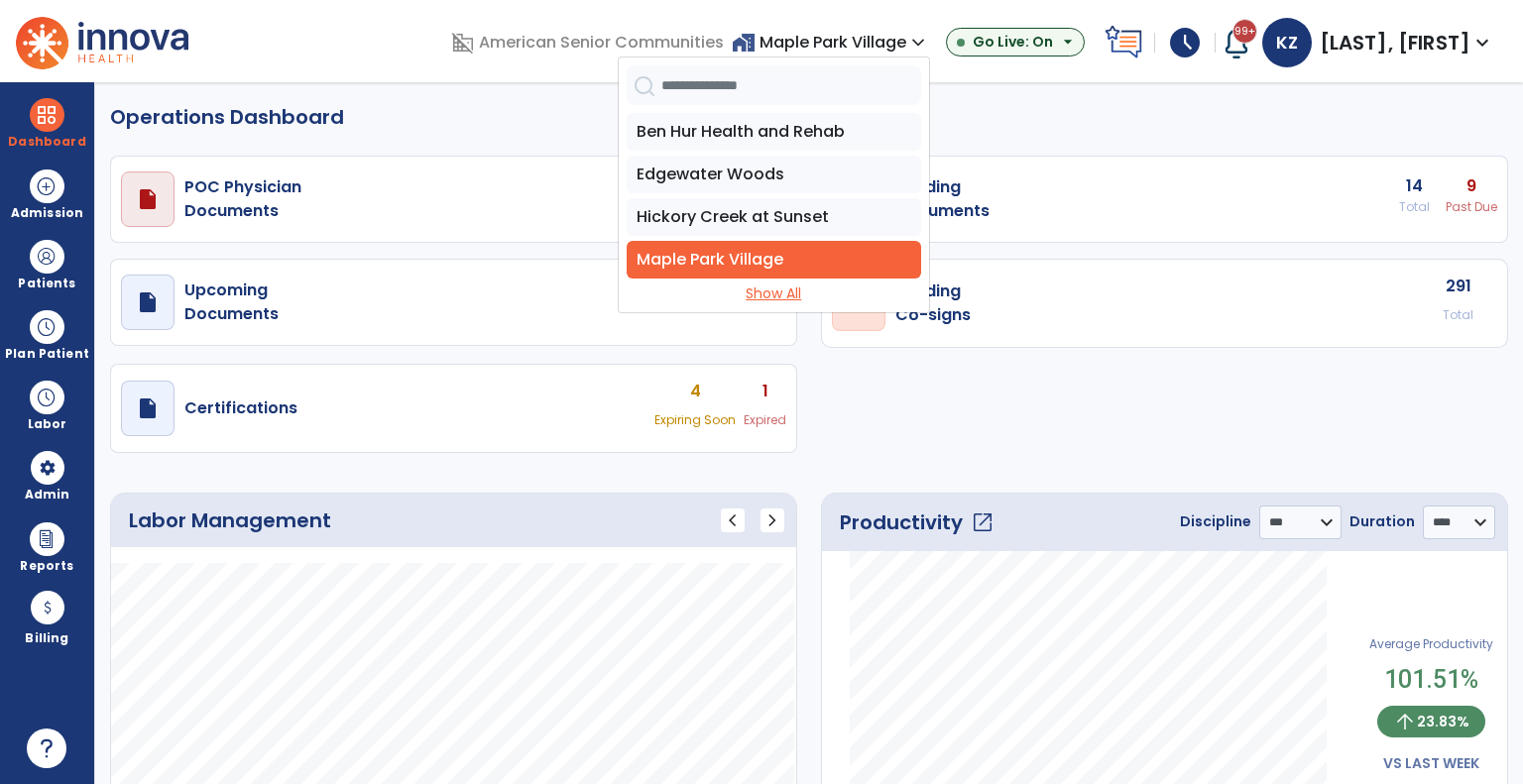 click on "Show All" at bounding box center [773, 293] 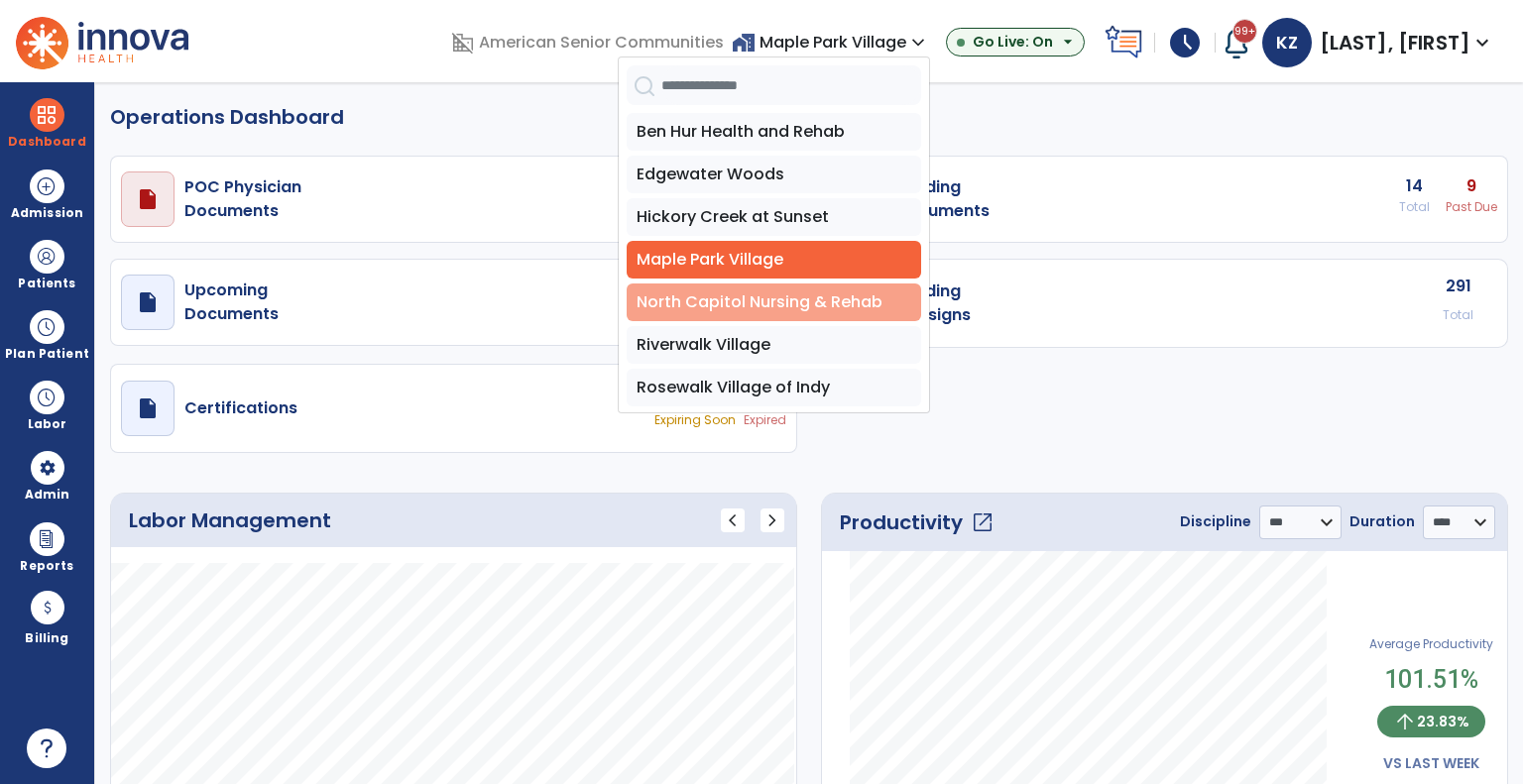 click on "North Capitol Nursing & Rehab" at bounding box center [773, 302] 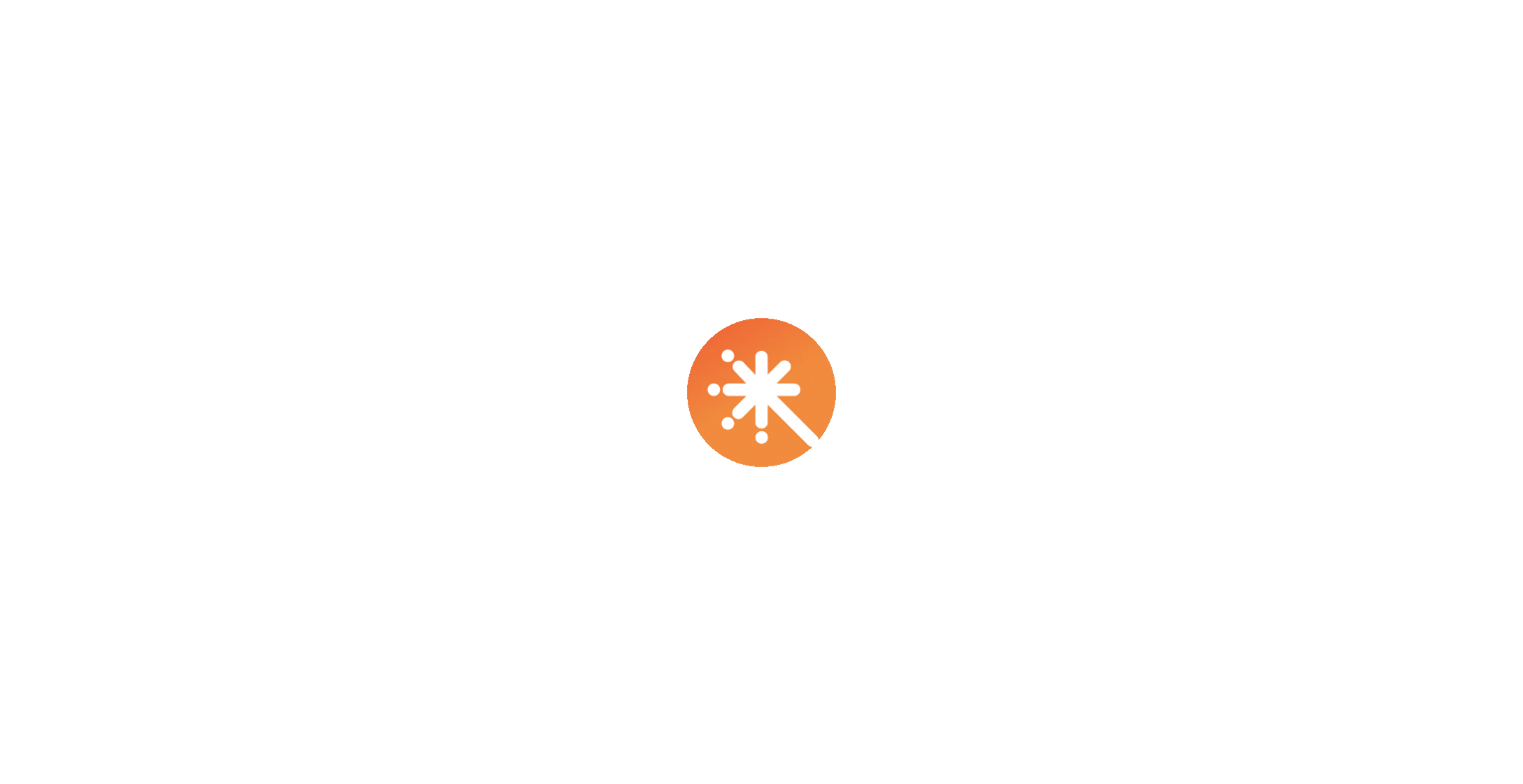 scroll, scrollTop: 0, scrollLeft: 0, axis: both 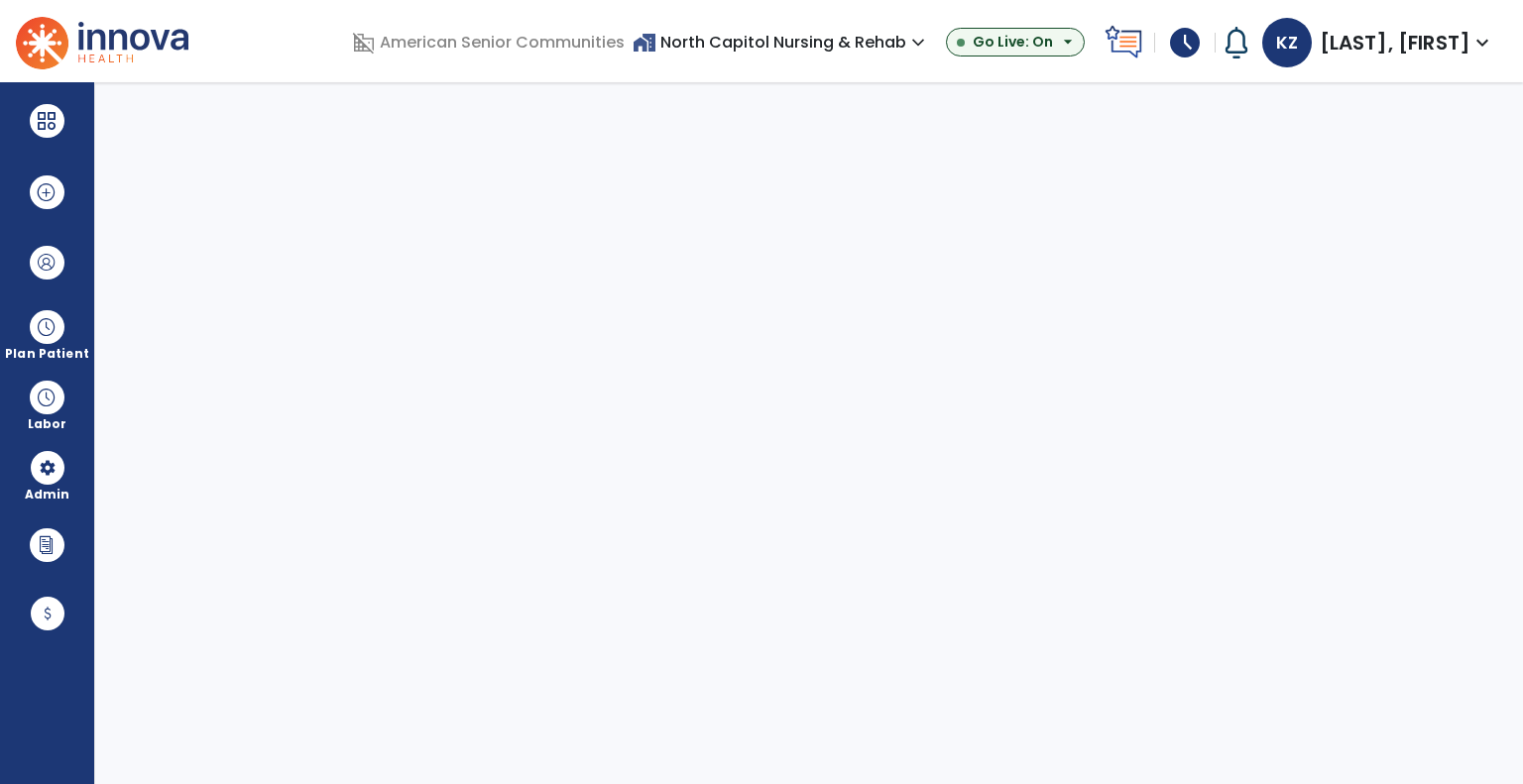 select on "***" 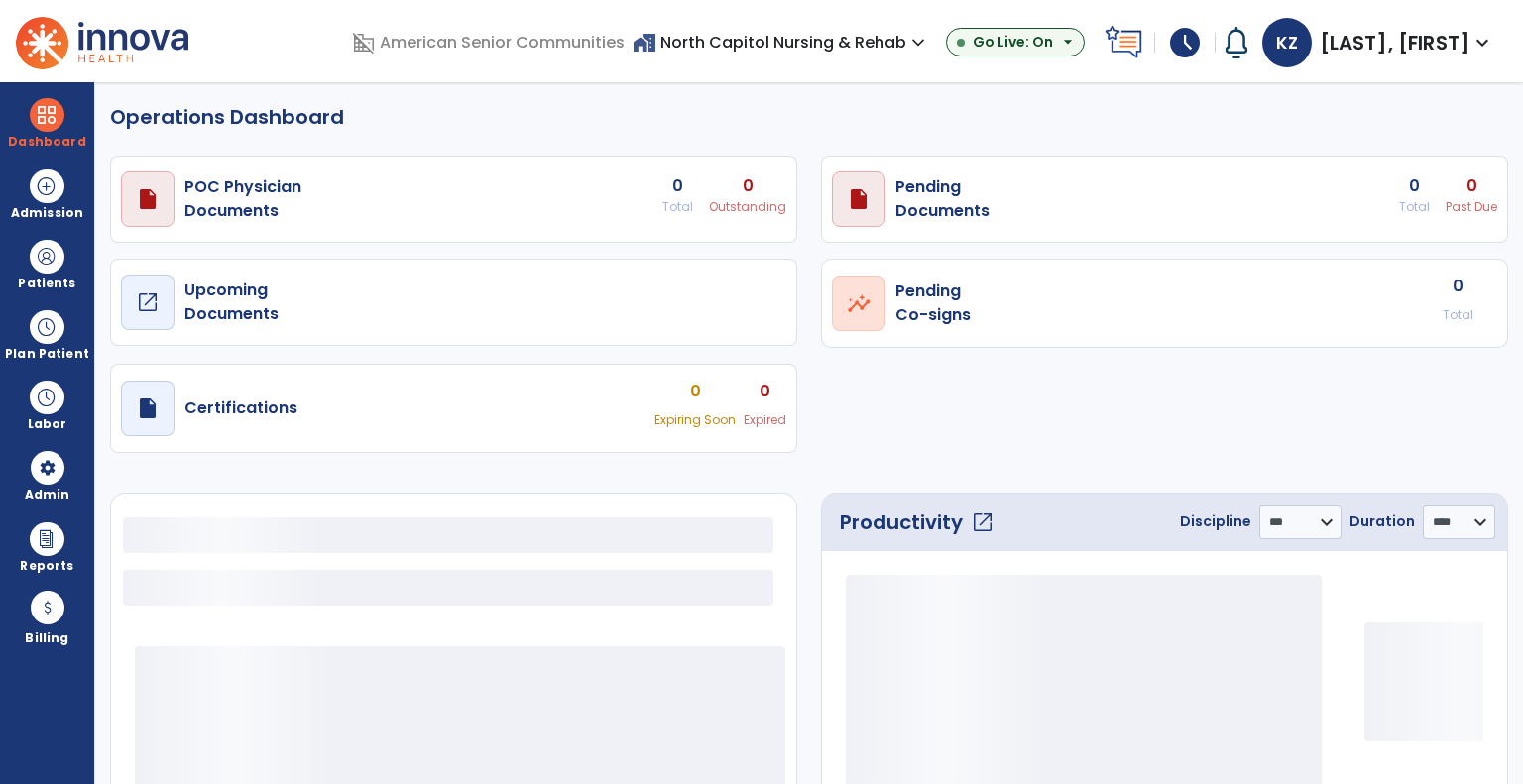 select on "***" 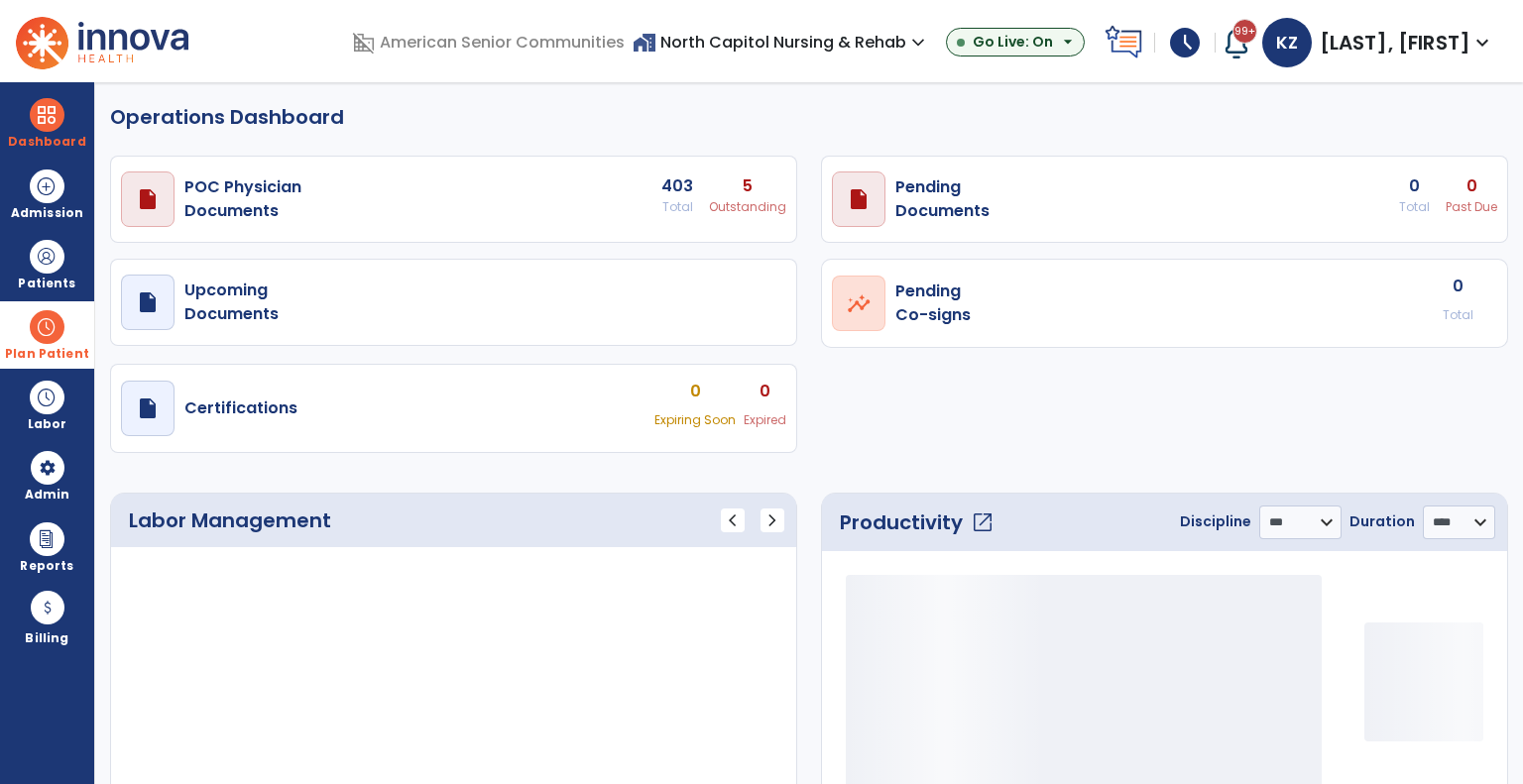 click at bounding box center [47, 327] 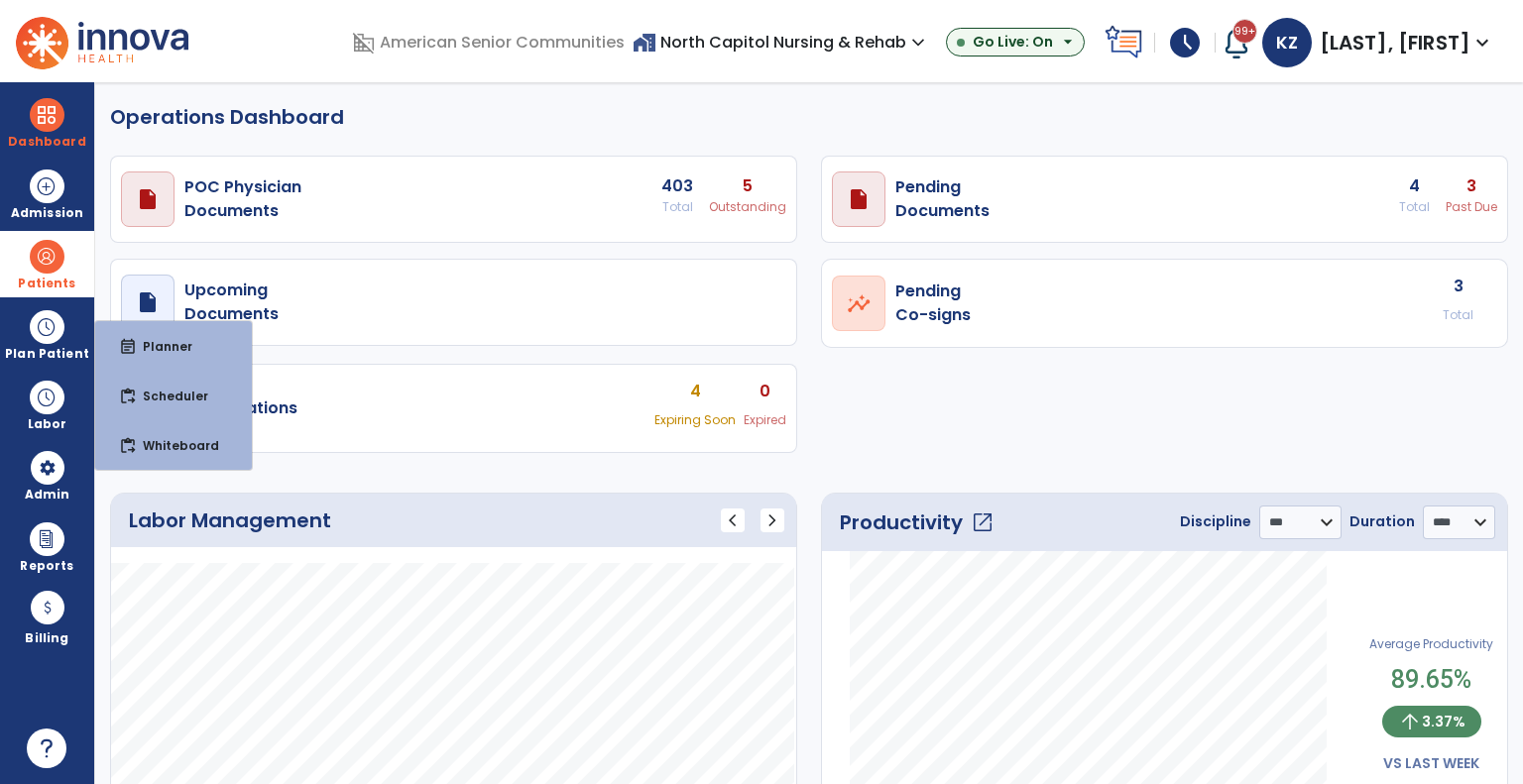 click on "Patients" at bounding box center (47, 283) 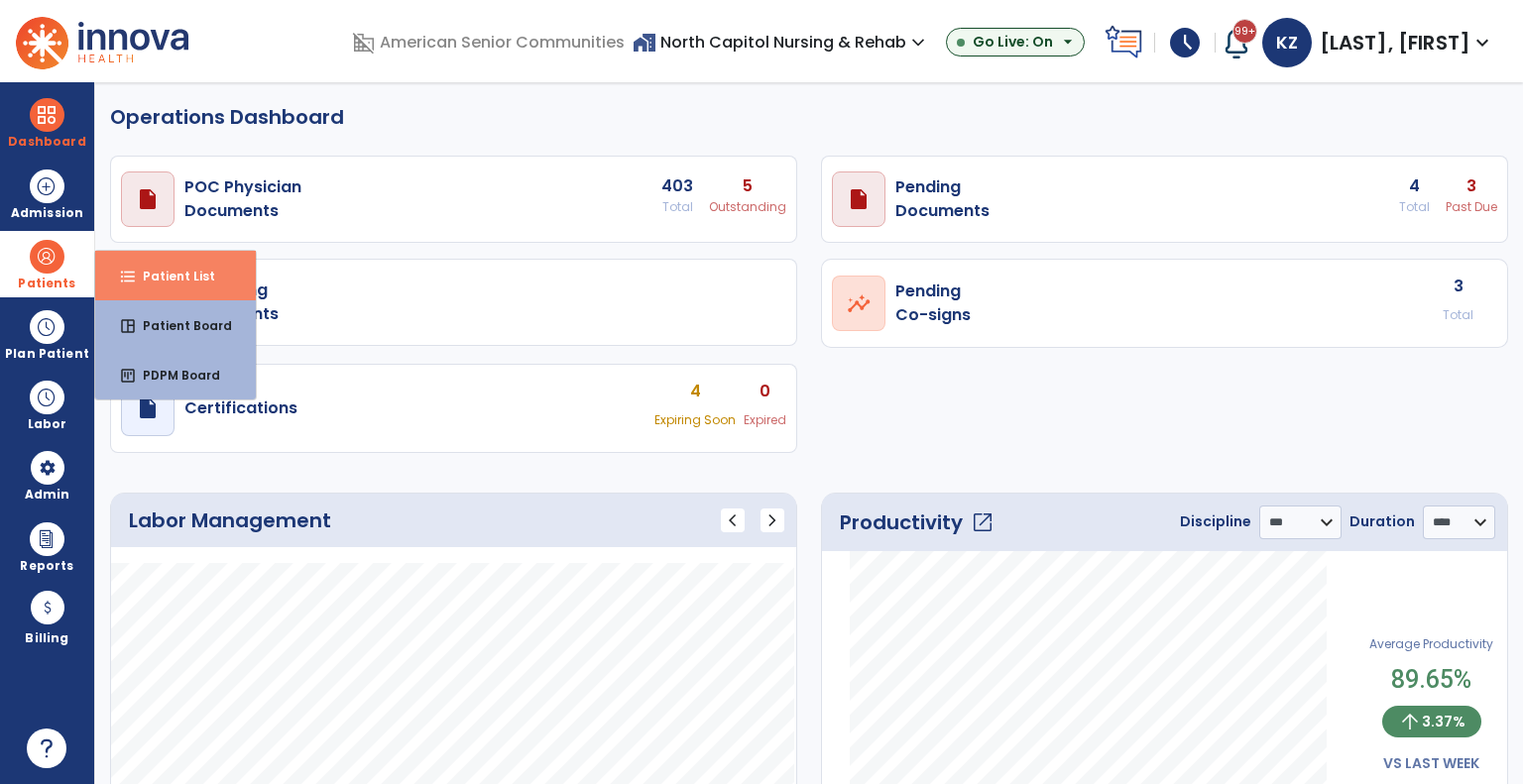 click on "format_list_bulleted  Patient List" at bounding box center (176, 276) 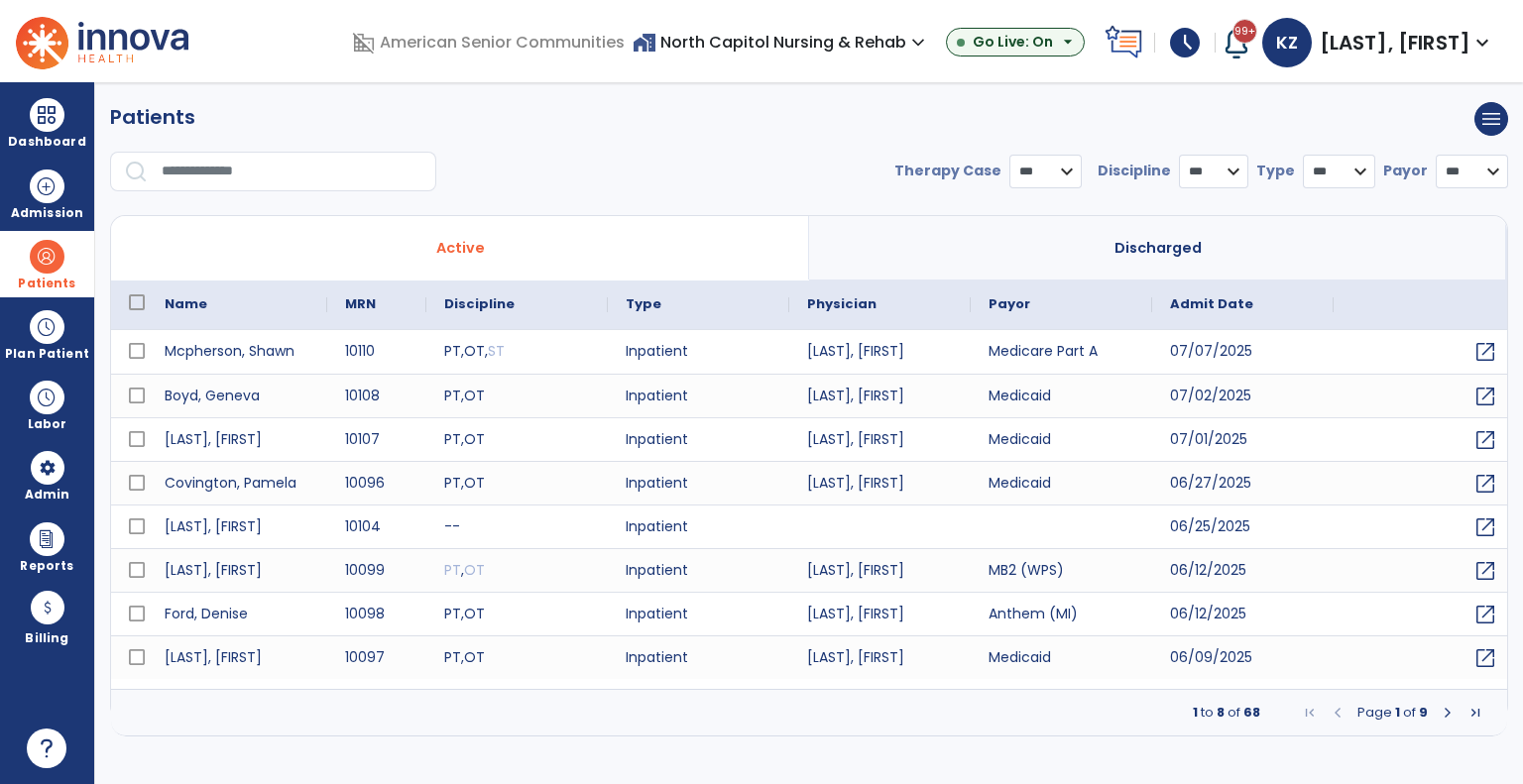 select on "***" 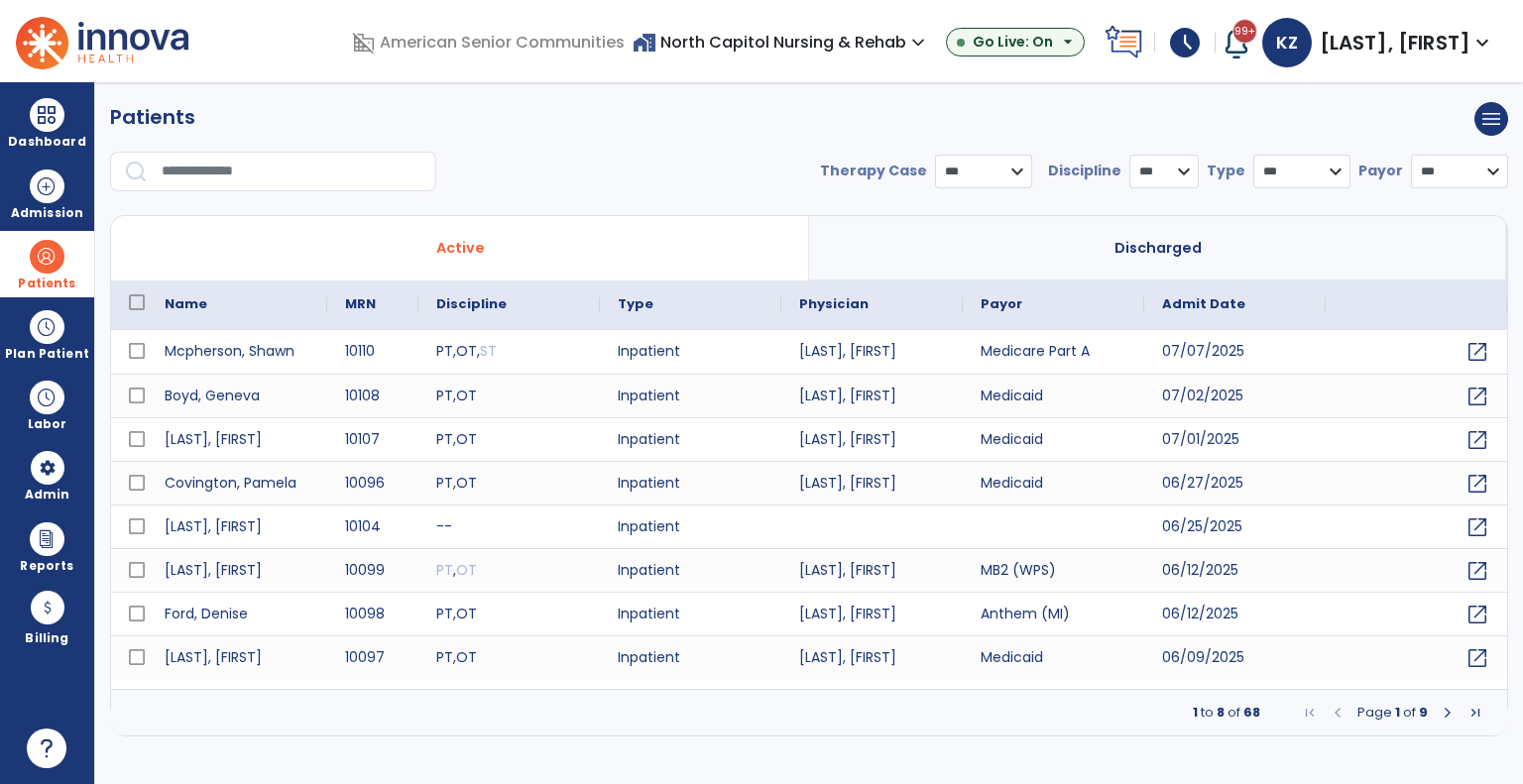 click at bounding box center (292, 171) 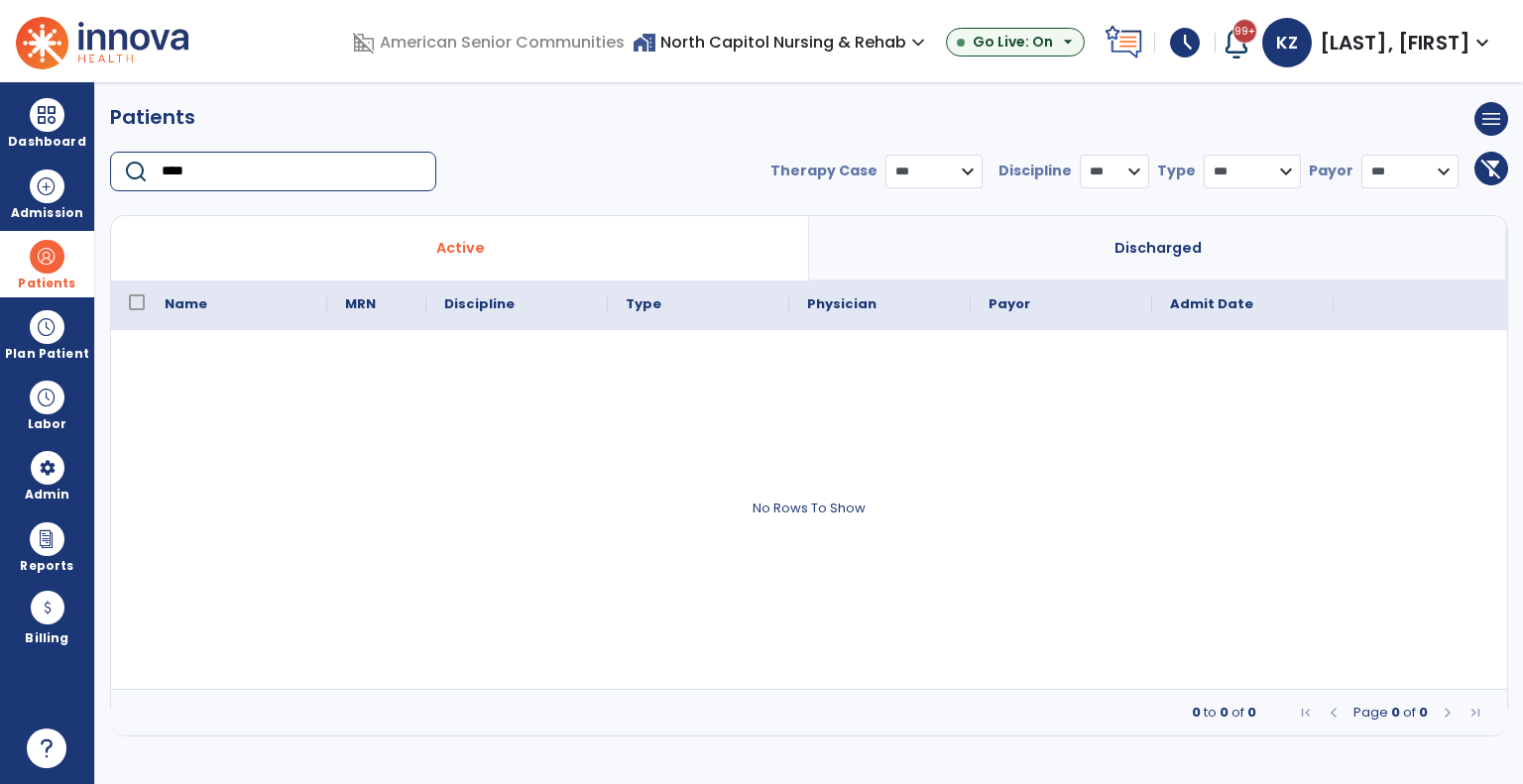 type on "****" 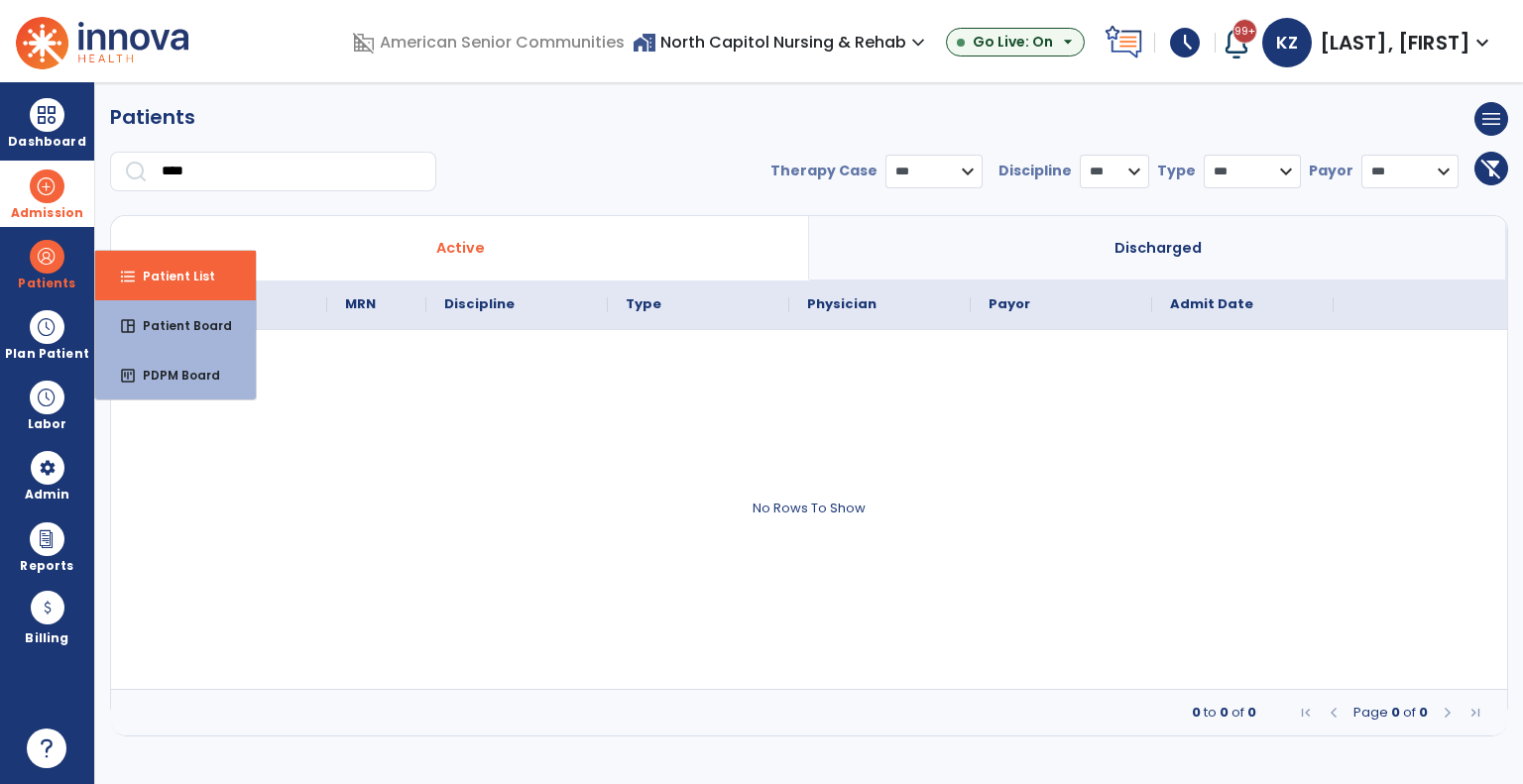 click at bounding box center [47, 186] 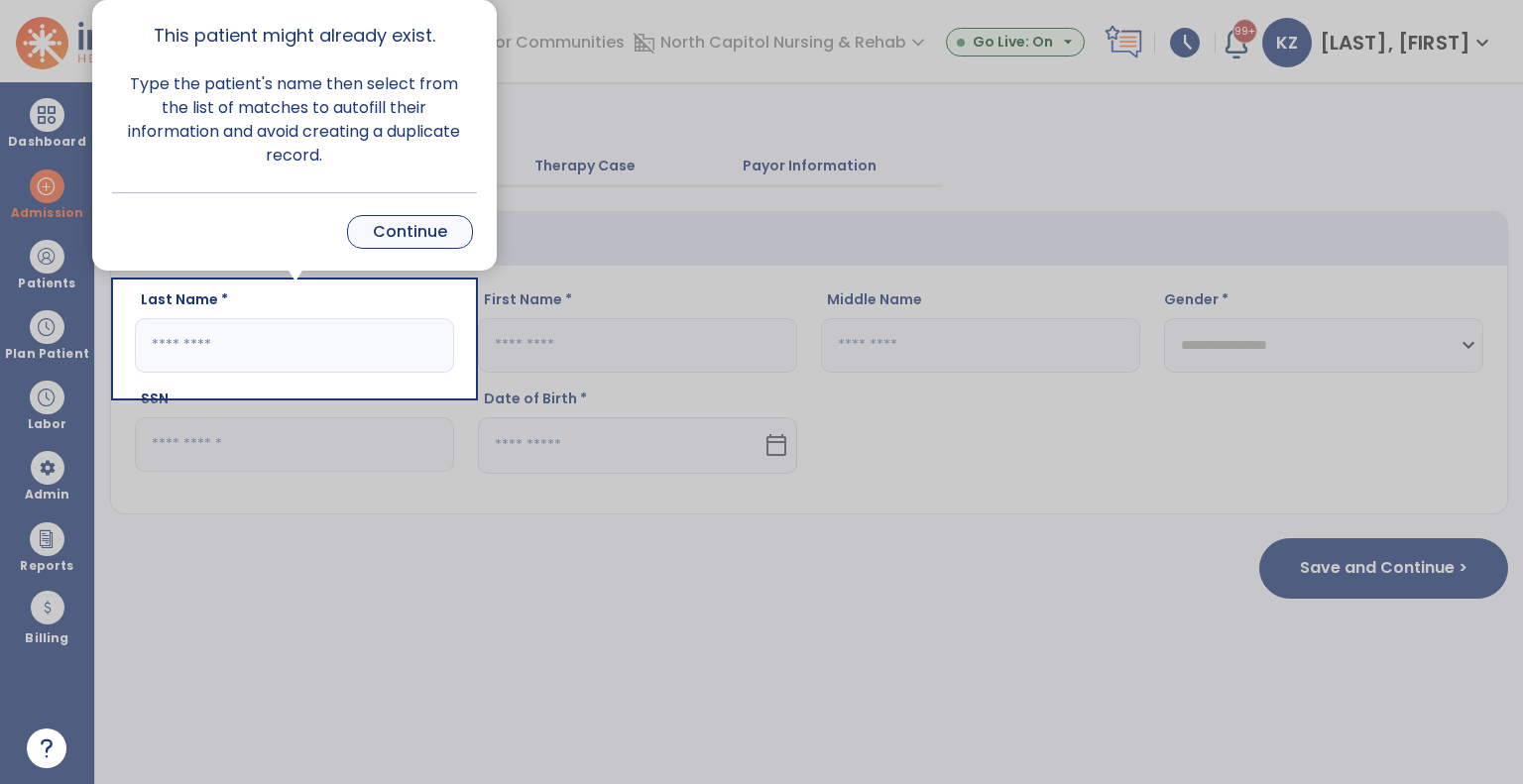 click on "Continue" at bounding box center (410, 232) 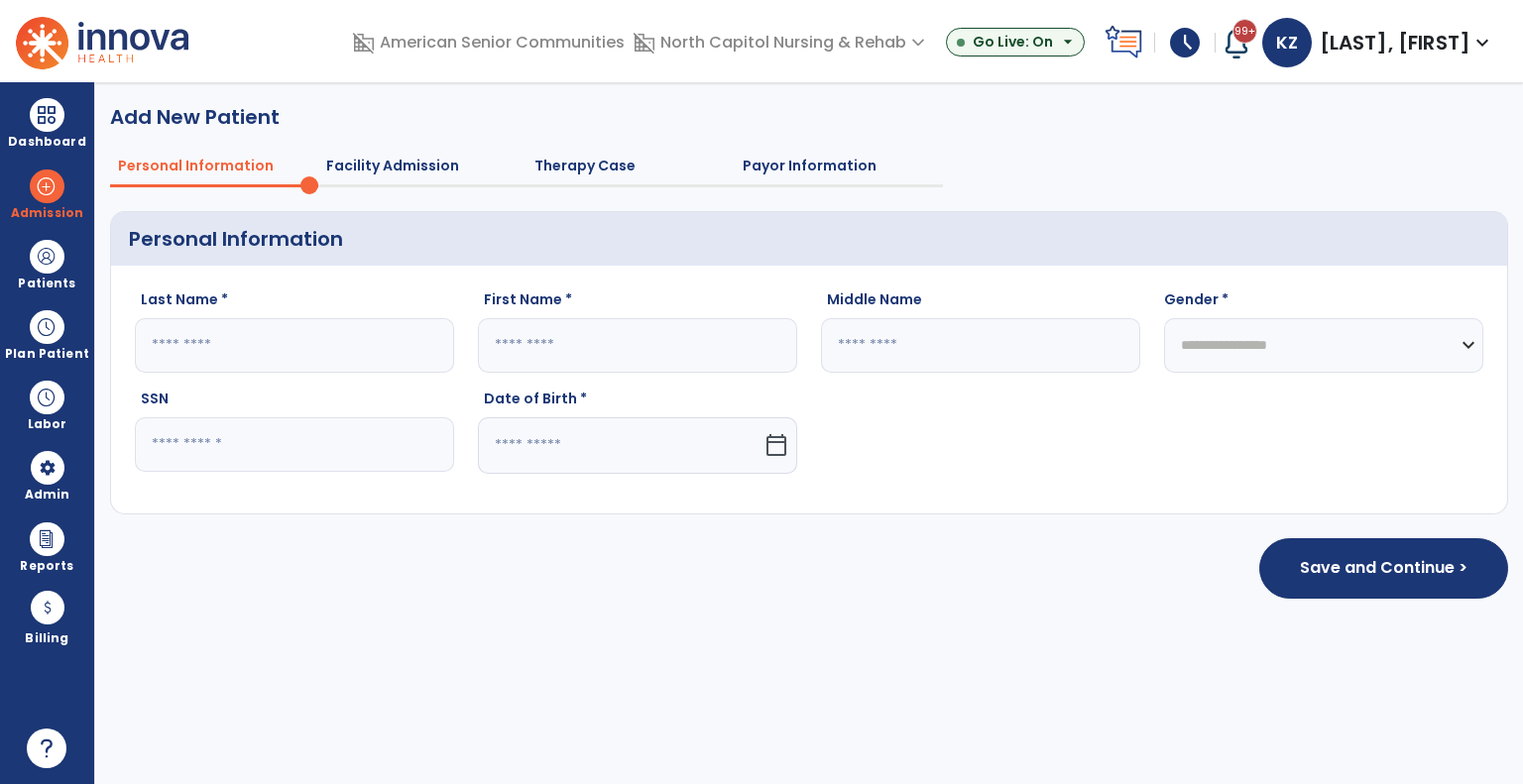 click 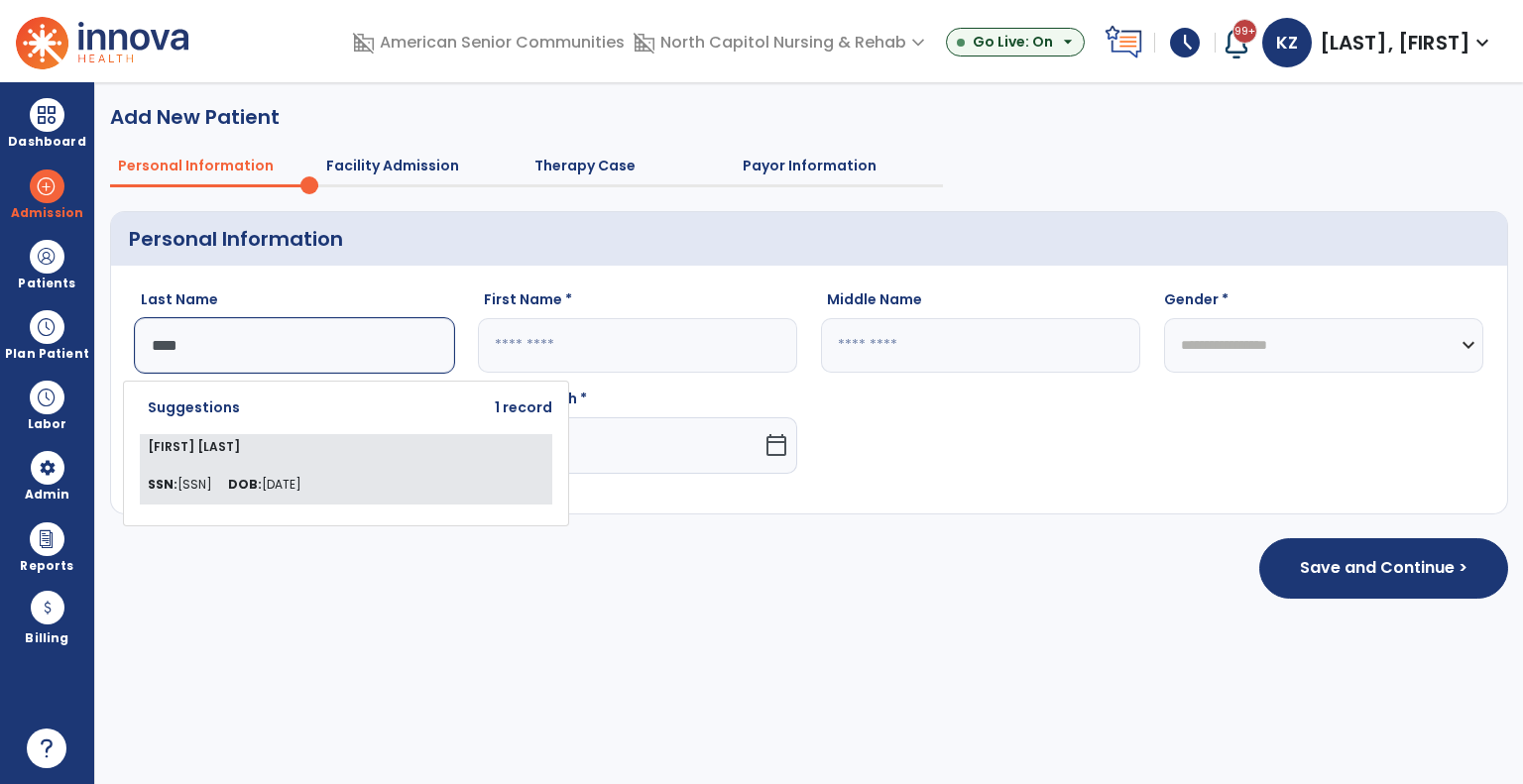 click on "Harold Oday  SSN:  290-52-0068 DOB:  05/22/1952" 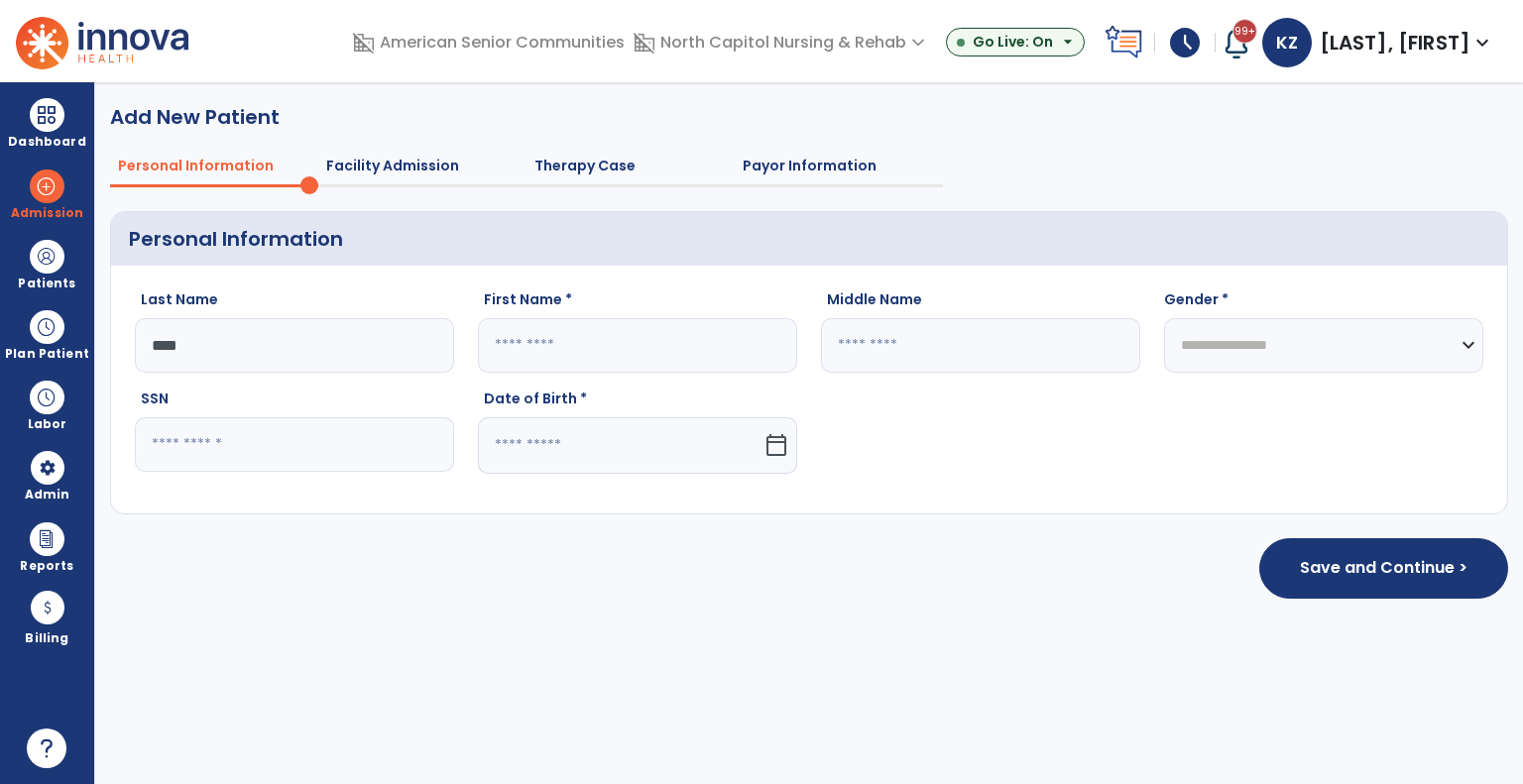 type on "****" 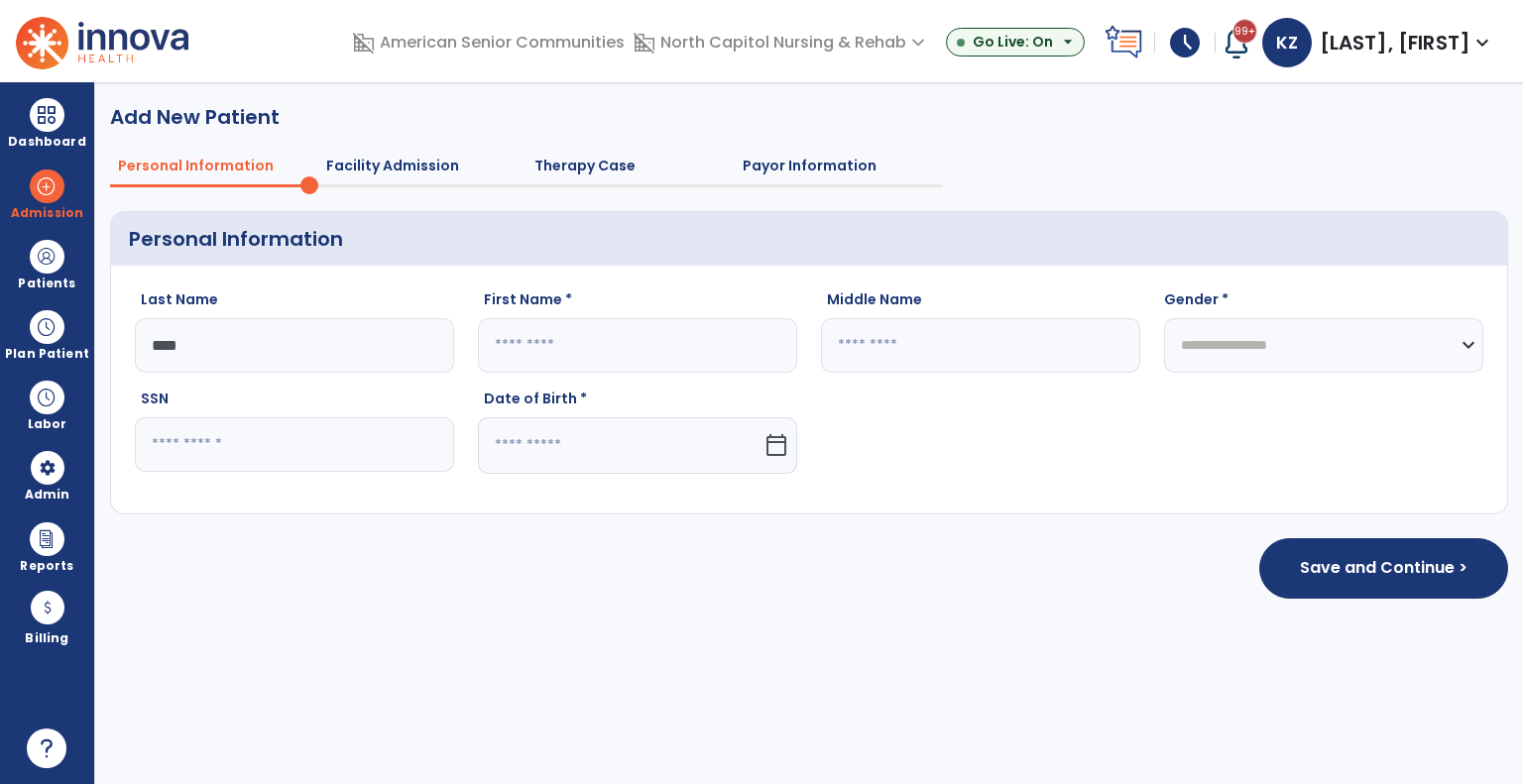 type on "******" 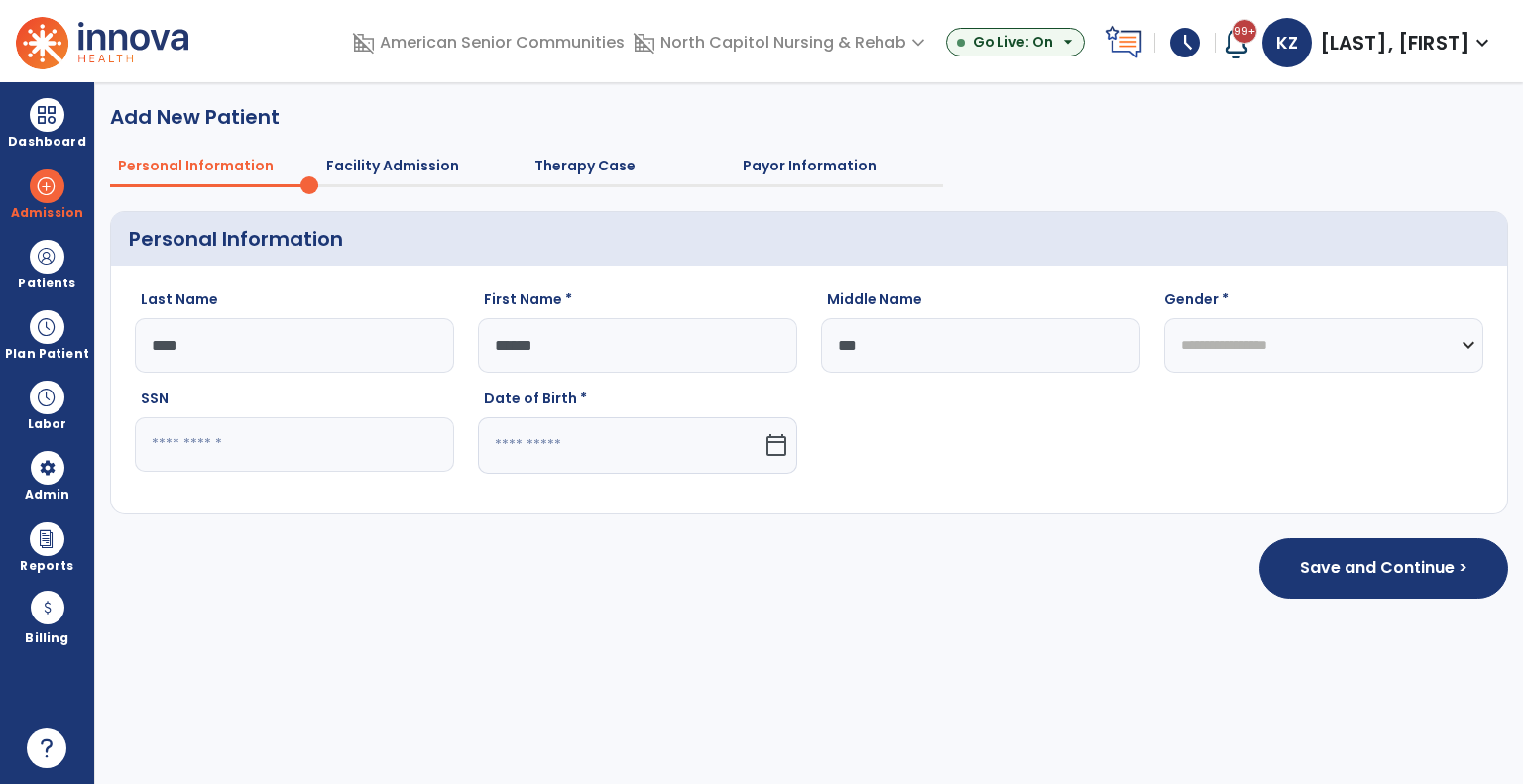 select on "****" 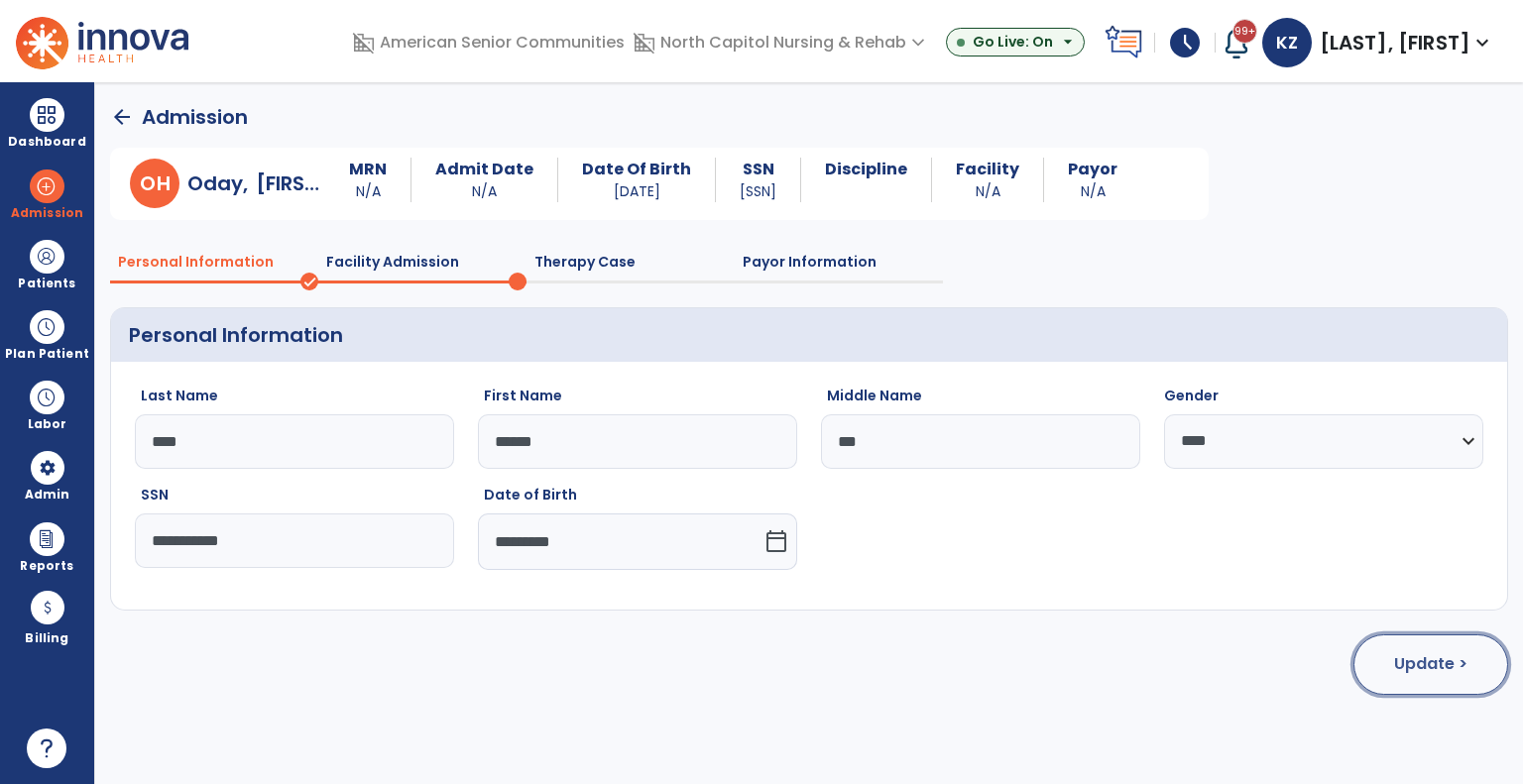click on "Update >" 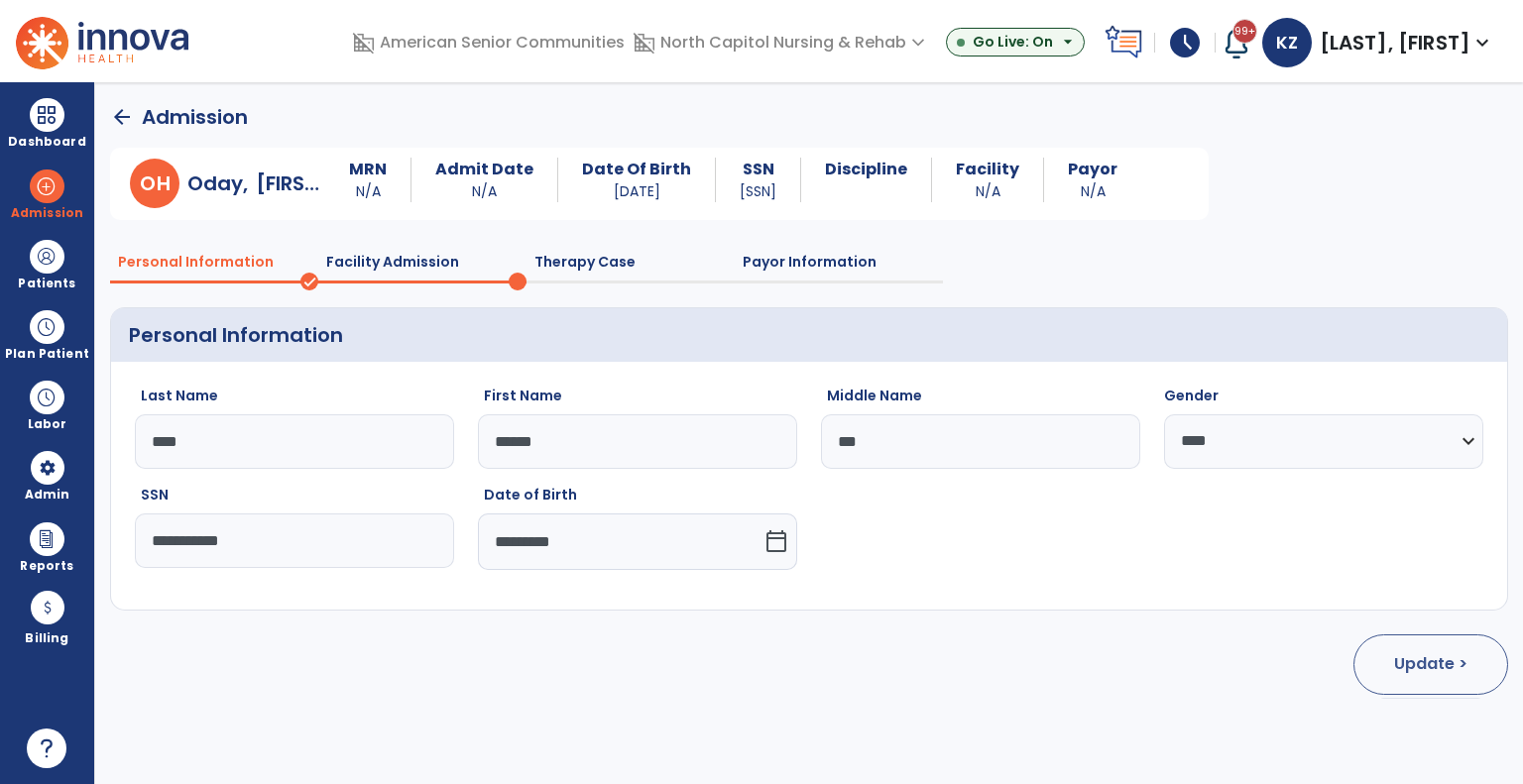 select on "**********" 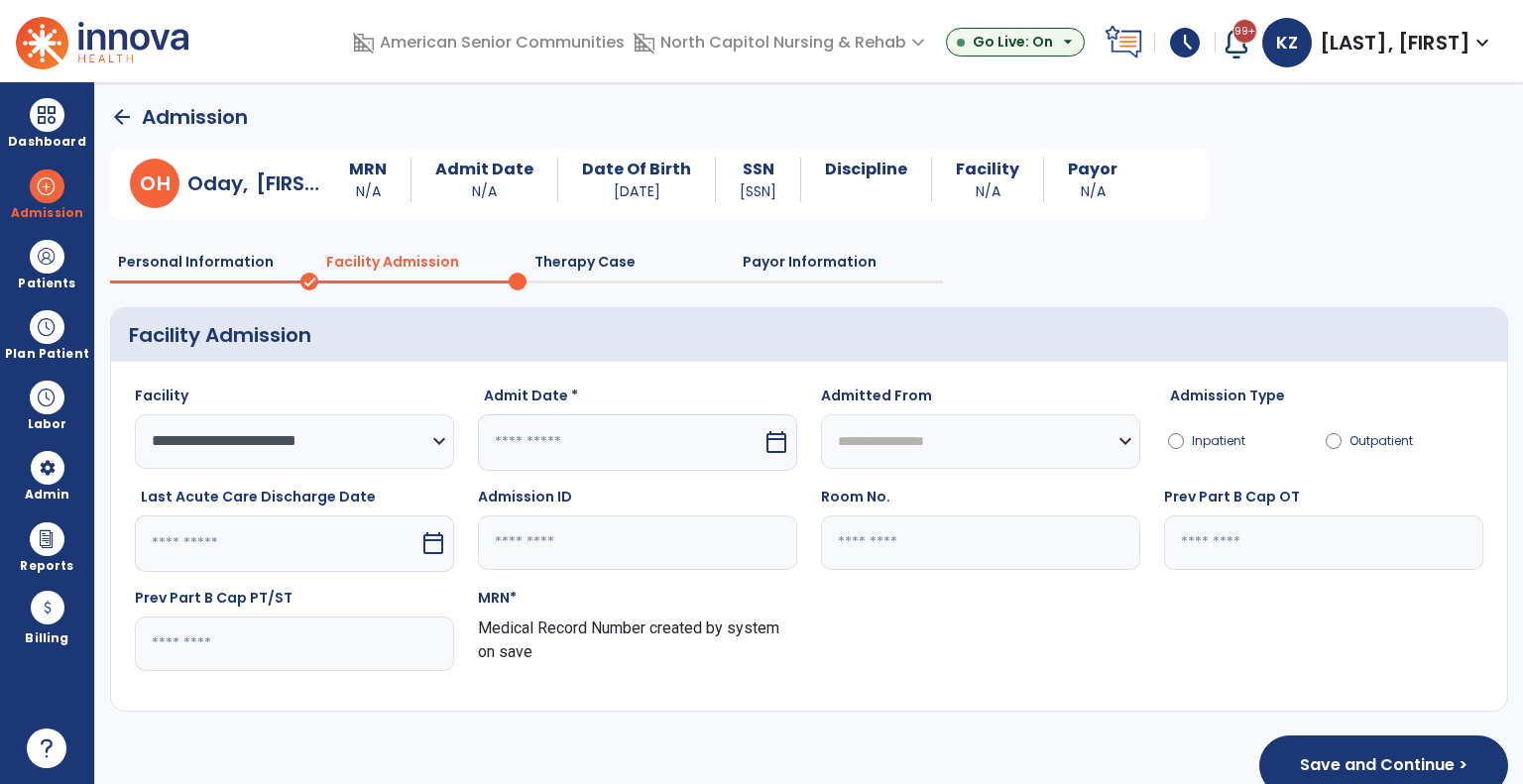 click on "calendar_today" at bounding box center (776, 442) 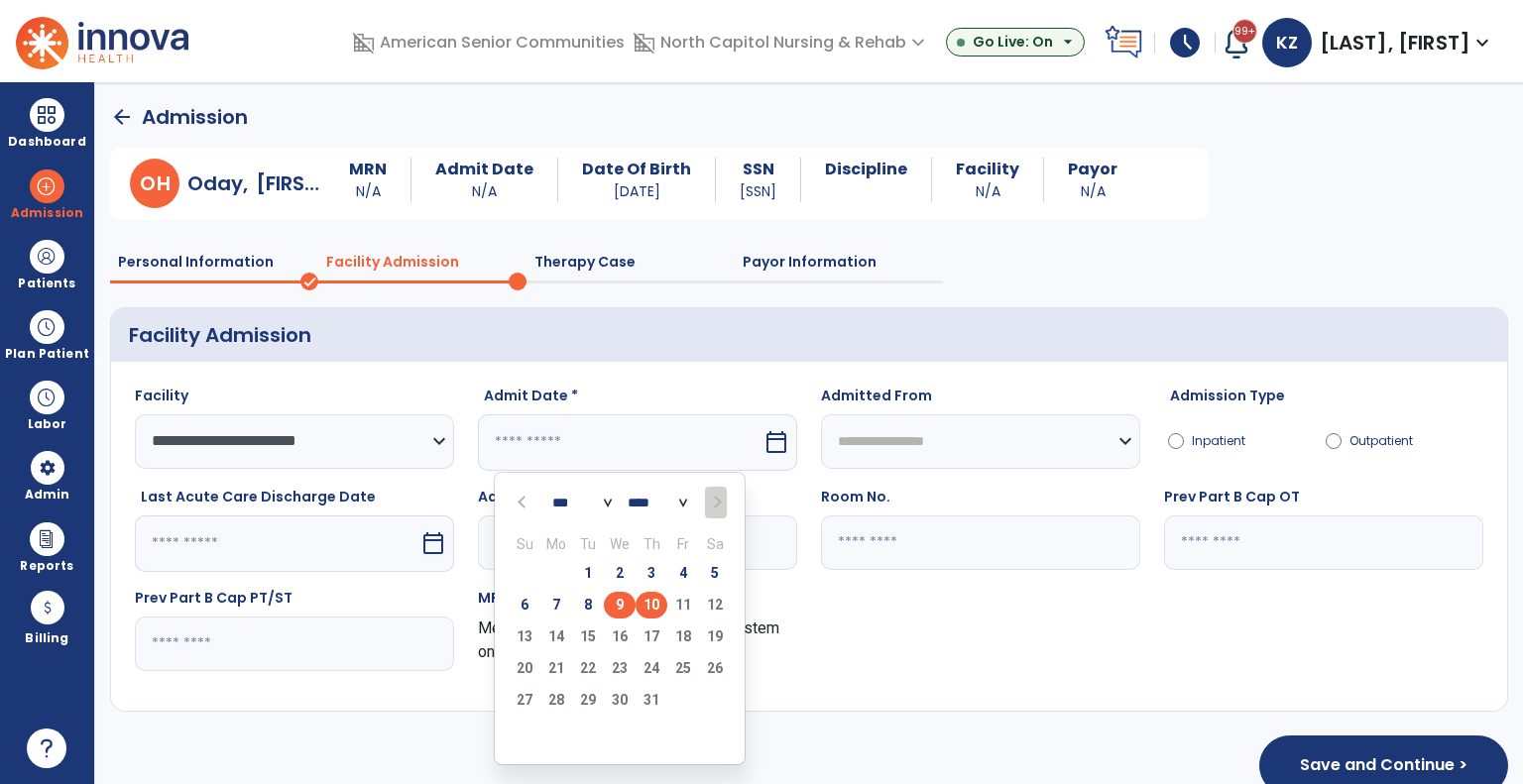 click on "9" at bounding box center (620, 605) 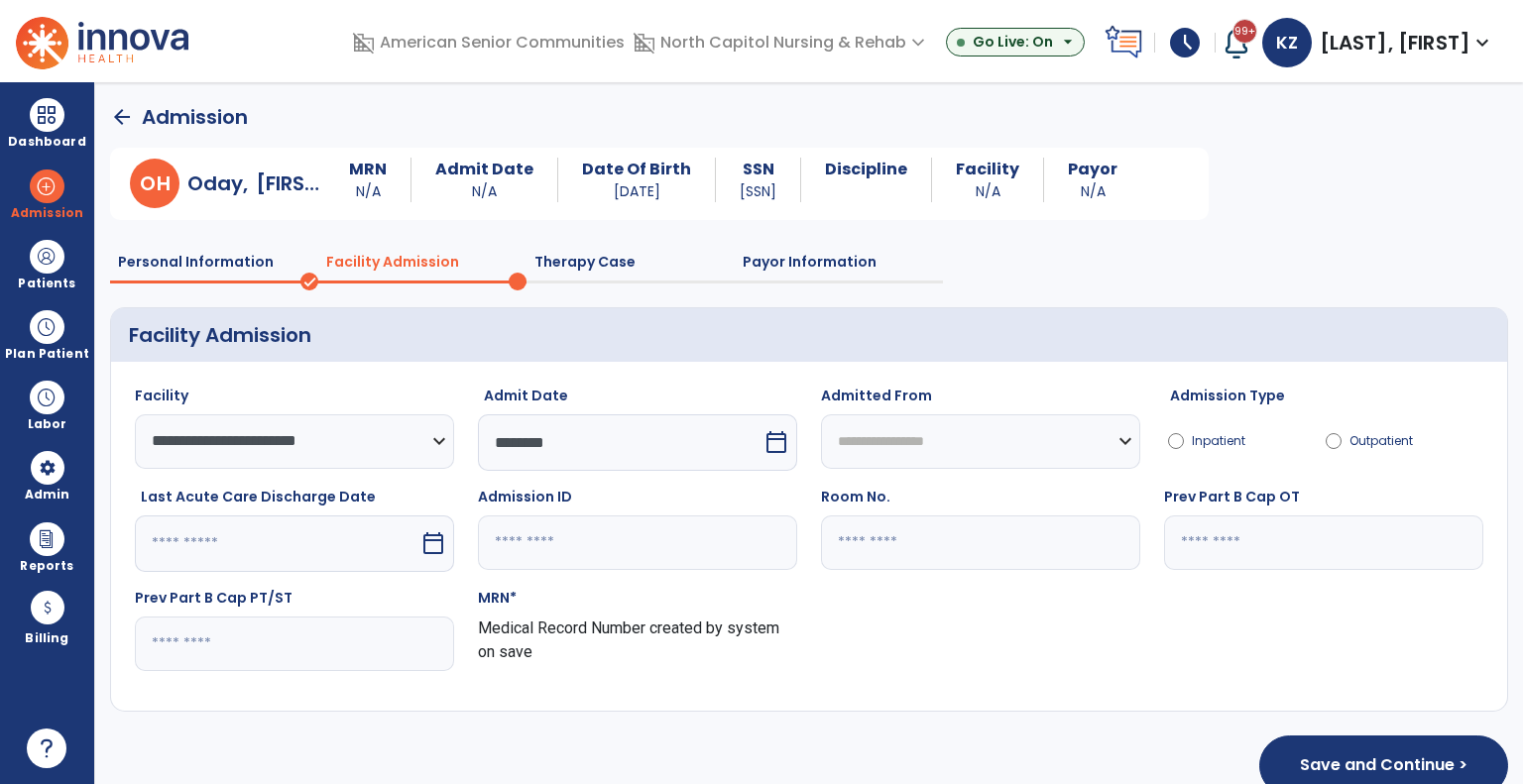 click on "calendar_today" at bounding box center [776, 442] 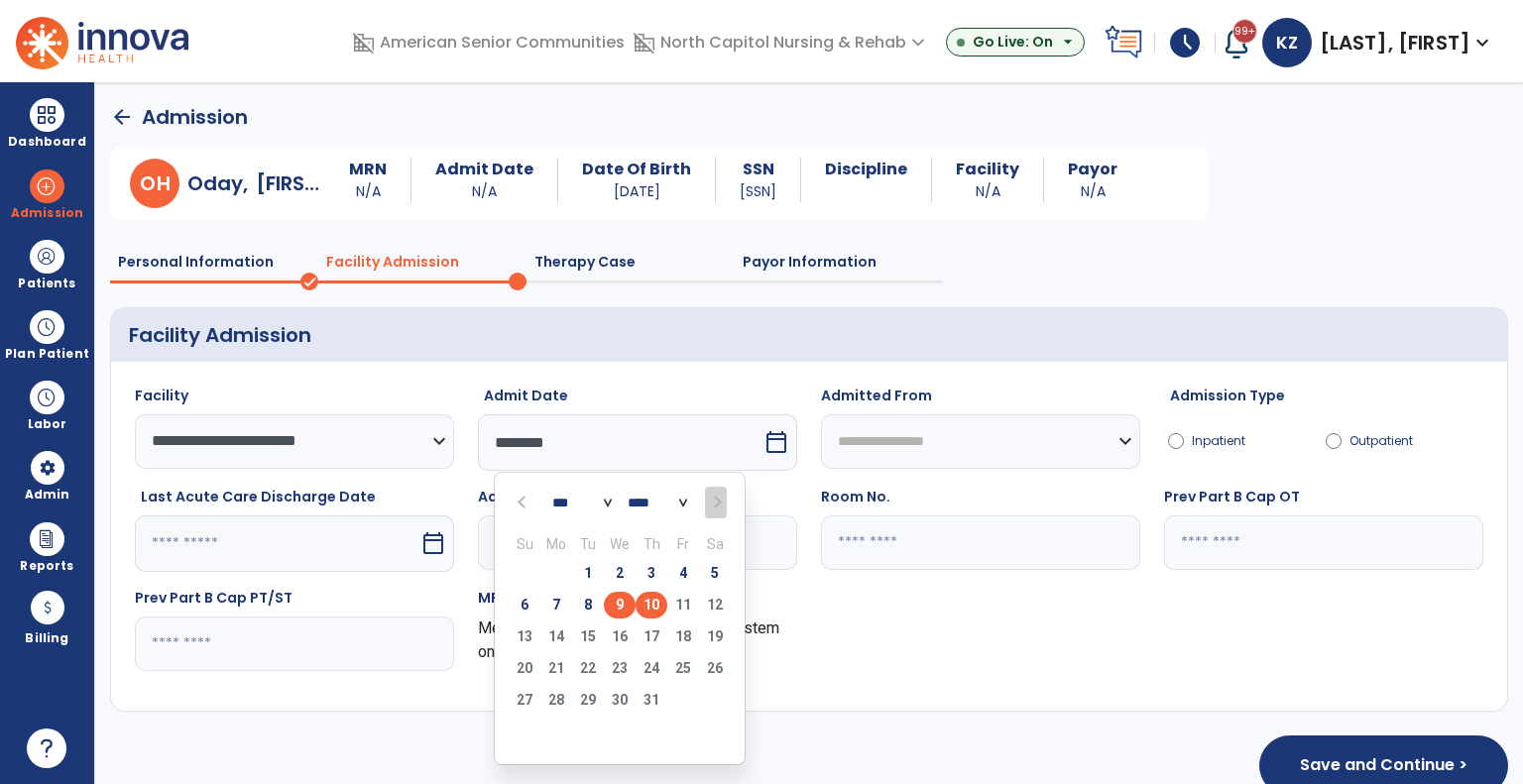 click on "10" at bounding box center [651, 605] 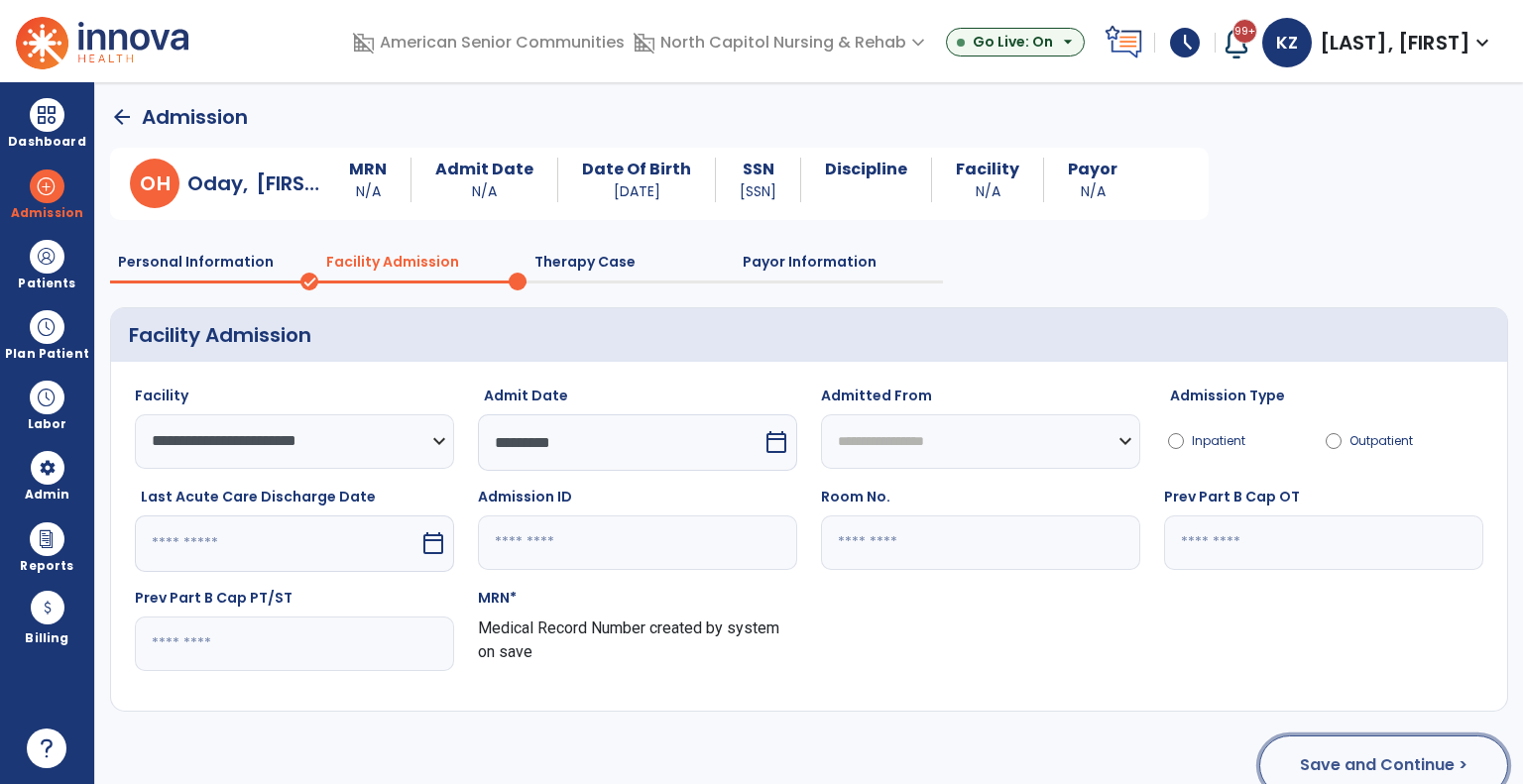 click on "Save and Continue >" 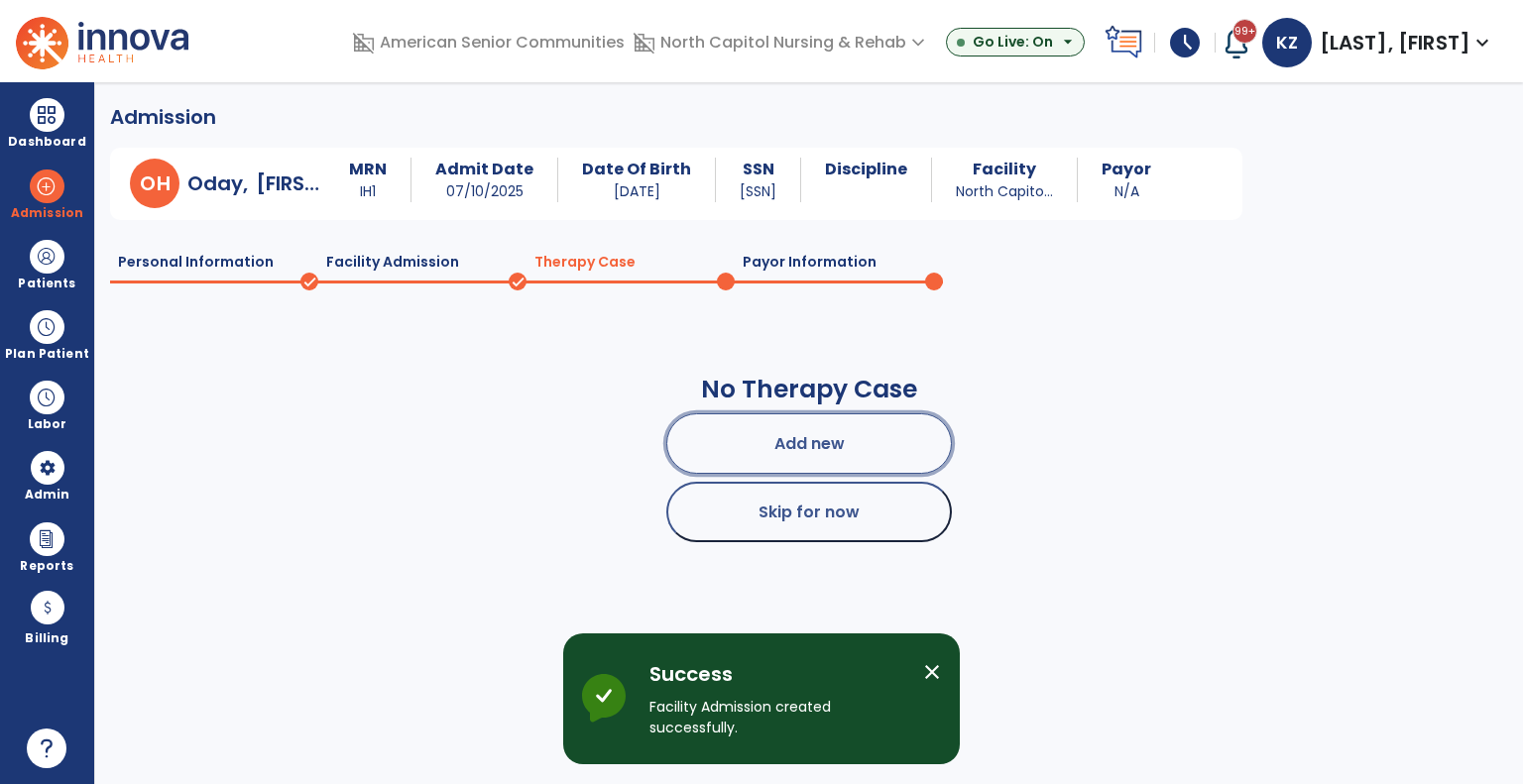 click on "Add new" at bounding box center (809, 443) 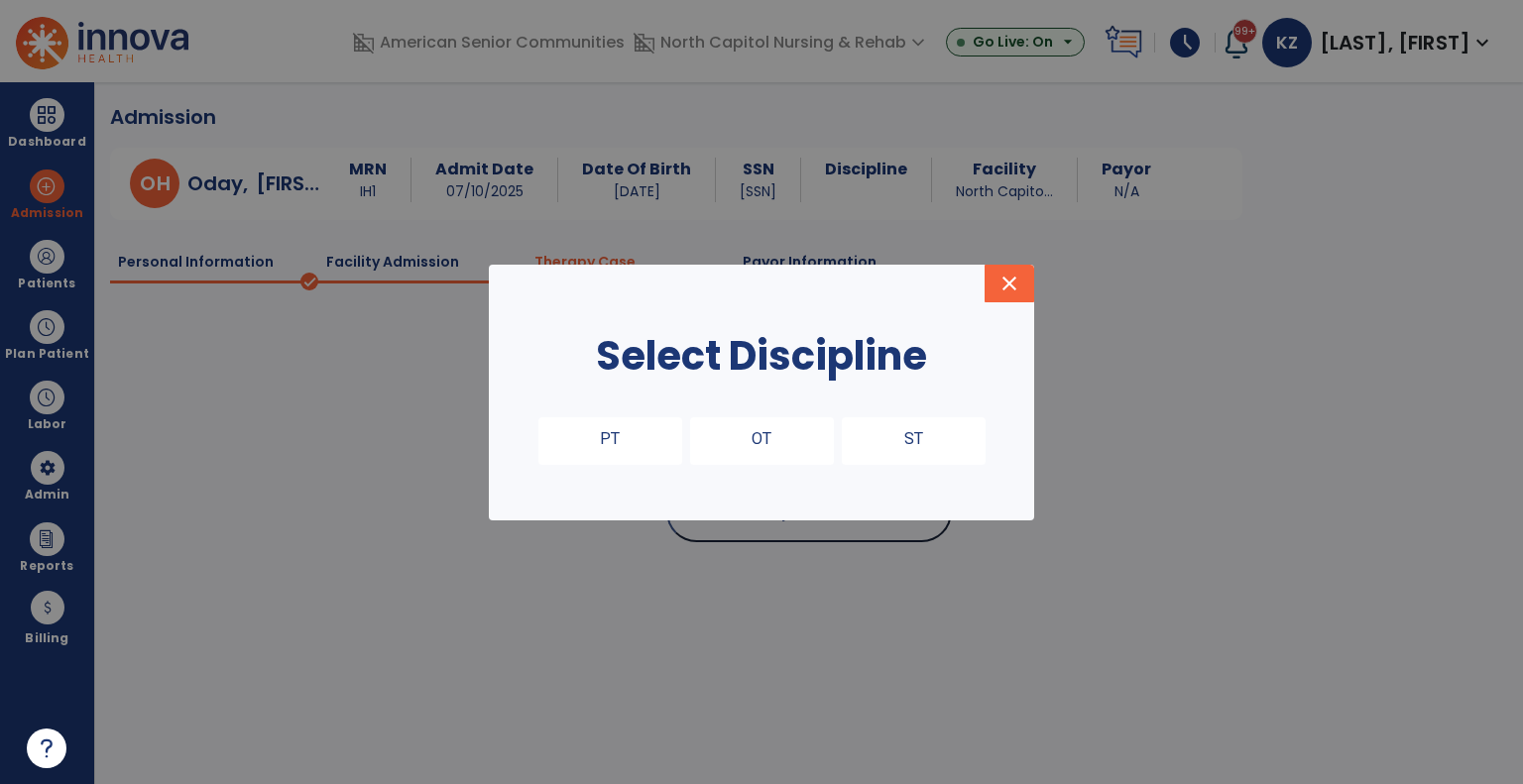 click on "PT" at bounding box center [610, 441] 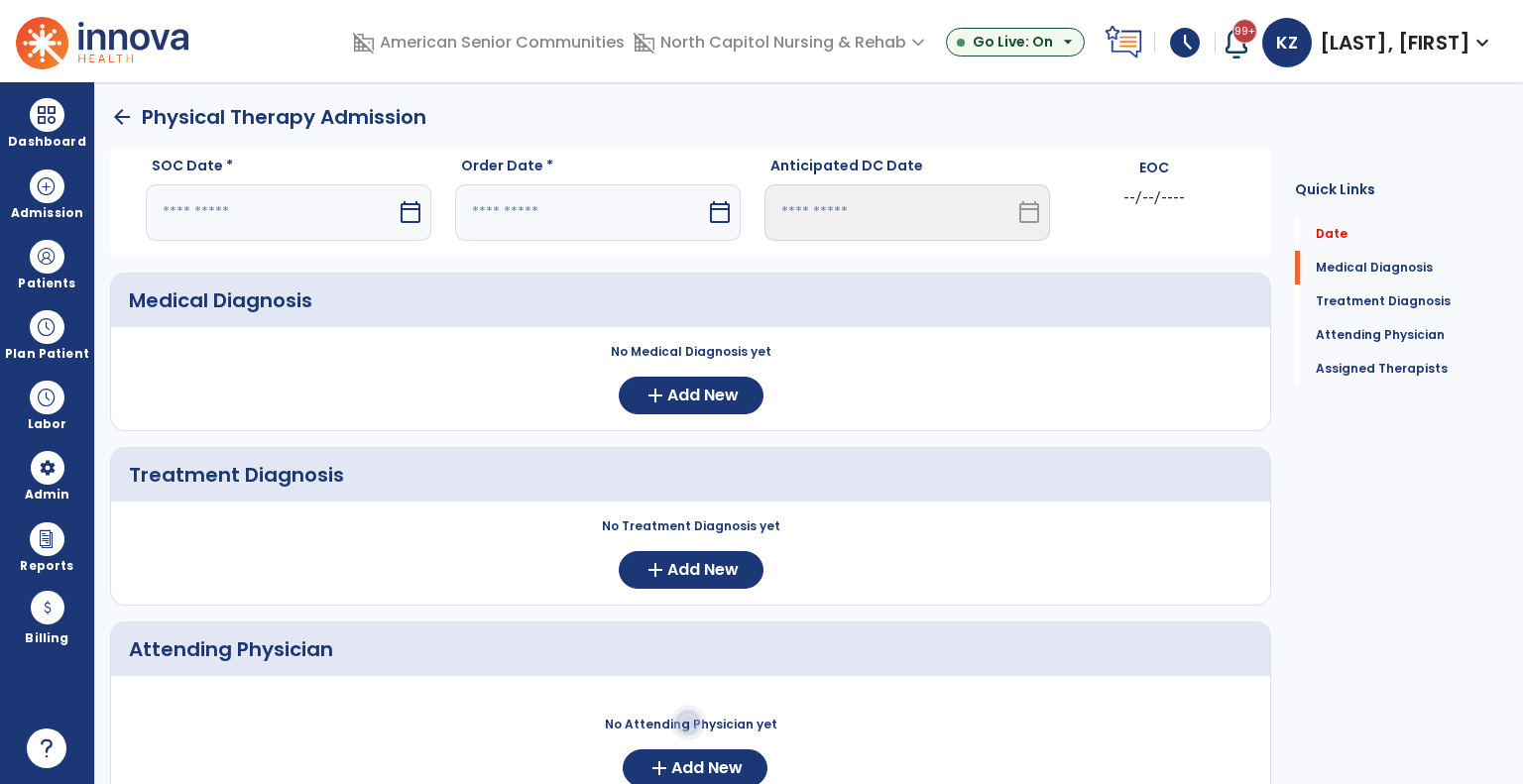 click on "calendar_today" at bounding box center (410, 212) 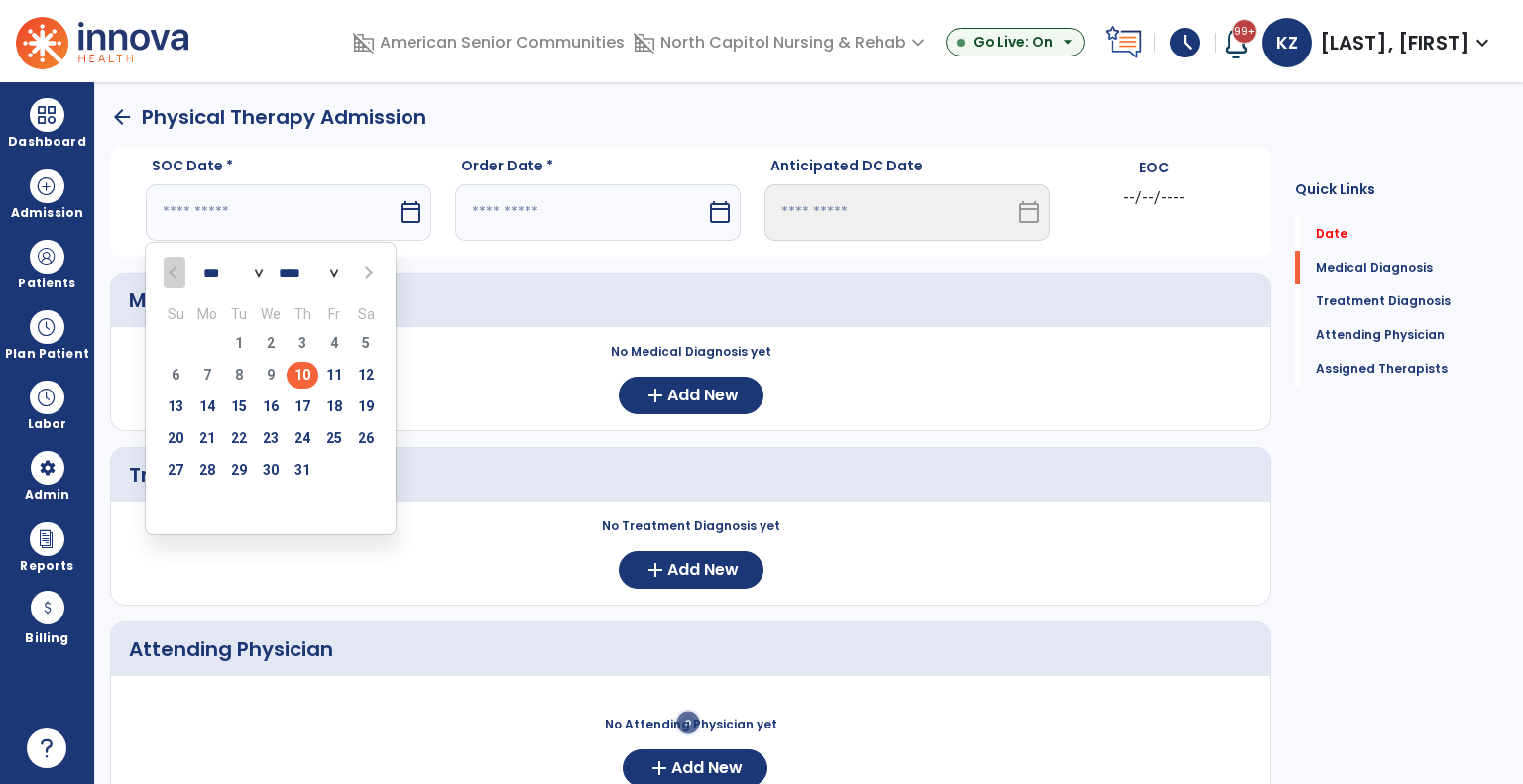 click on "10" at bounding box center (302, 375) 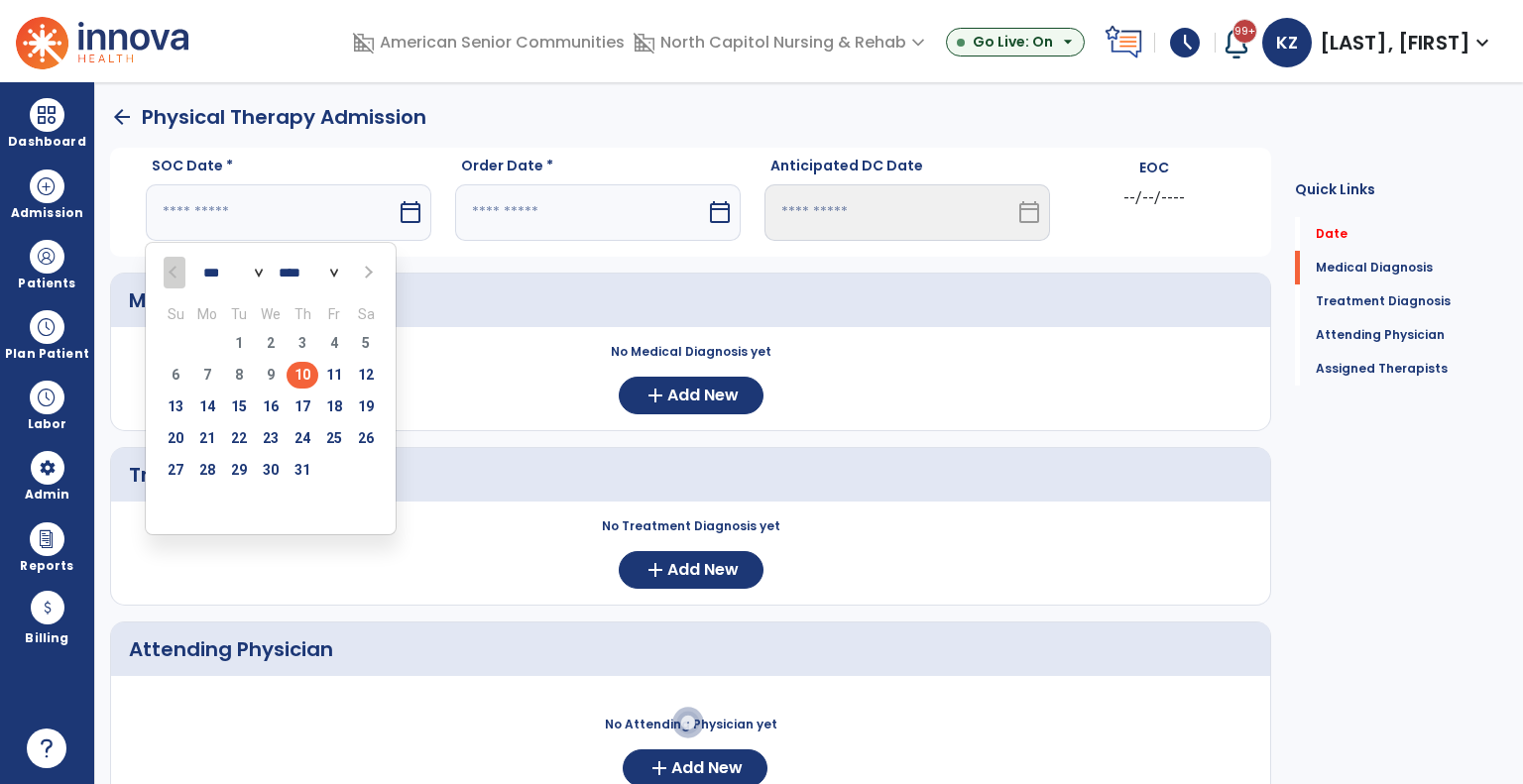 type on "*********" 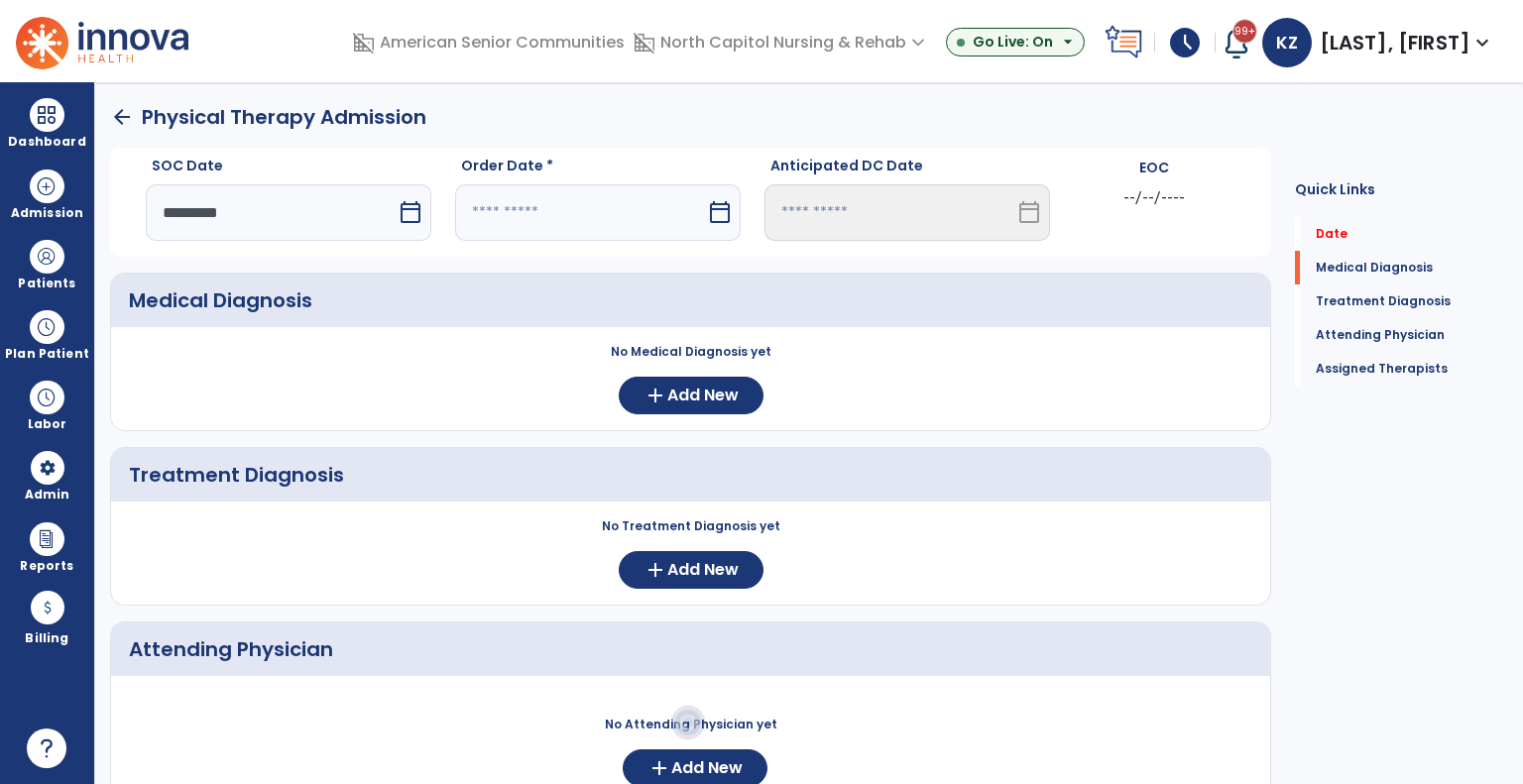 click on "calendar_today" at bounding box center [720, 212] 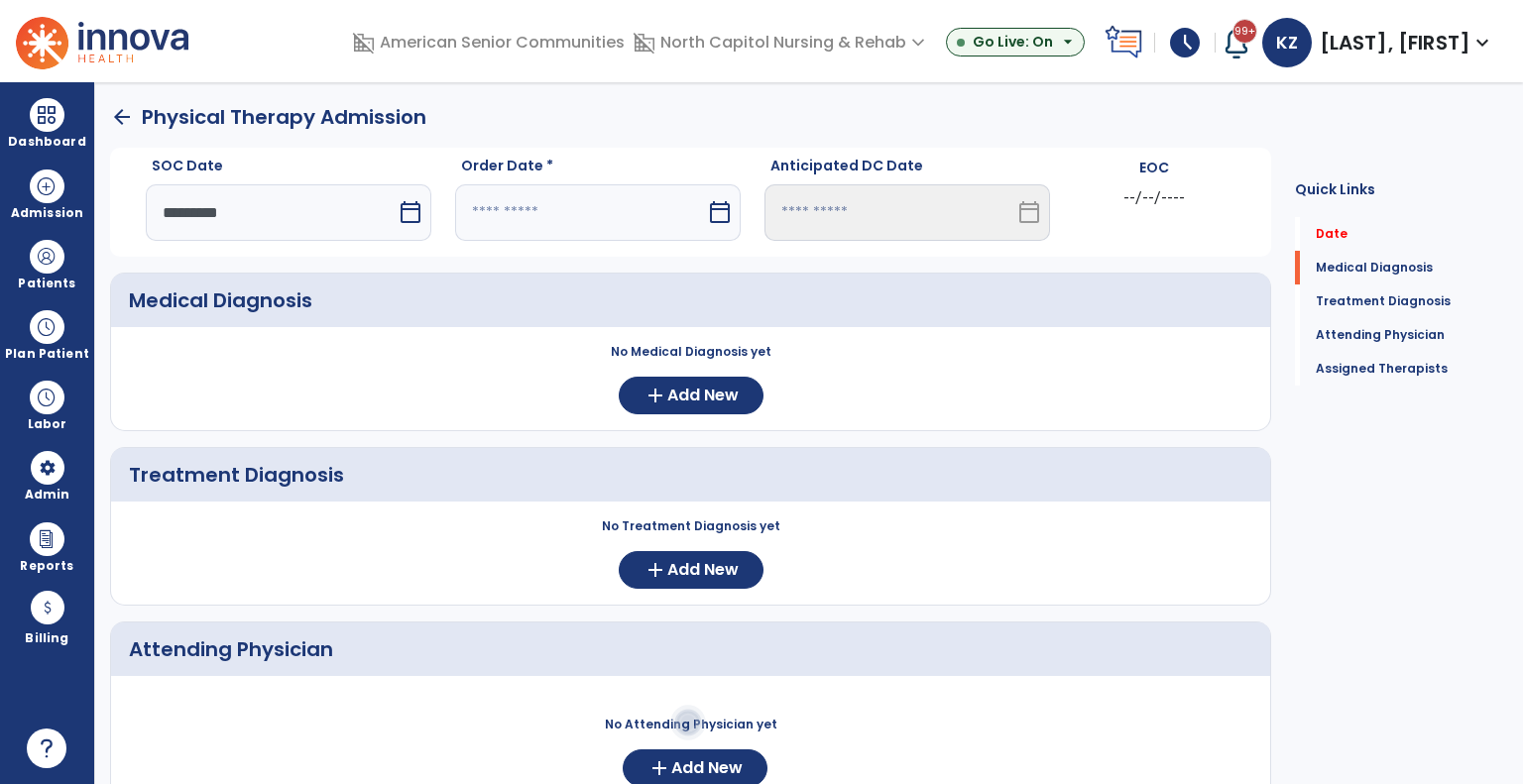 select on "*" 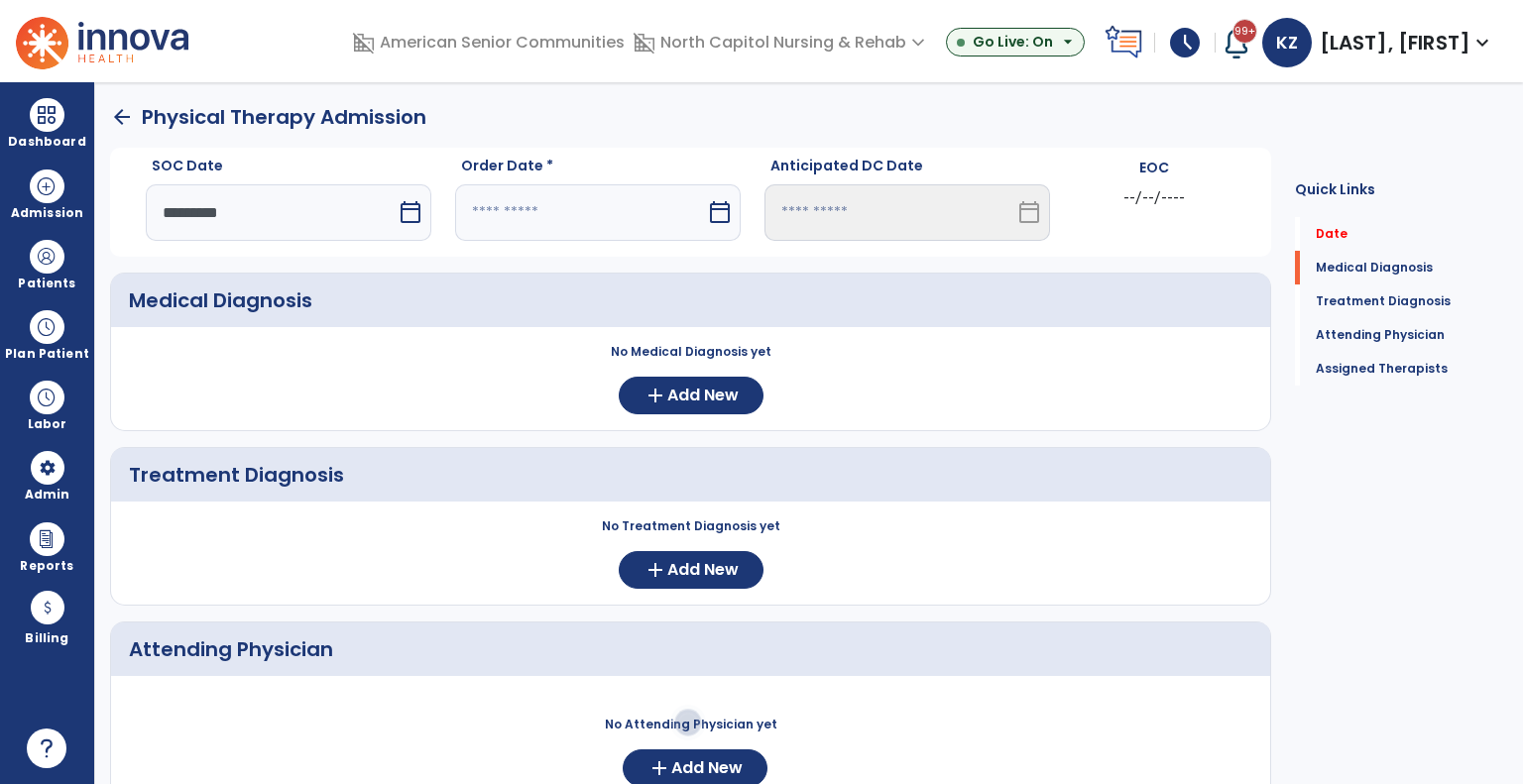 select on "****" 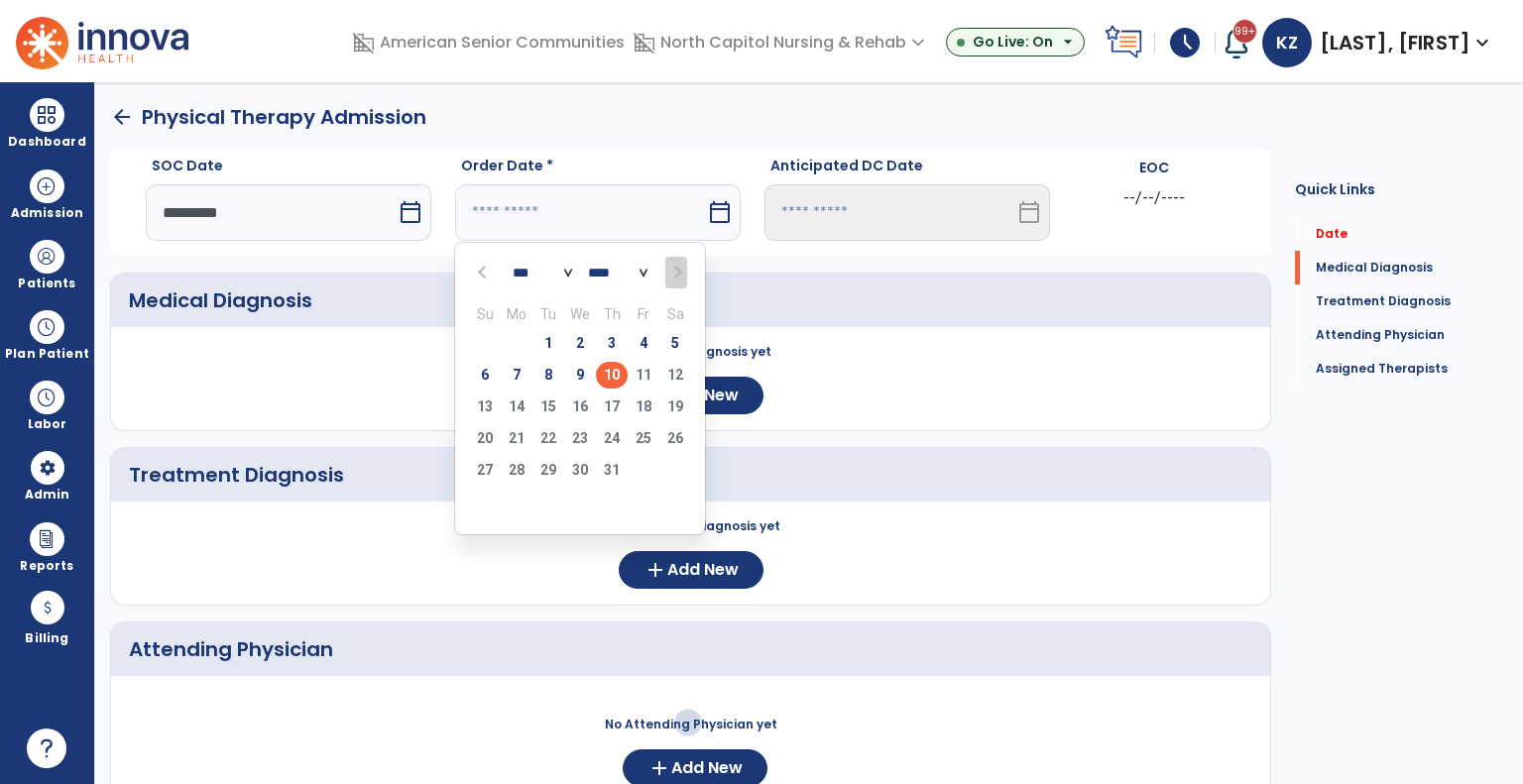 click on "10" at bounding box center [612, 375] 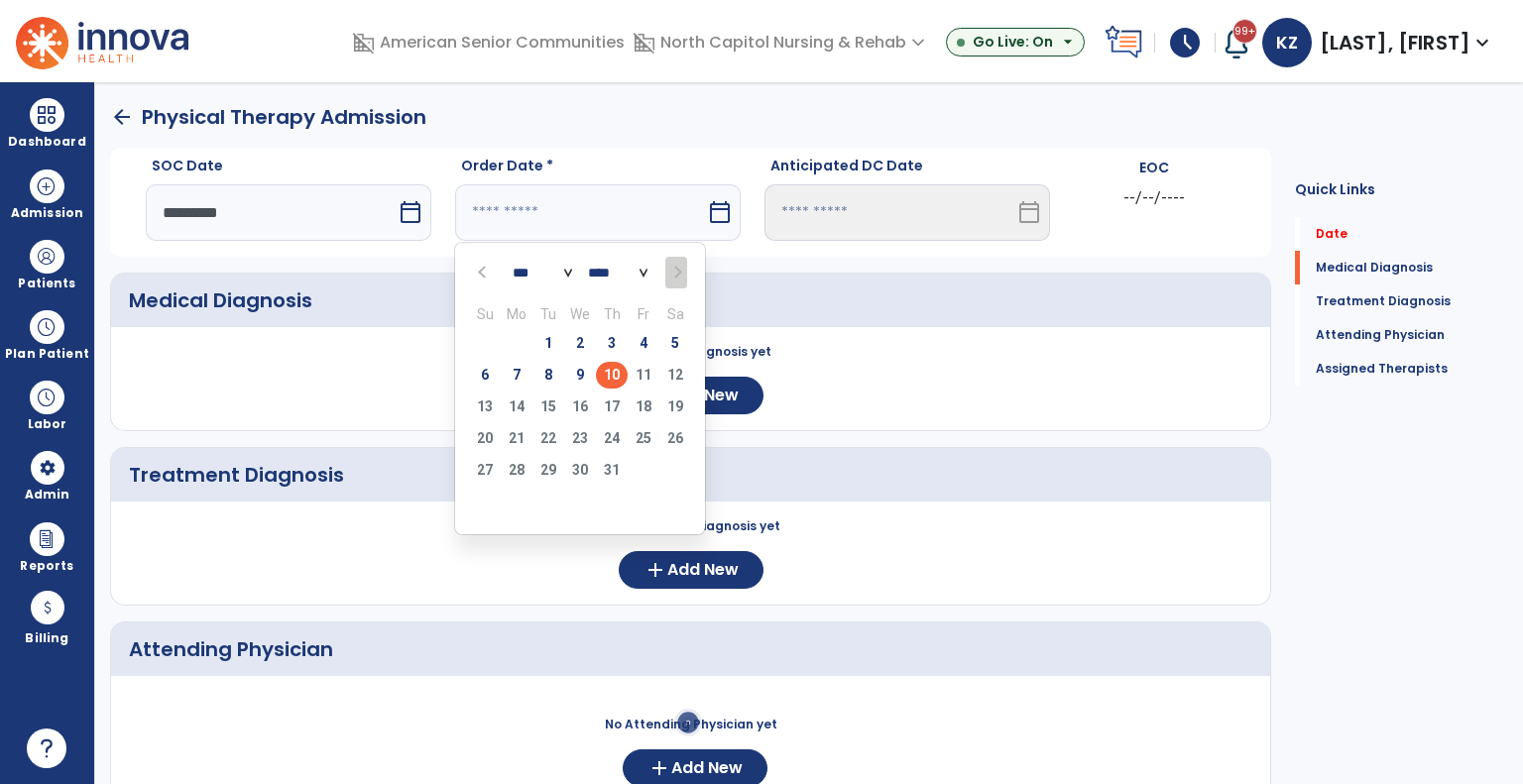type on "*********" 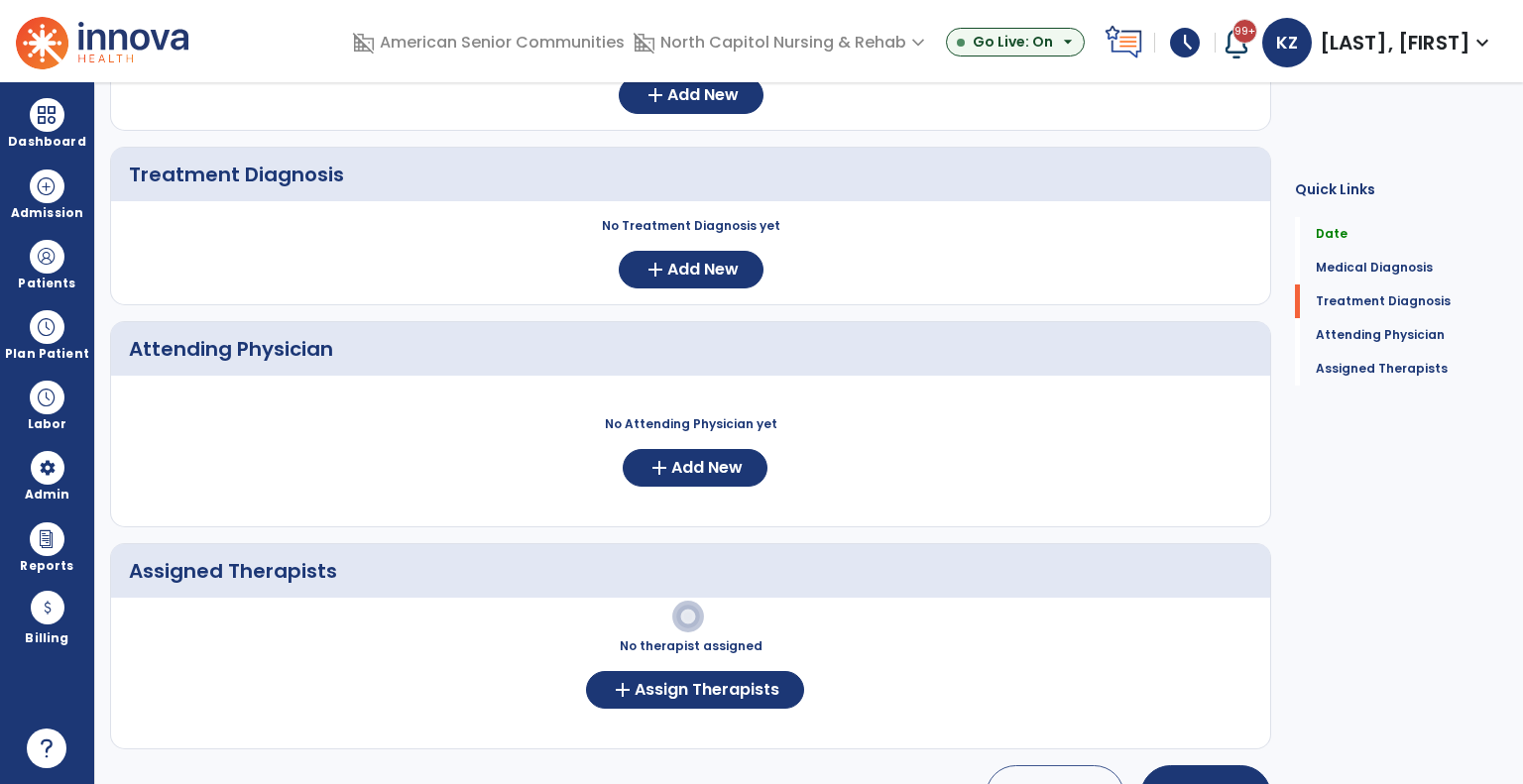 scroll, scrollTop: 353, scrollLeft: 0, axis: vertical 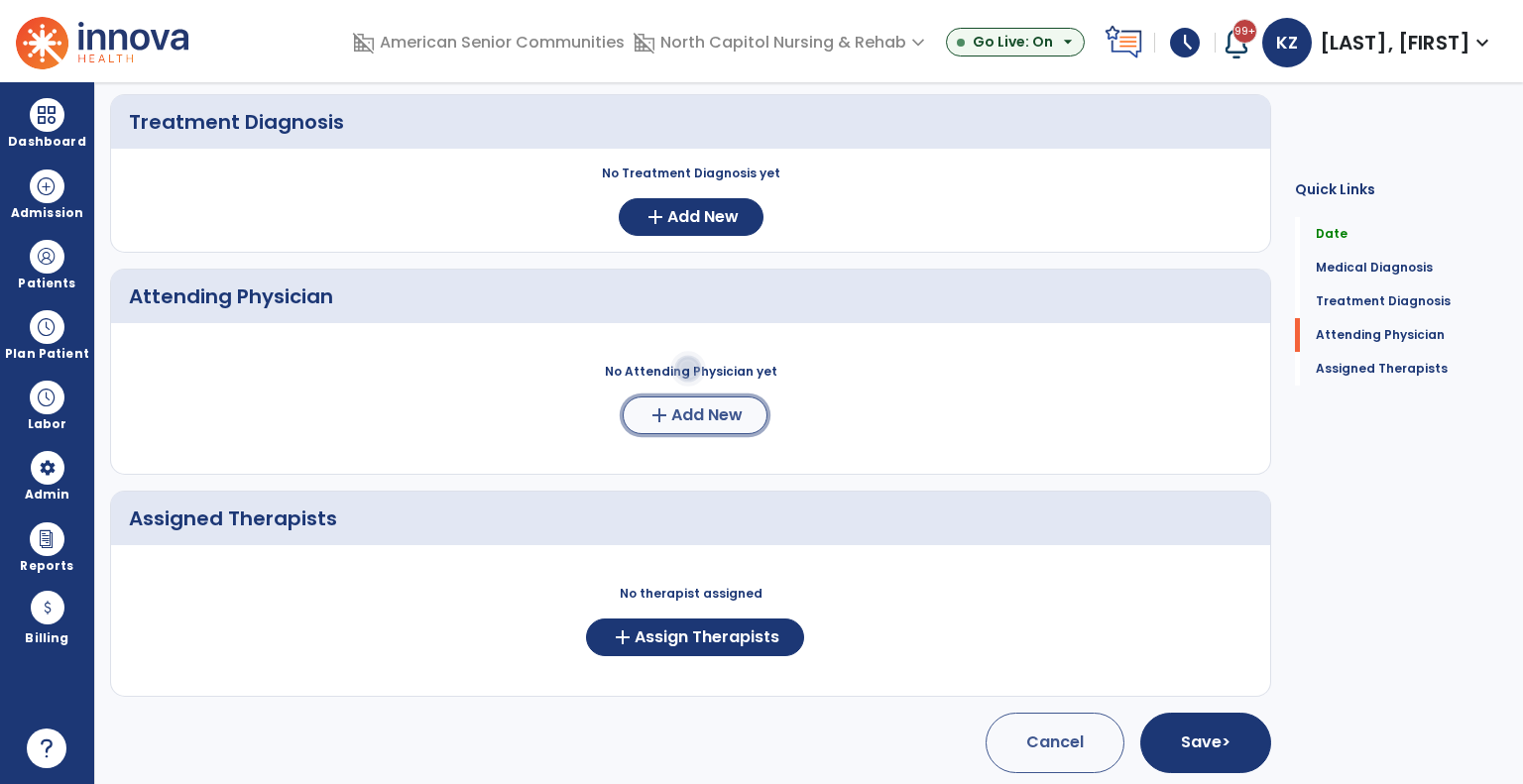 click on "Add New" 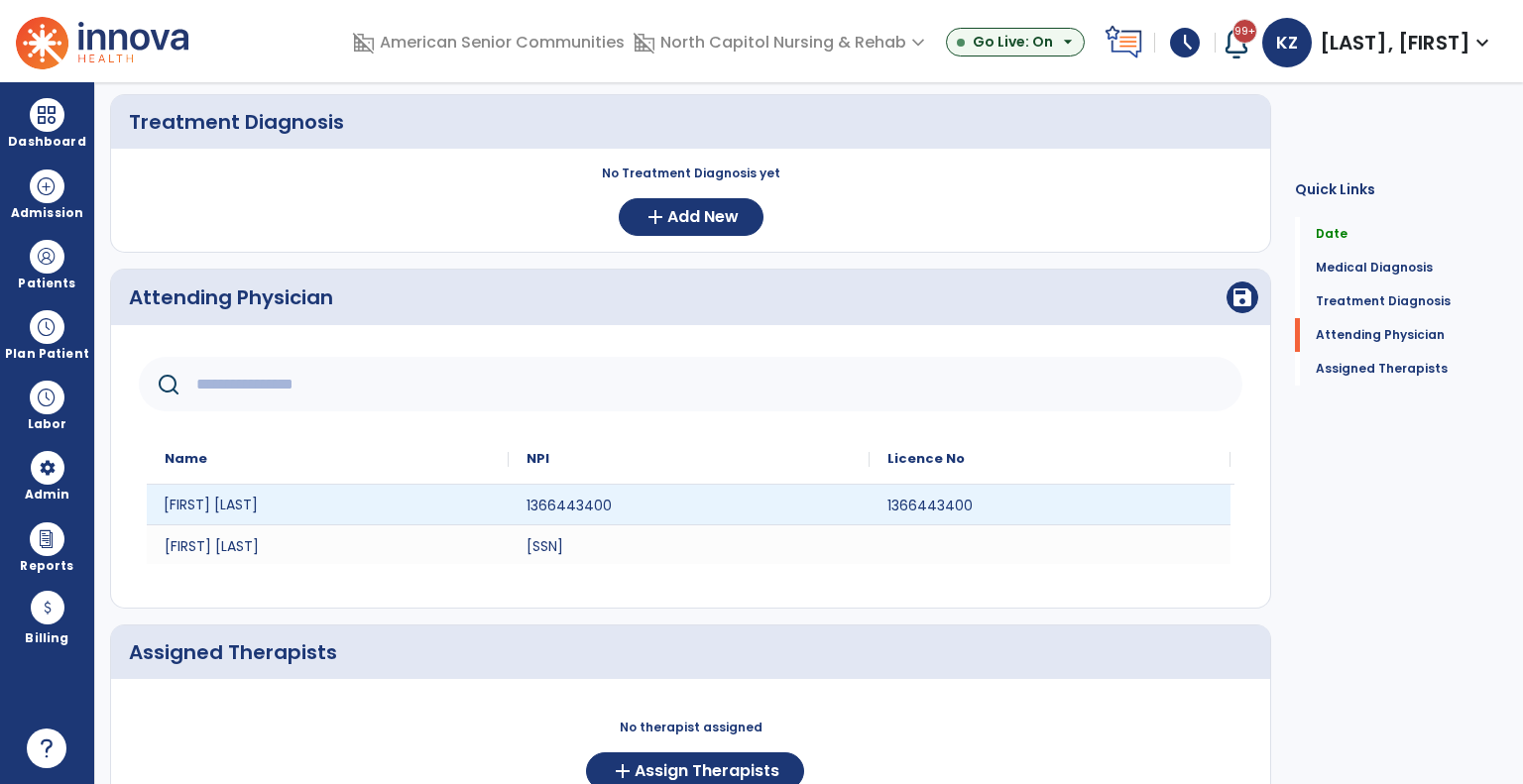 click on "James Pike" 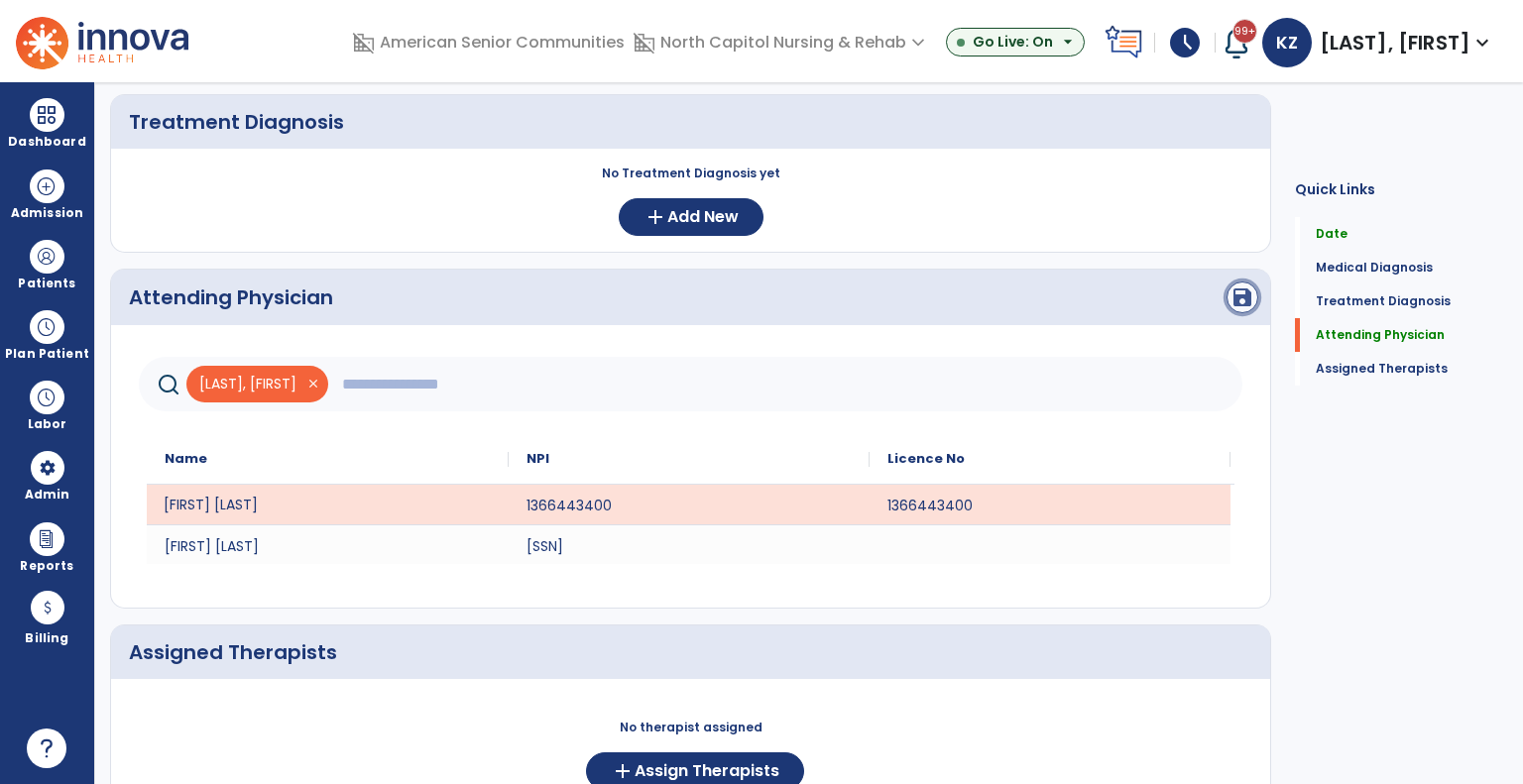 click on "save" 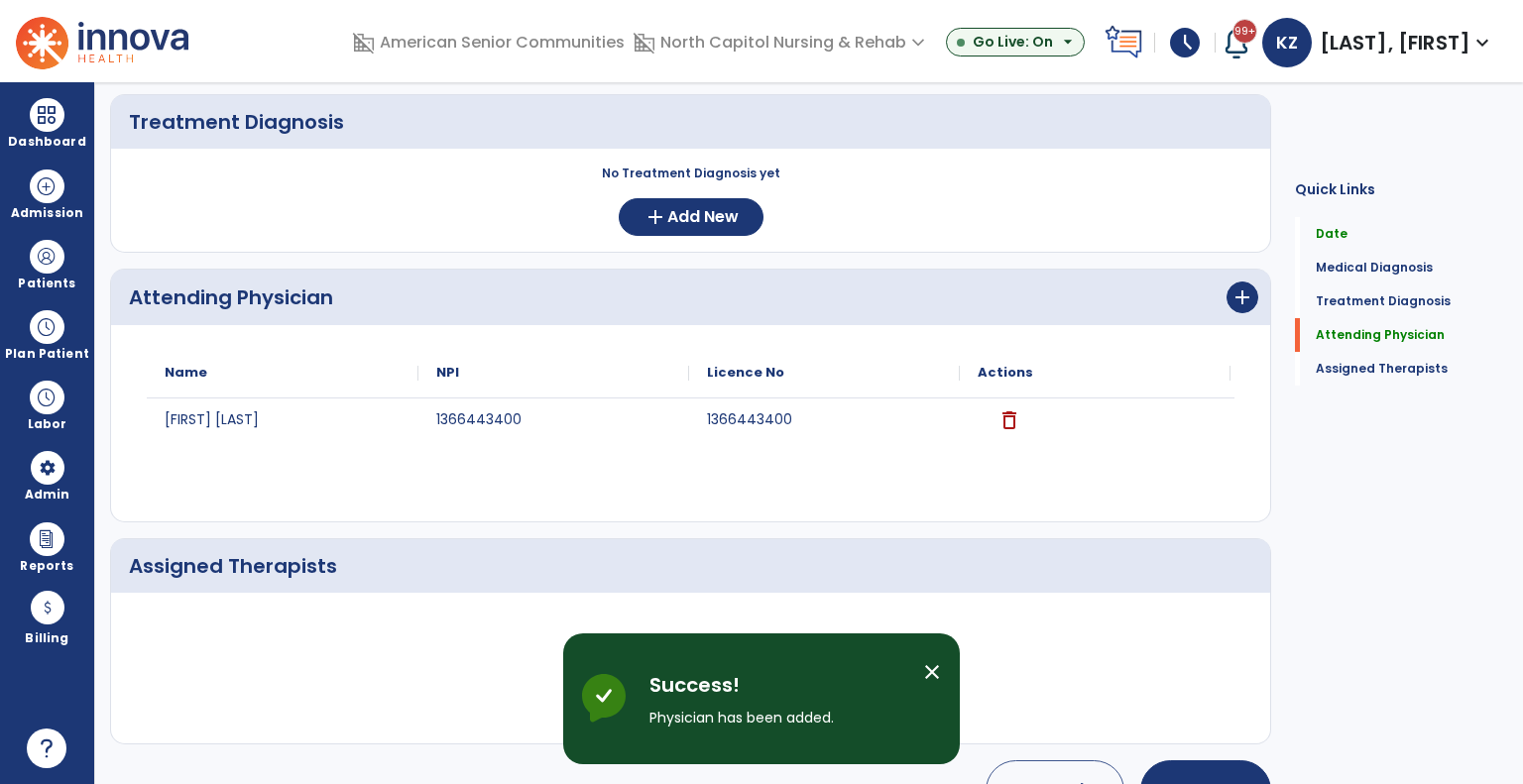 click on "close" at bounding box center (932, 672) 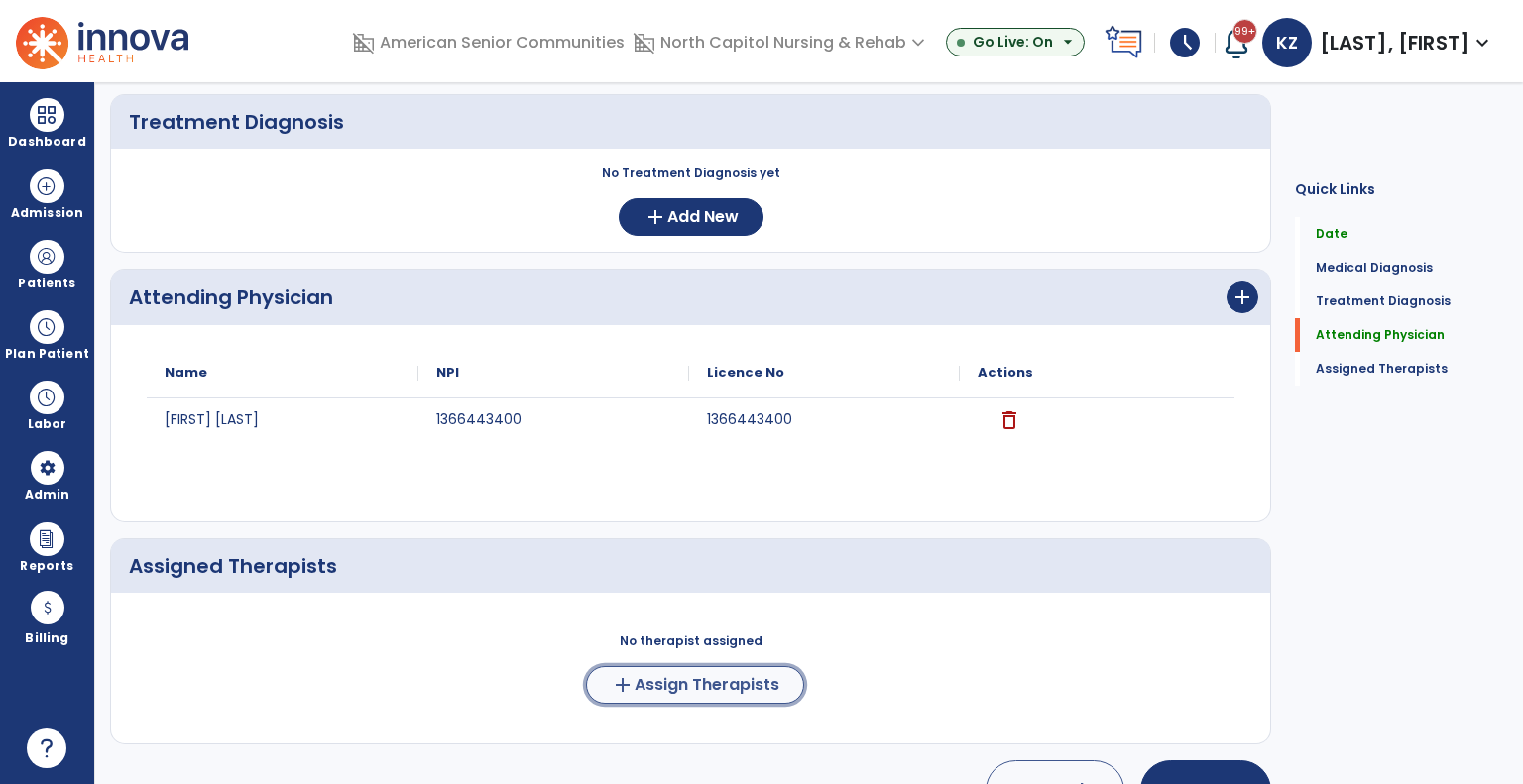 click on "Assign Therapists" 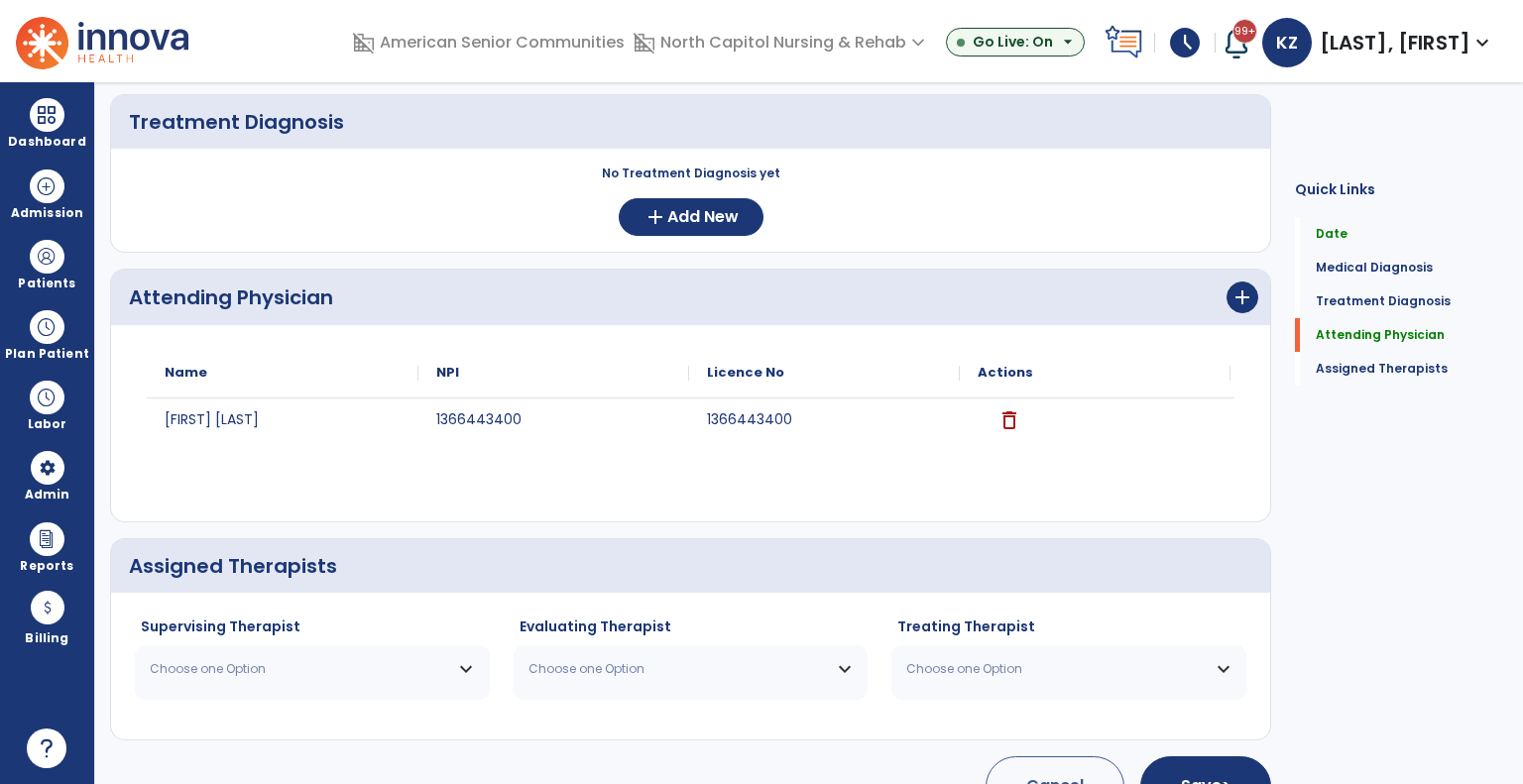 click on "Choose one Option" at bounding box center [299, 669] 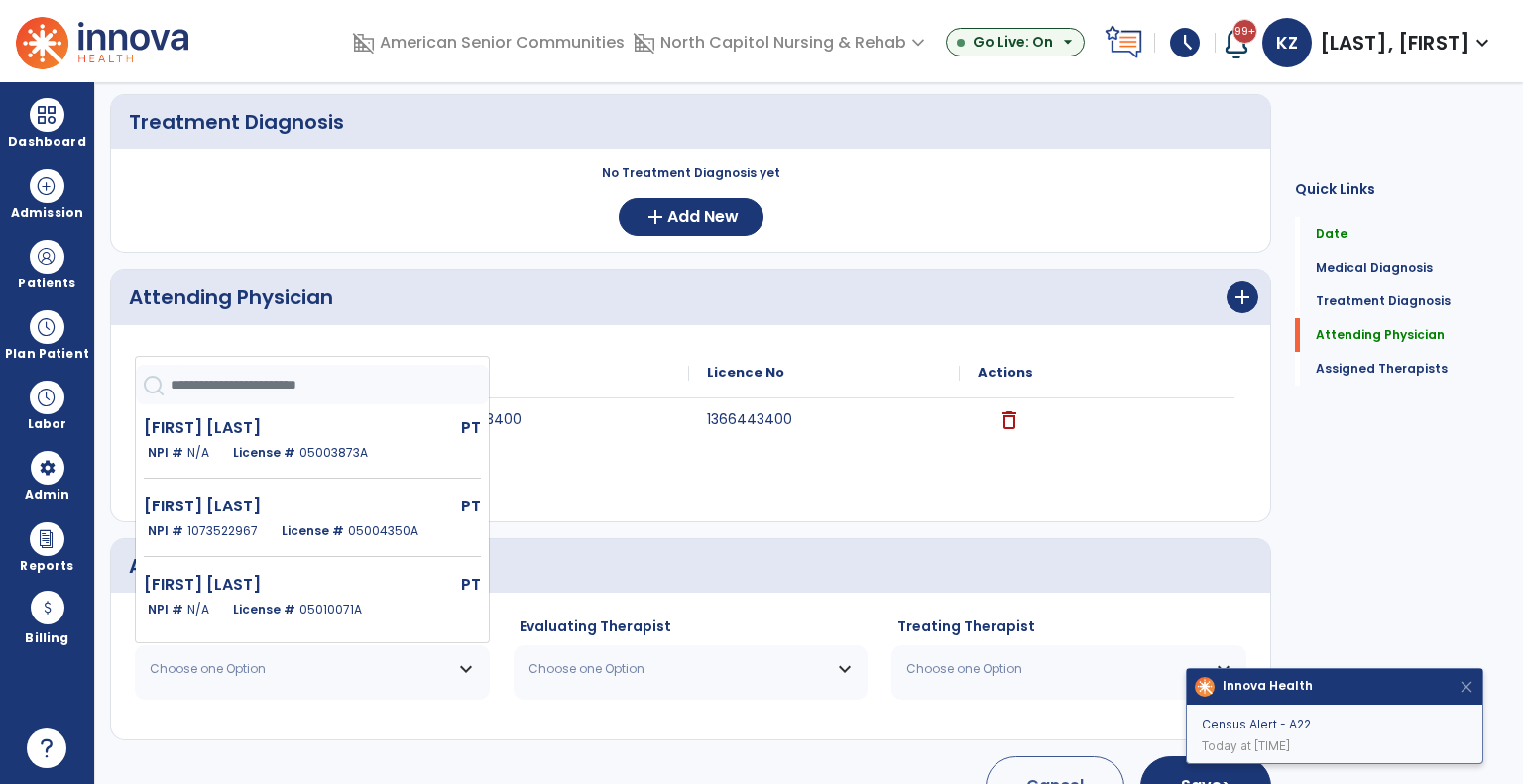click 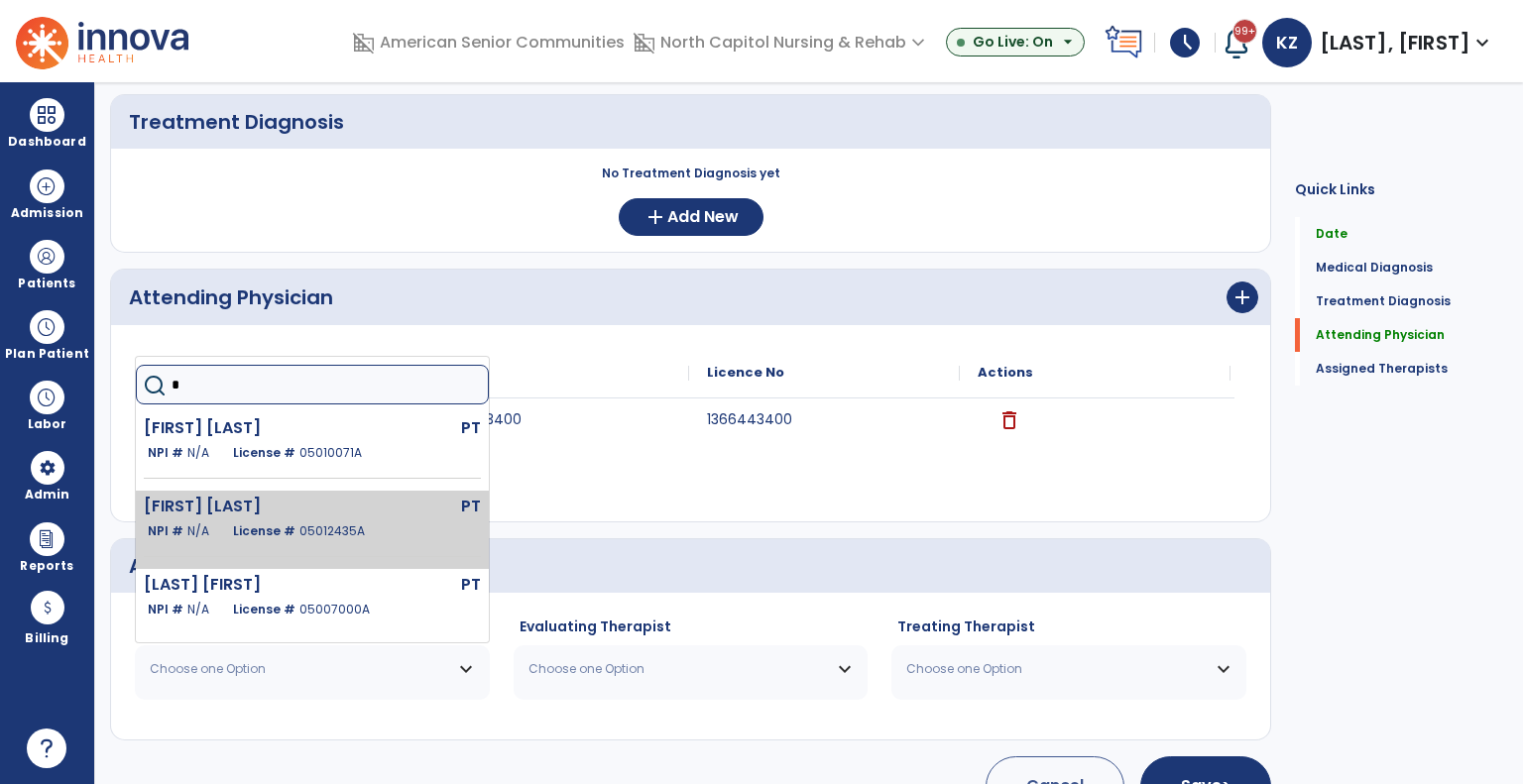 type on "*" 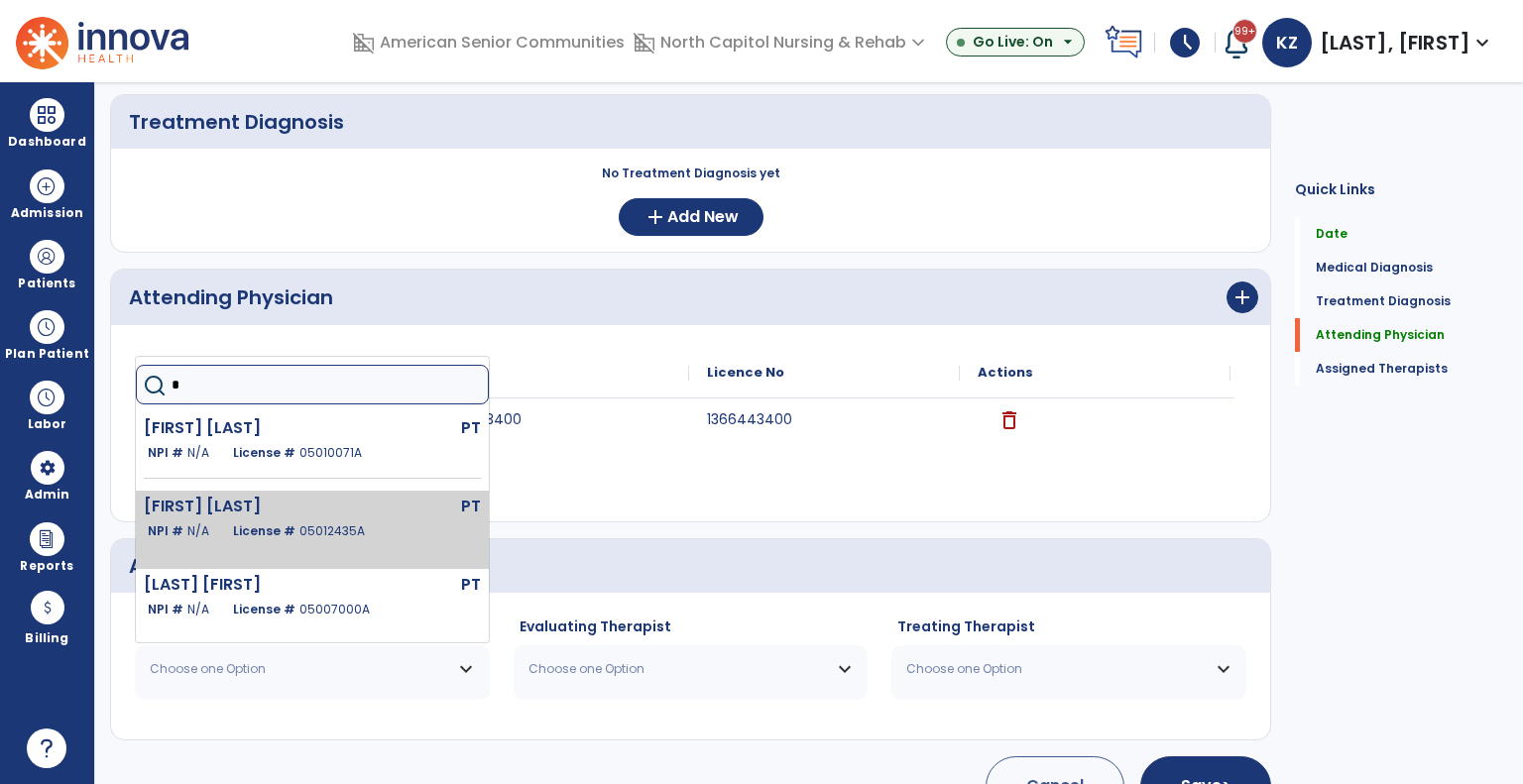 click on "05012435A" 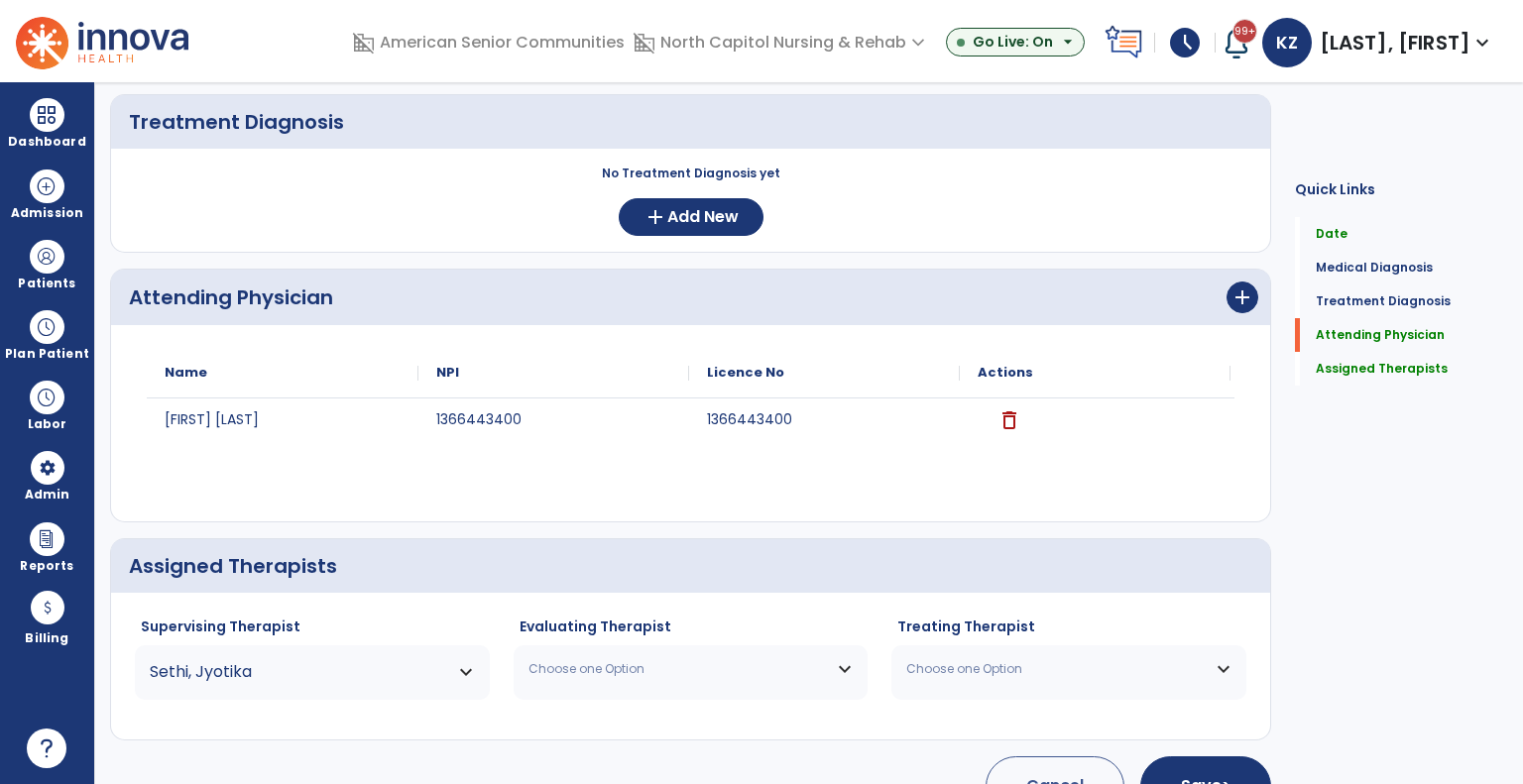 click on "Choose one Option" at bounding box center (678, 669) 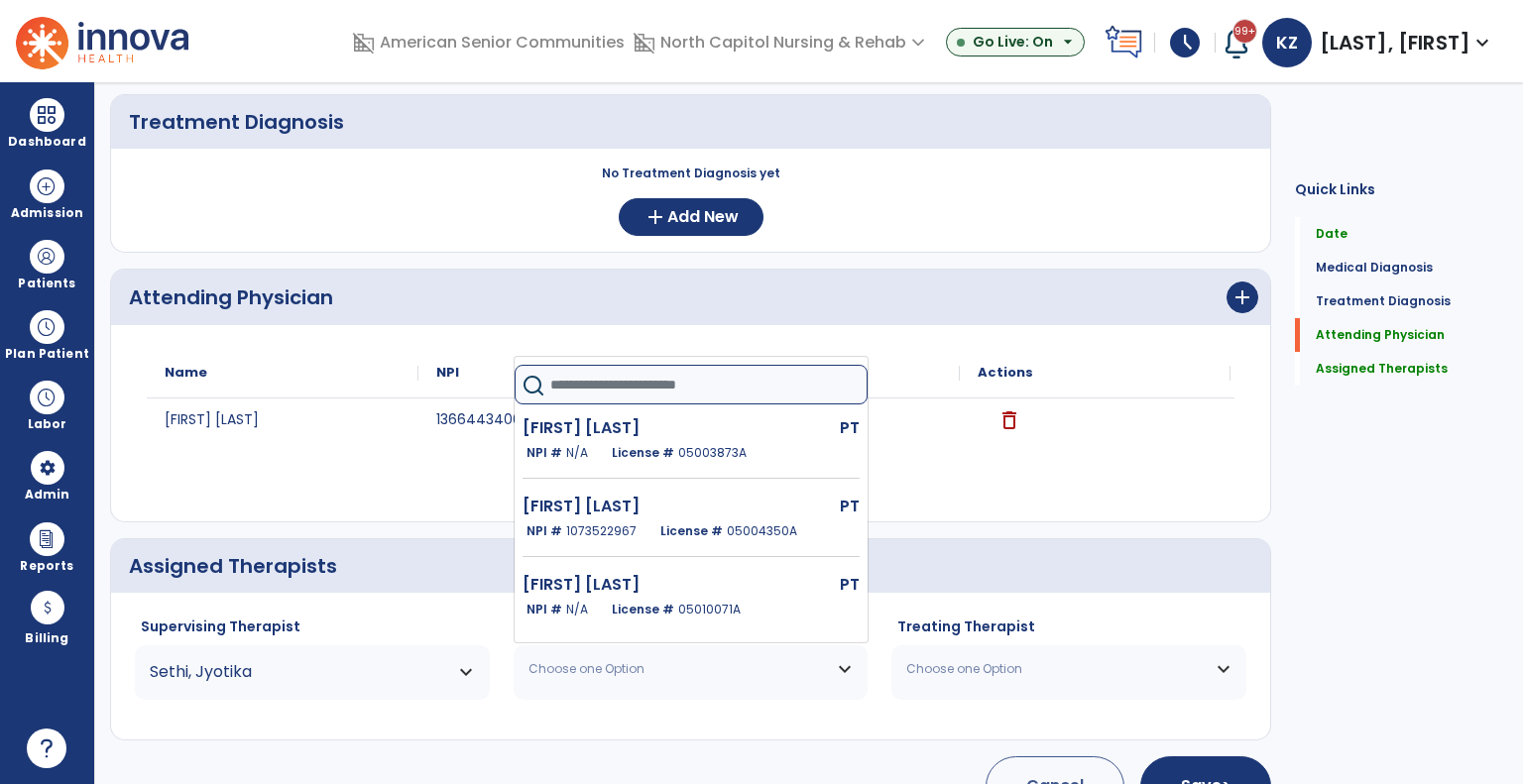 click 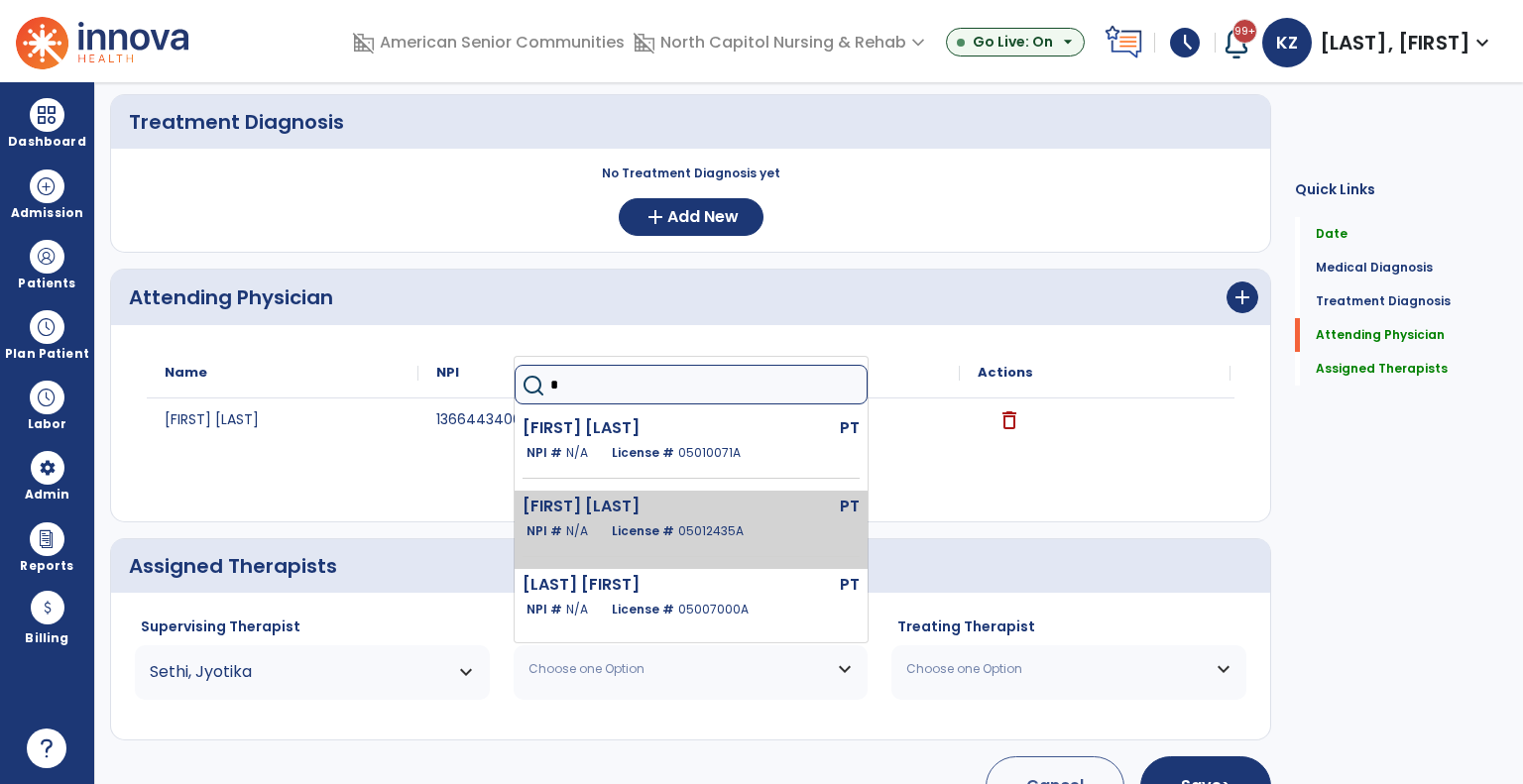 type on "*" 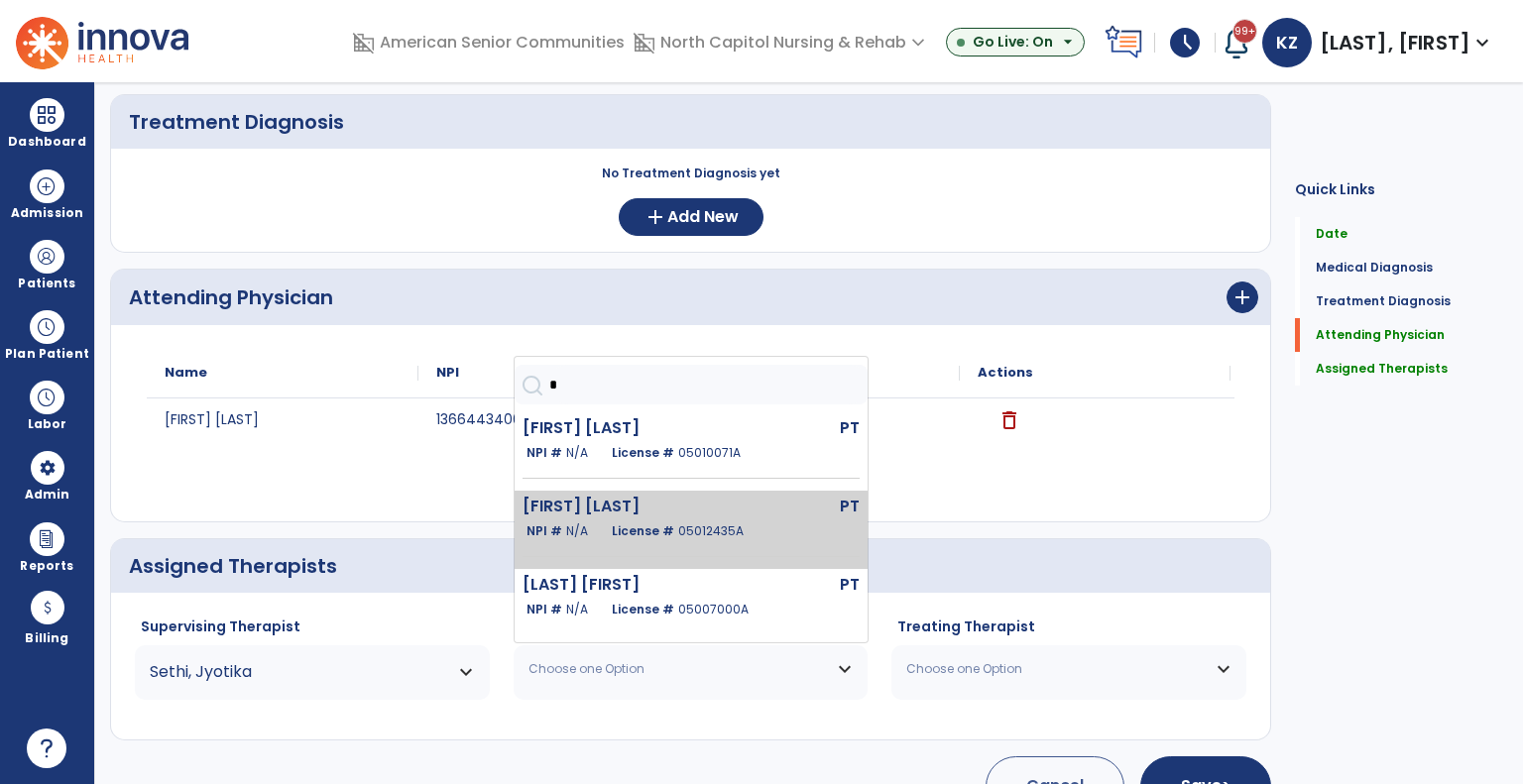click on "License #  05012435A" 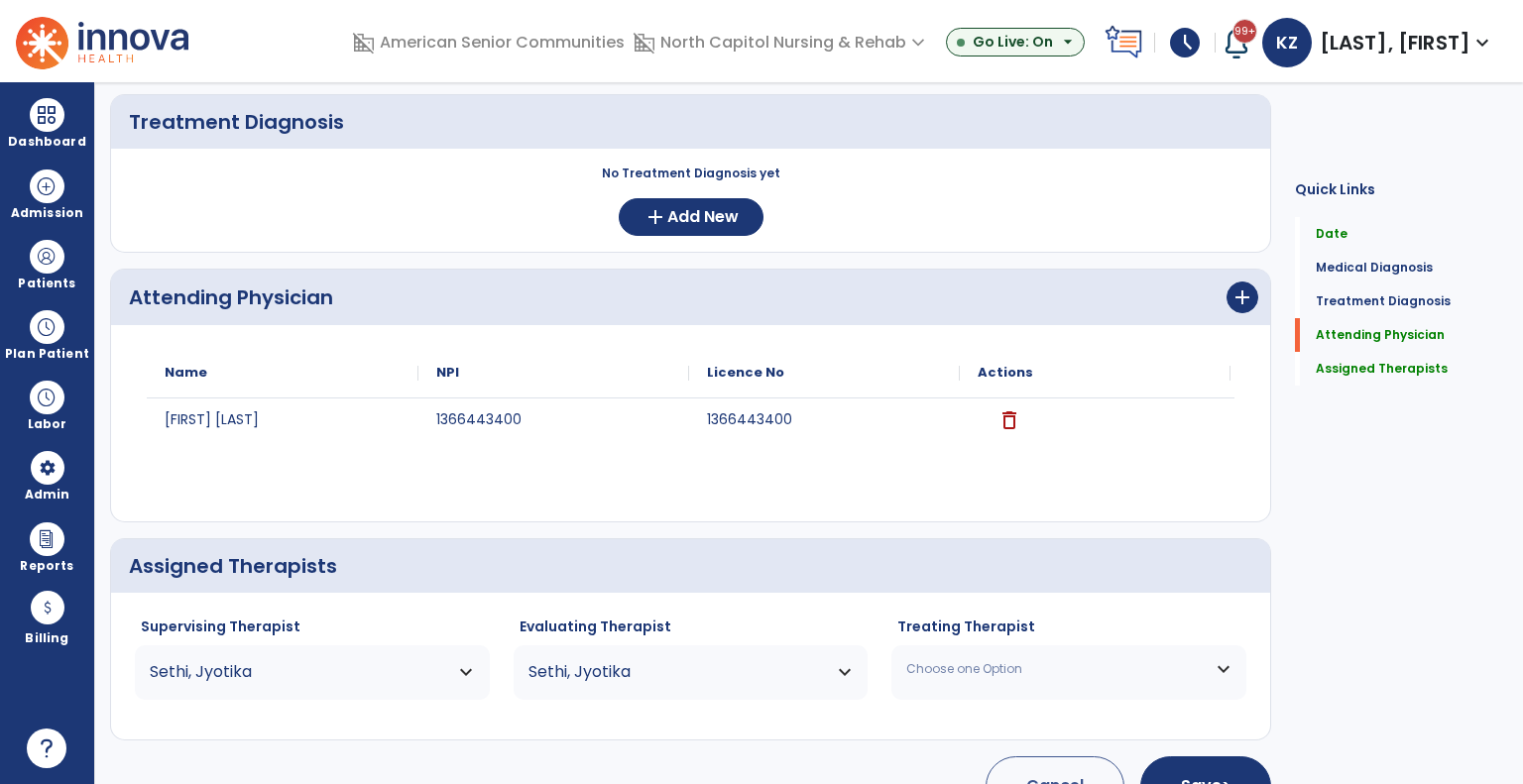 click on "Choose one Option" at bounding box center [1056, 669] 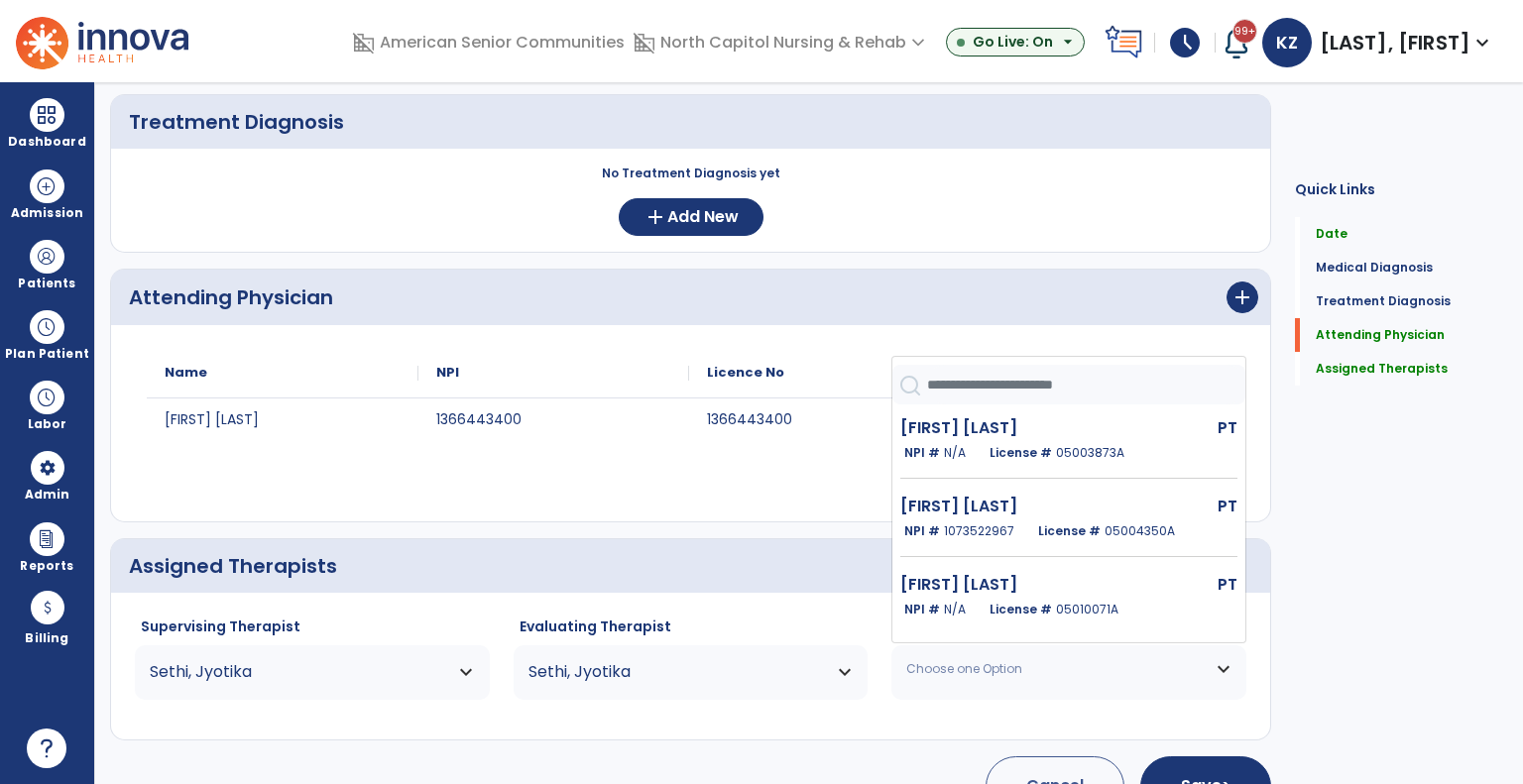 click 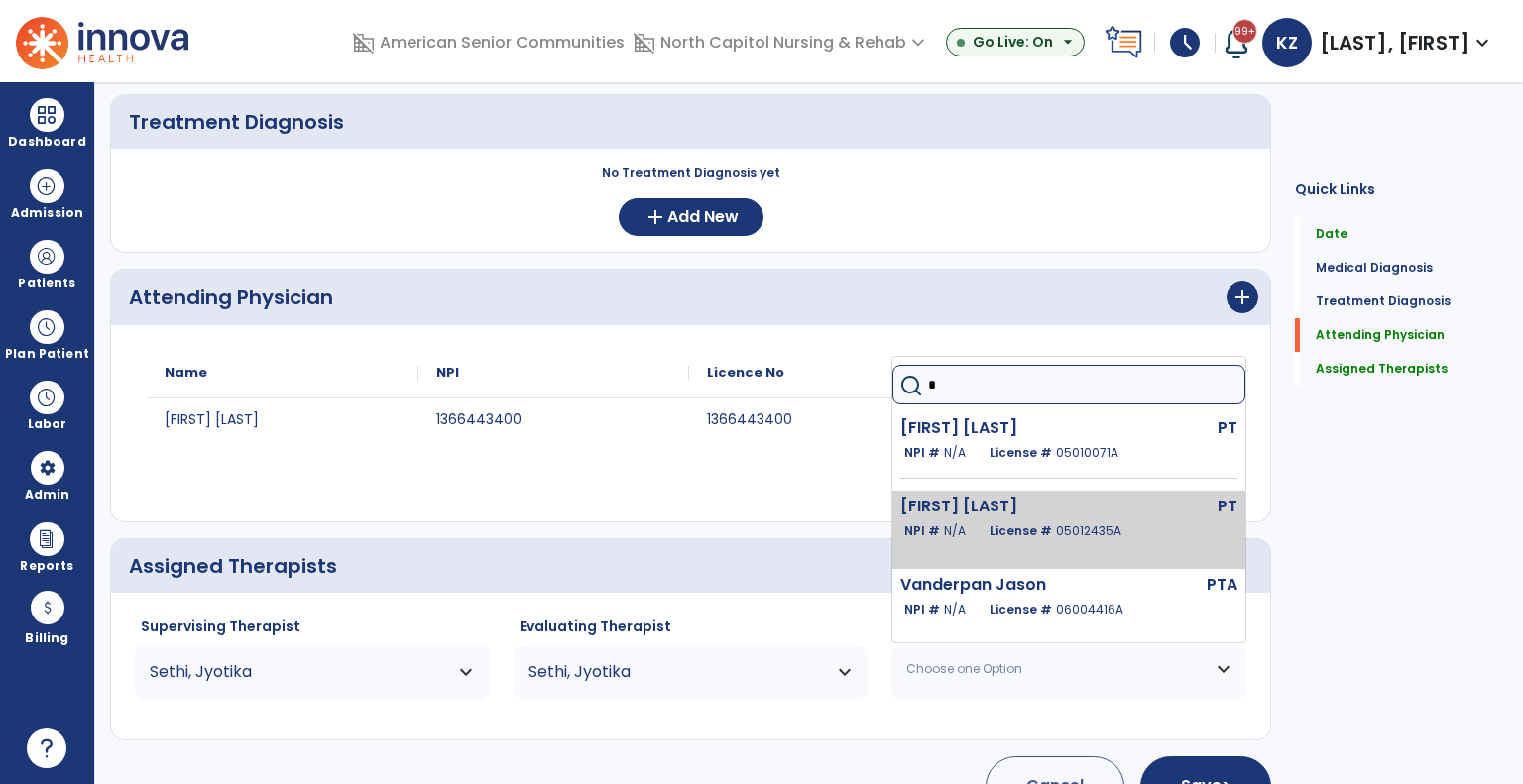 type on "*" 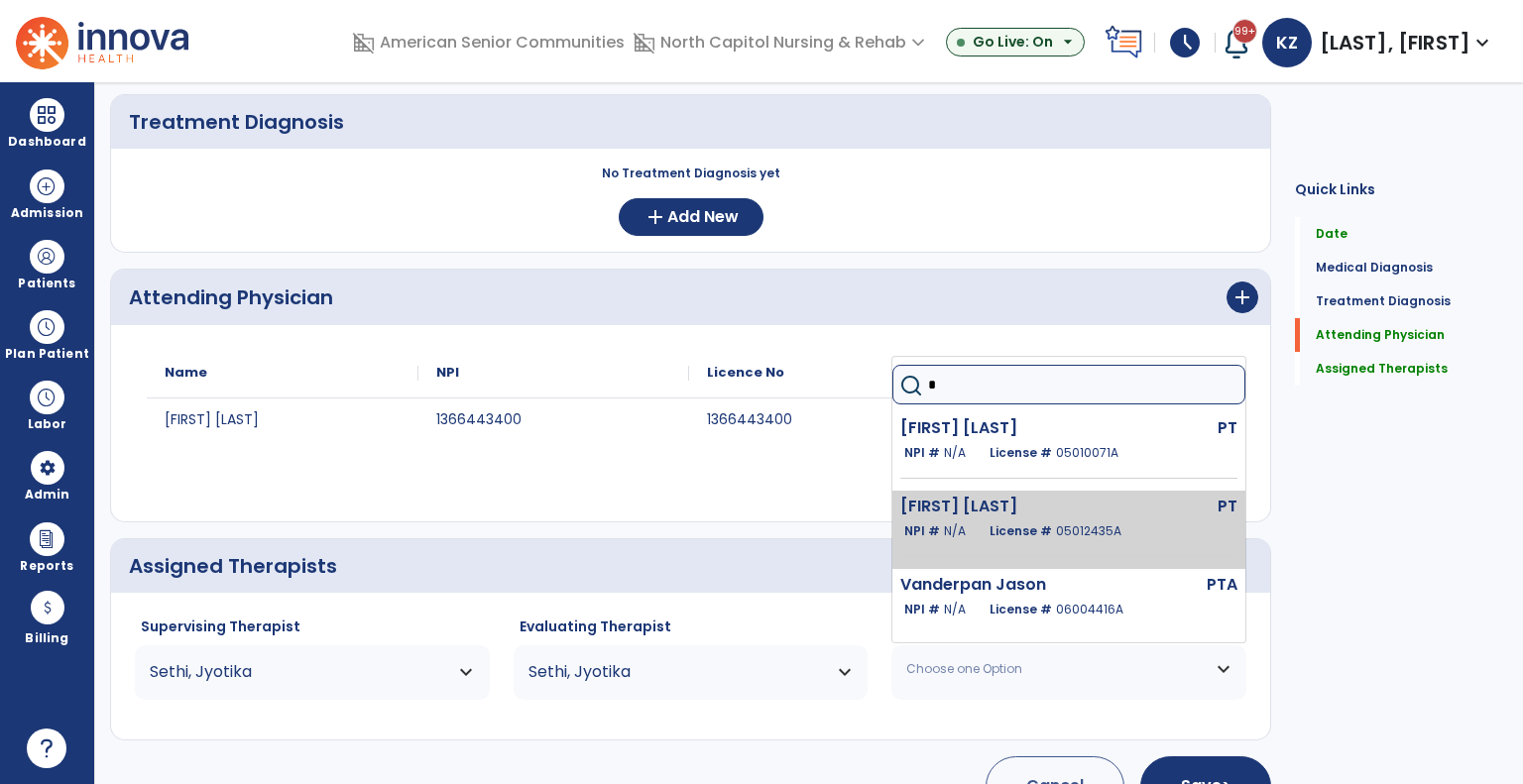 click on "License #  05012435A" 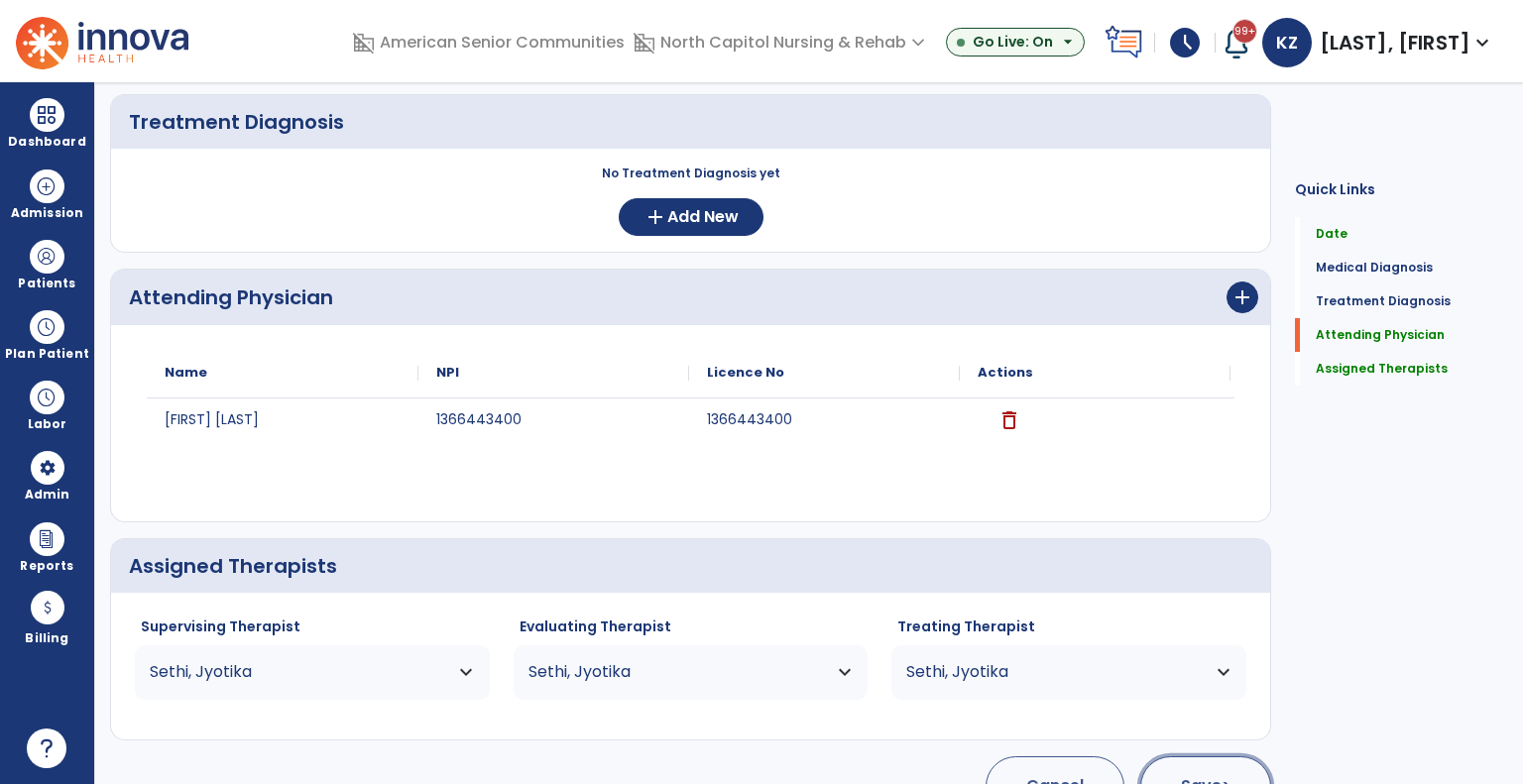 click on "Save  >" 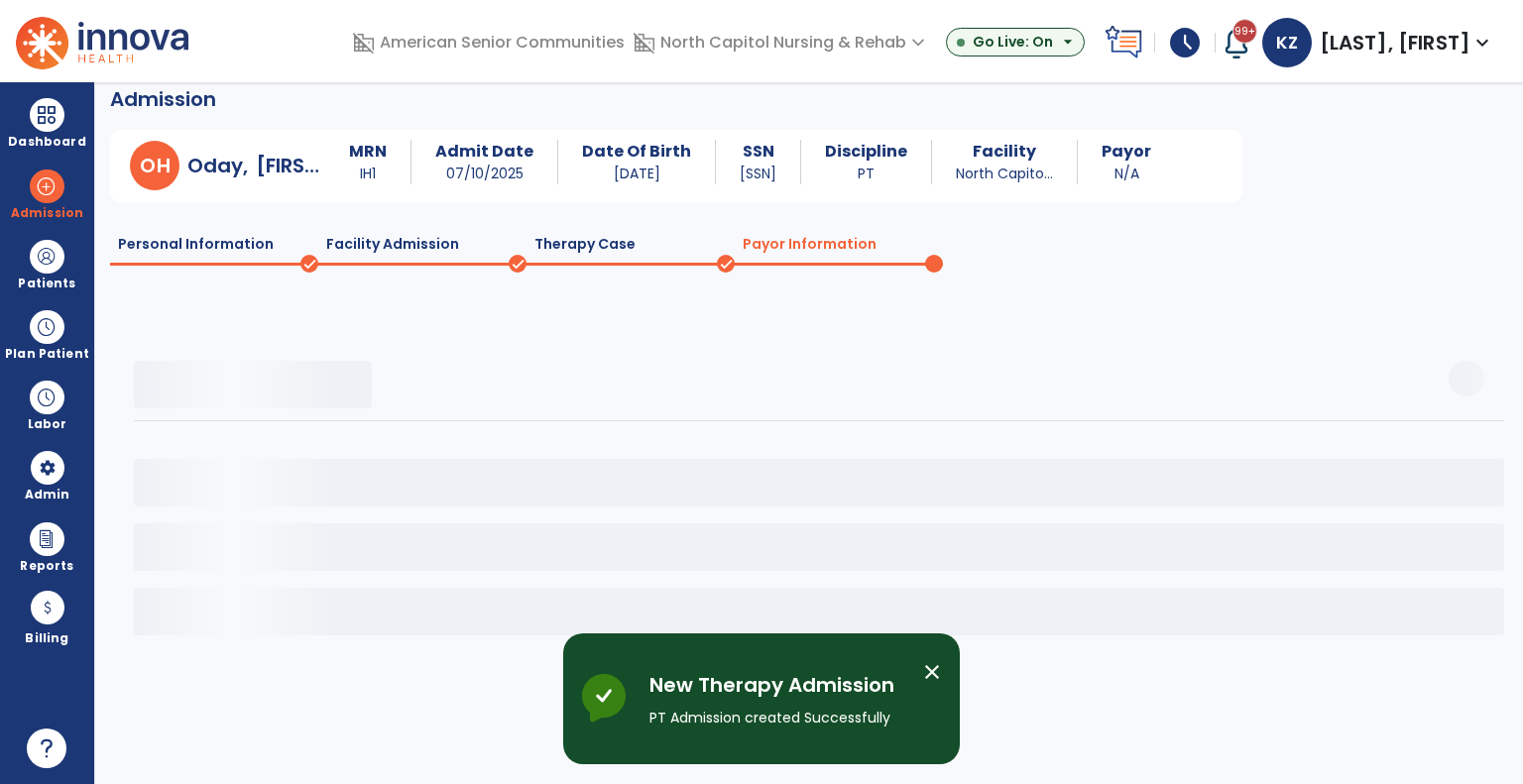scroll, scrollTop: 16, scrollLeft: 0, axis: vertical 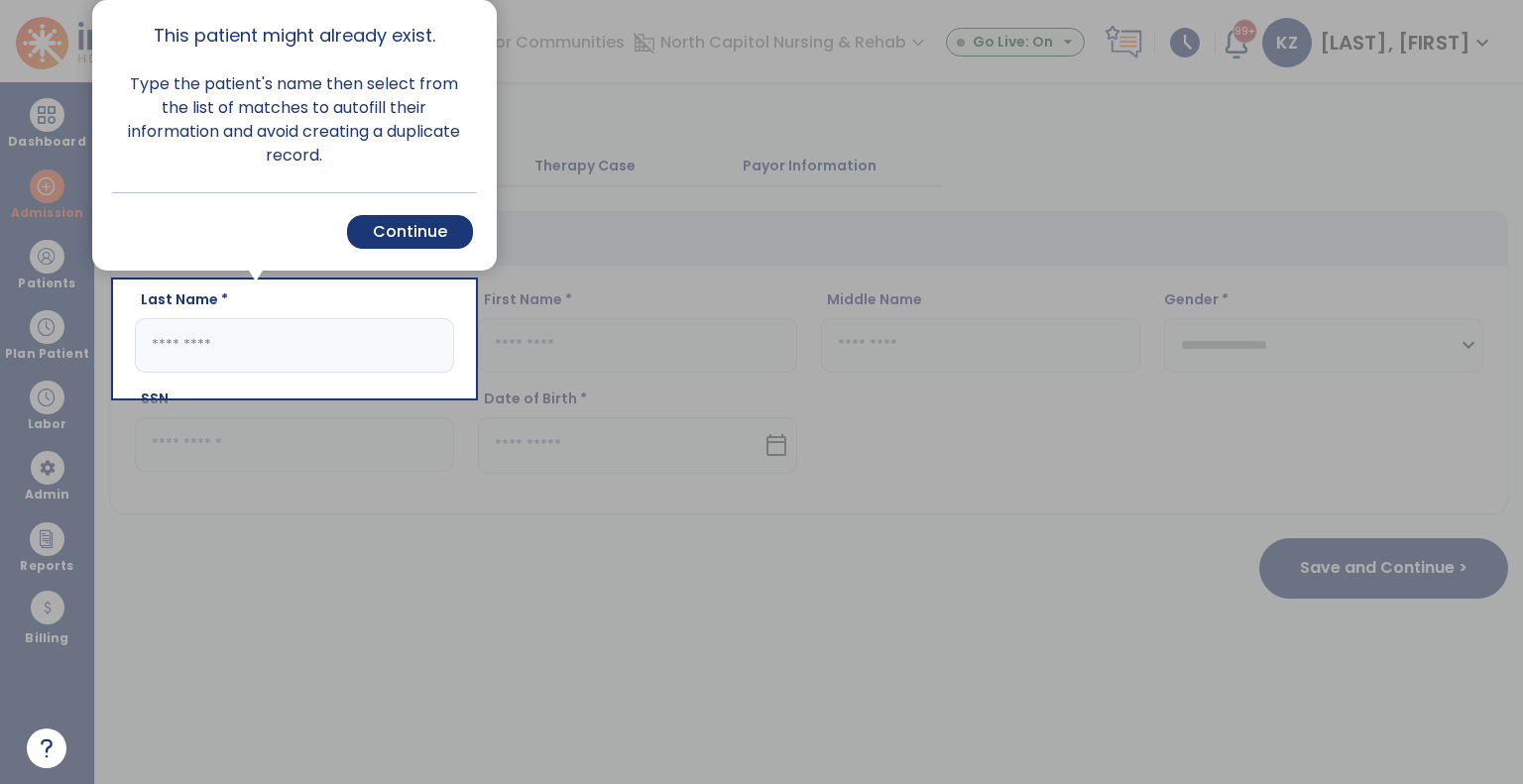 click at bounding box center [998, 392] 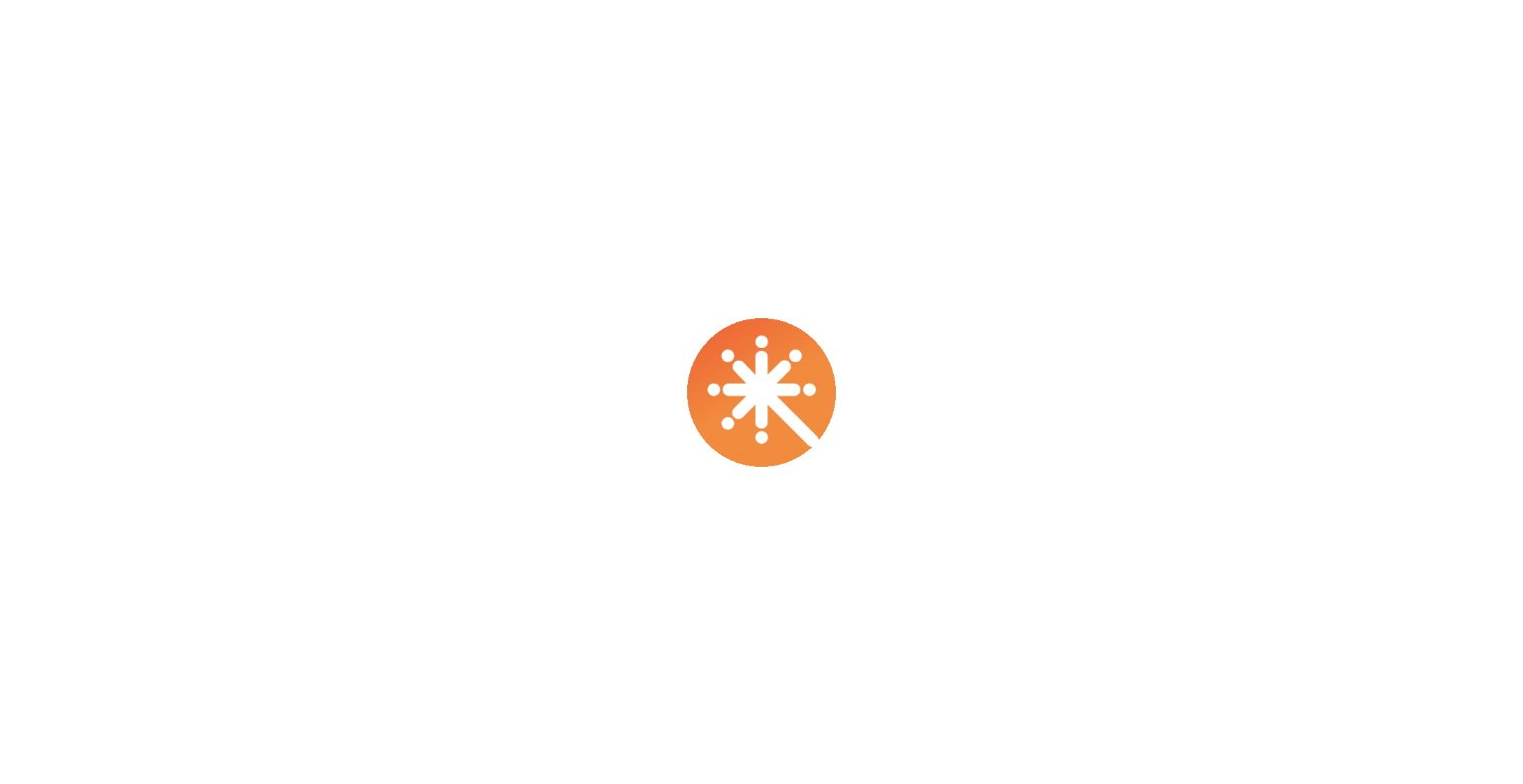 scroll, scrollTop: 0, scrollLeft: 0, axis: both 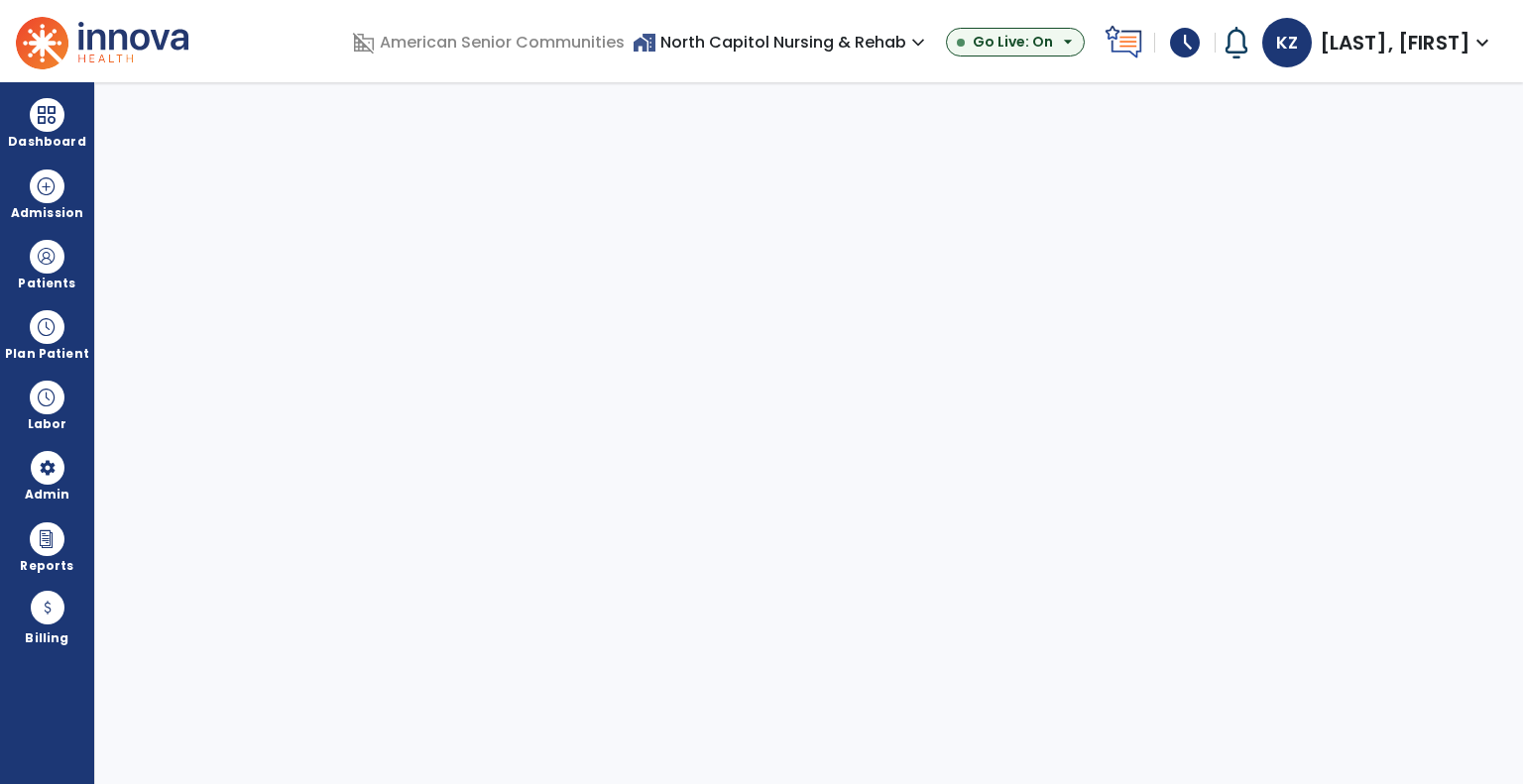 select on "***" 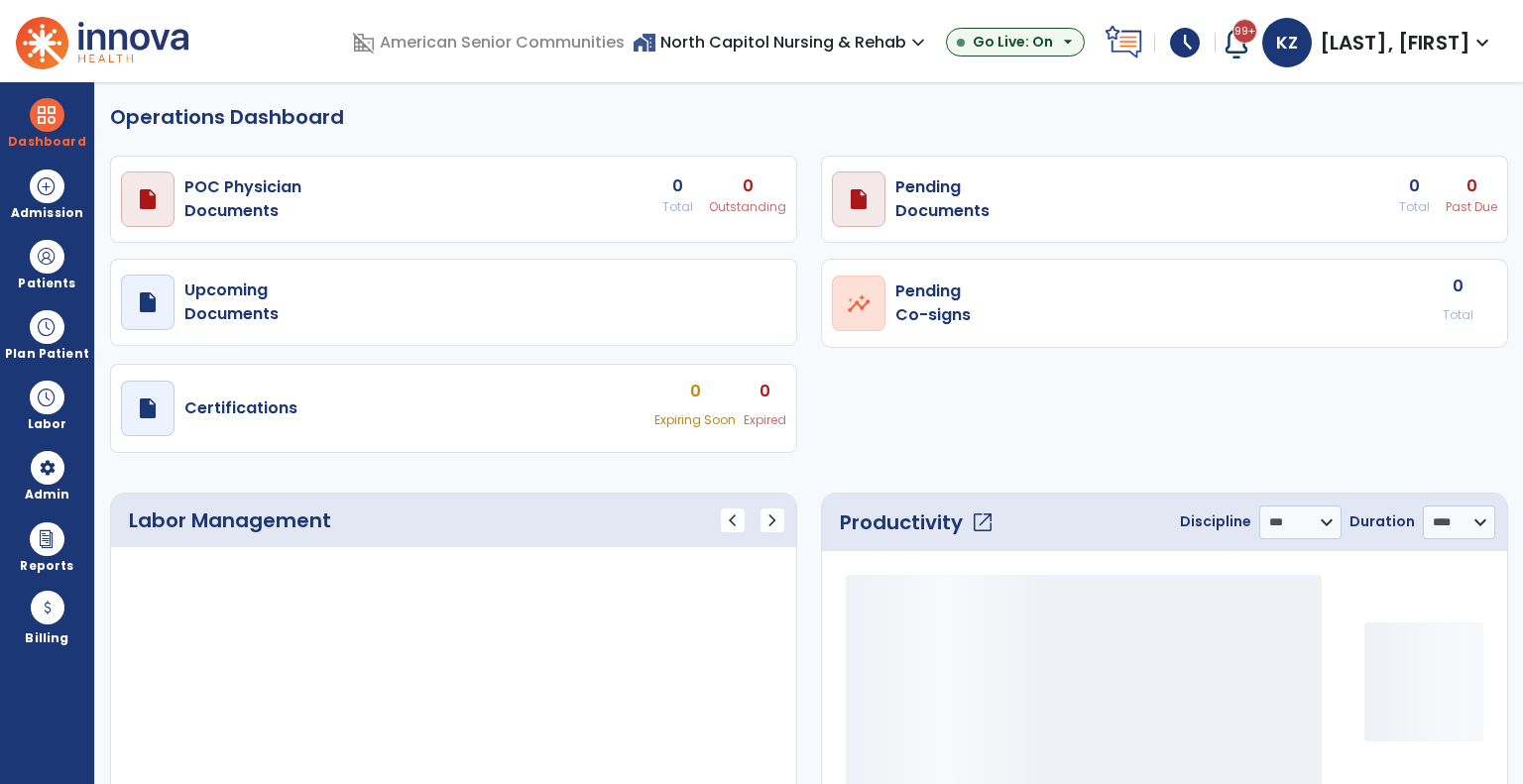 select on "***" 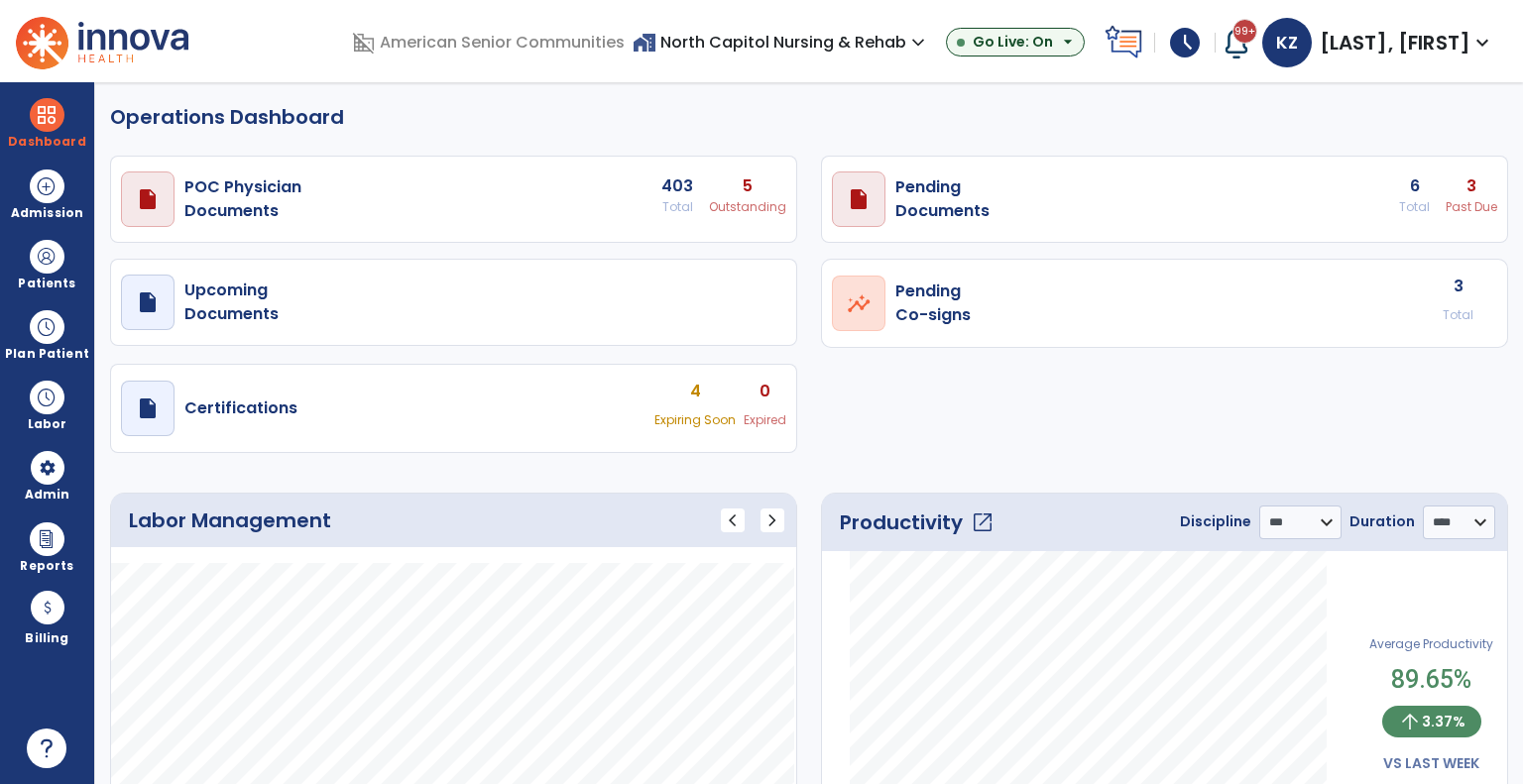 click on "home_work   North Capitol Nursing & Rehab   expand_more" at bounding box center (781, 42) 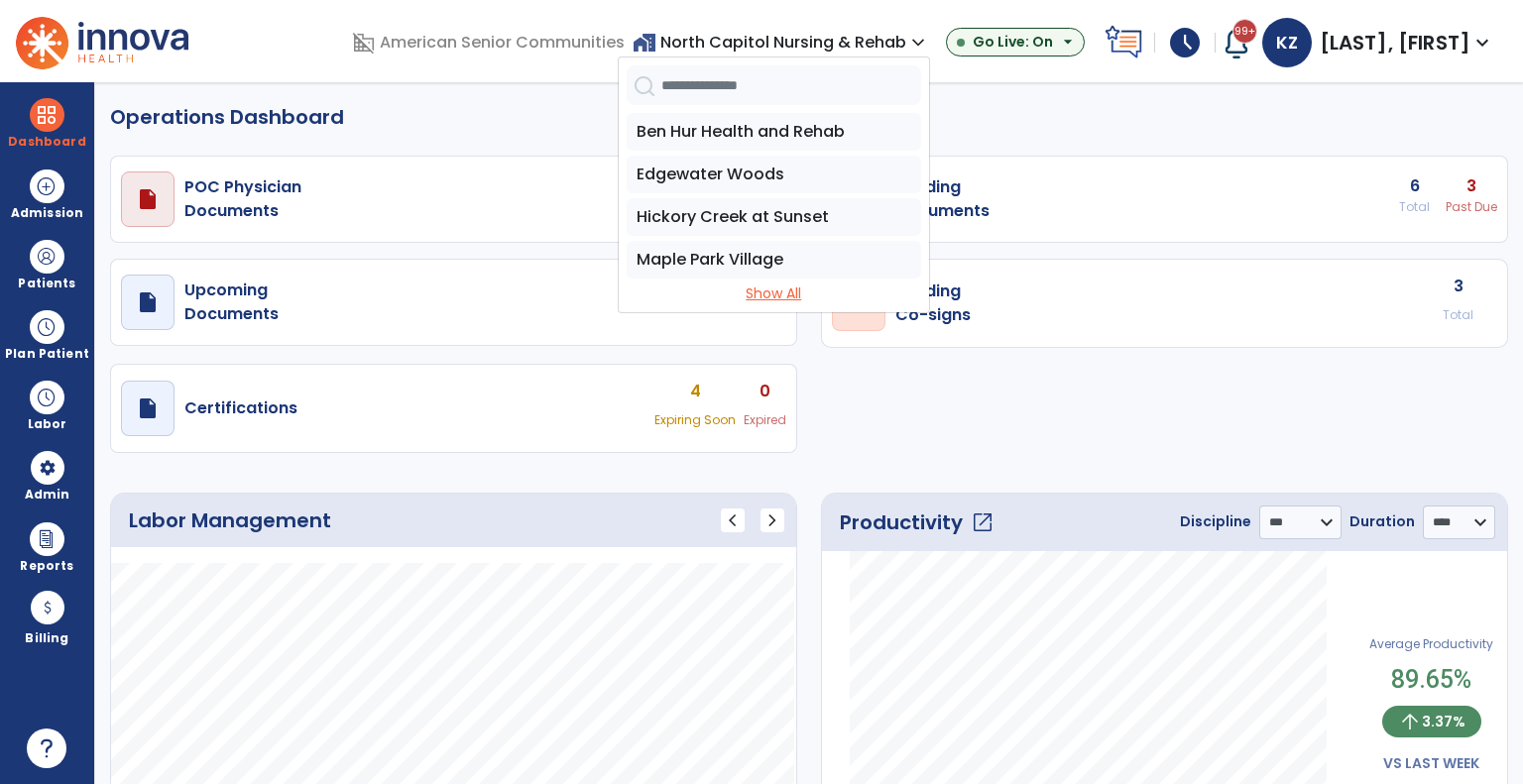 click on "Show All" at bounding box center (773, 293) 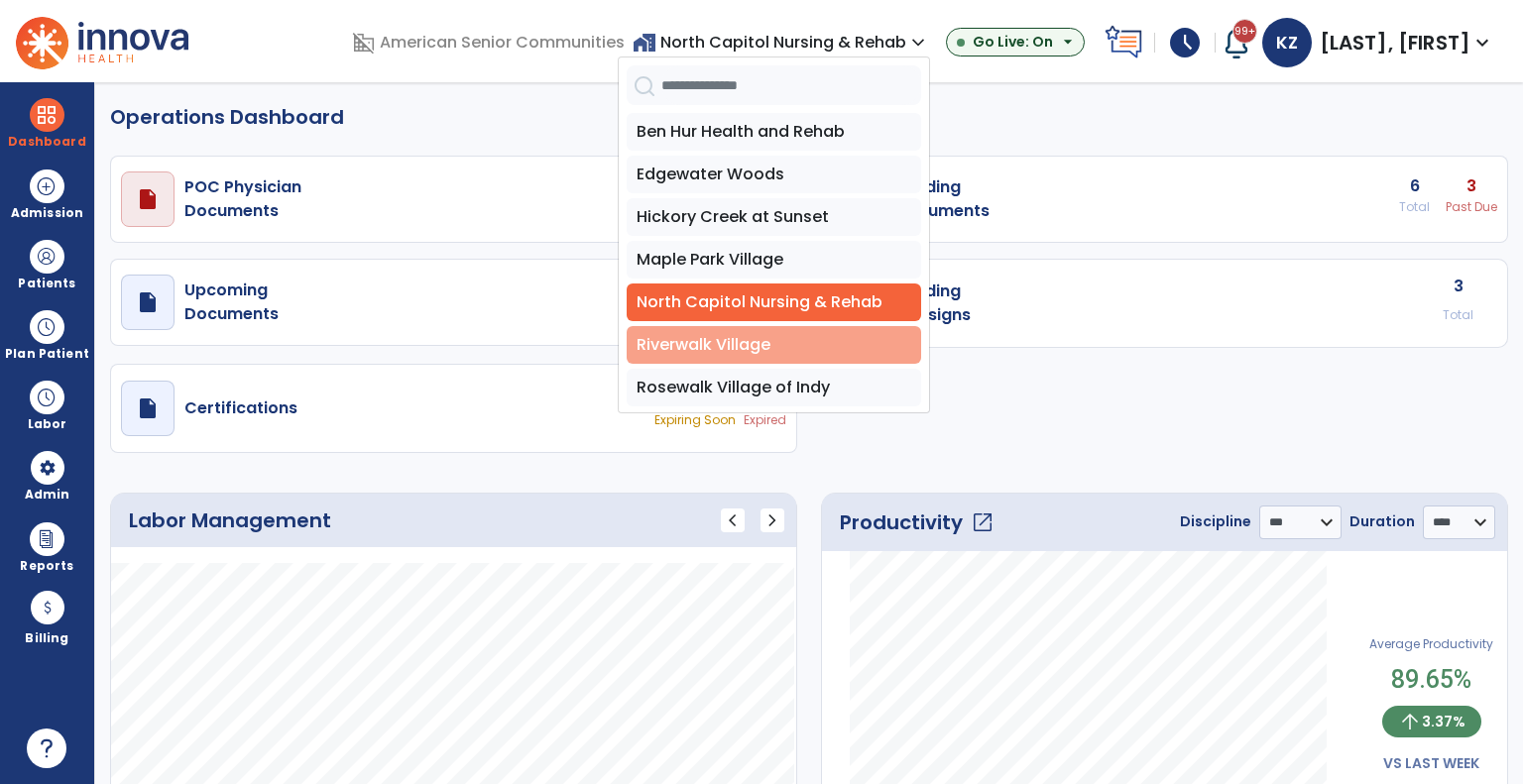 click on "Riverwalk Village" at bounding box center (773, 345) 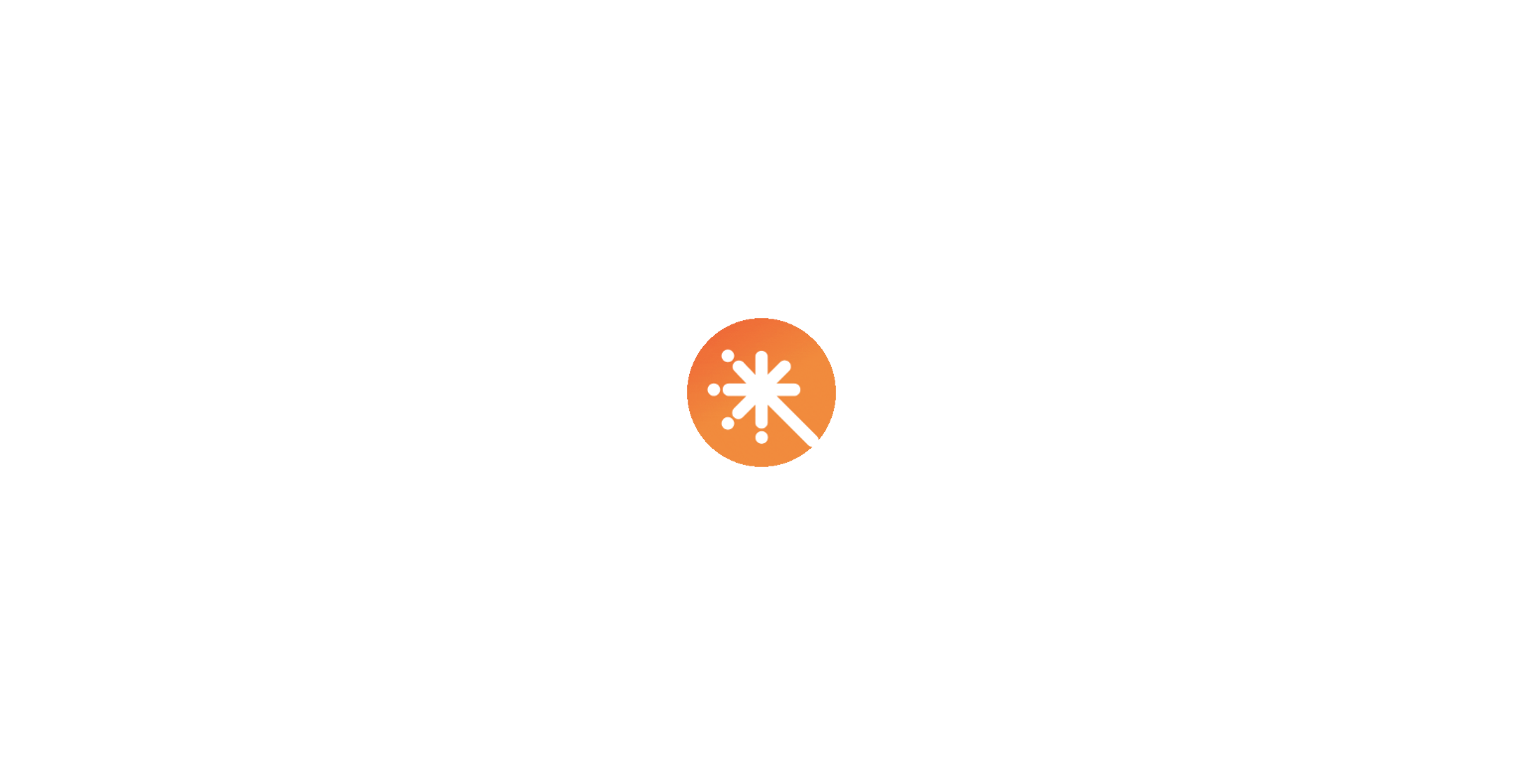 scroll, scrollTop: 0, scrollLeft: 0, axis: both 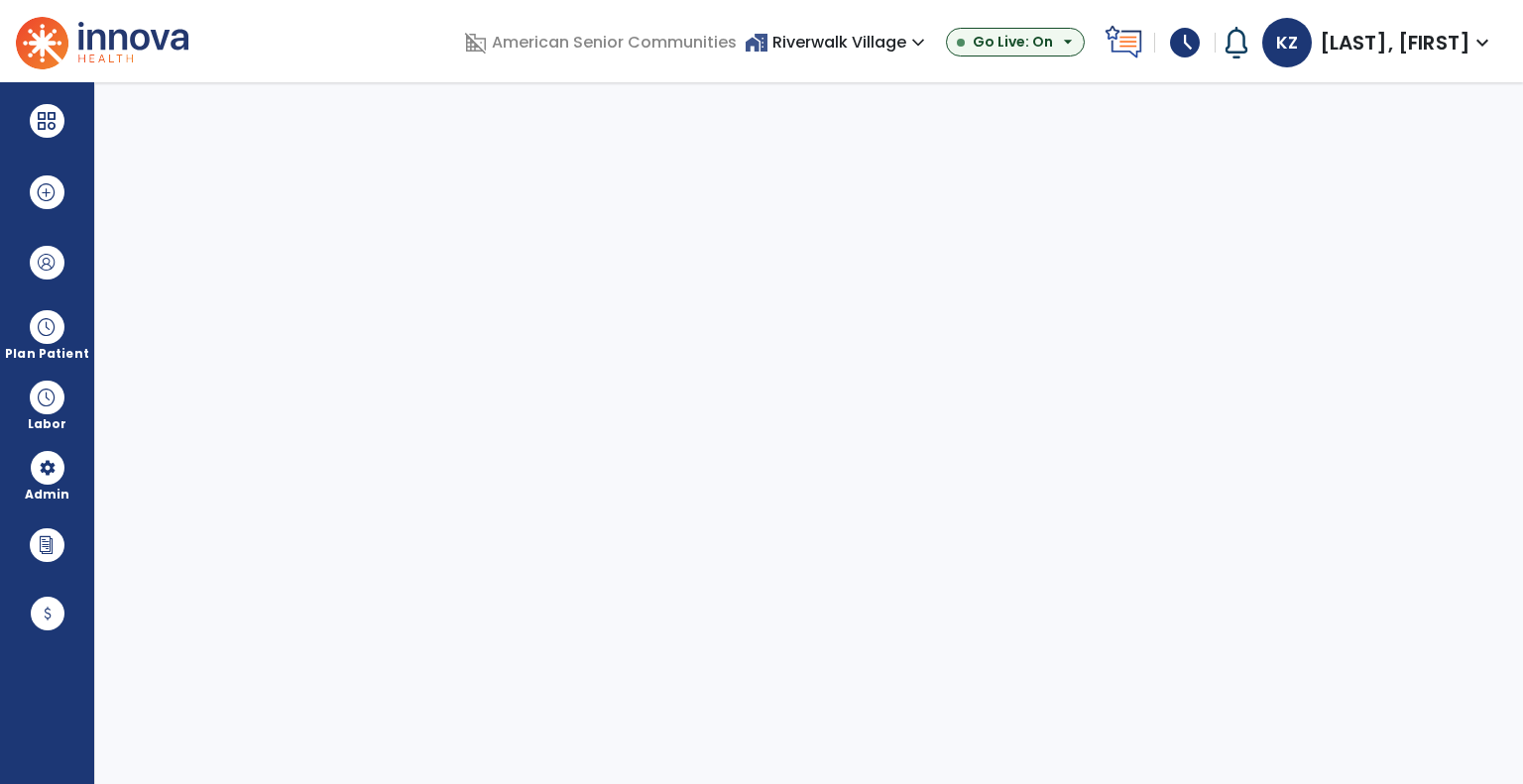 select on "***" 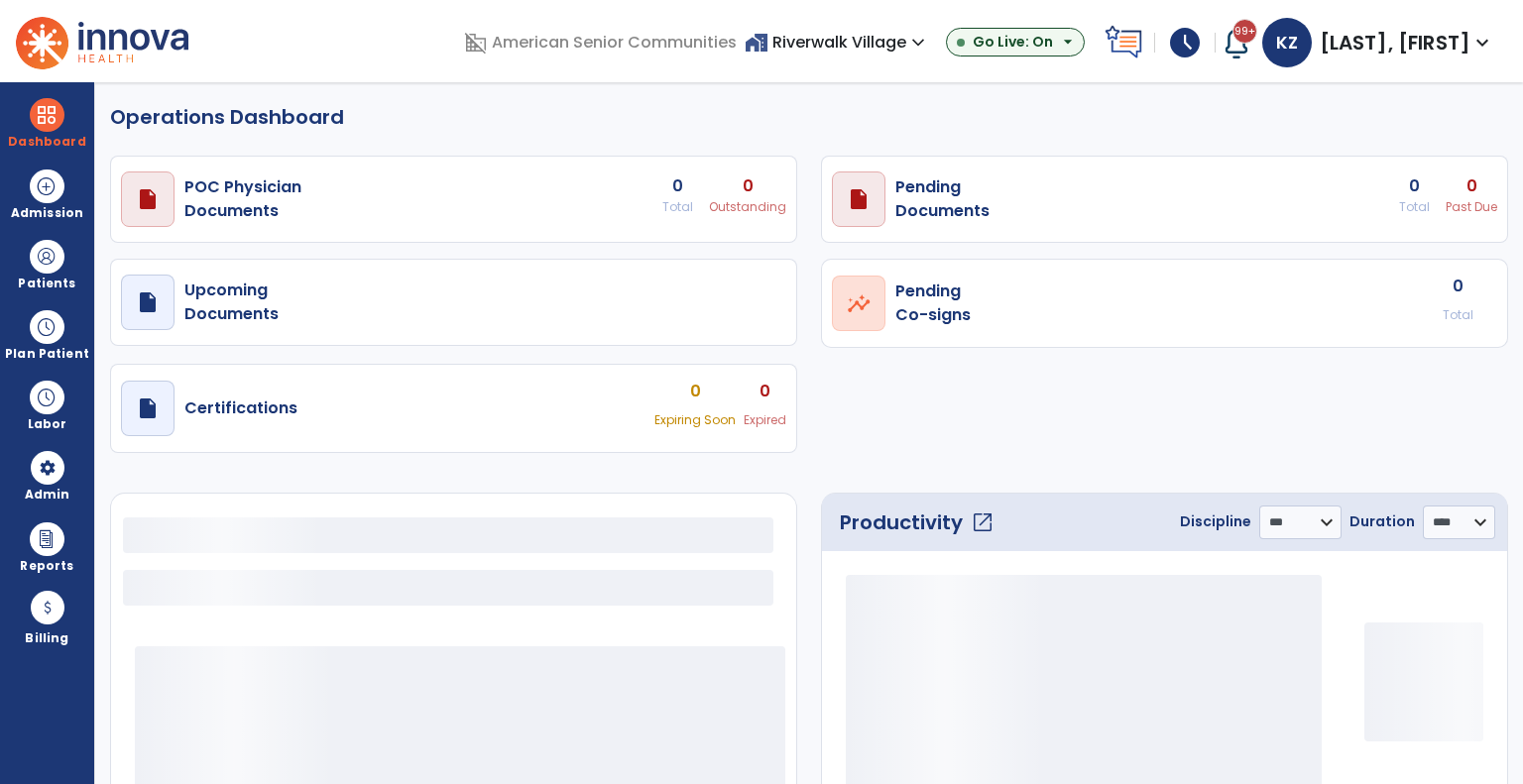 select on "***" 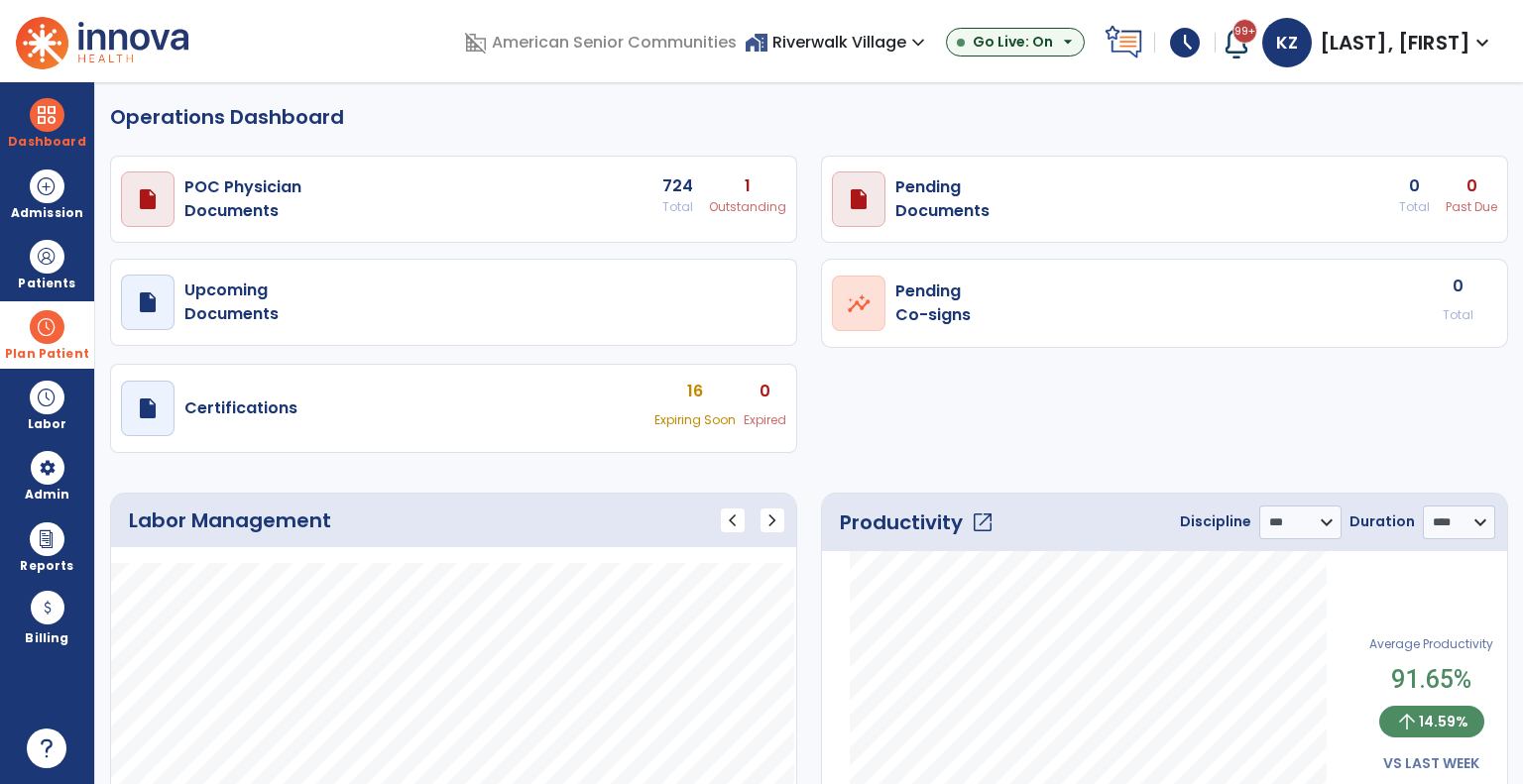 click at bounding box center [47, 327] 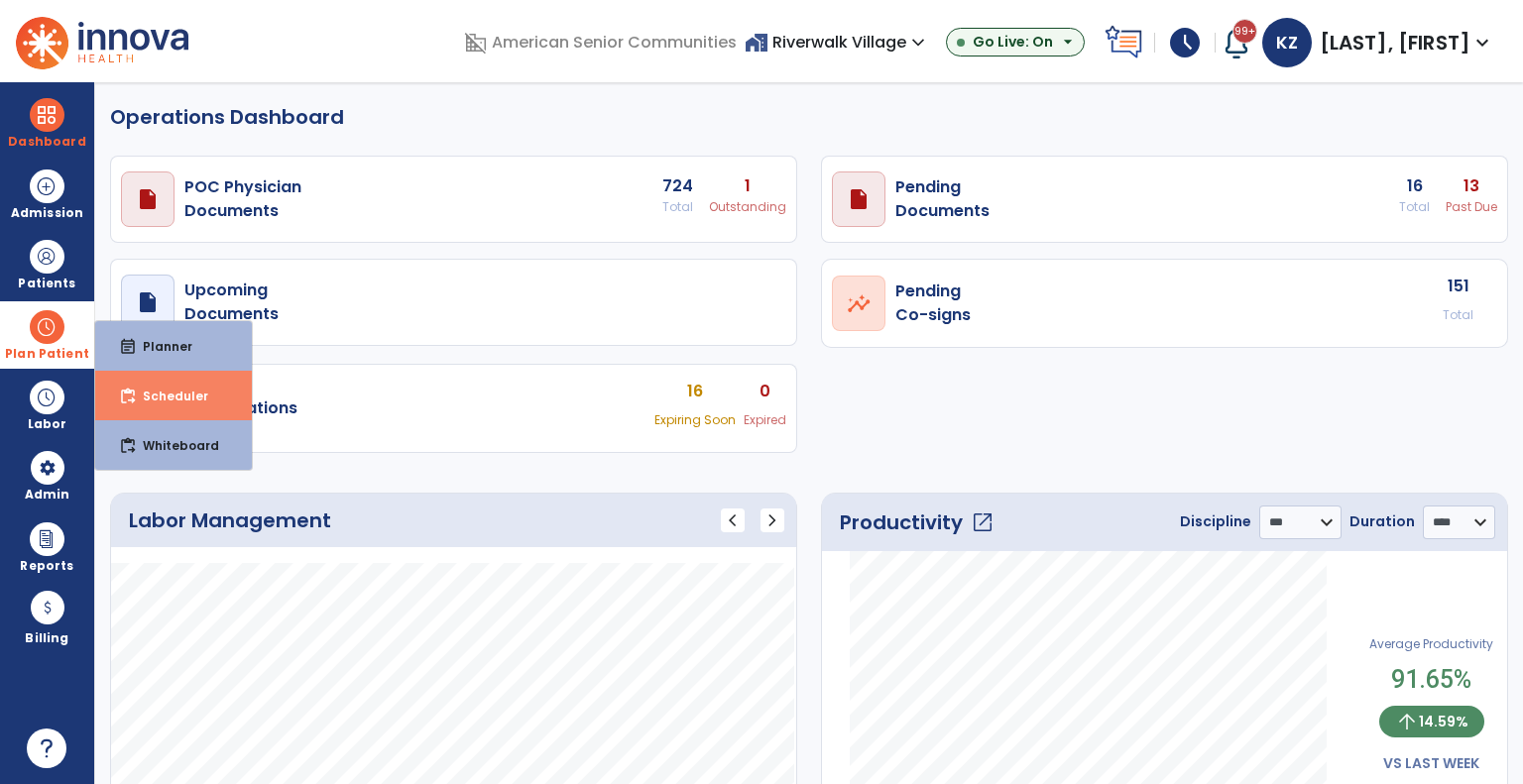 click on "Scheduler" at bounding box center (168, 395) 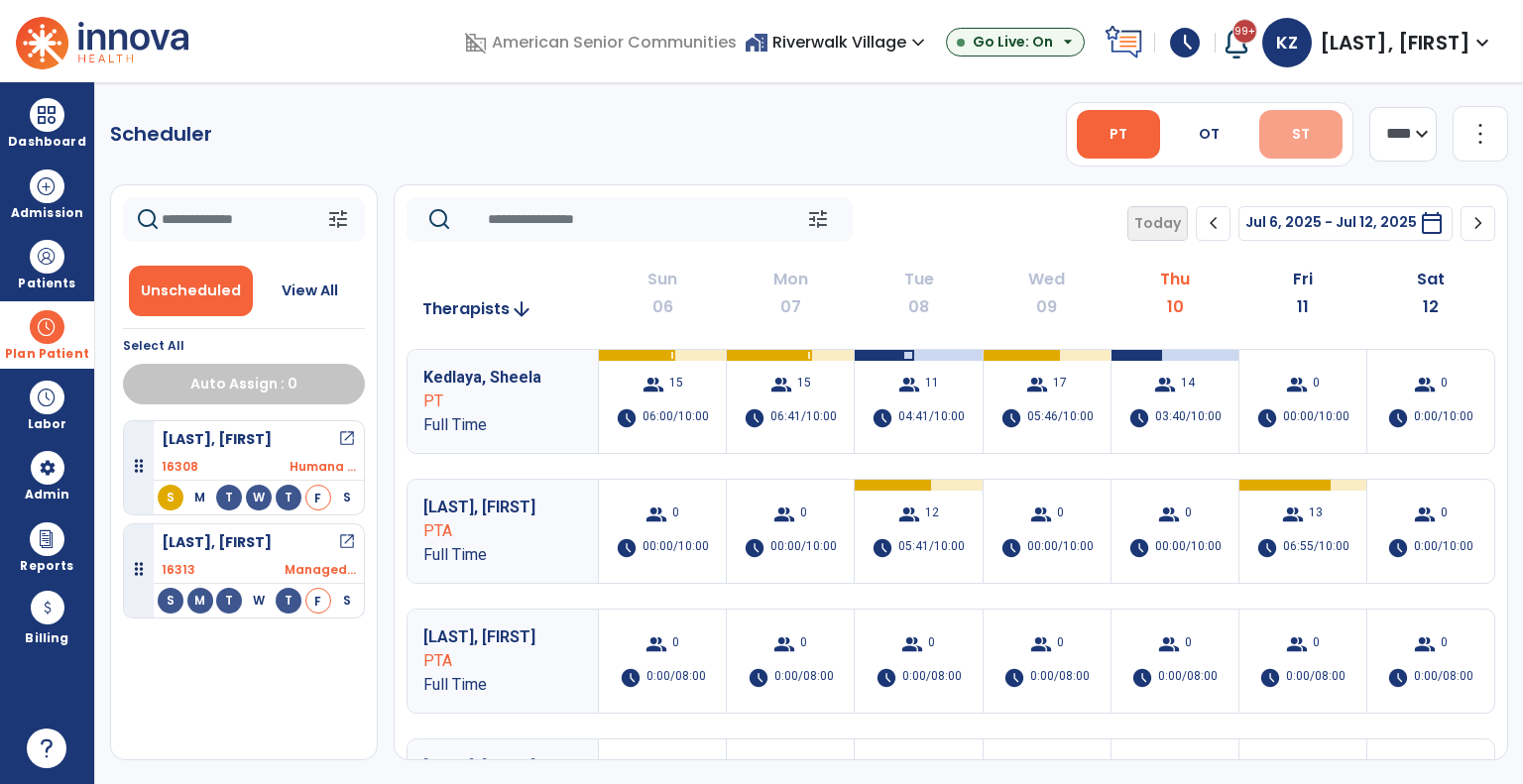click on "ST" at bounding box center (1301, 134) 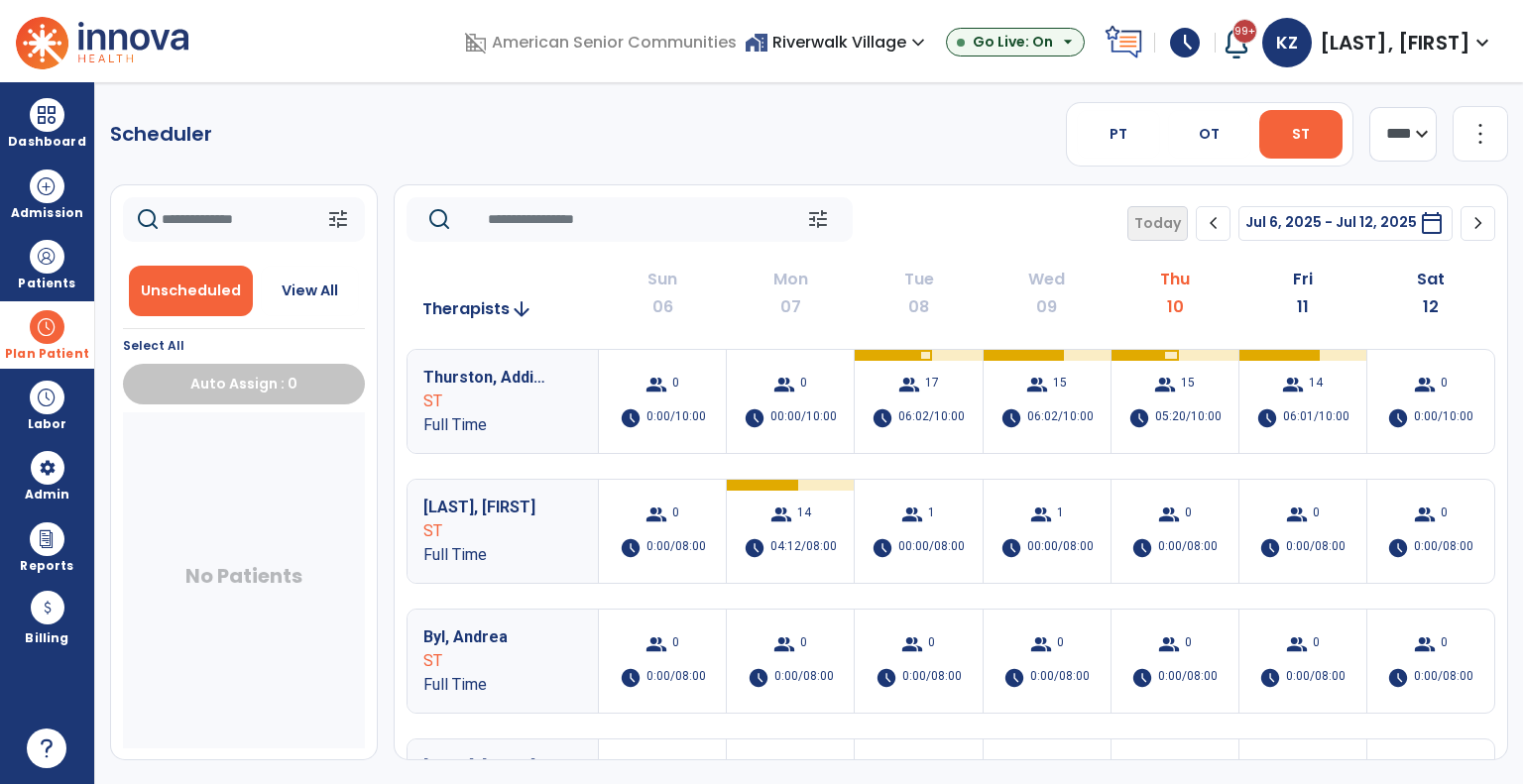 click on "home_work   Riverwalk Village   expand_more" at bounding box center (837, 42) 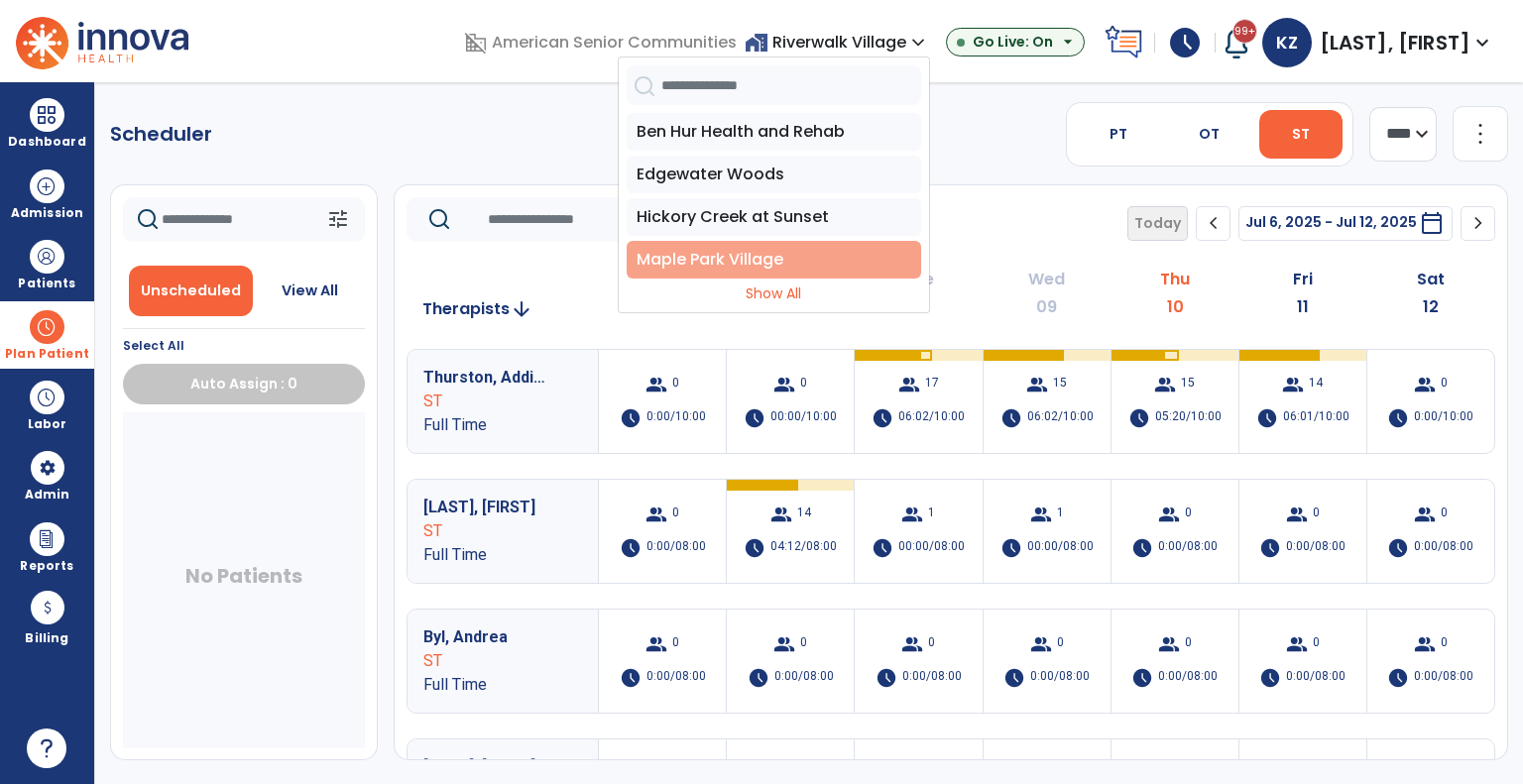 click on "Maple Park Village" at bounding box center (773, 260) 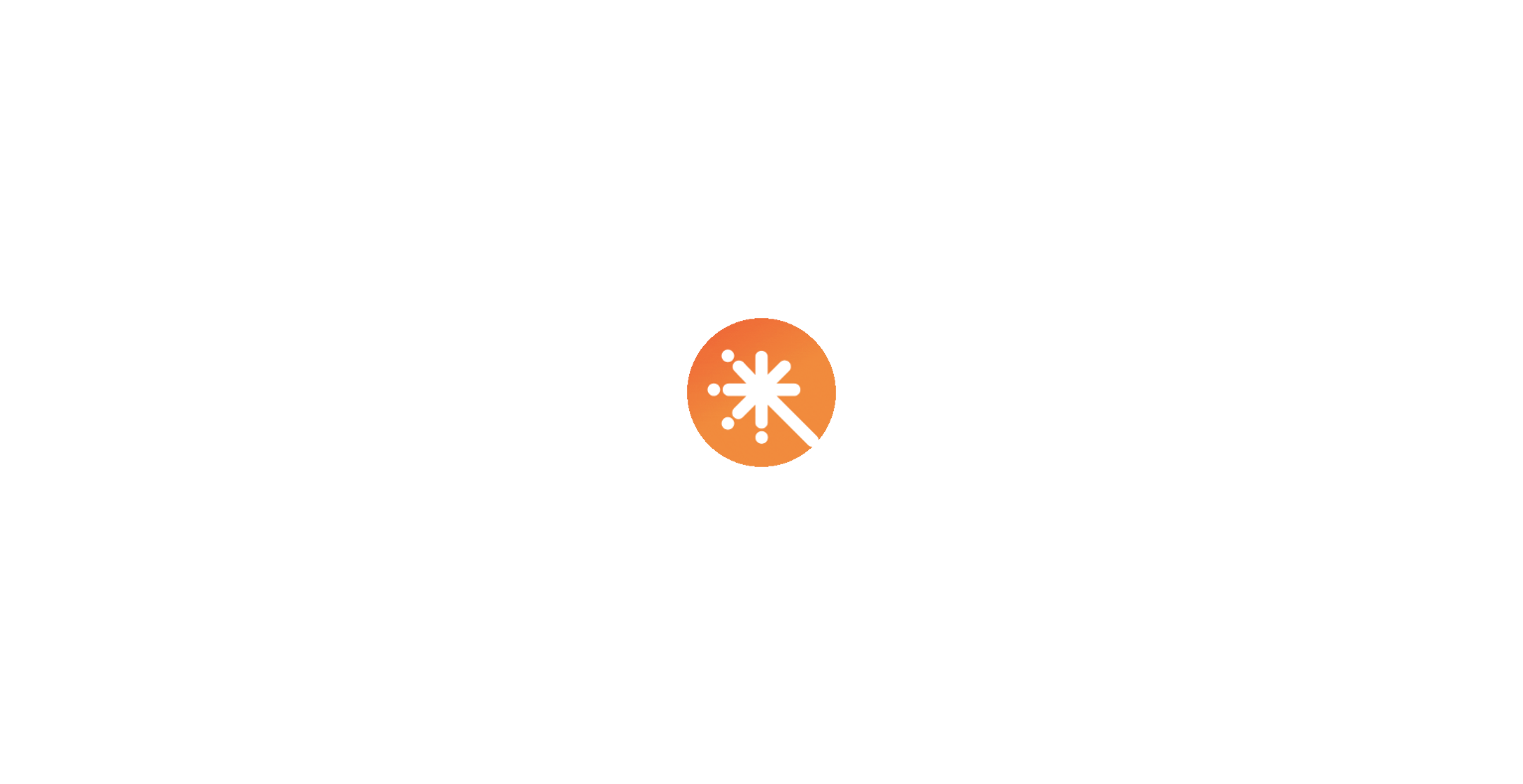 scroll, scrollTop: 0, scrollLeft: 0, axis: both 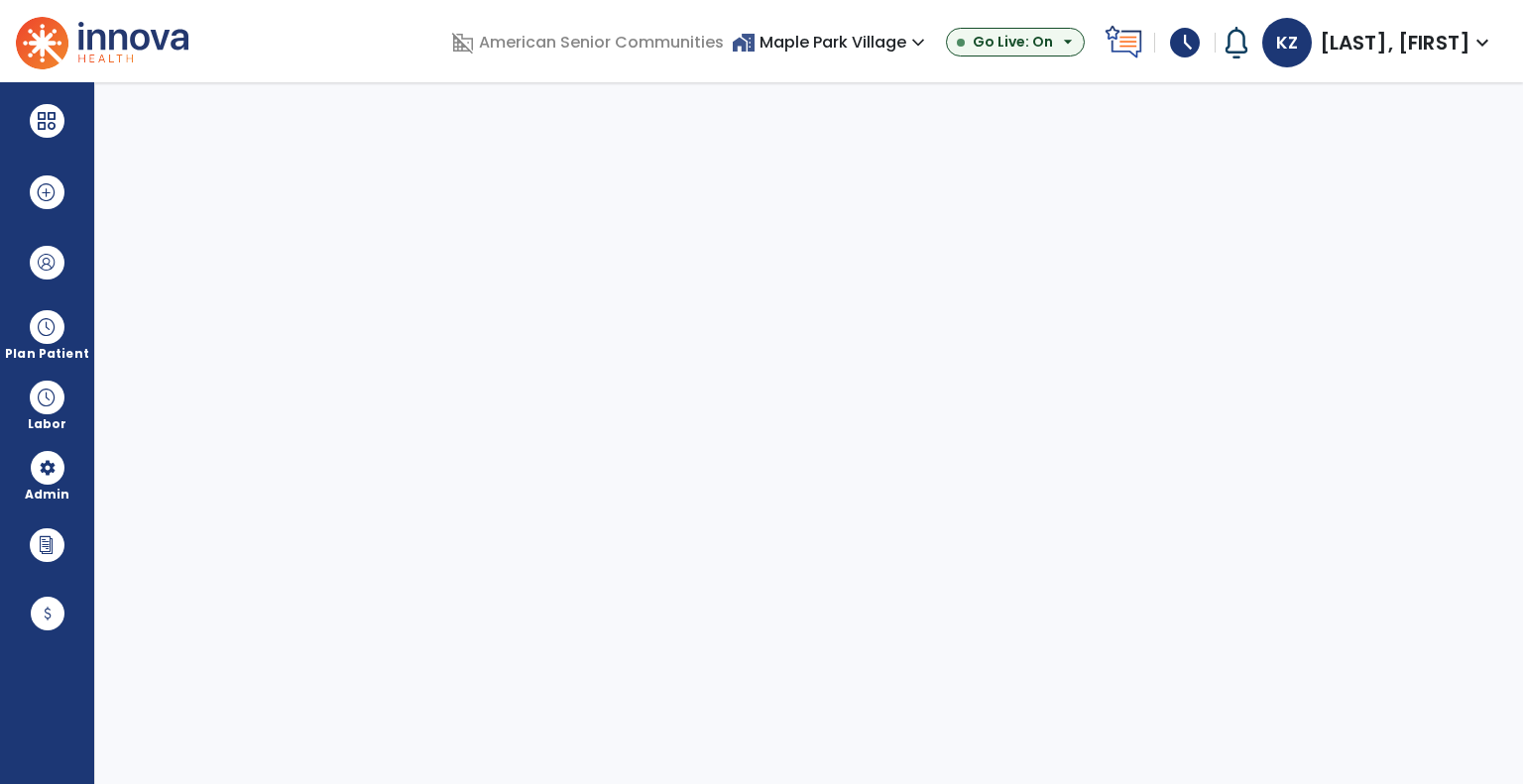 select on "***" 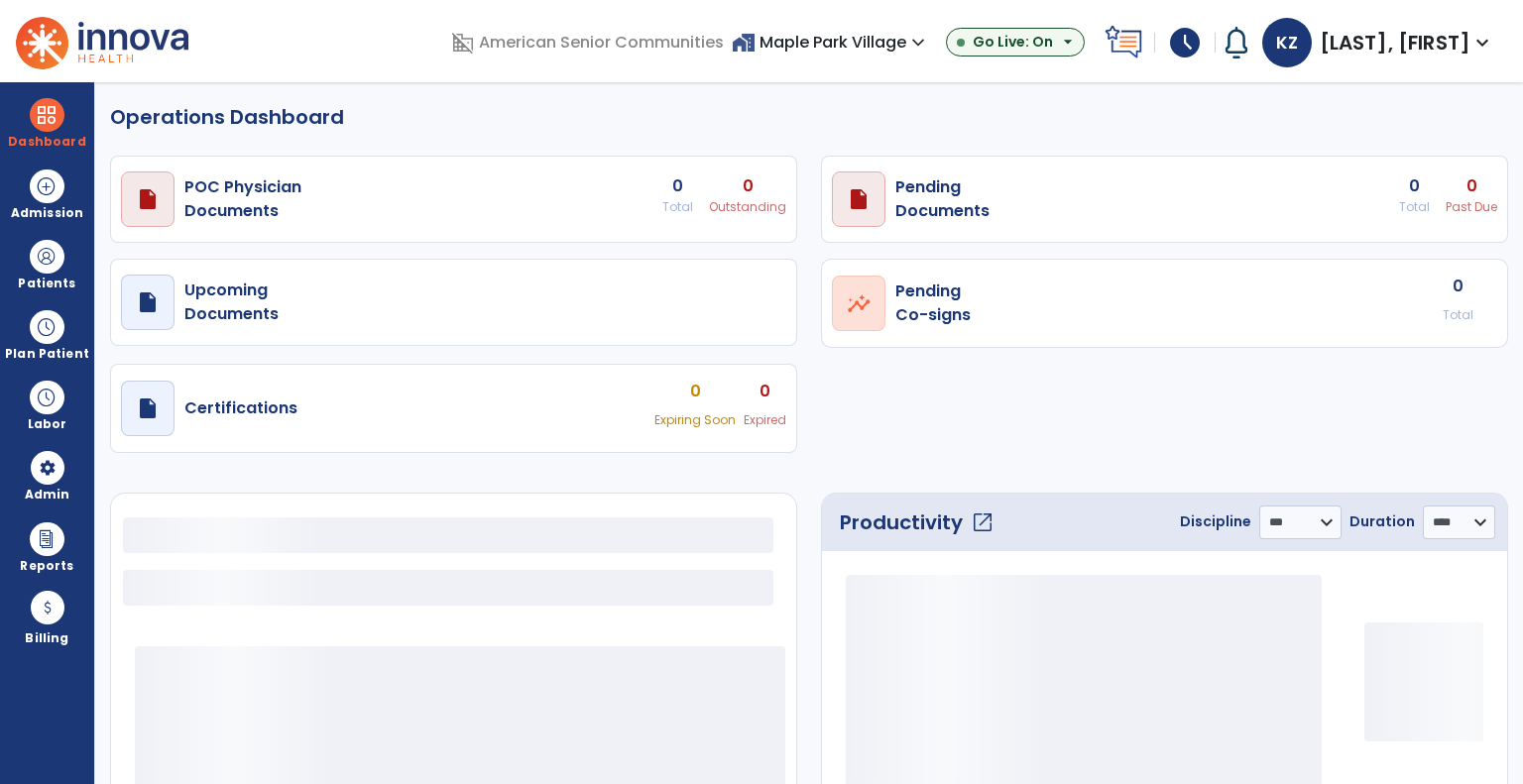 select on "***" 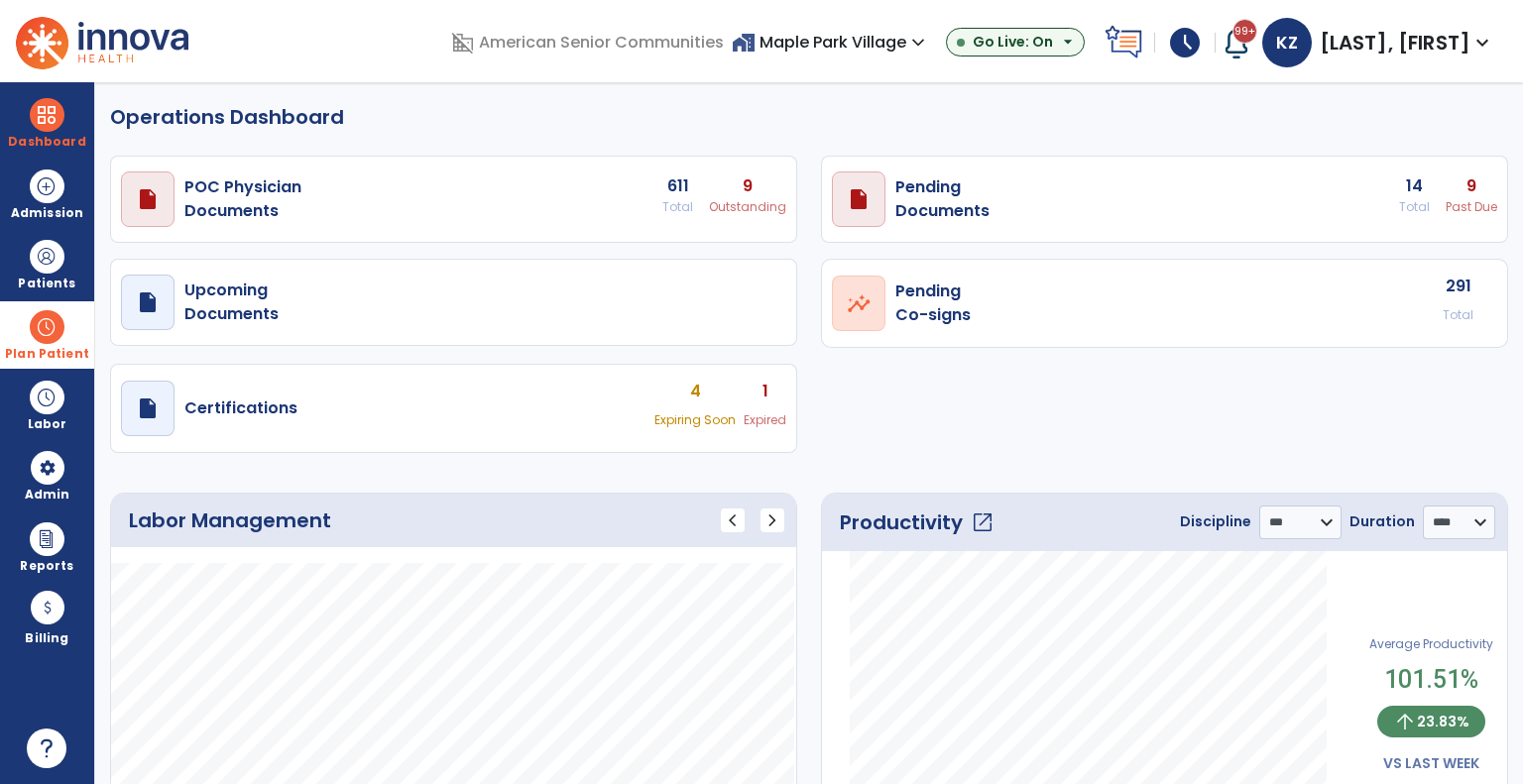 click on "Plan Patient" at bounding box center (47, 283) 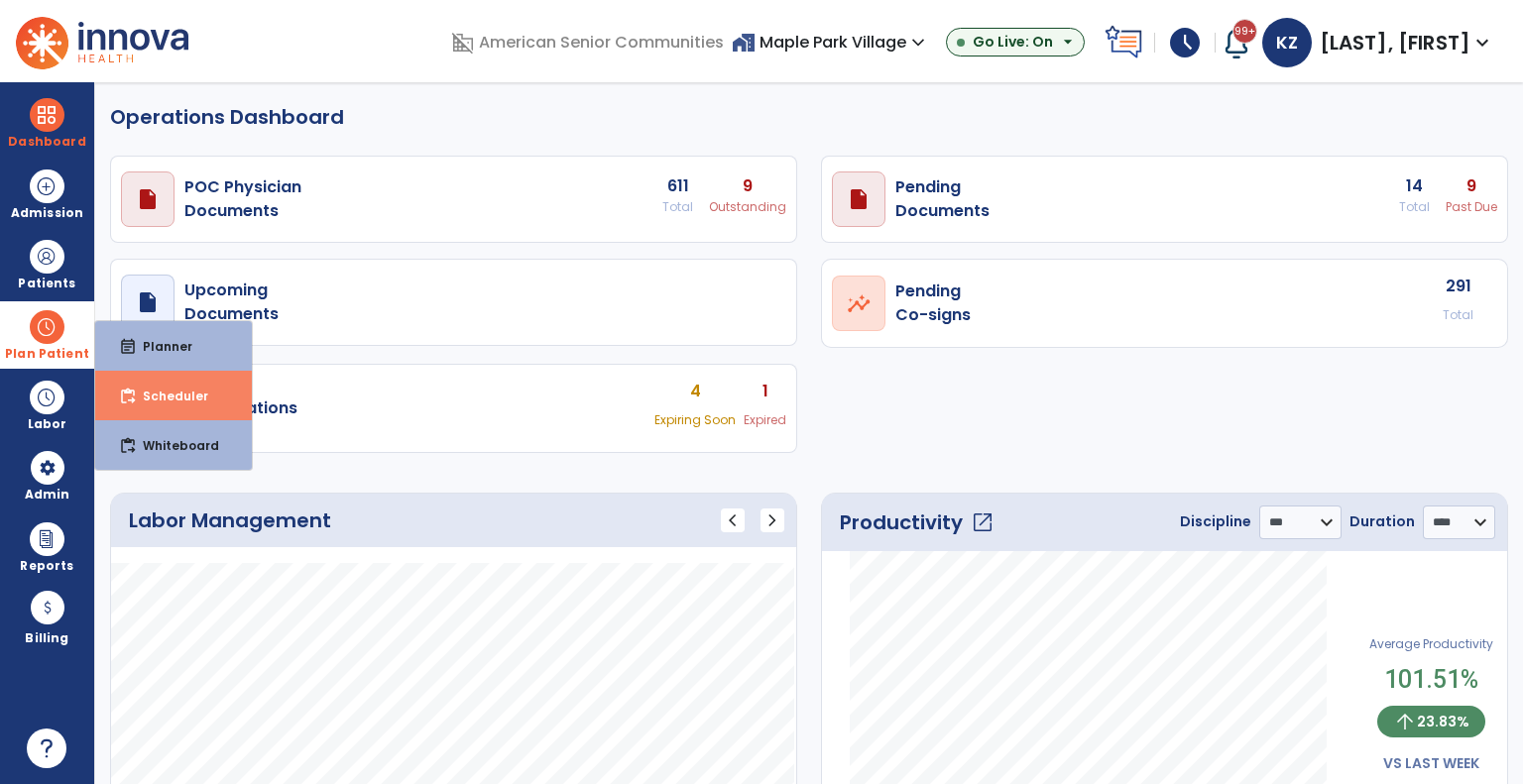 click on "Scheduler" at bounding box center (168, 395) 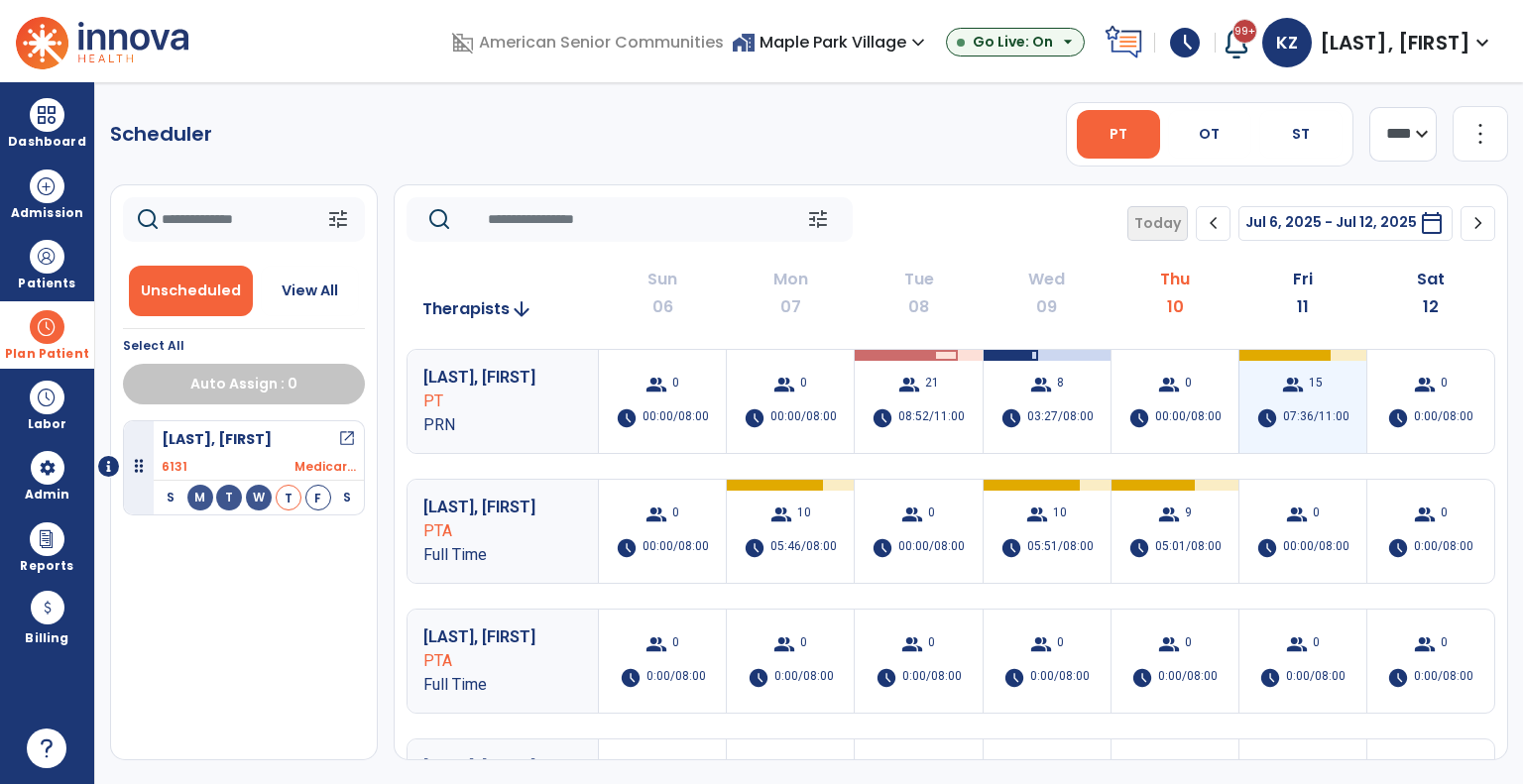 click on "group  15  schedule  07:36/11:00" at bounding box center (1303, 401) 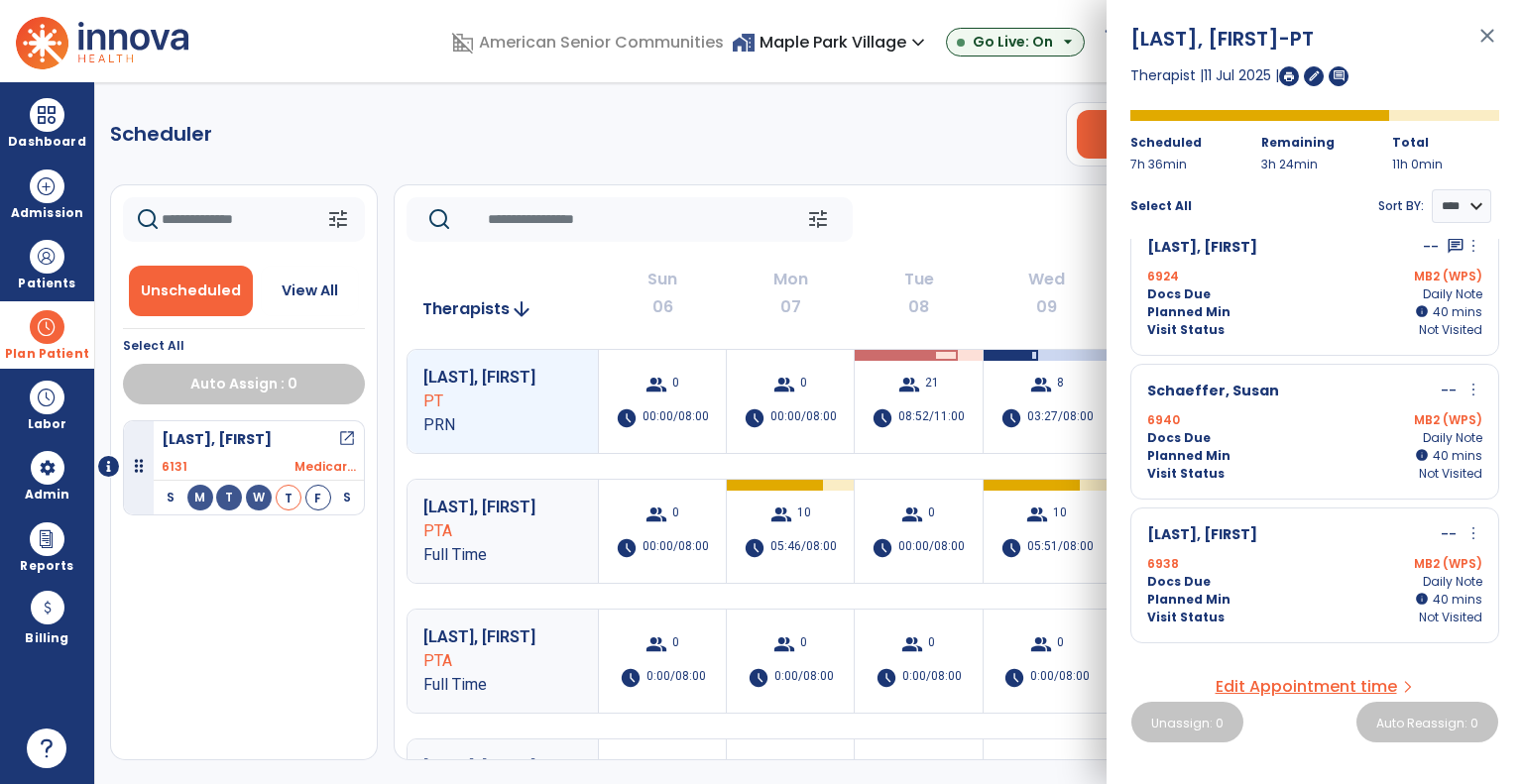 scroll, scrollTop: 198, scrollLeft: 0, axis: vertical 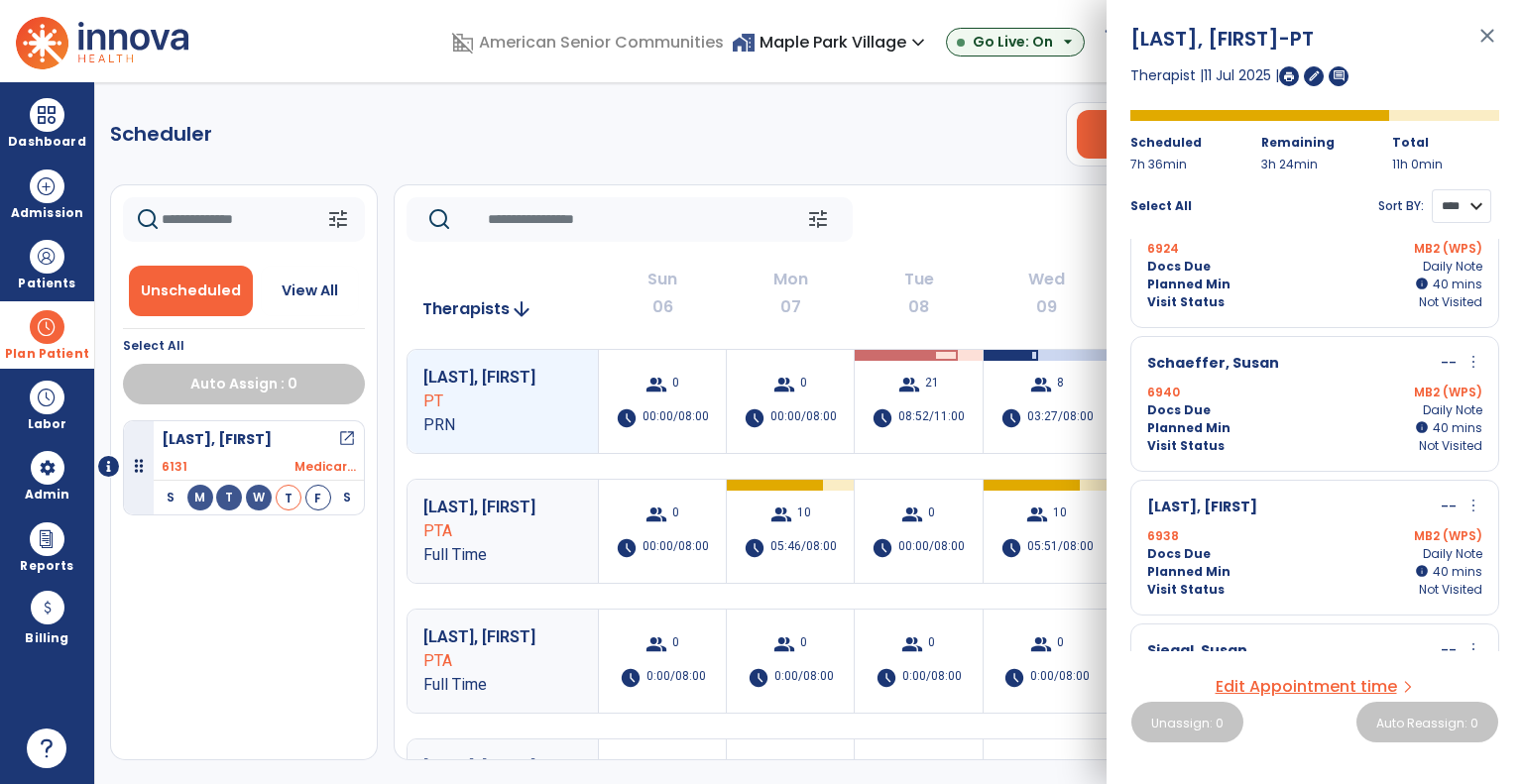 click on "**** ****" at bounding box center (1462, 206) 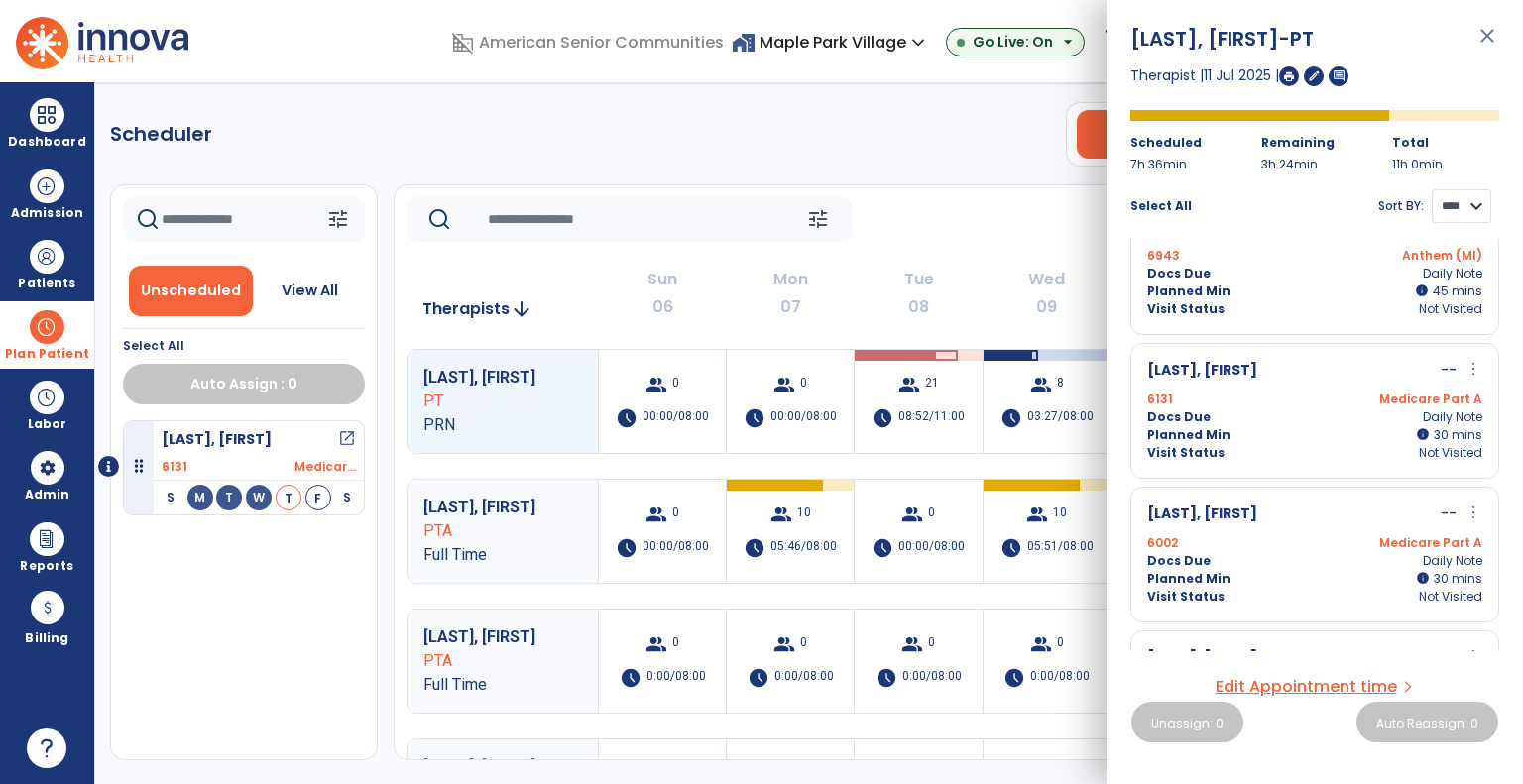 scroll, scrollTop: 46, scrollLeft: 0, axis: vertical 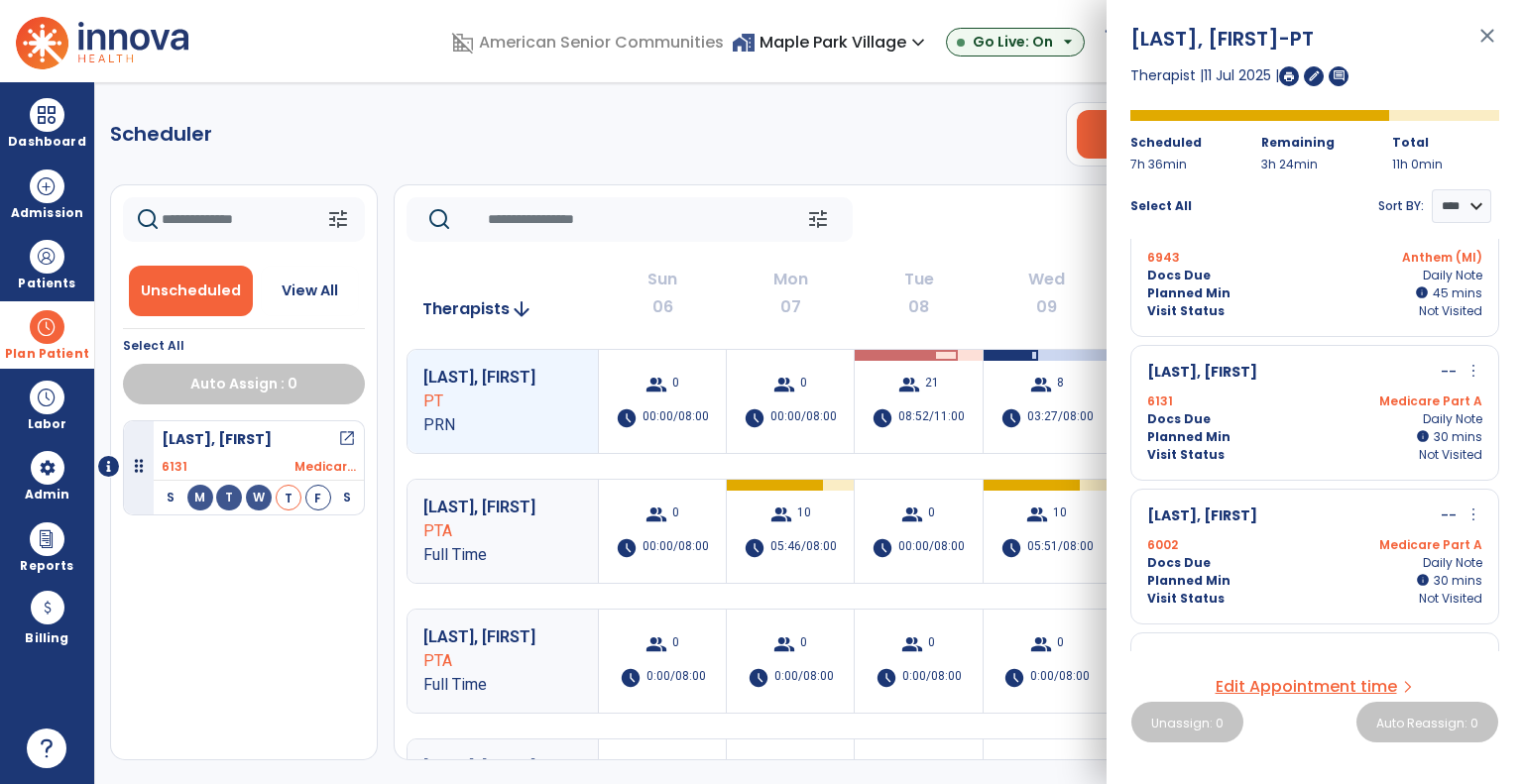 click on "Medicare Part A" at bounding box center [1398, 401] 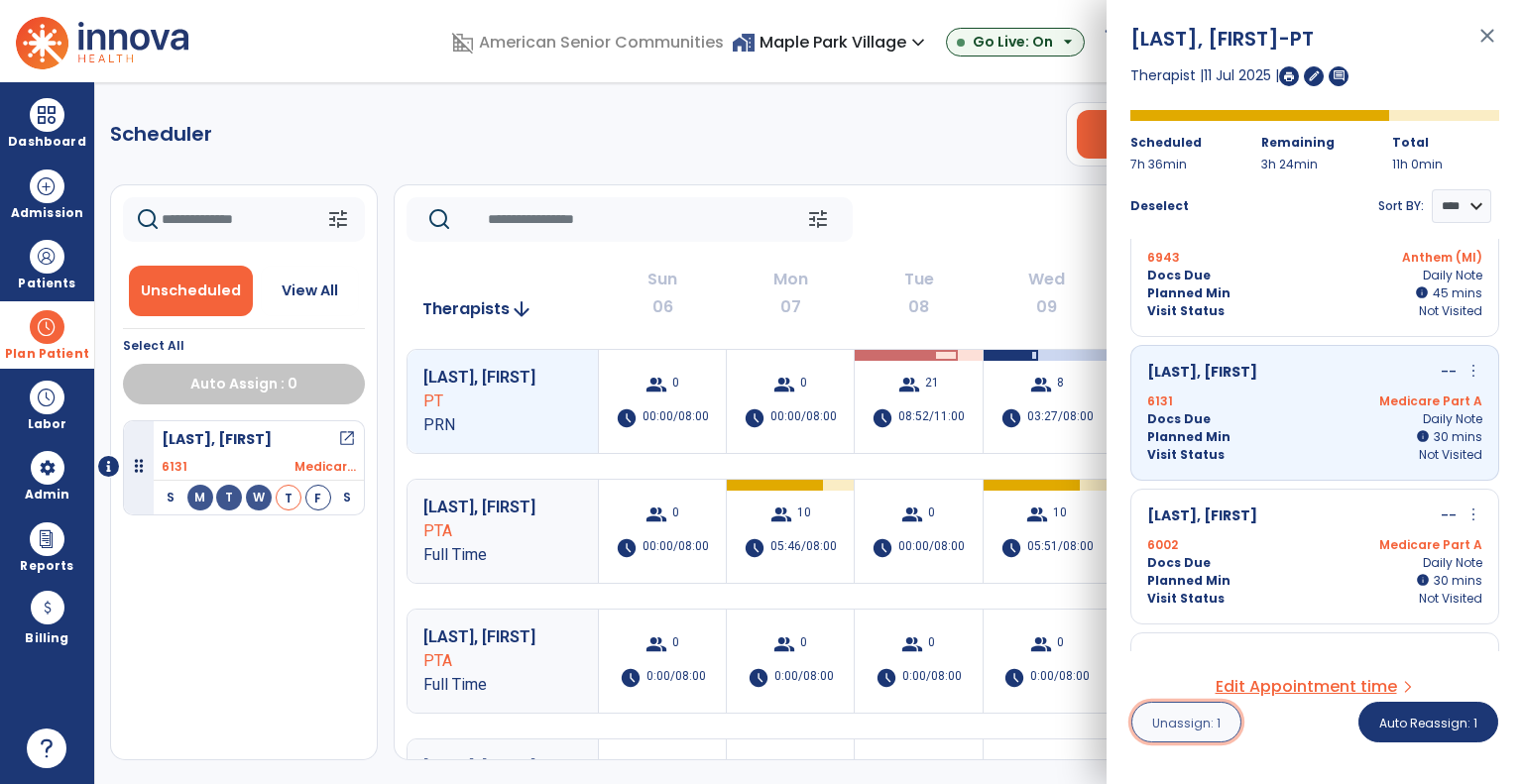 click on "Unassign: 1" at bounding box center [1186, 722] 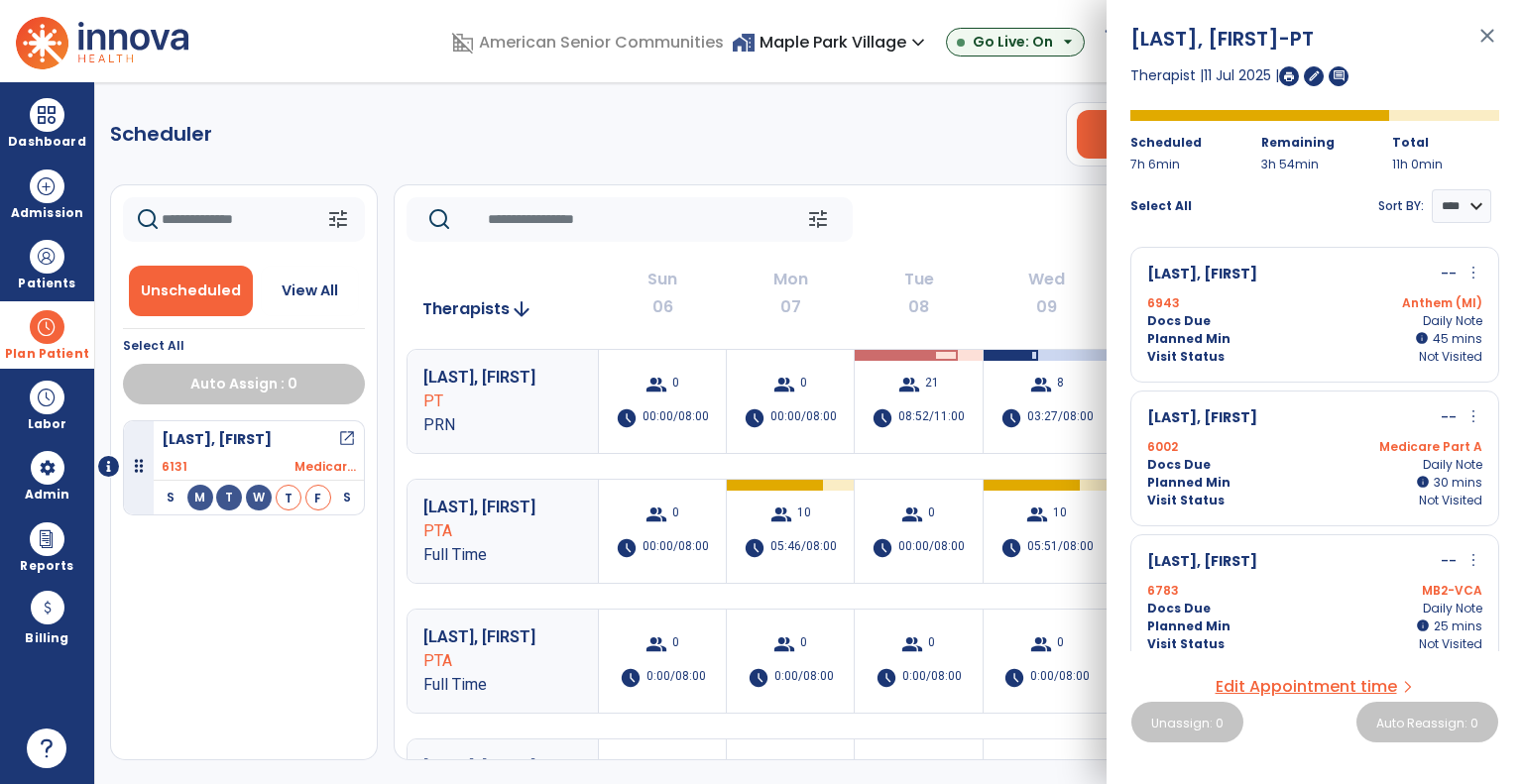 click on "open_in_new" at bounding box center (347, 439) 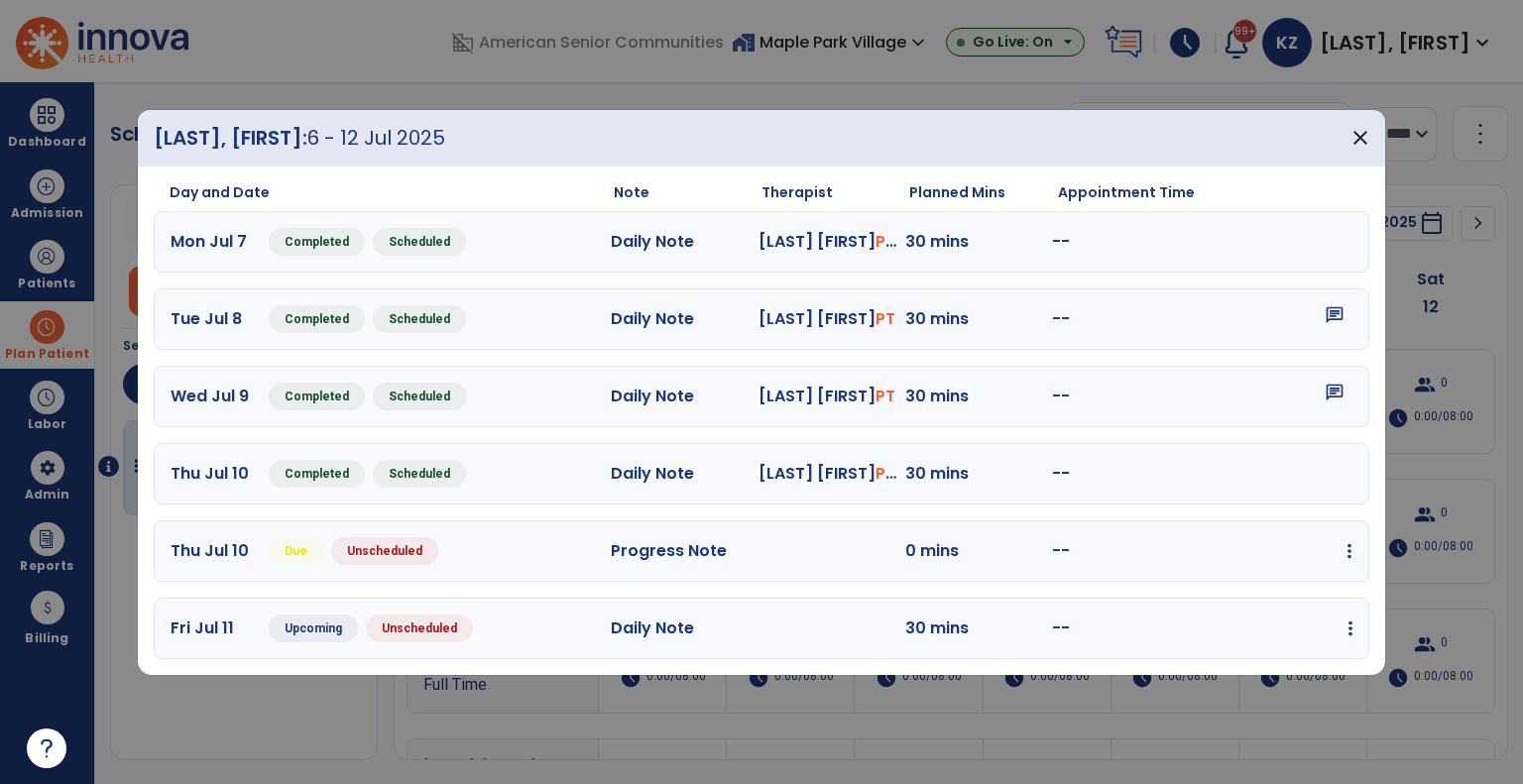click on "edit   Edit Session   alt_route   Split Minutes  add_comment  Add Note" at bounding box center [1279, 628] 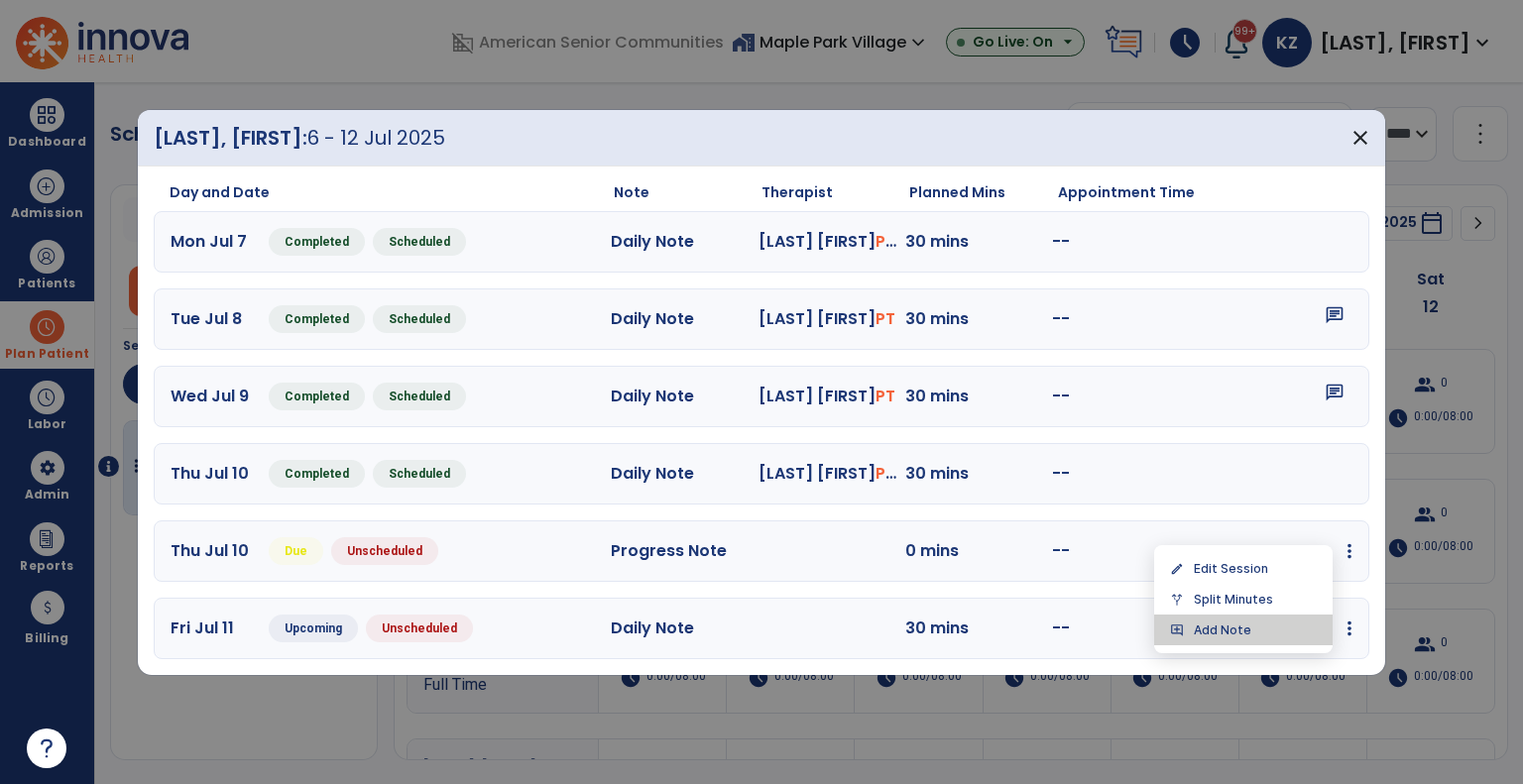 click on "add_comment  Add Note" at bounding box center [1243, 629] 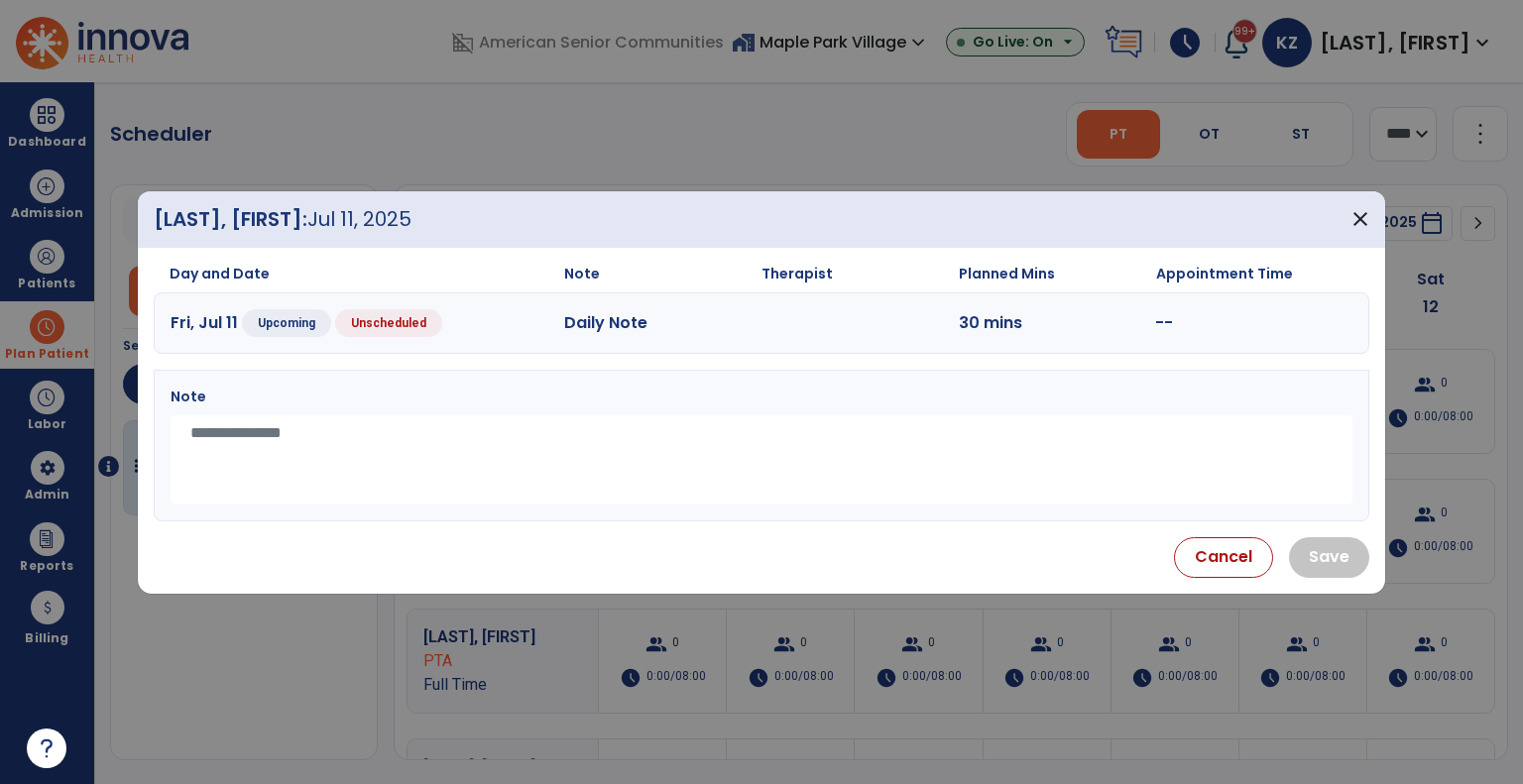 click at bounding box center (762, 460) 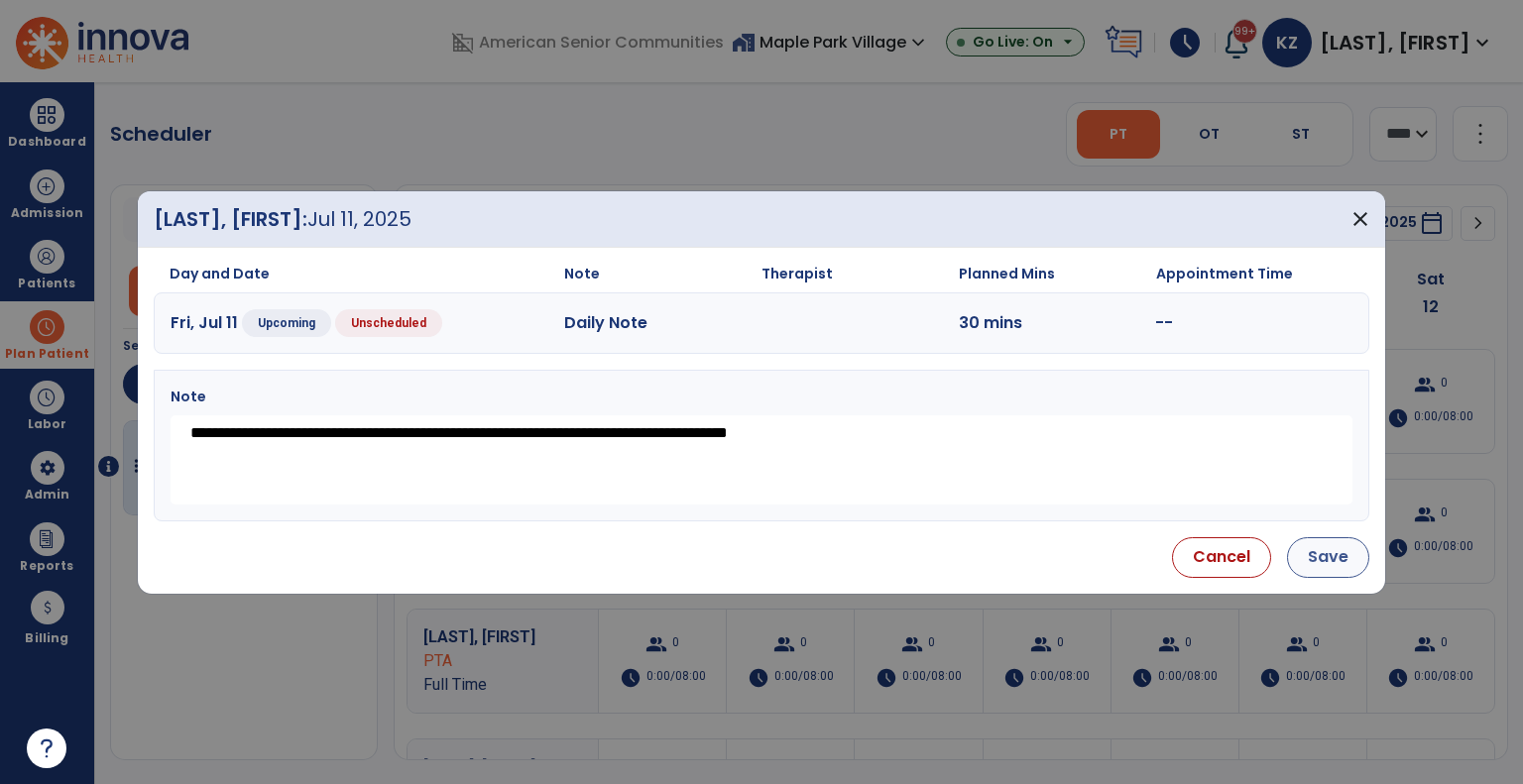 type on "**********" 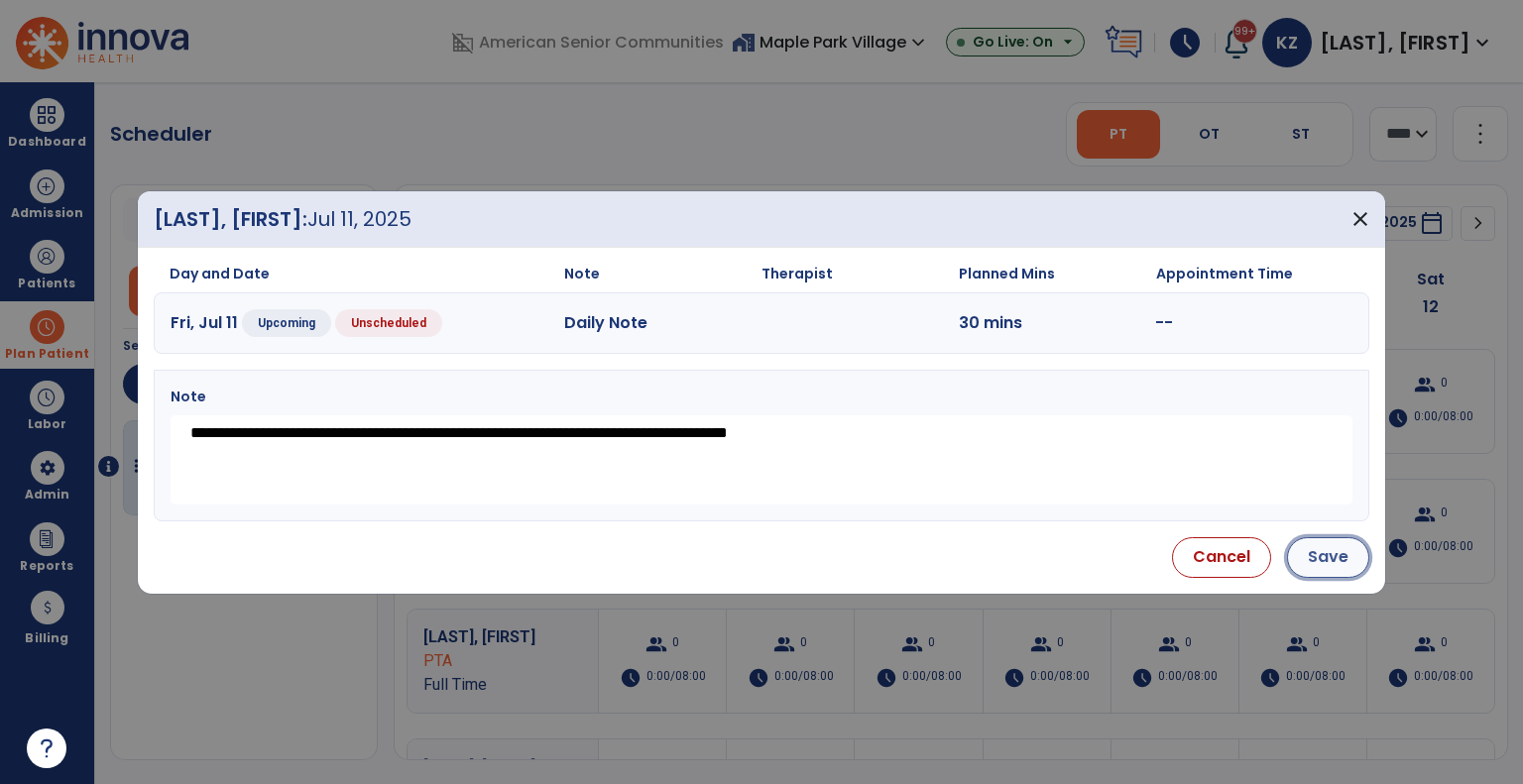 click on "Save" at bounding box center (1328, 557) 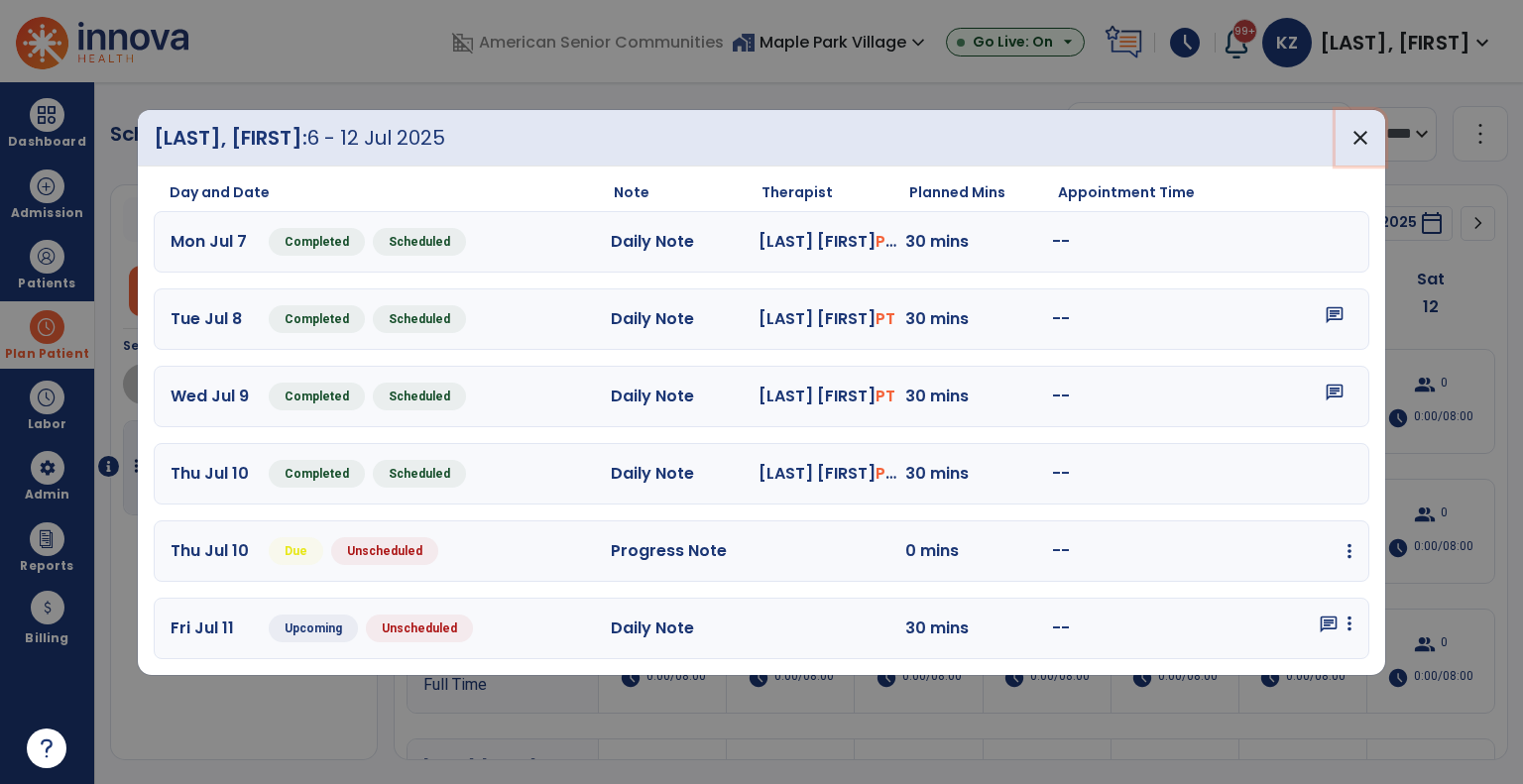 click on "close" at bounding box center [1360, 138] 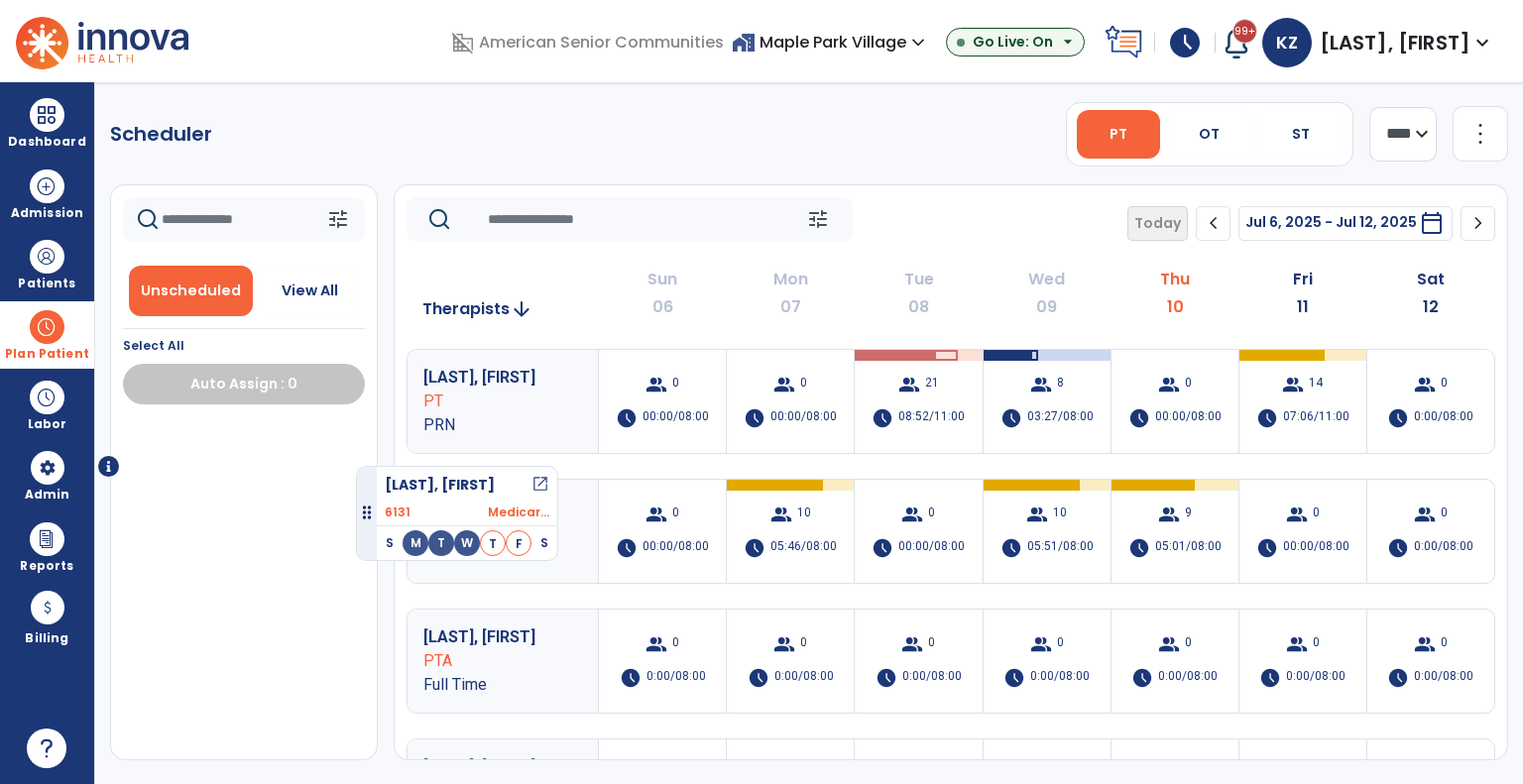 drag, startPoint x: 312, startPoint y: 457, endPoint x: 483, endPoint y: 382, distance: 186.7244 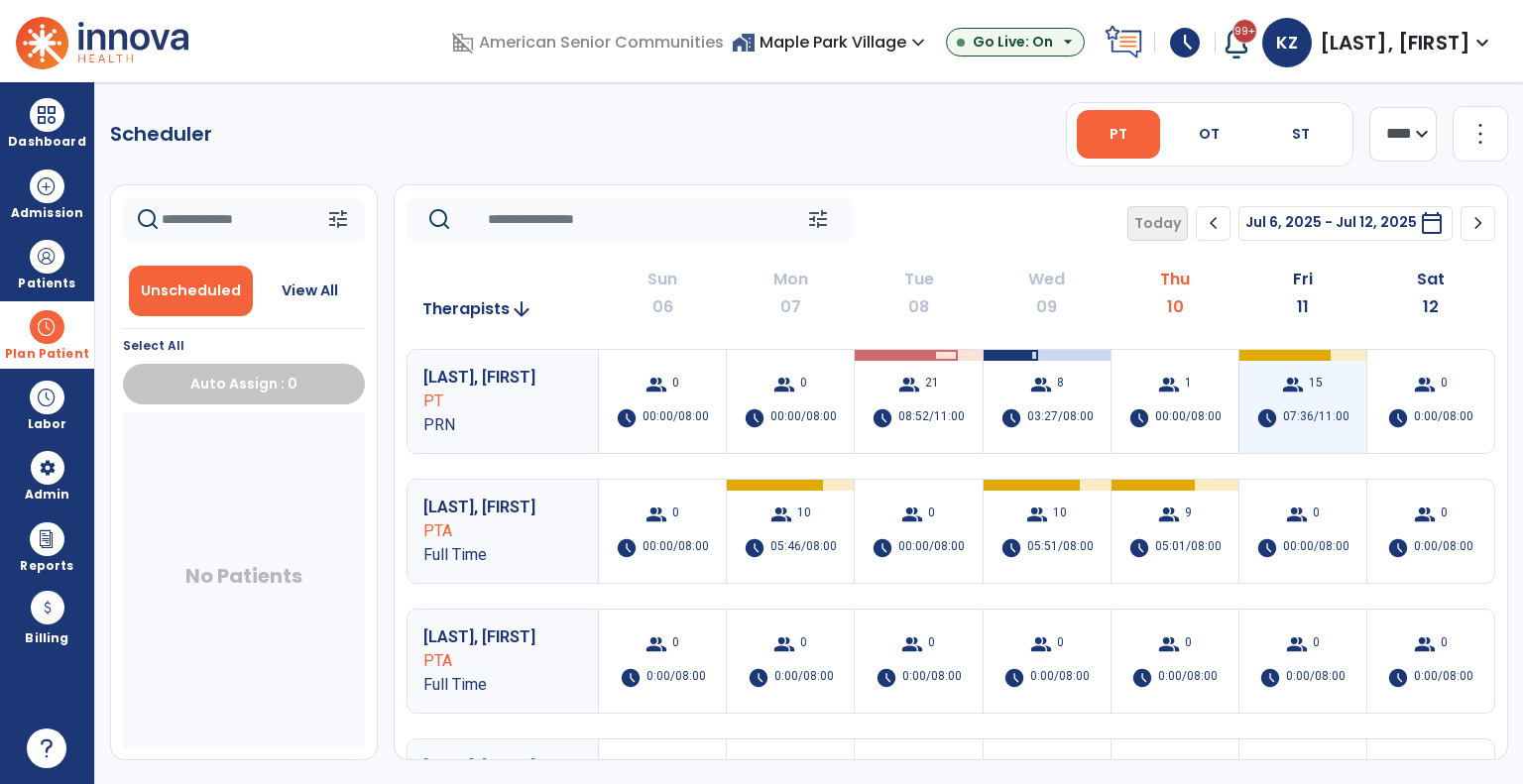 click on "group  15  schedule  07:36/11:00" at bounding box center (1303, 401) 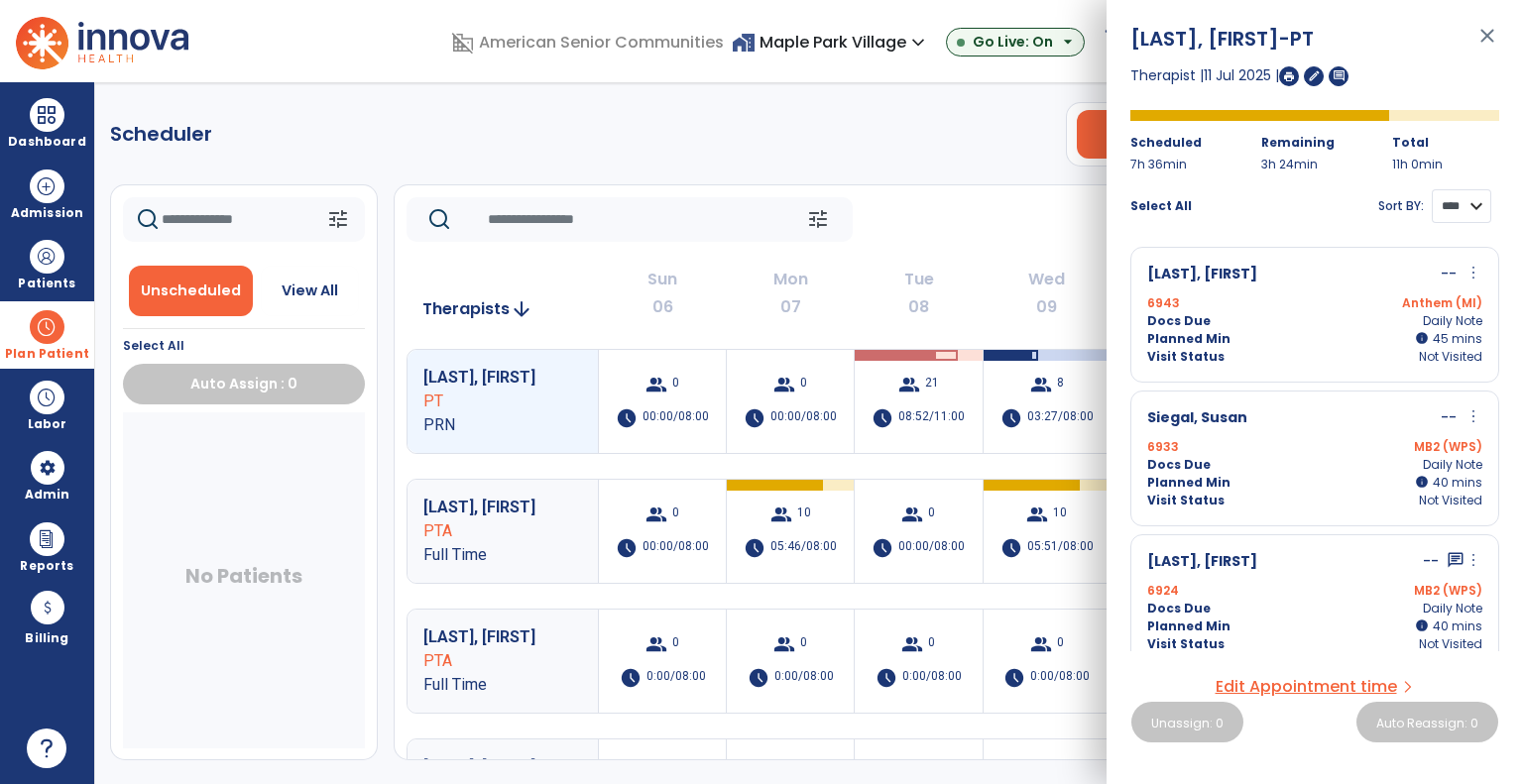 click on "**** ****" at bounding box center (1462, 206) 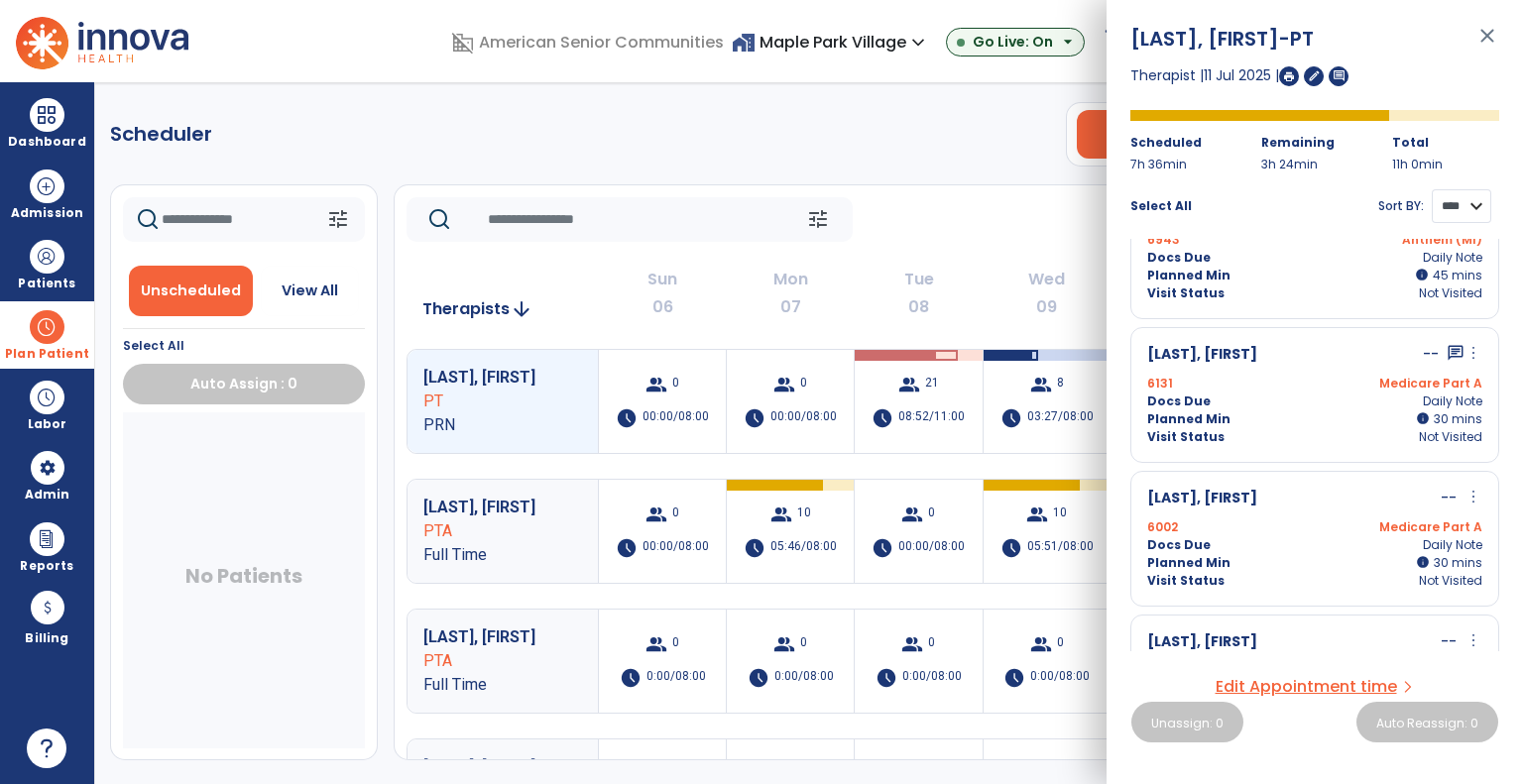 scroll, scrollTop: 0, scrollLeft: 0, axis: both 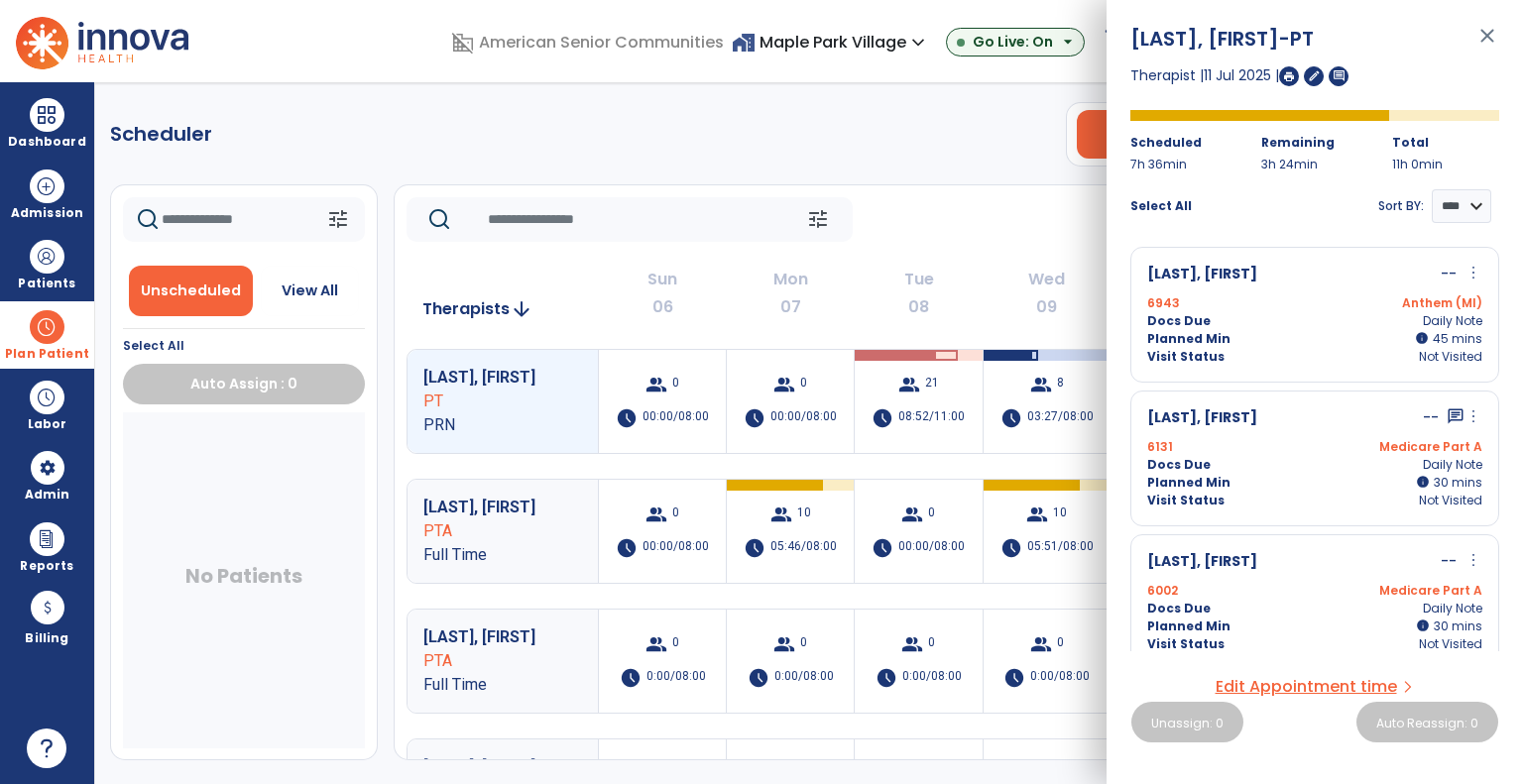 click on "tune   Today  chevron_left Jul 6, 2025 - Jul 12, 2025  *********  calendar_today  chevron_right   Therapists  arrow_downward Sun  06  Mon  07  Tue  08  Wed  09  Thu  10  Fri  11  Sat  12  Fenwick, Sarah PT PRN  group  0  schedule  00:00/08:00   group  0  schedule  00:00/08:00   group  21  schedule  08:52/11:00   group  8  schedule  03:27/08:00   group  1  schedule  00:00/08:00   group  15  schedule  07:36/11:00   group  0  schedule  0:00/08:00 Maqsood, Shazia PTA Full Time  group  0  schedule  00:00/08:00   group  10  schedule  05:46/08:00   group  0  schedule  00:00/08:00   group  10  schedule  05:51/08:00   group  9  schedule  05:01/08:00   group  0  schedule  00:00/08:00   group  0  schedule  0:00/08:00 Engle, Emily PTA Full Time  group  0  schedule  0:00/08:00  group  0  schedule  0:00/08:00  group  0  schedule  0:00/08:00  group  0  schedule  0:00/08:00  group  0  schedule  0:00/08:00  group  0  schedule  0:00/08:00  group  0  schedule  0:00/08:00 Howard, Jill PT PRN  group  0  schedule  0:00/08:00 0 0" 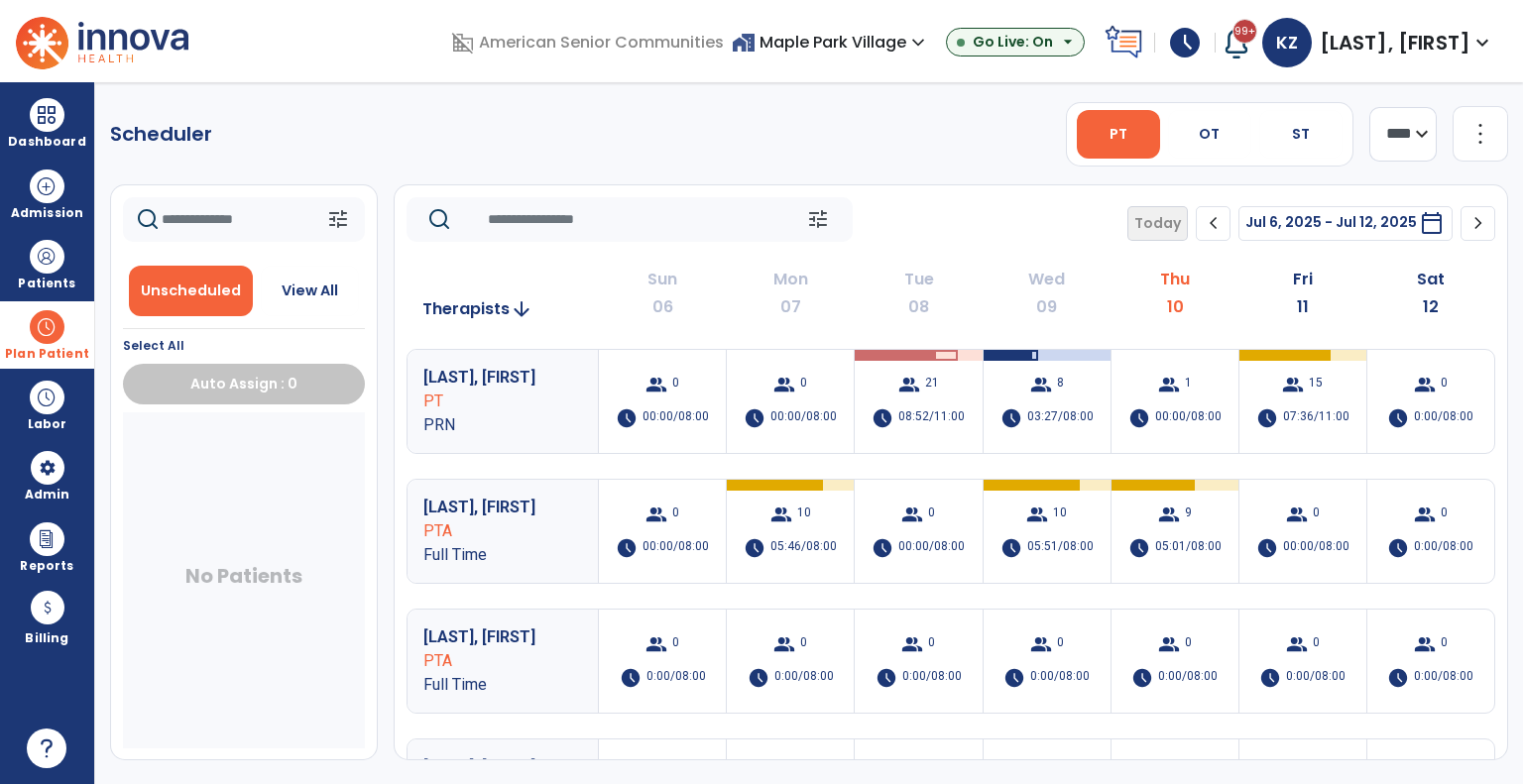click on "home_work   Maple Park Village   expand_more" at bounding box center (831, 42) 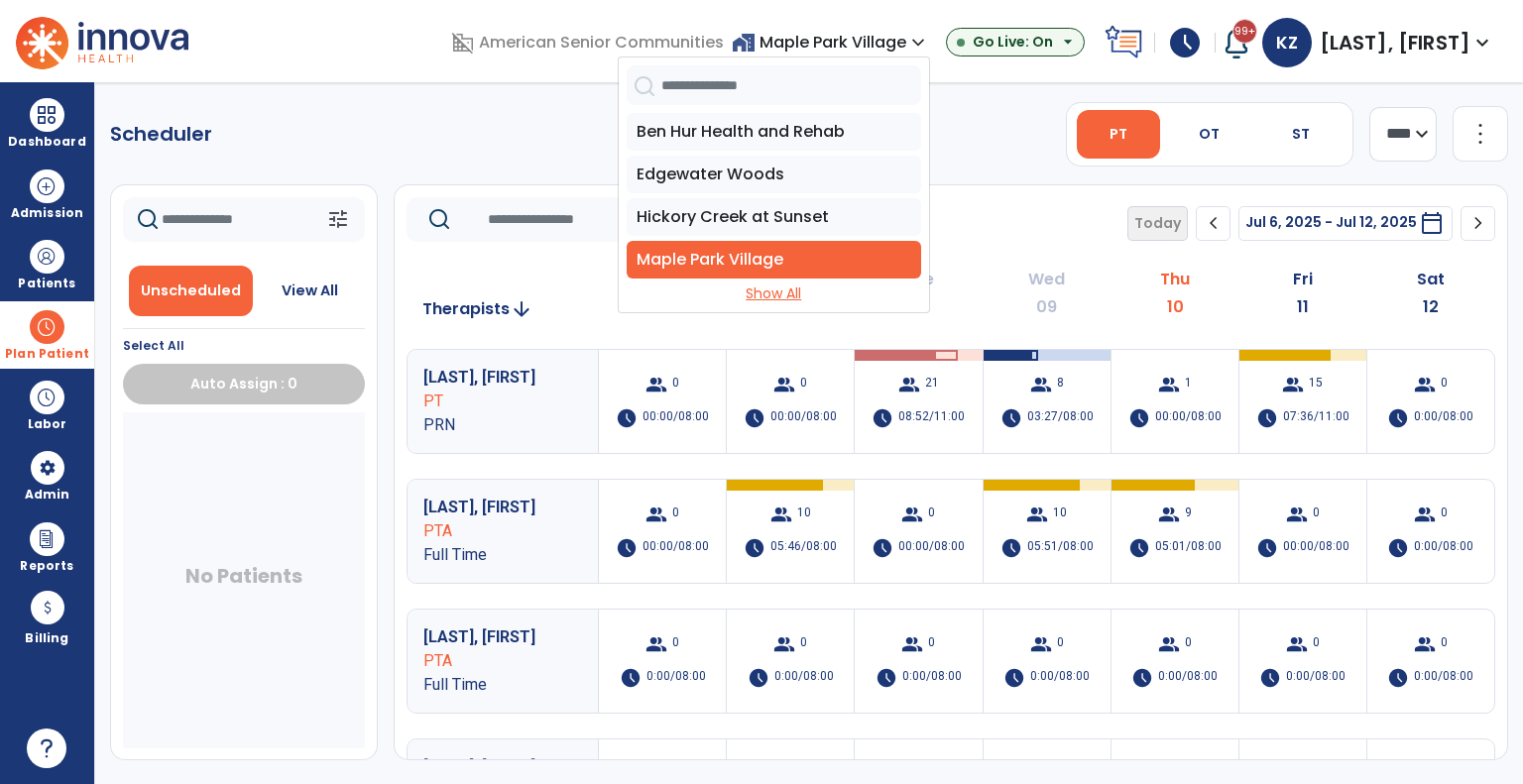 click on "Show All" at bounding box center (773, 293) 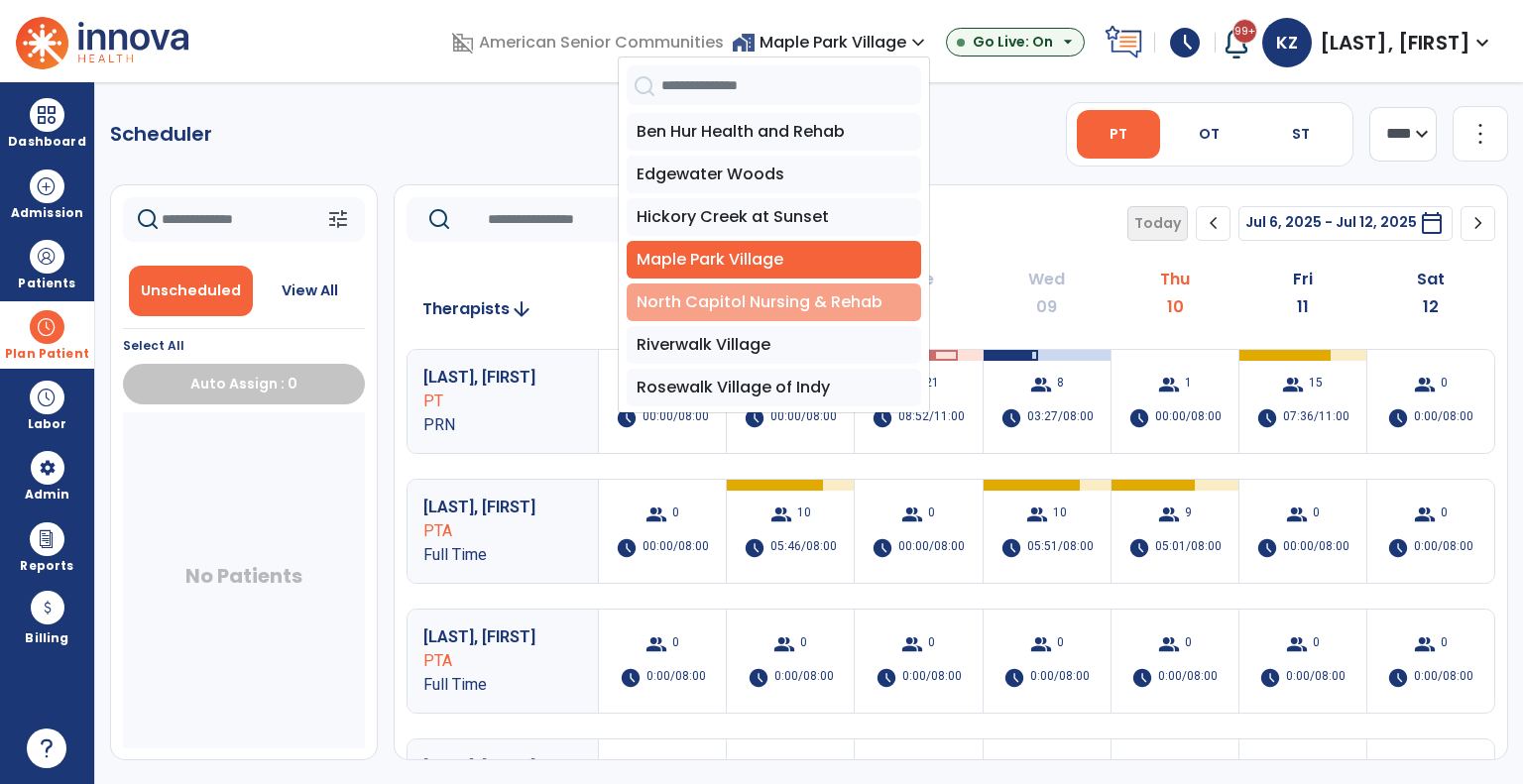 click on "North Capitol Nursing & Rehab" at bounding box center [773, 302] 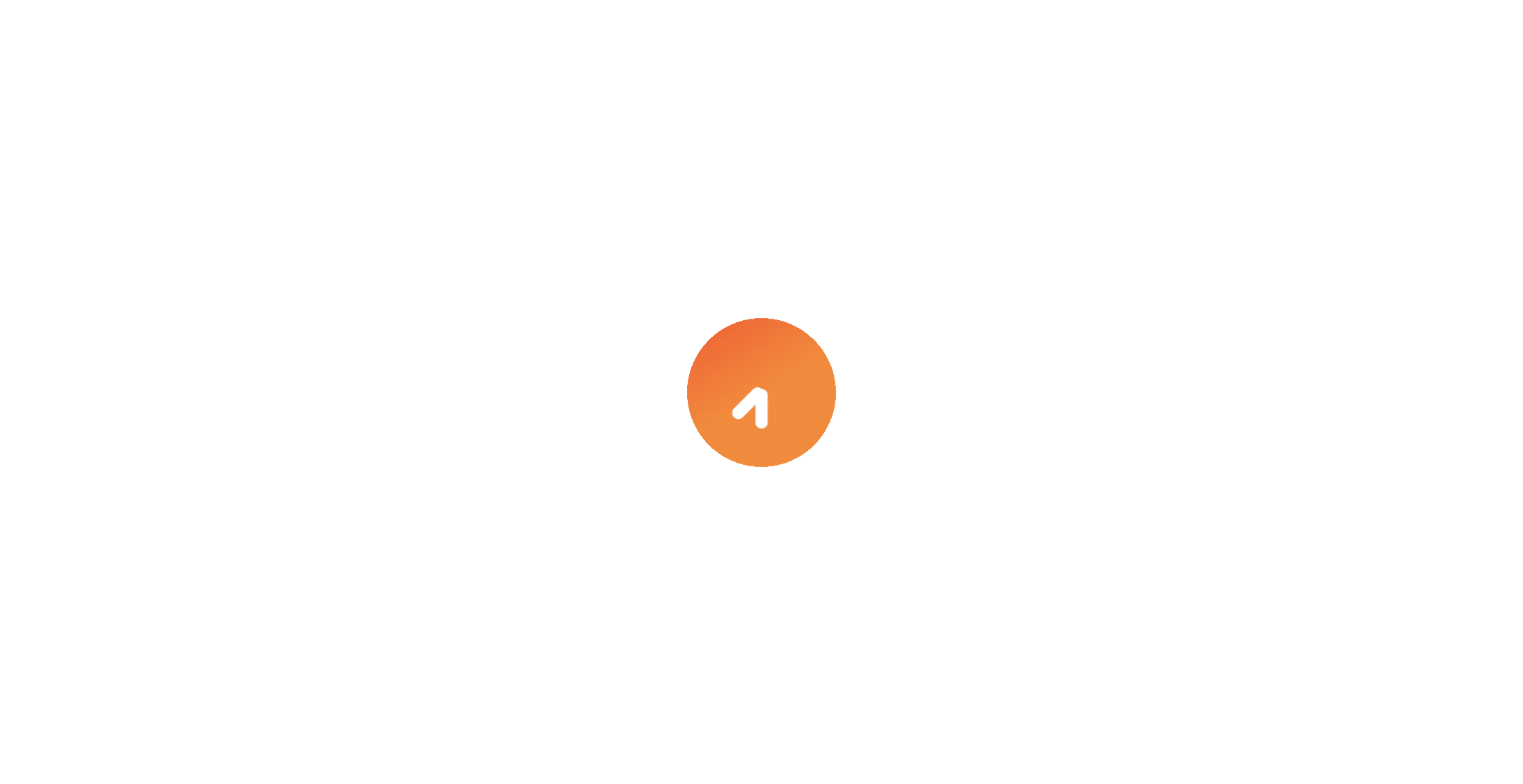scroll, scrollTop: 0, scrollLeft: 0, axis: both 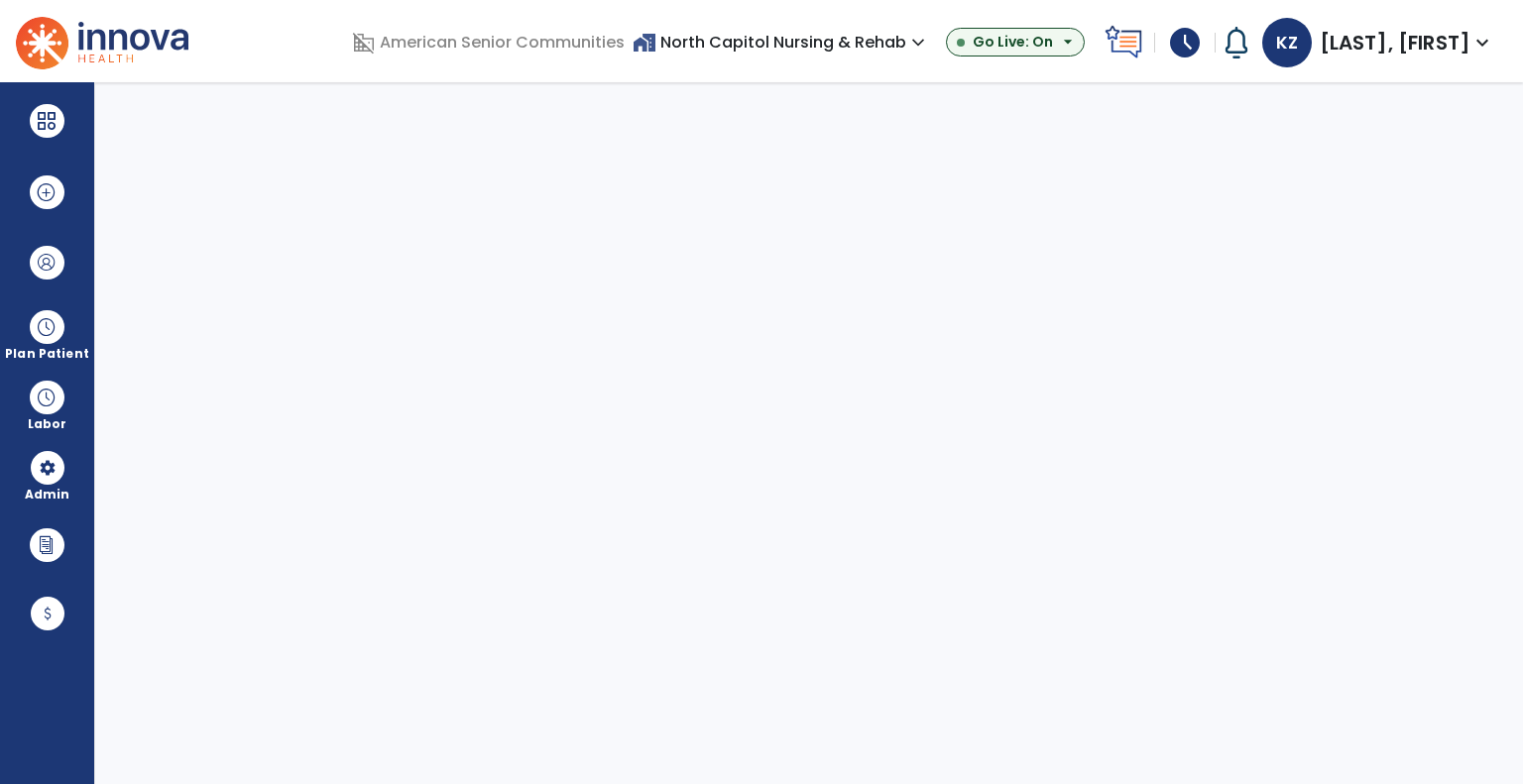 select on "***" 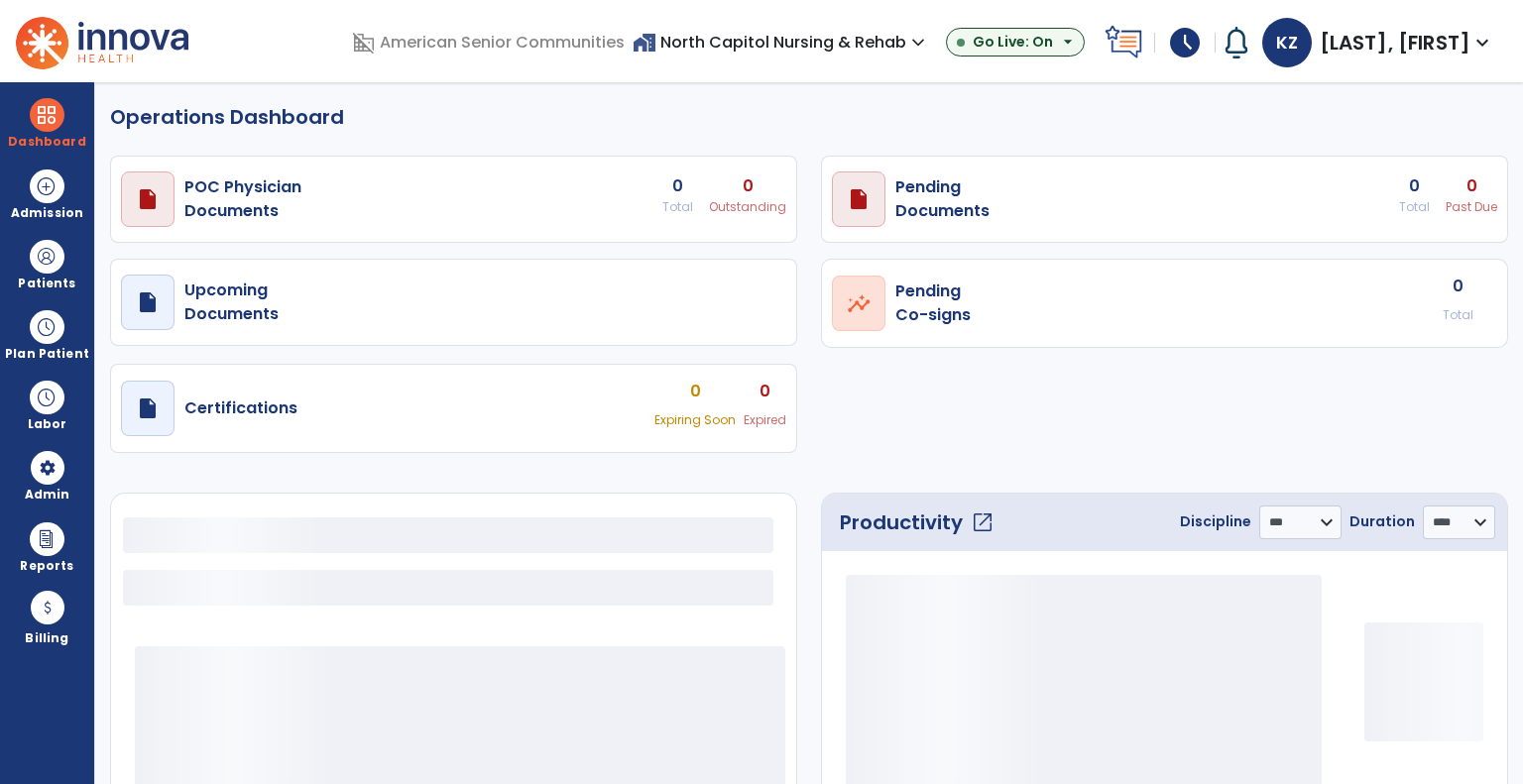 select on "***" 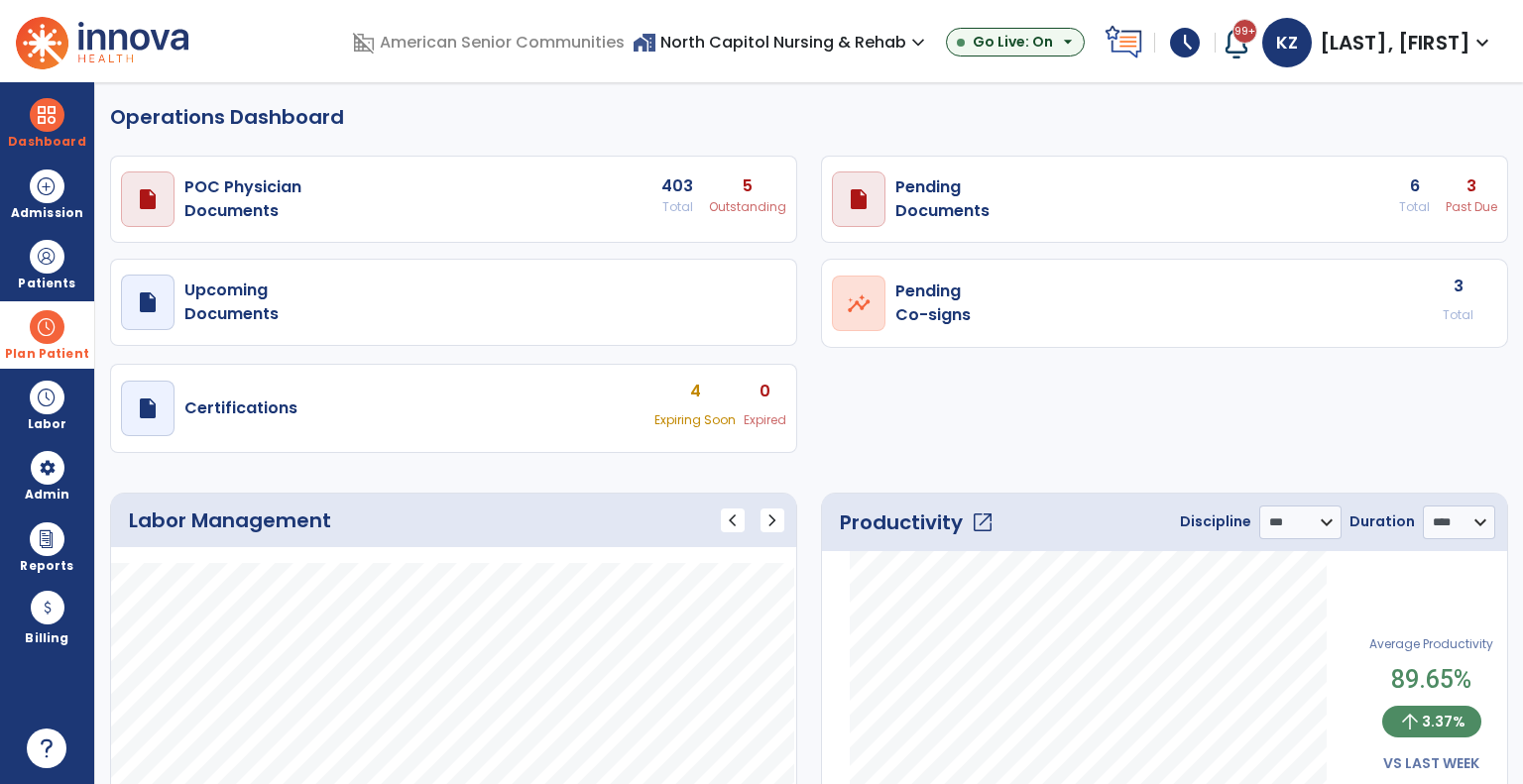 click at bounding box center [47, 327] 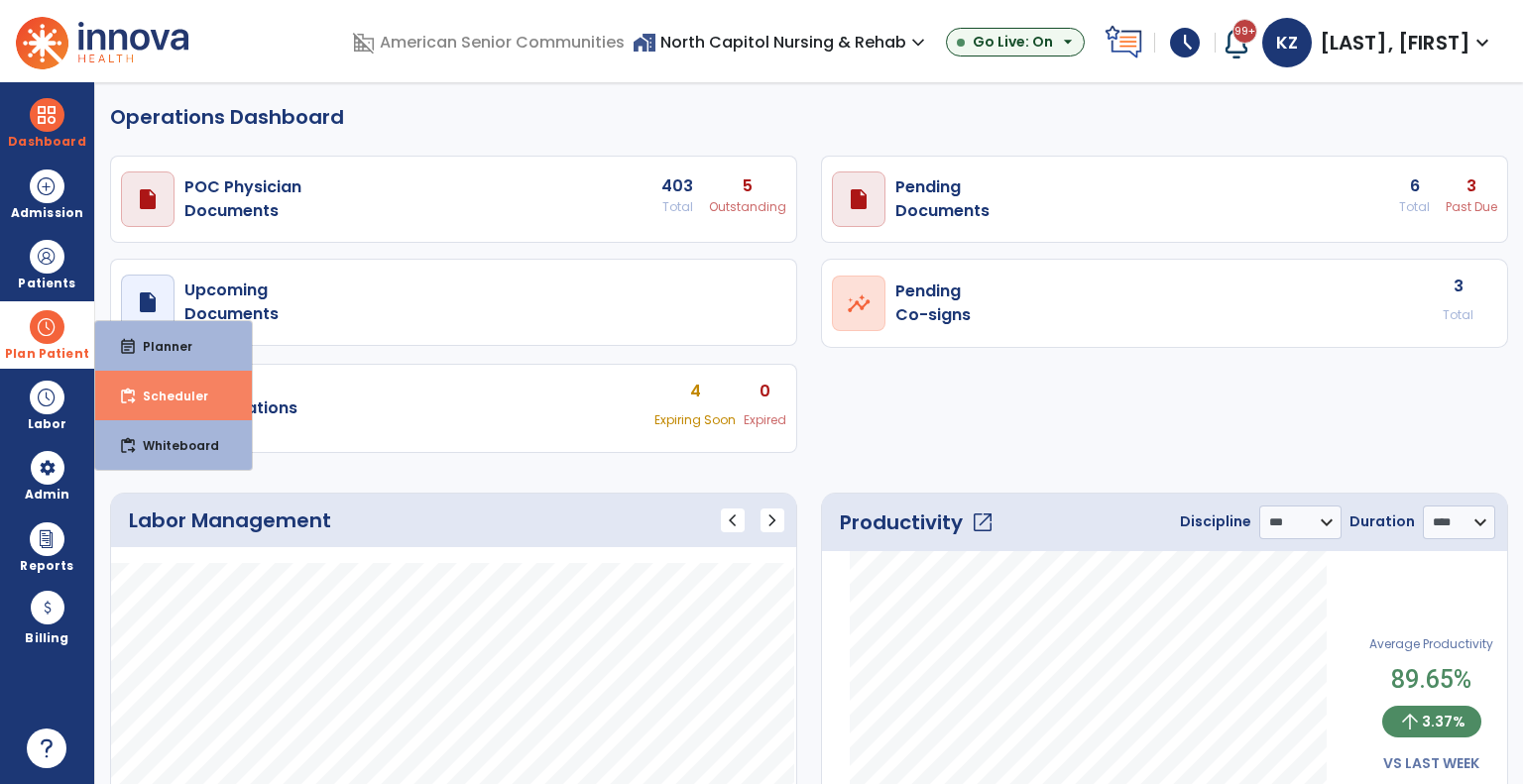 click on "Scheduler" at bounding box center [168, 395] 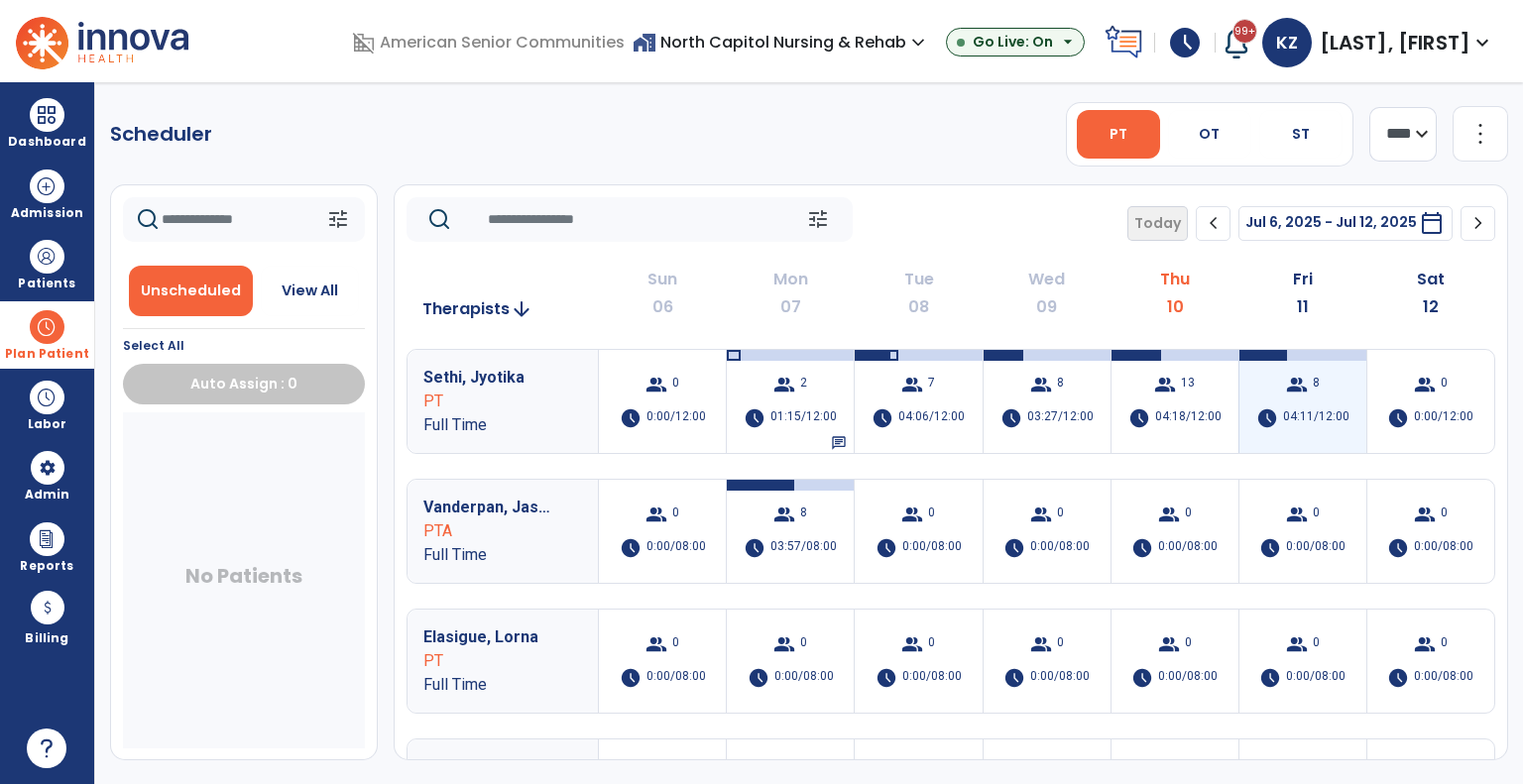 click on "group  8  schedule  04:11/12:00" at bounding box center [1303, 401] 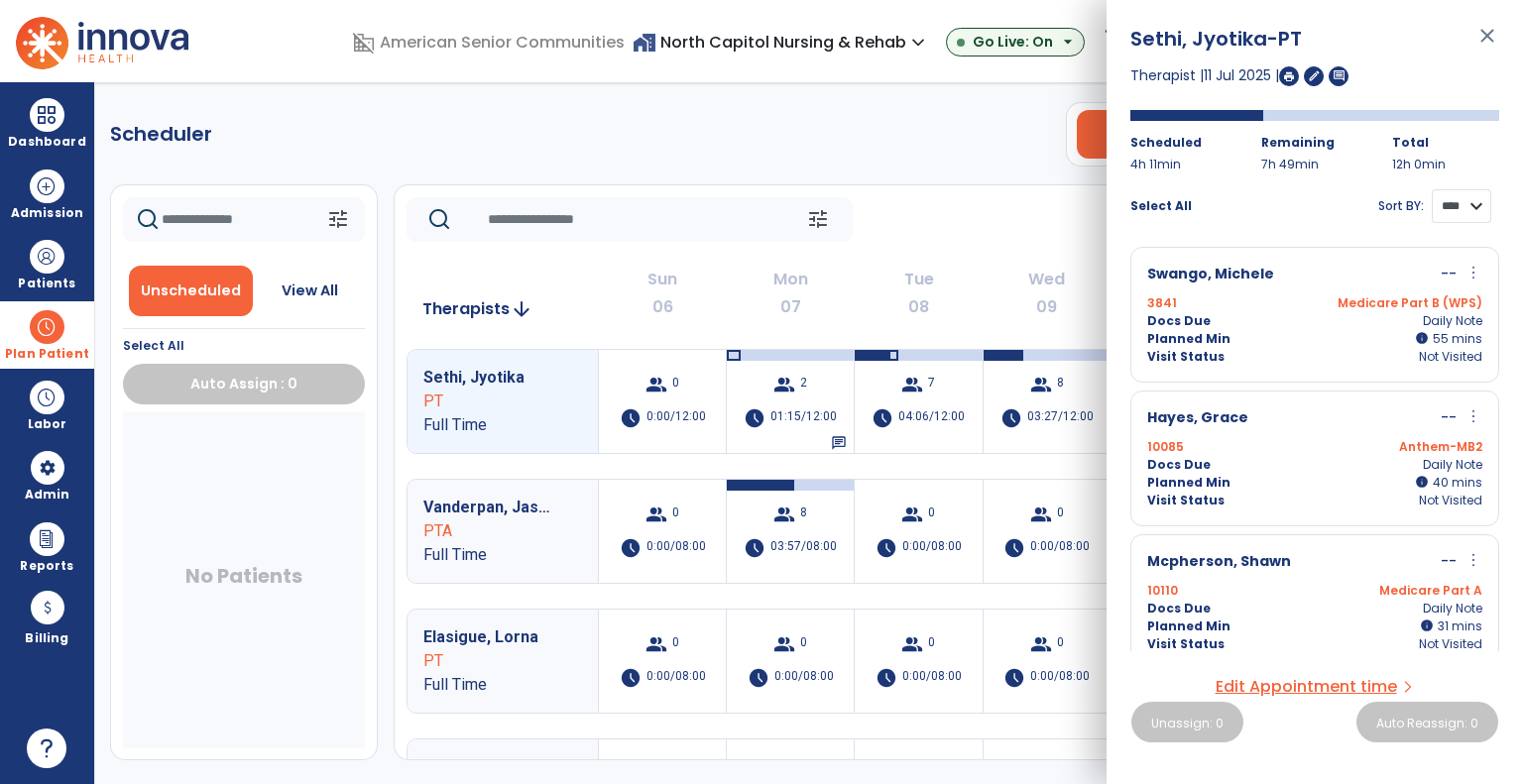 click on "**** ****" at bounding box center [1462, 206] 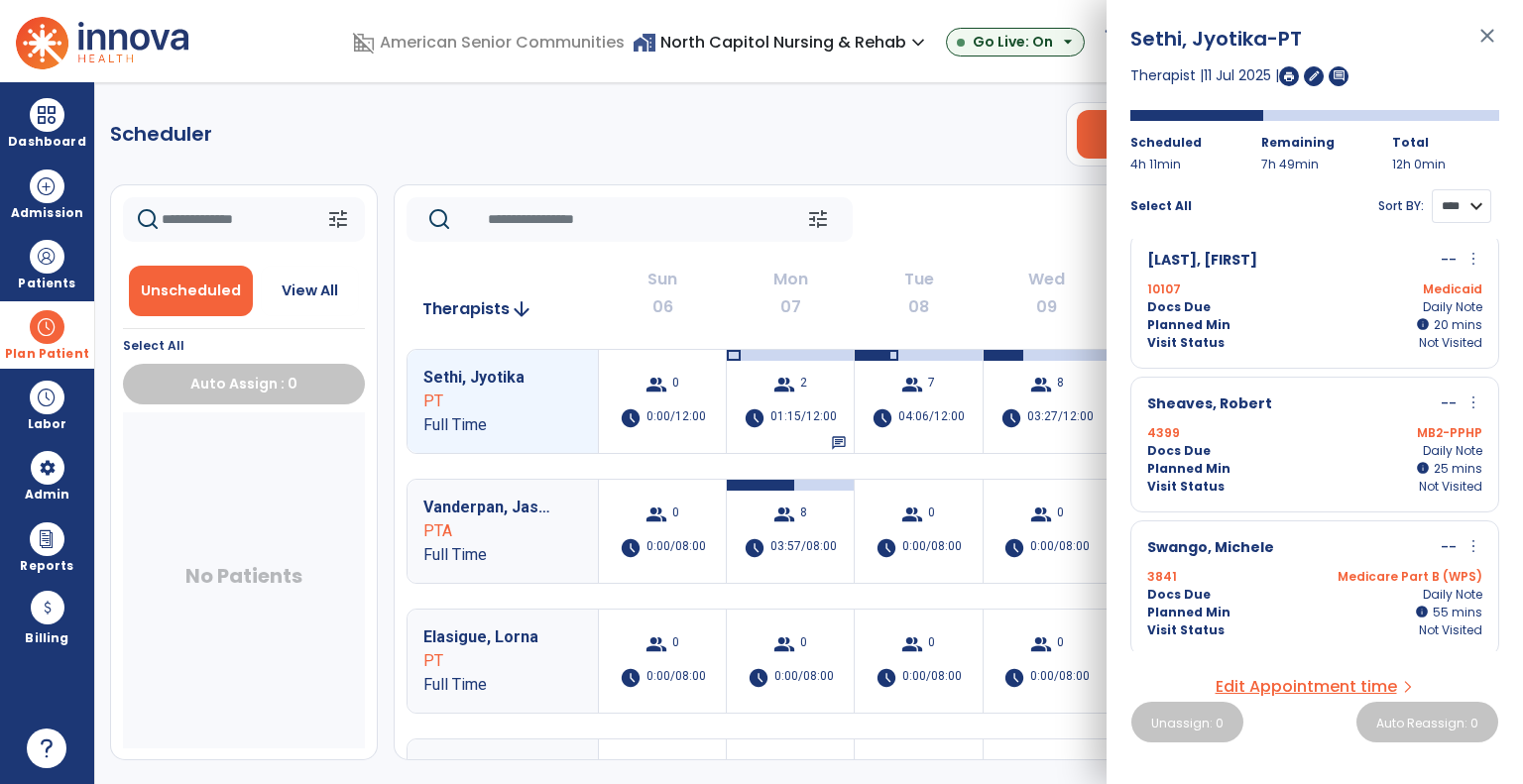 scroll, scrollTop: 633, scrollLeft: 0, axis: vertical 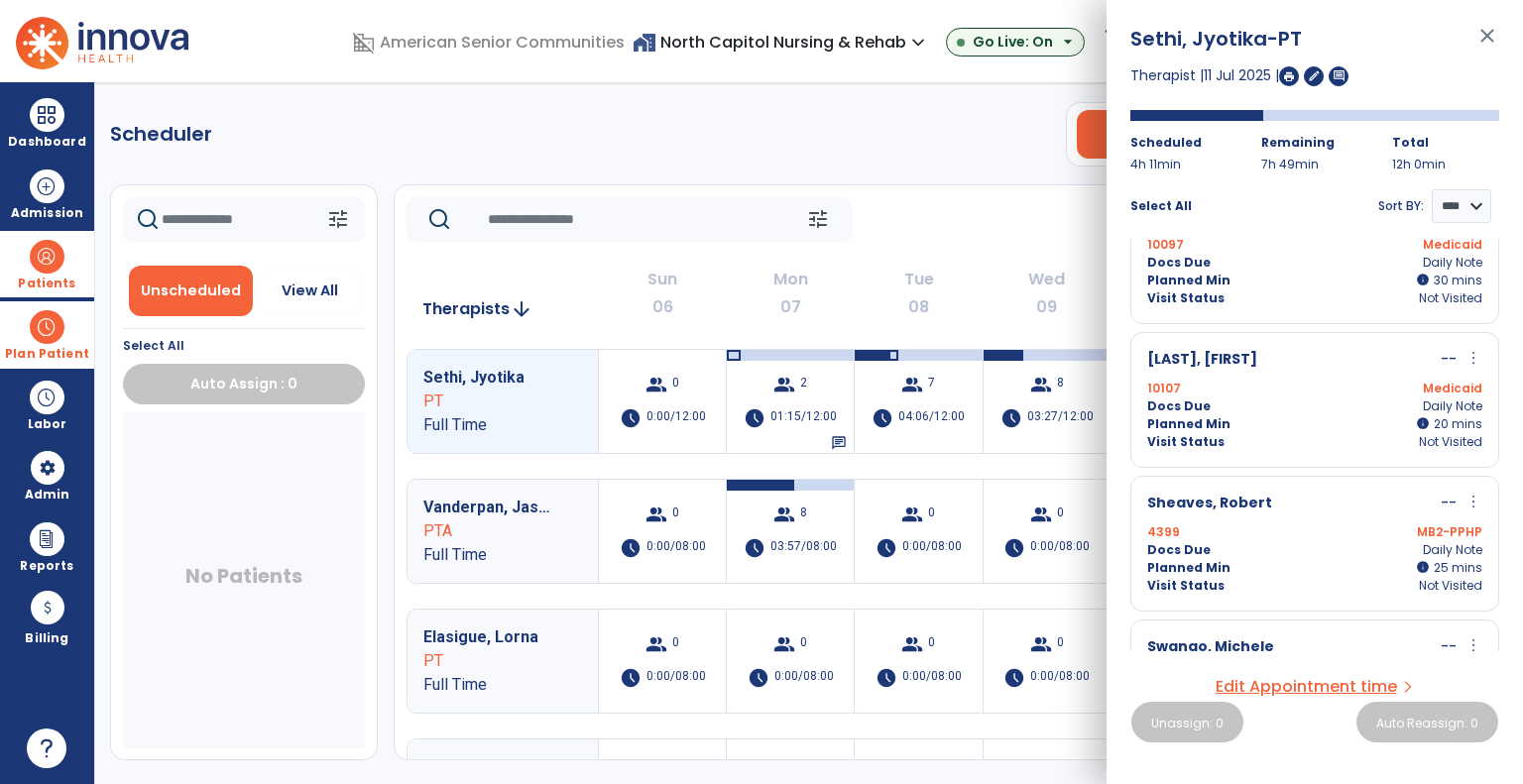 click at bounding box center [47, 257] 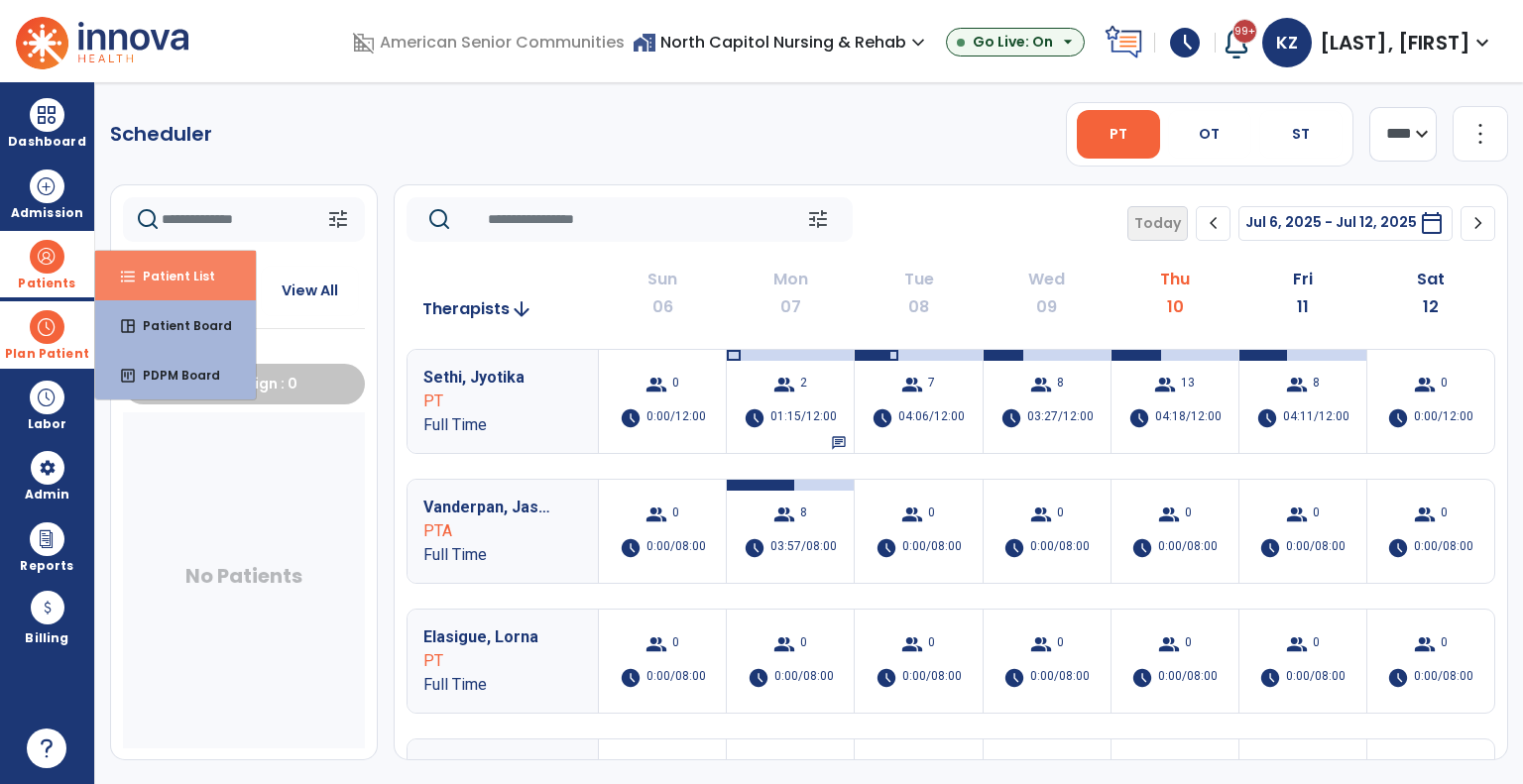 click on "Patient List" at bounding box center [171, 276] 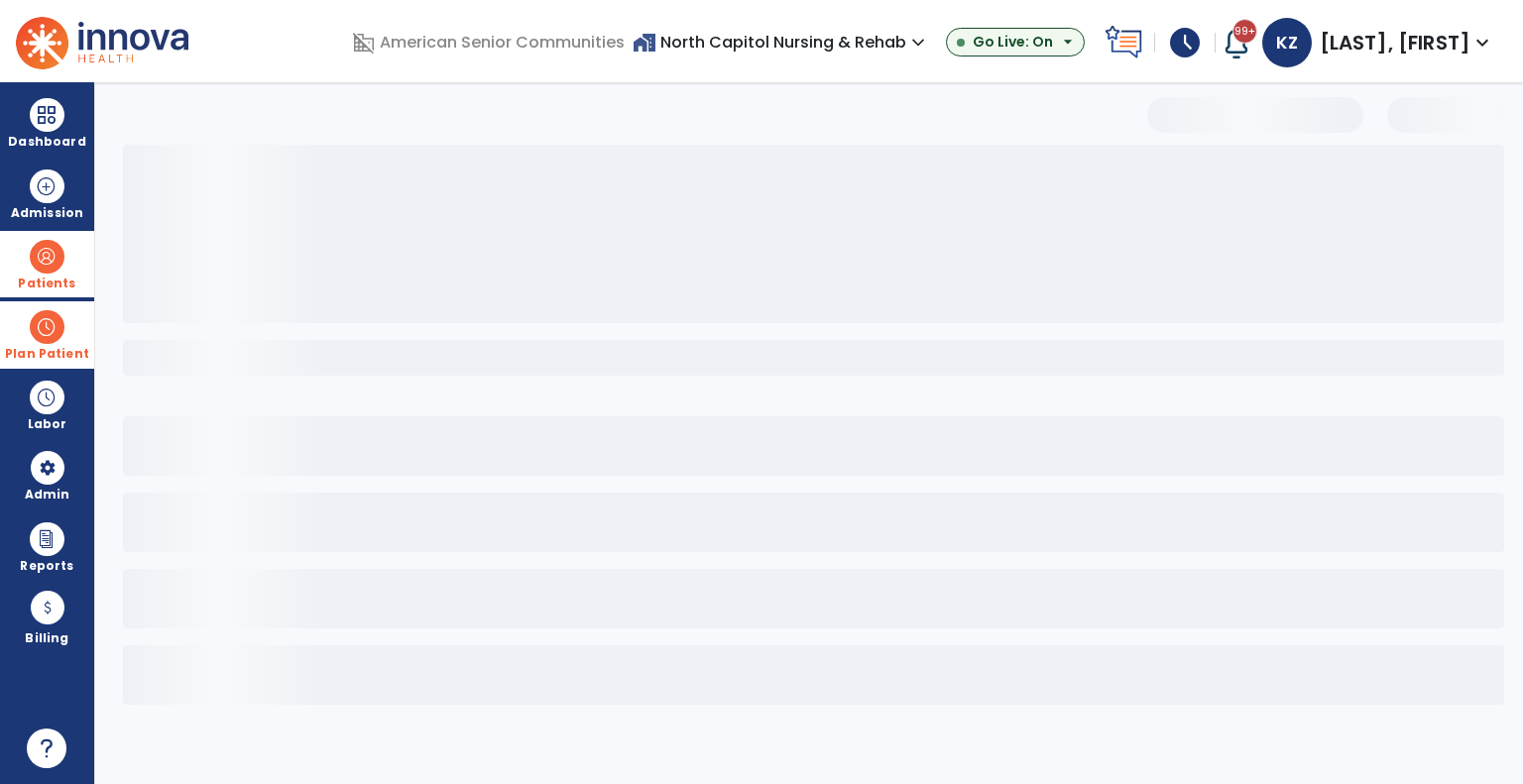 select on "***" 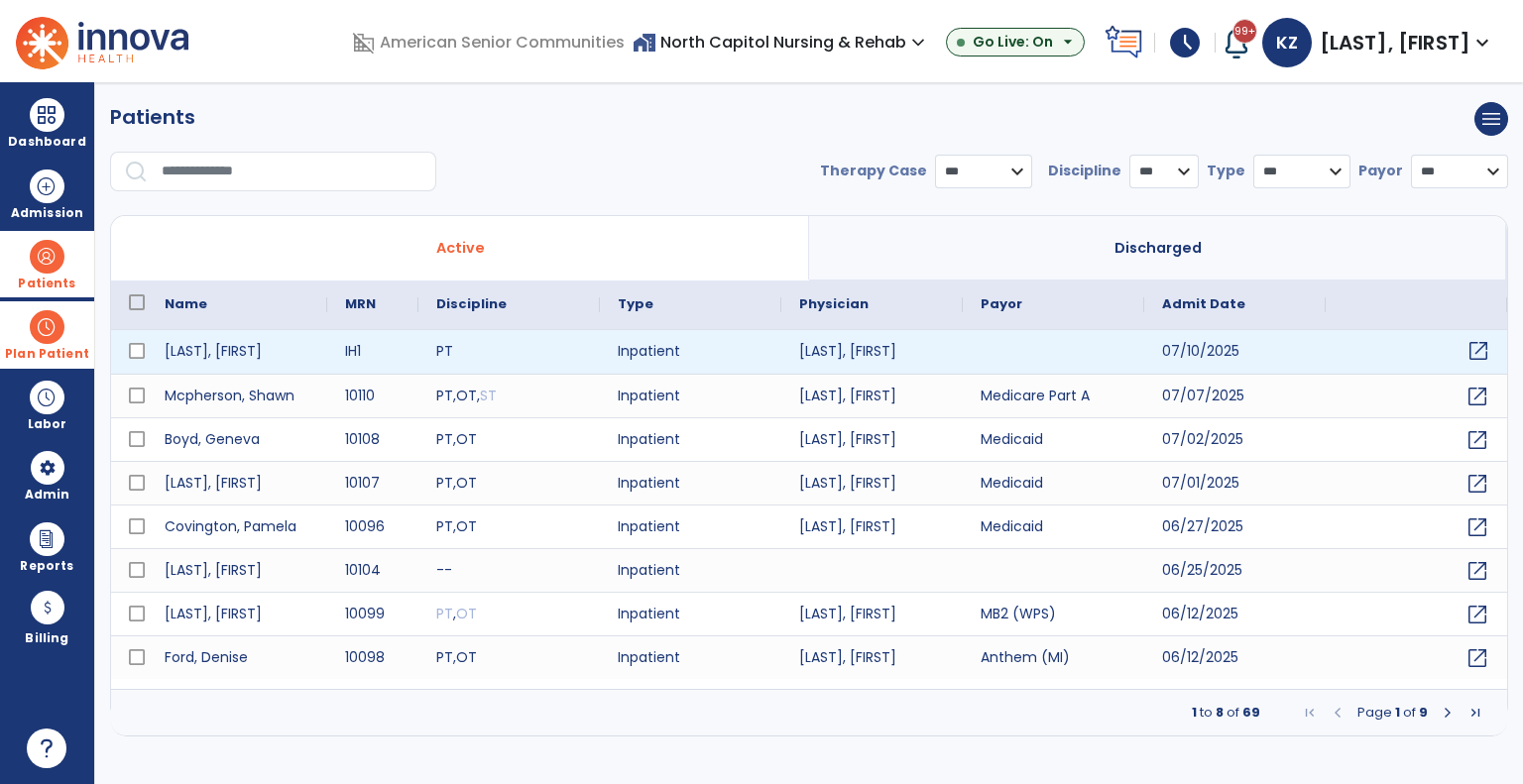 click on "open_in_new" at bounding box center [1478, 351] 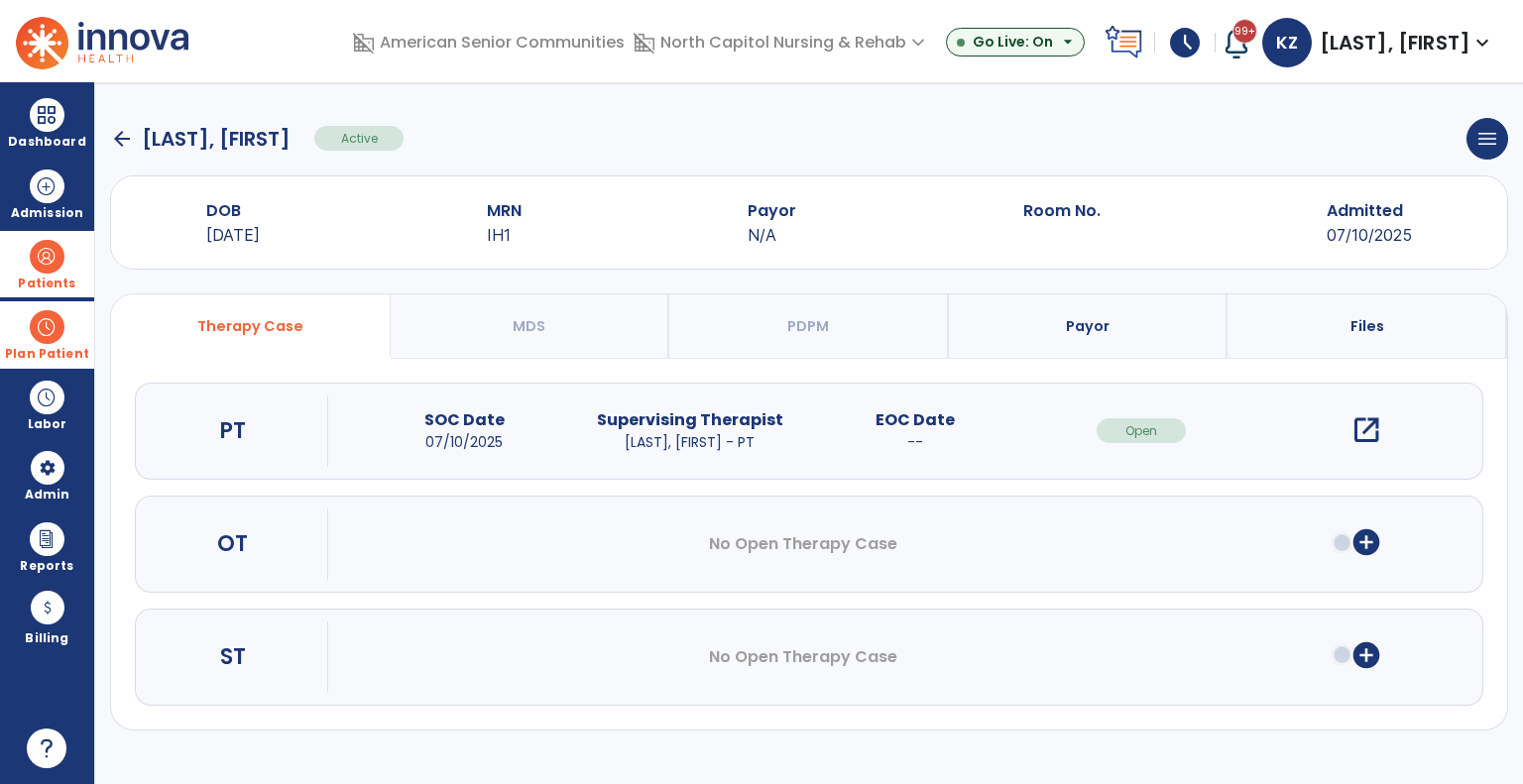 click on "open_in_new" at bounding box center (1366, 430) 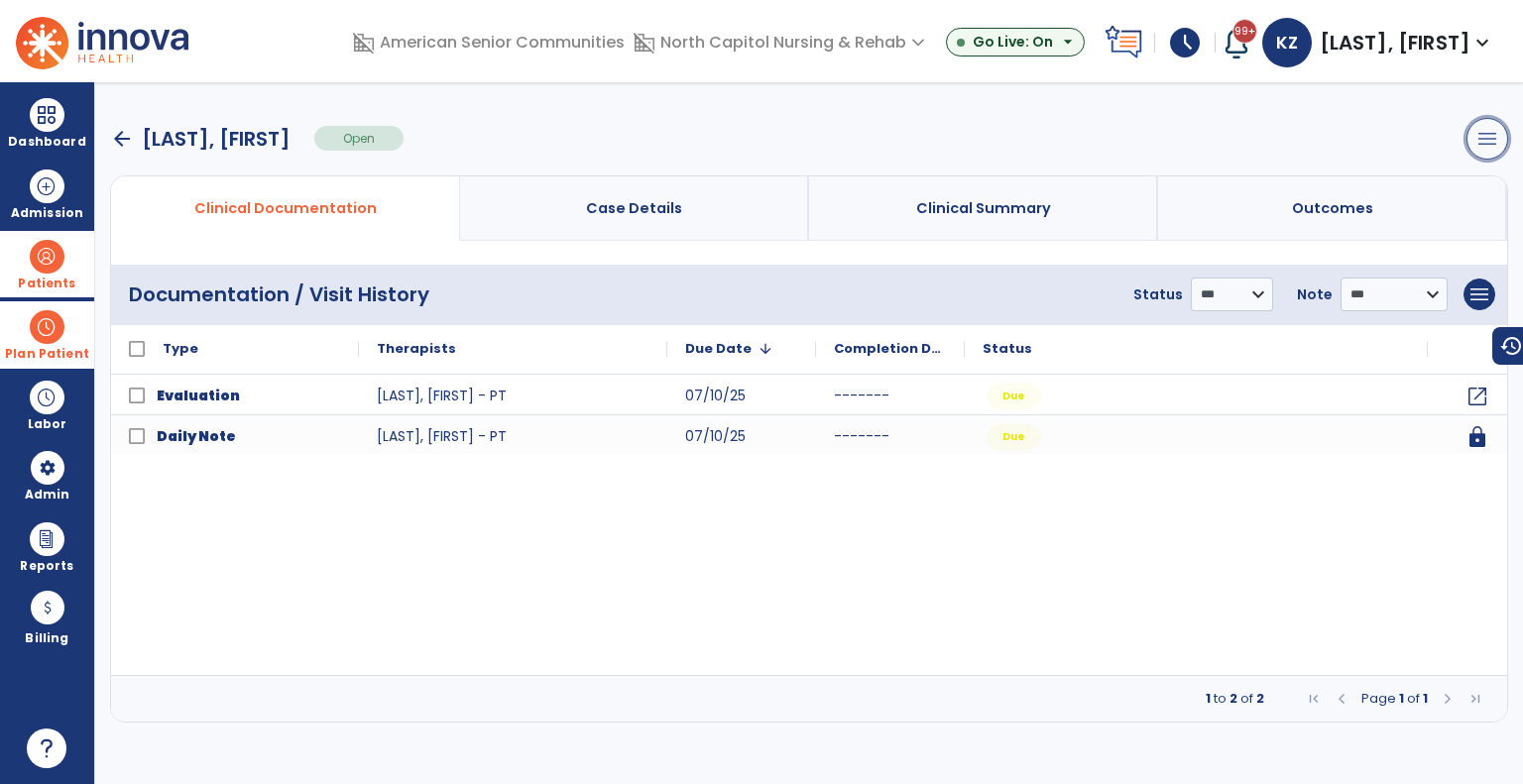 click on "menu" at bounding box center [1487, 139] 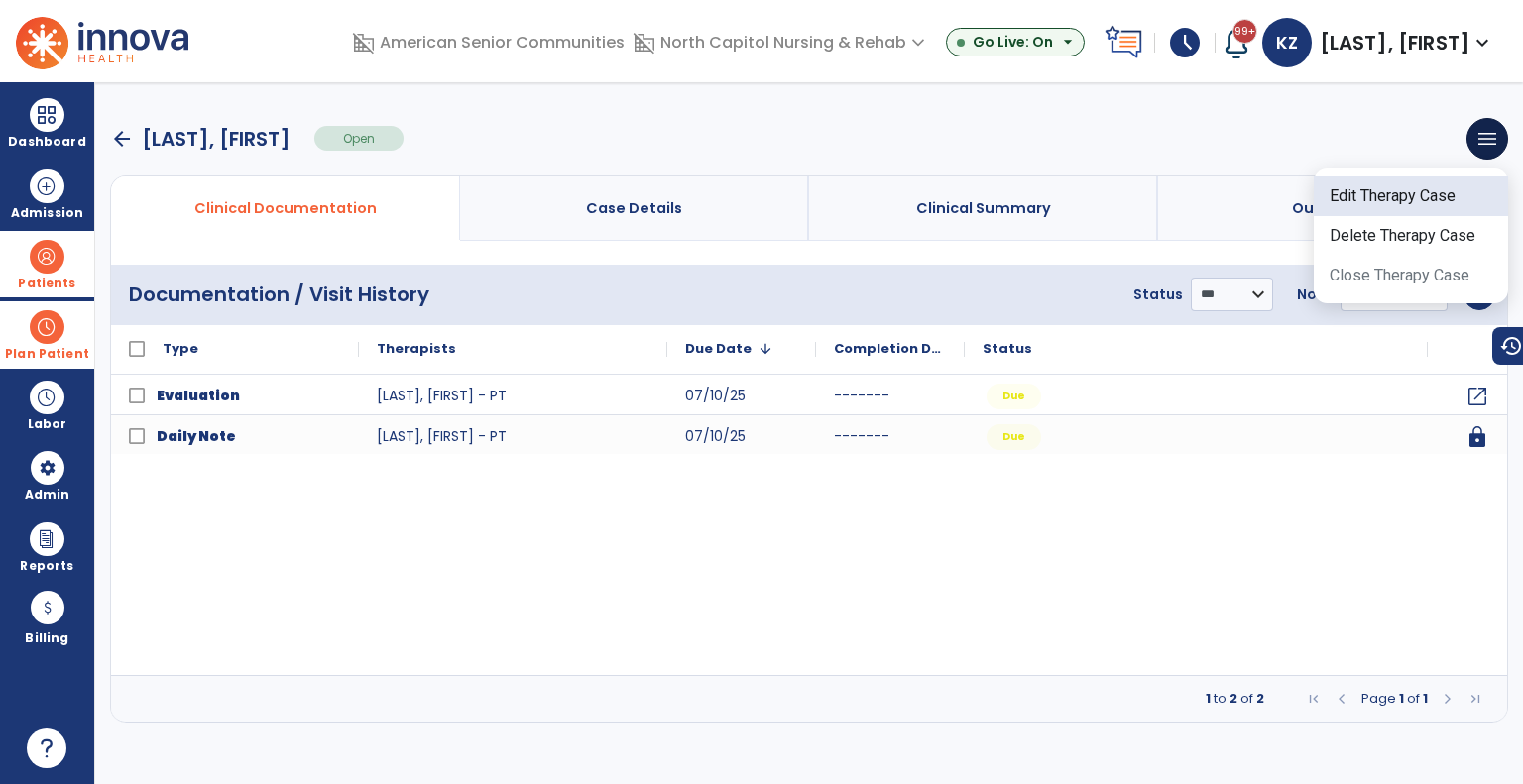 click on "Edit Therapy Case" at bounding box center [1411, 196] 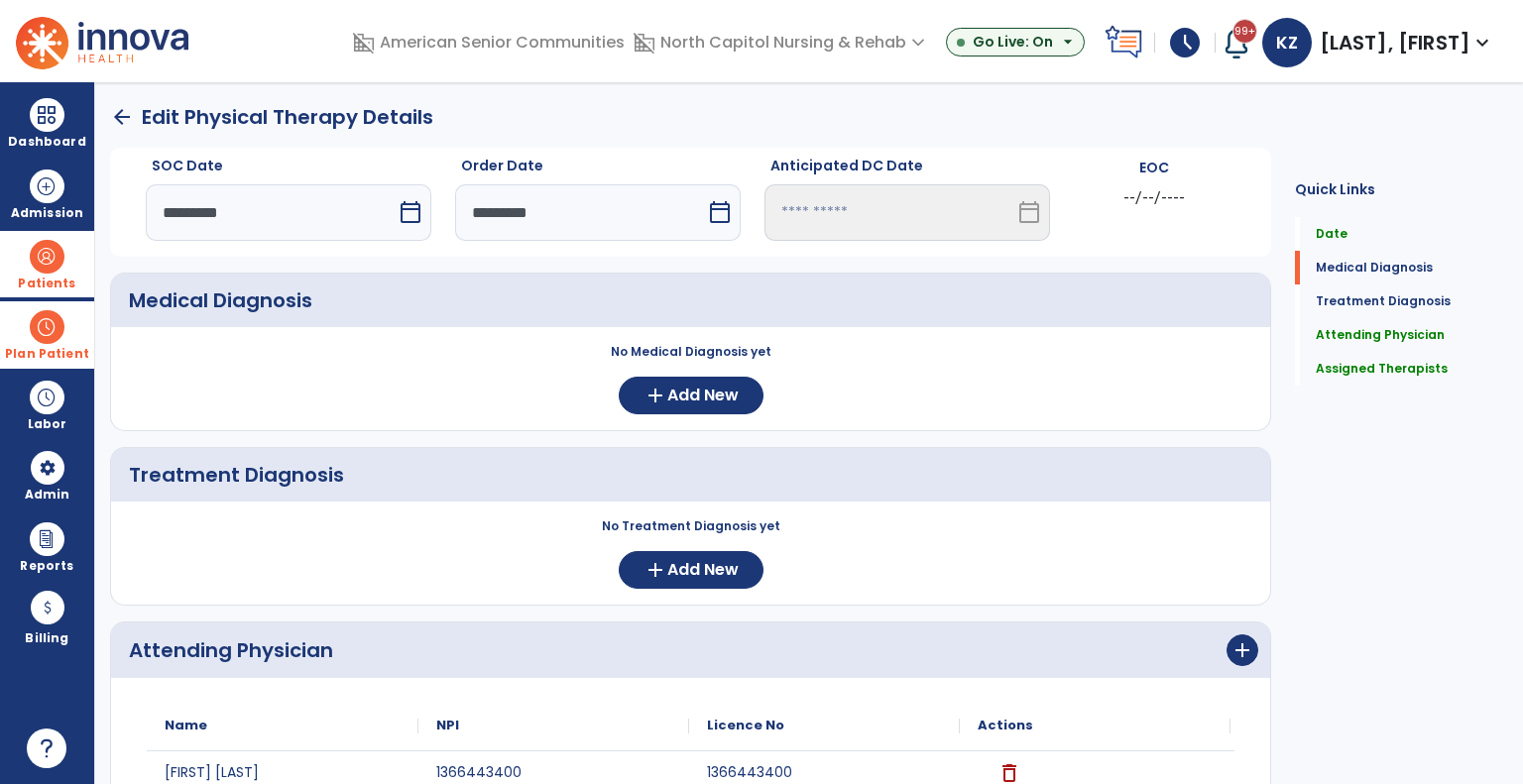 click on "calendar_today" at bounding box center (410, 212) 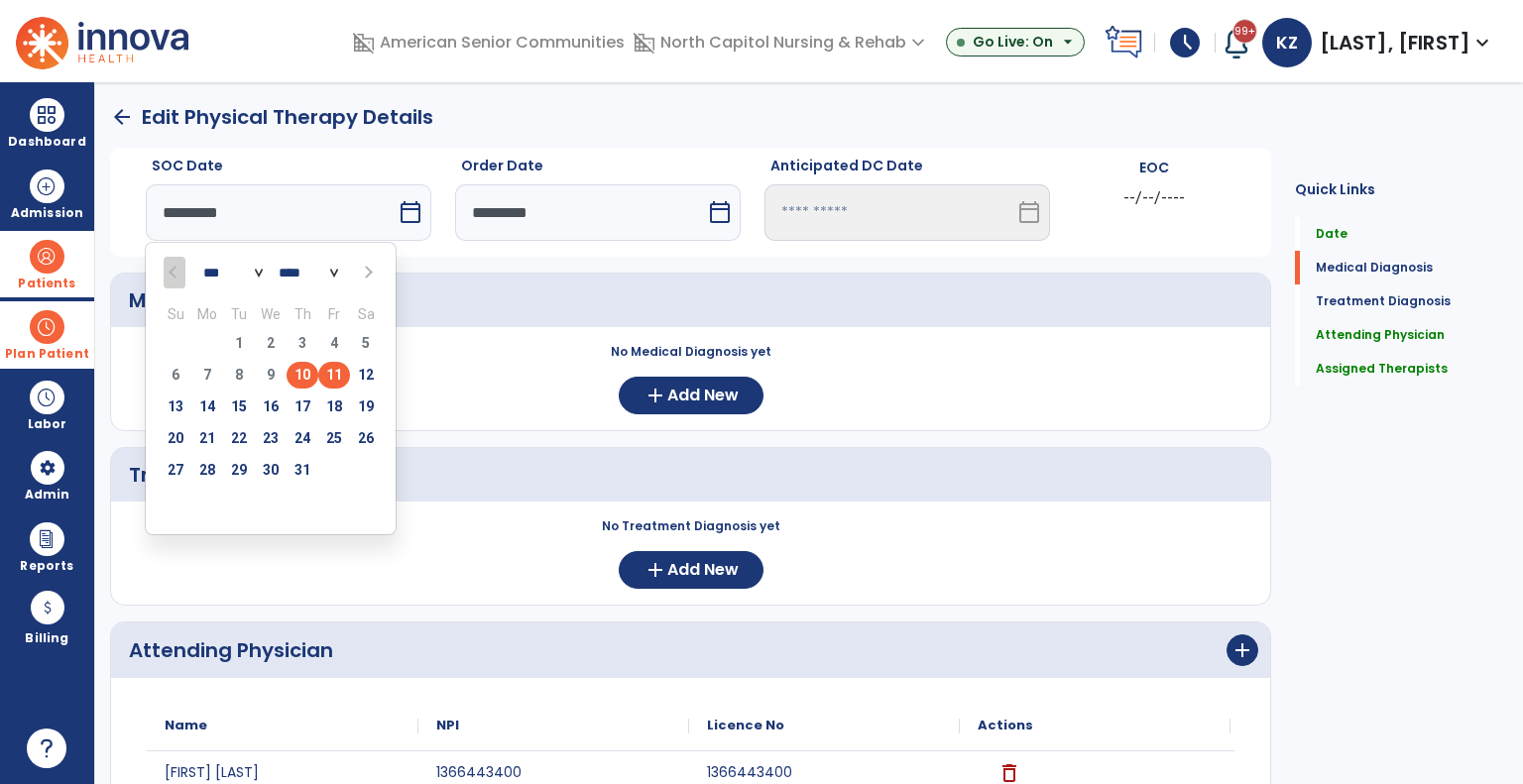 click on "11" at bounding box center [334, 375] 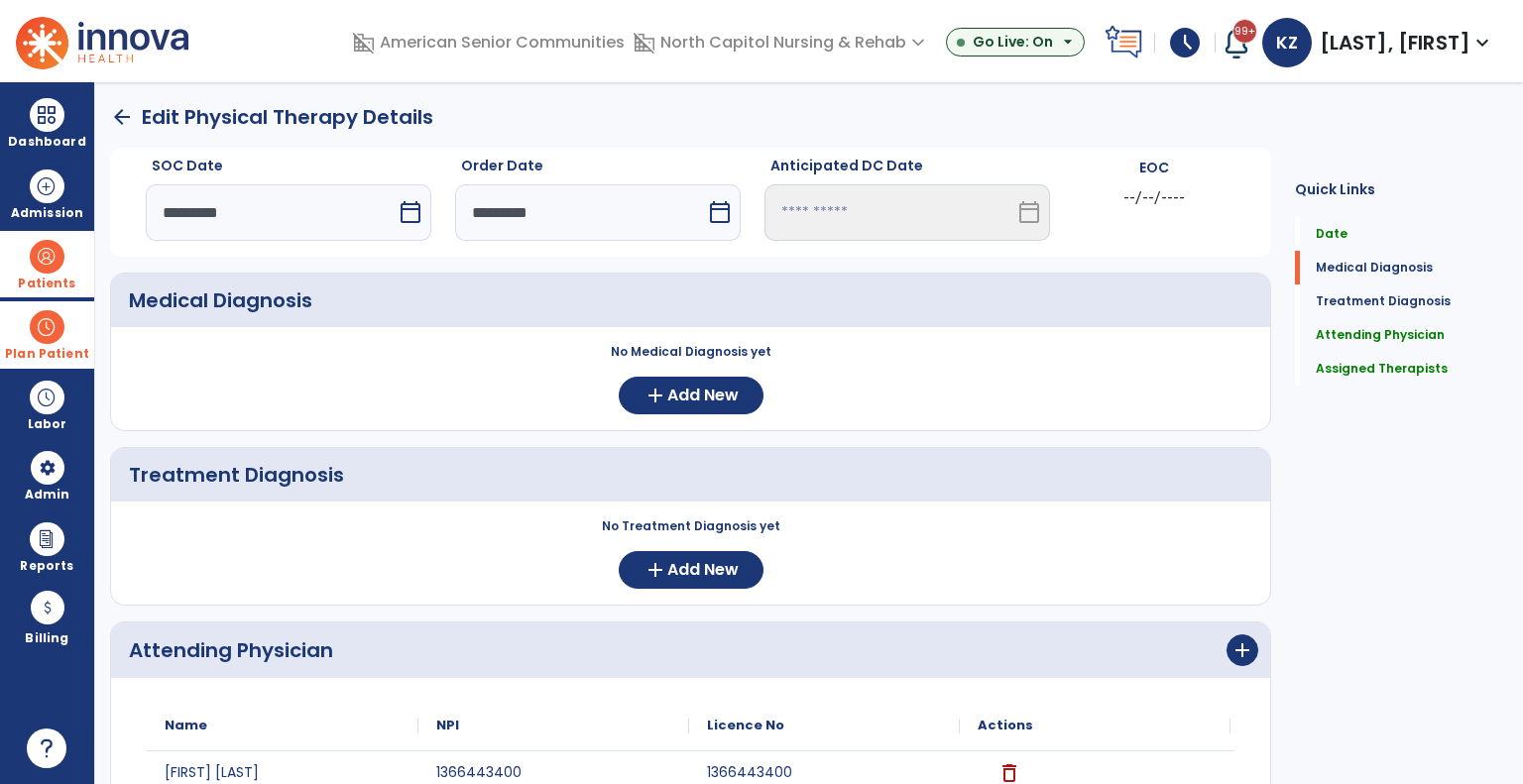 click on "calendar_today" at bounding box center [720, 212] 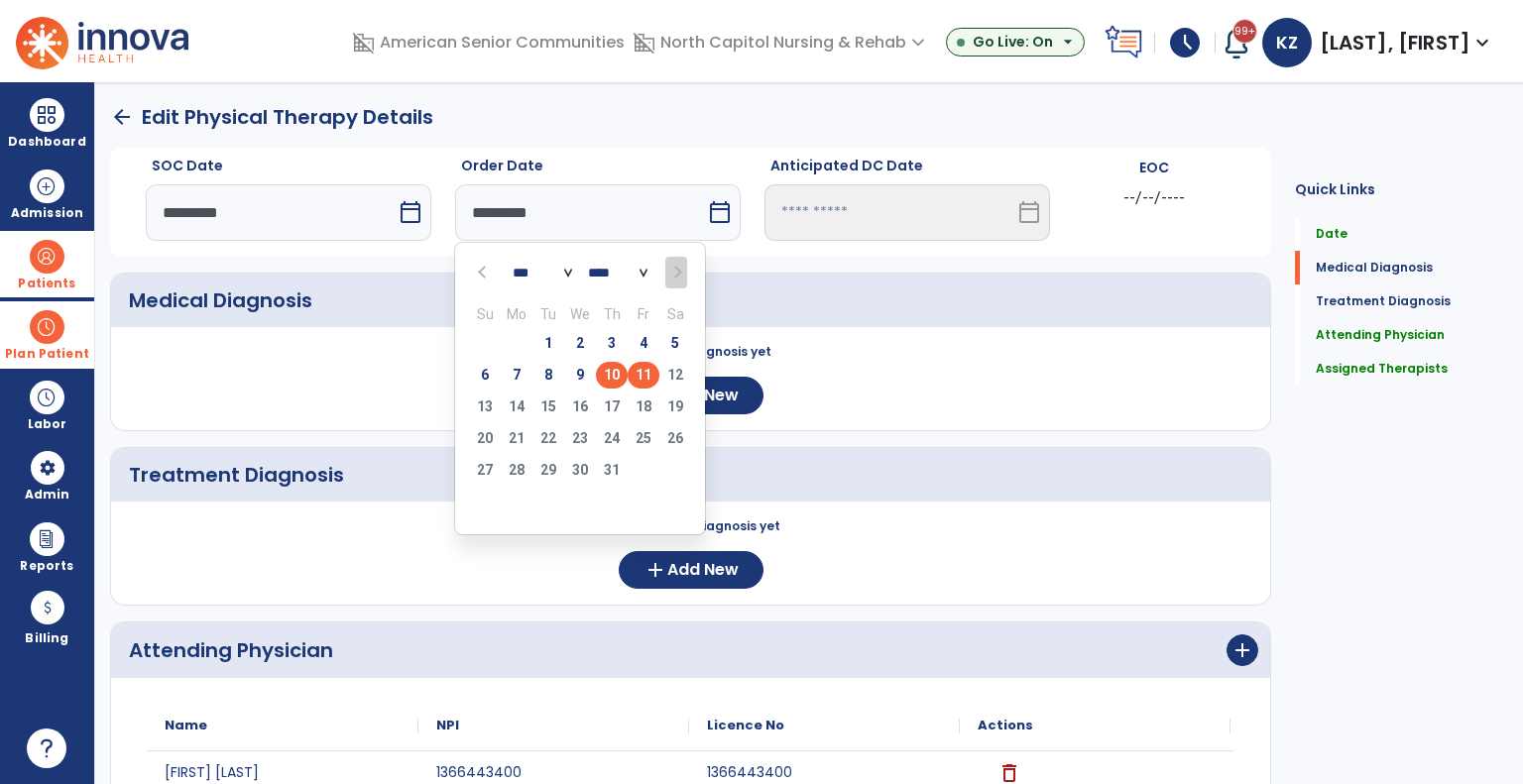 click on "11" at bounding box center [644, 375] 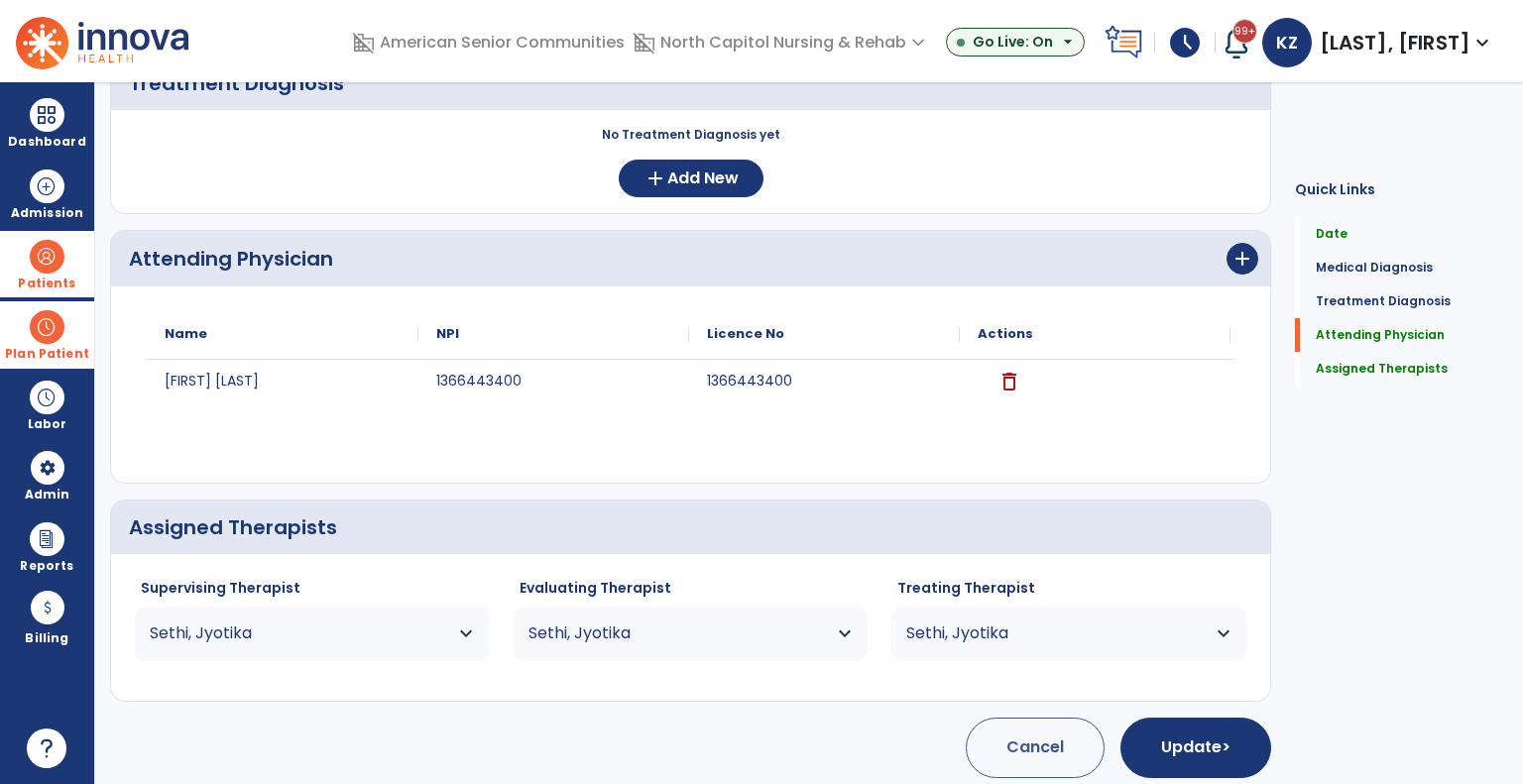 scroll, scrollTop: 397, scrollLeft: 0, axis: vertical 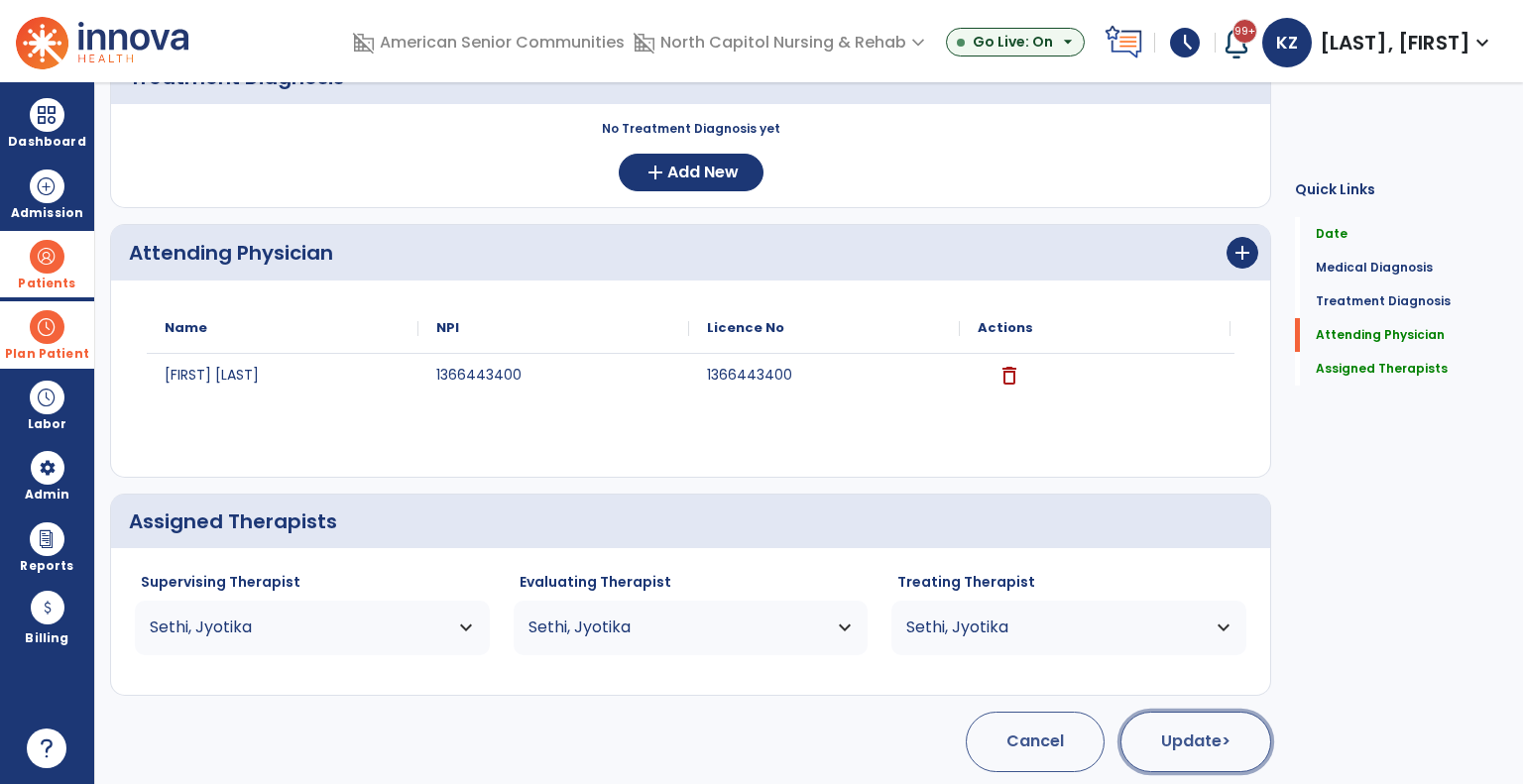 click on "Update  >" 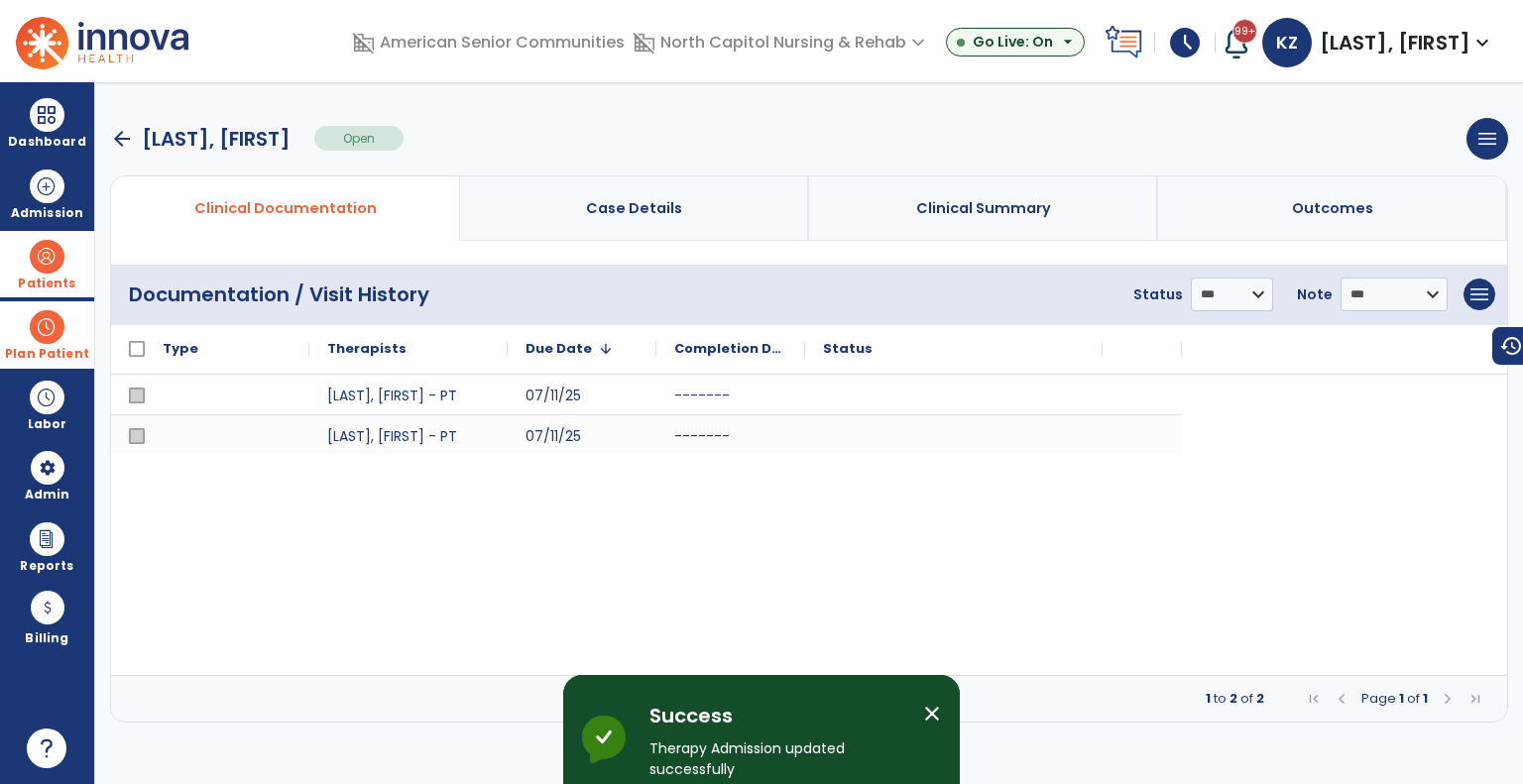 scroll, scrollTop: 0, scrollLeft: 0, axis: both 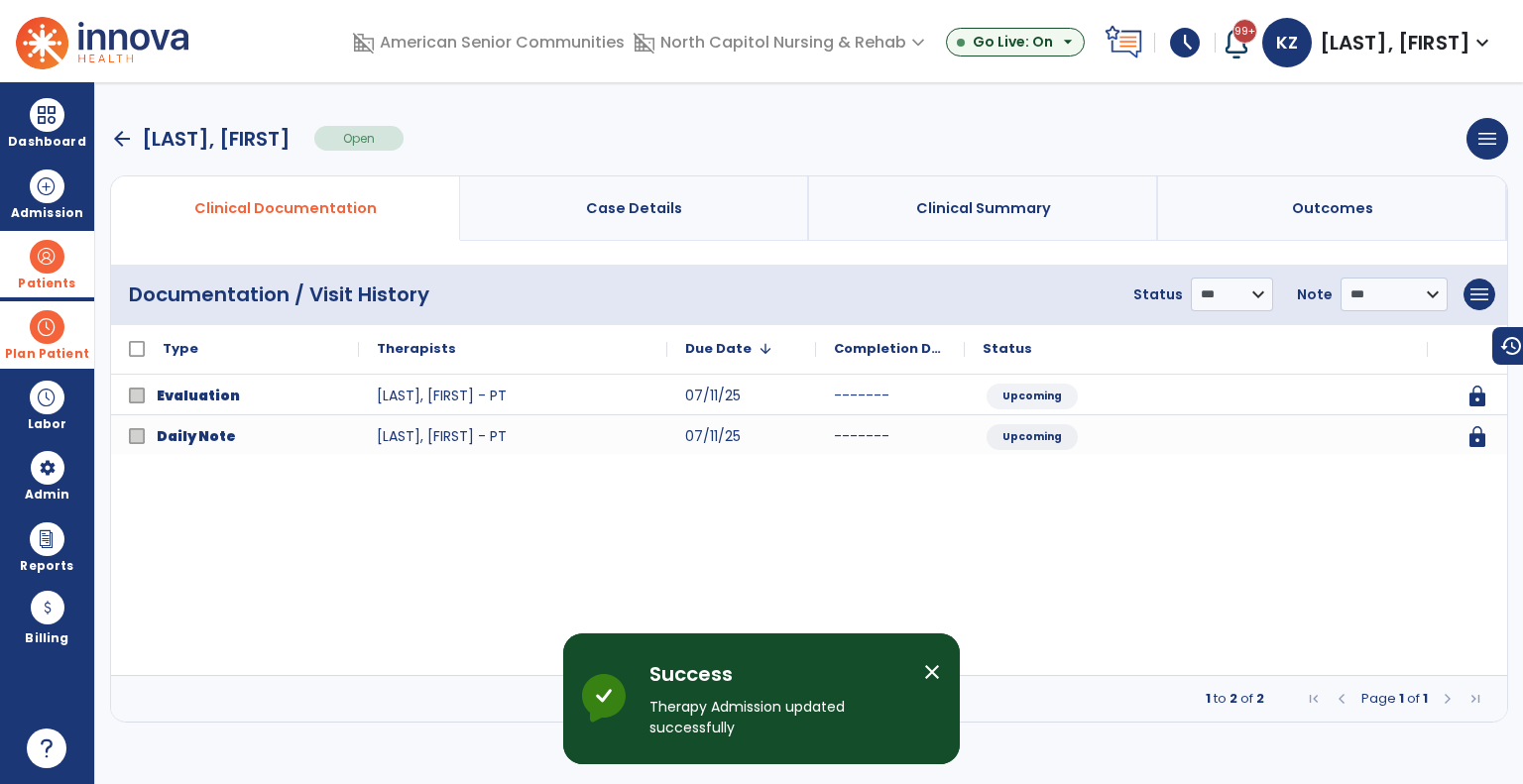 click at bounding box center (47, 327) 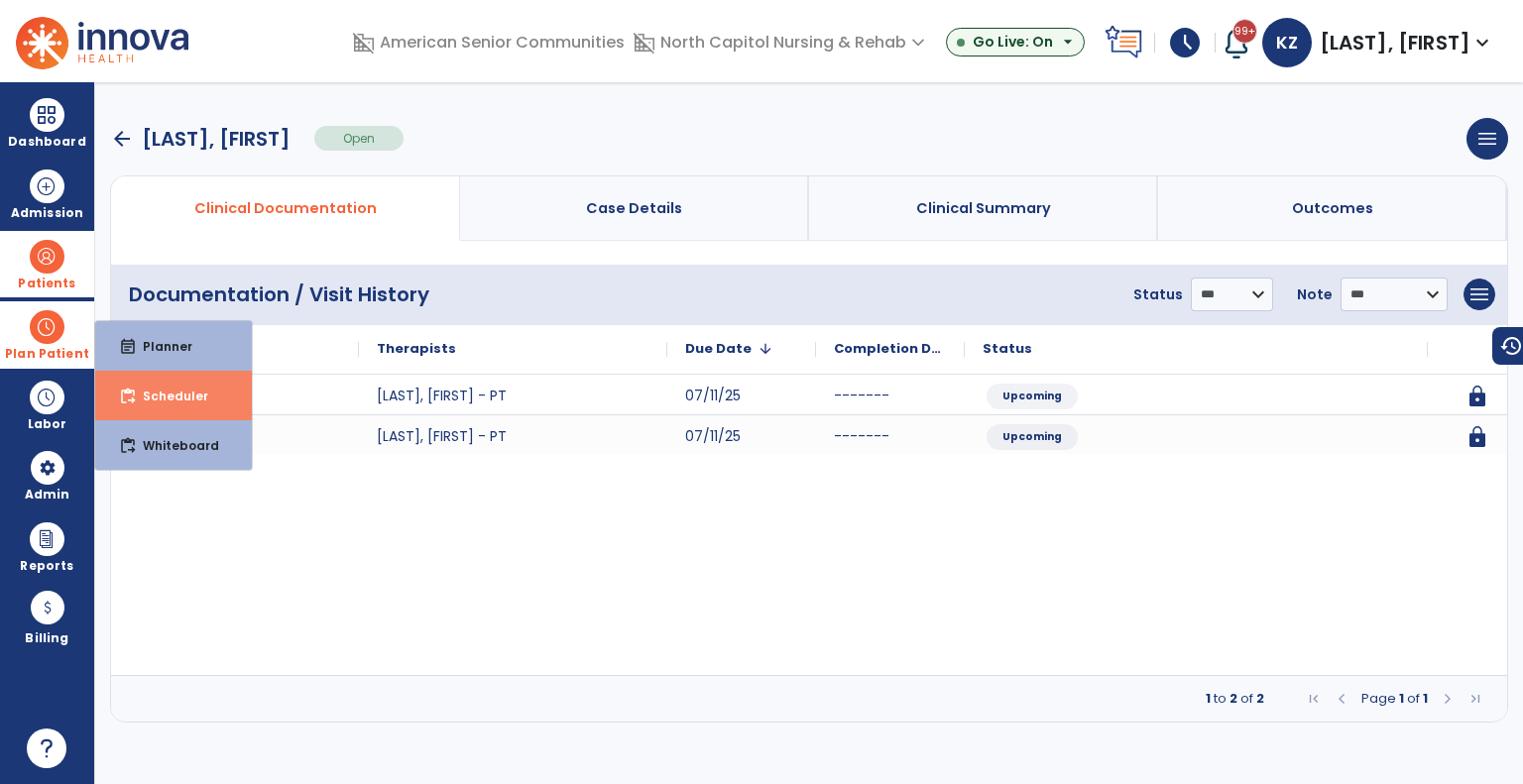 click on "content_paste_go" at bounding box center (128, 396) 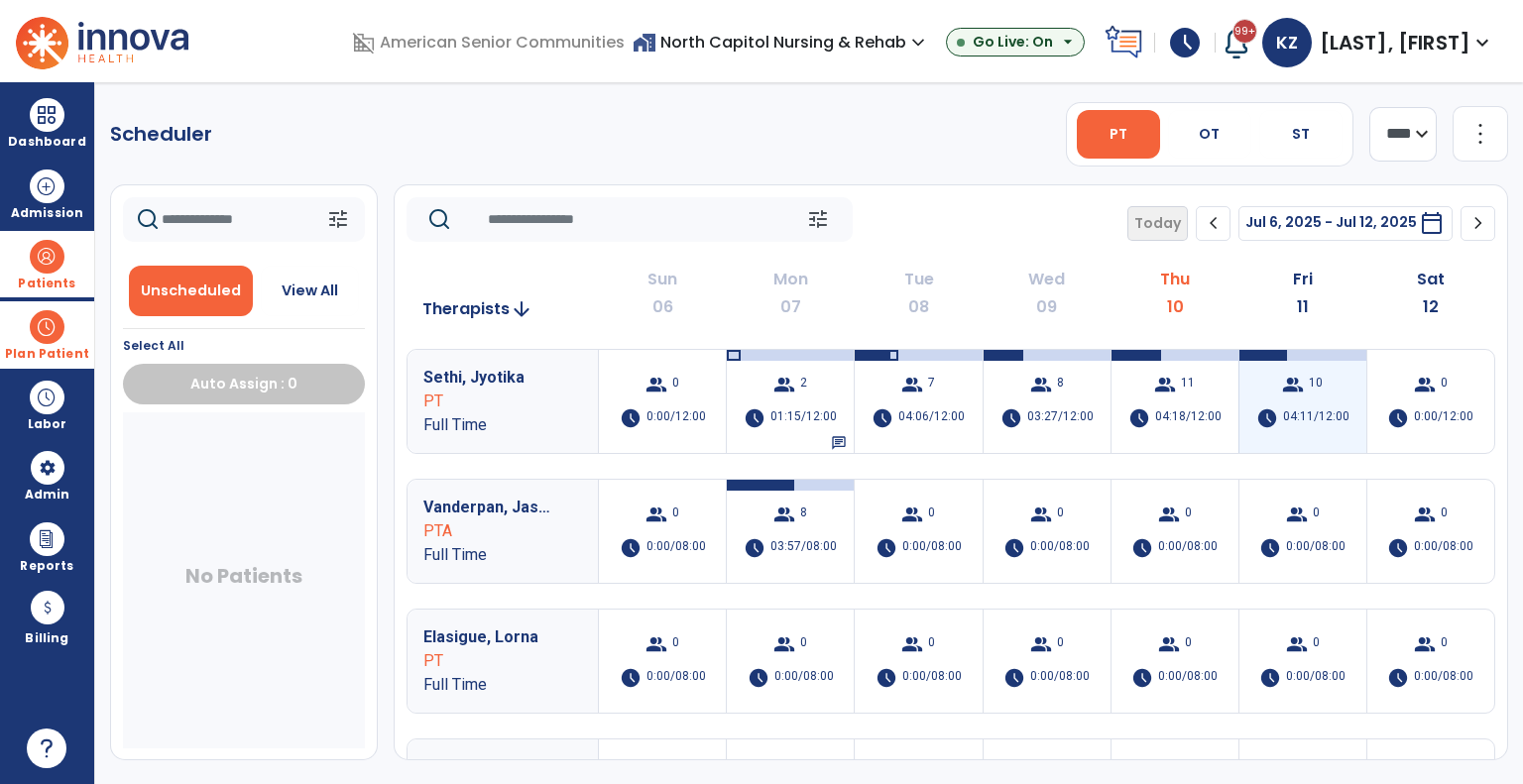 click on "group  10  schedule  04:11/12:00" at bounding box center [1303, 401] 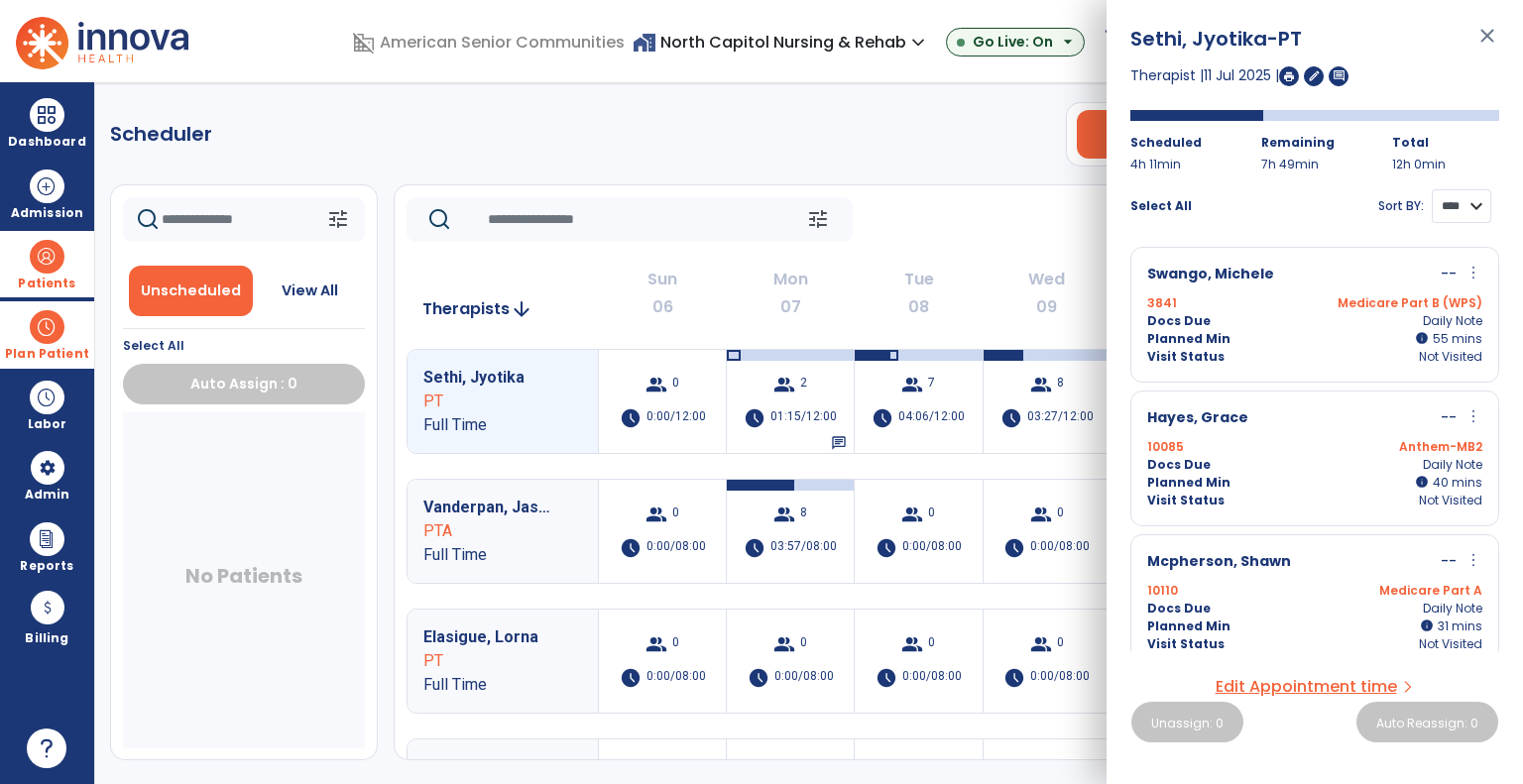 click on "**** ****" at bounding box center [1462, 206] 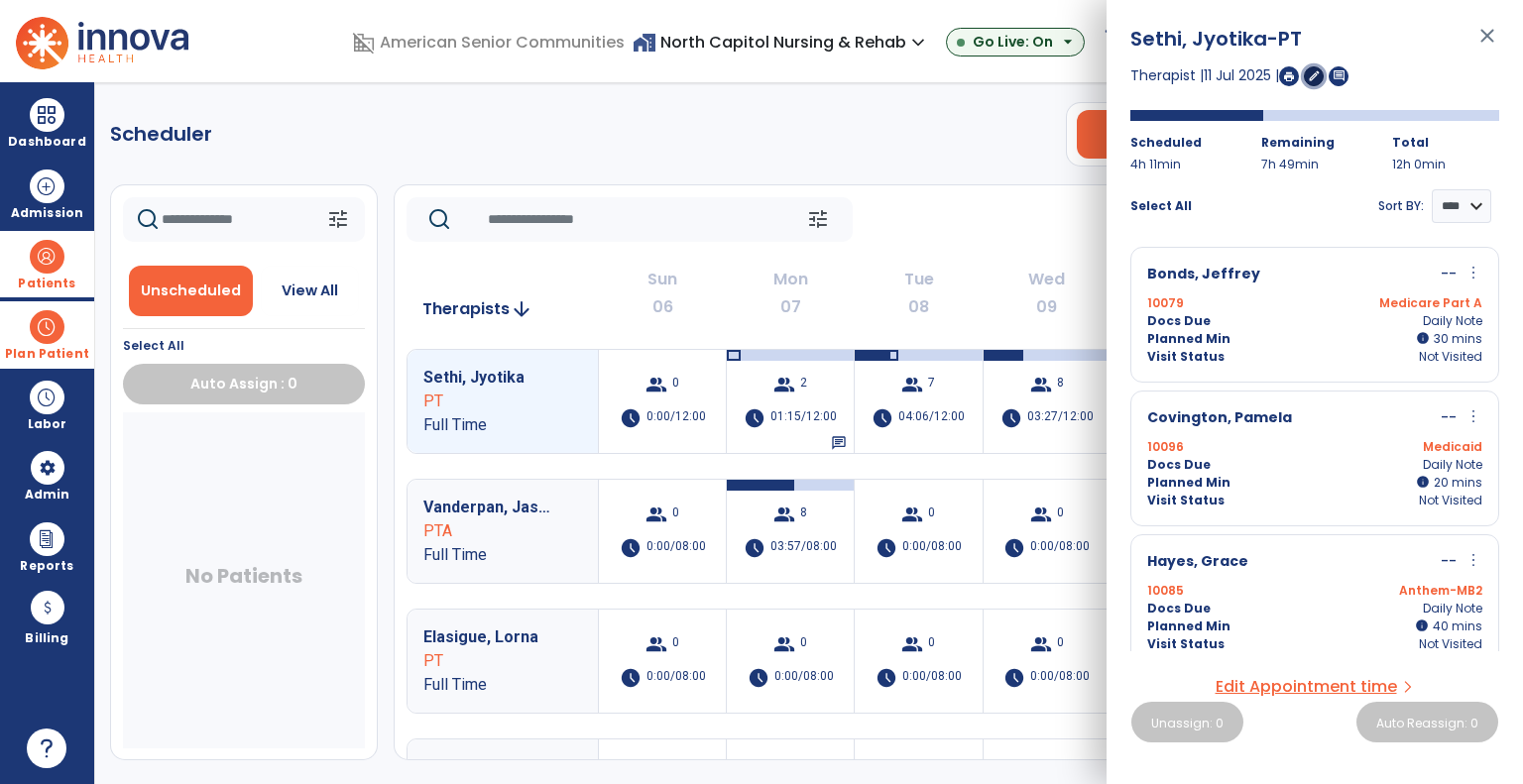 click on "edit" at bounding box center (1314, 75) 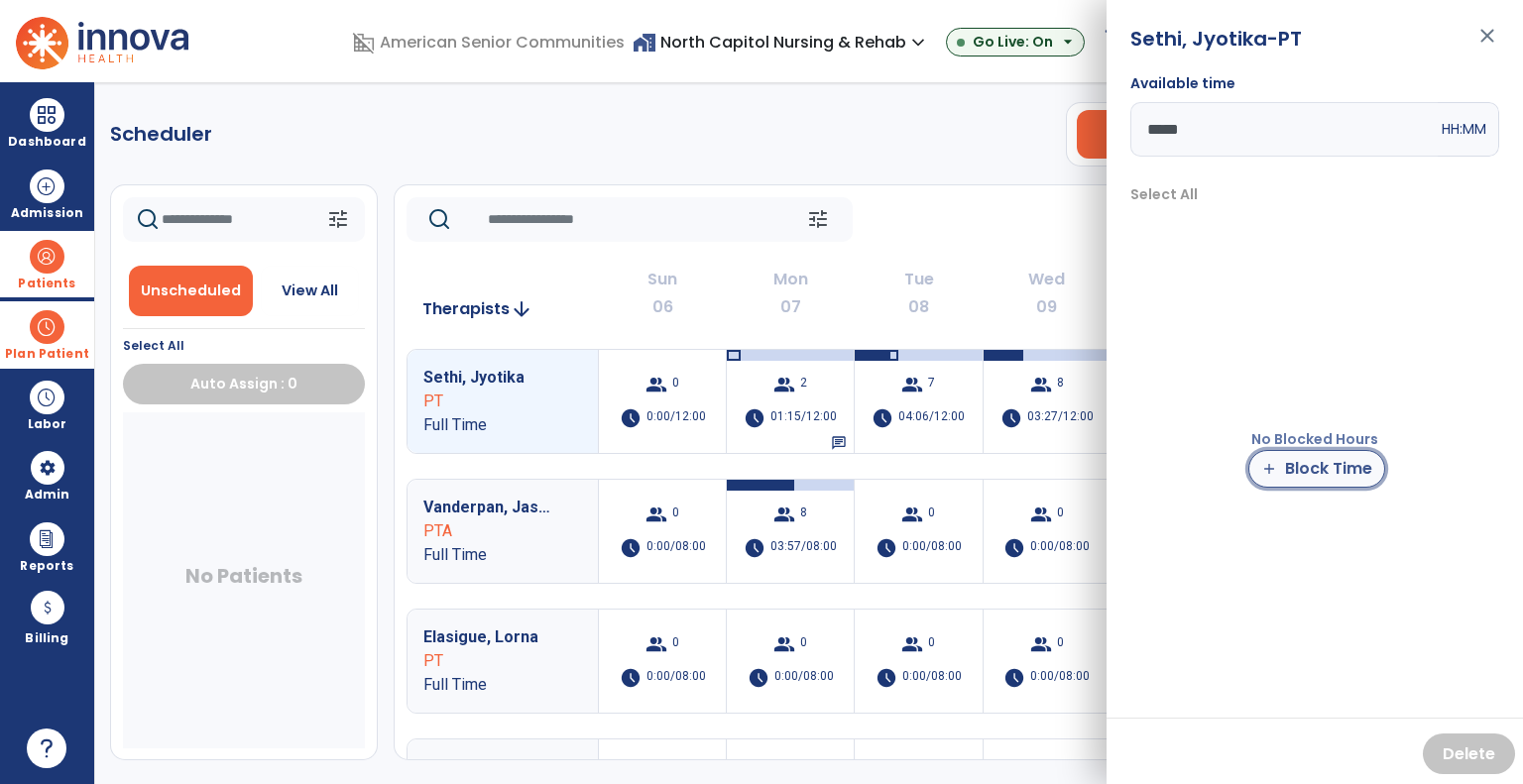 click on "add" at bounding box center (1269, 469) 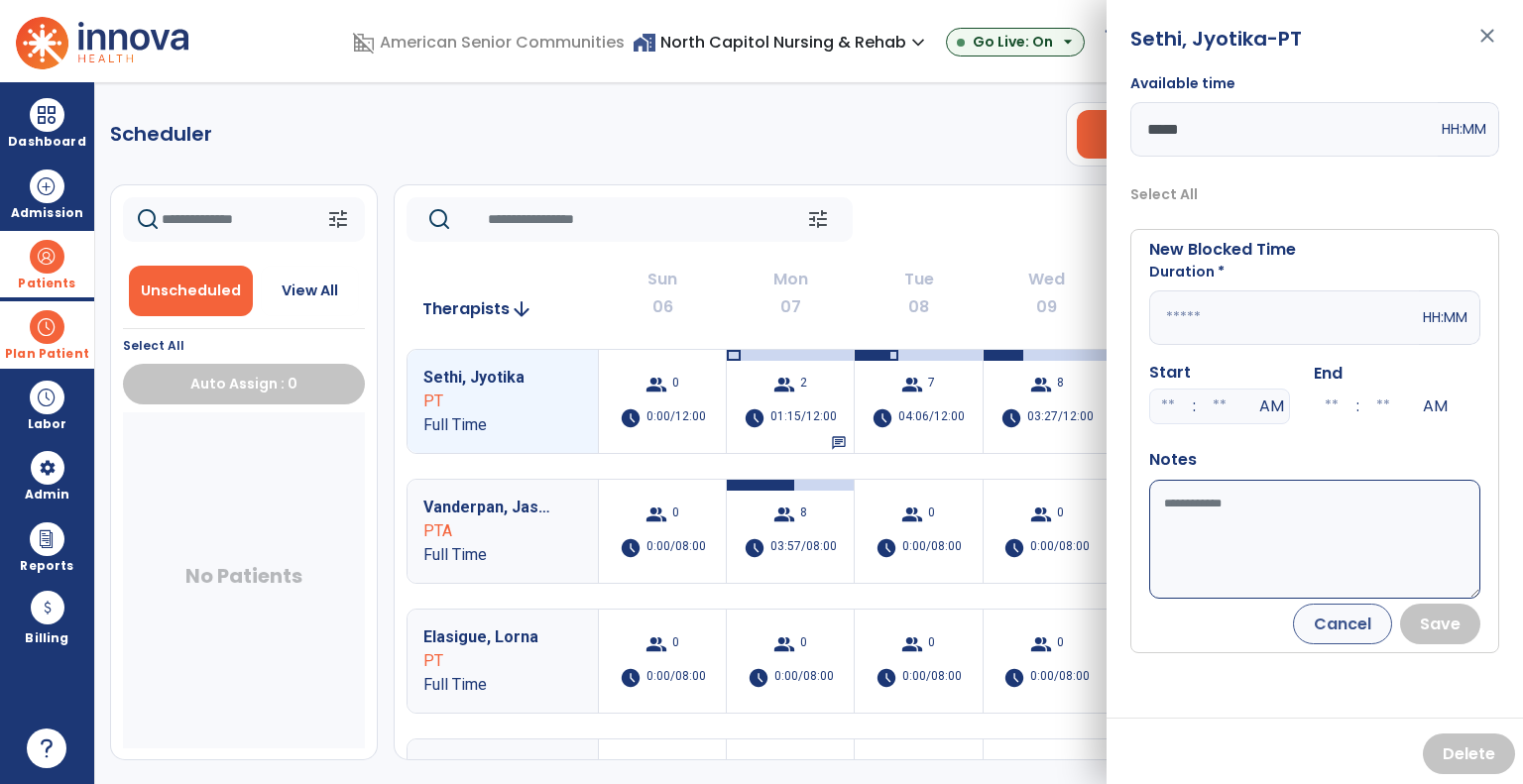 click at bounding box center (1284, 317) 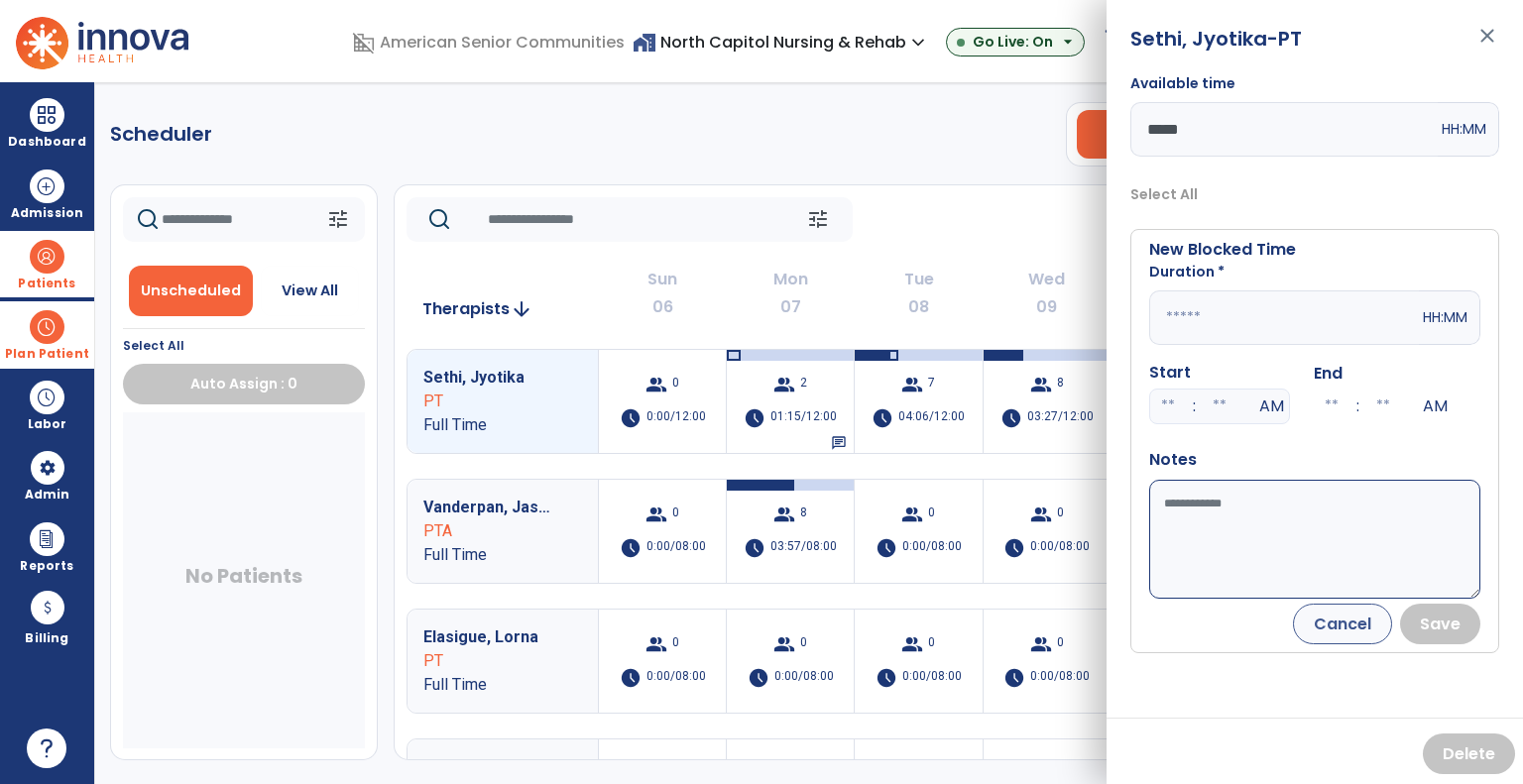 type on "*" 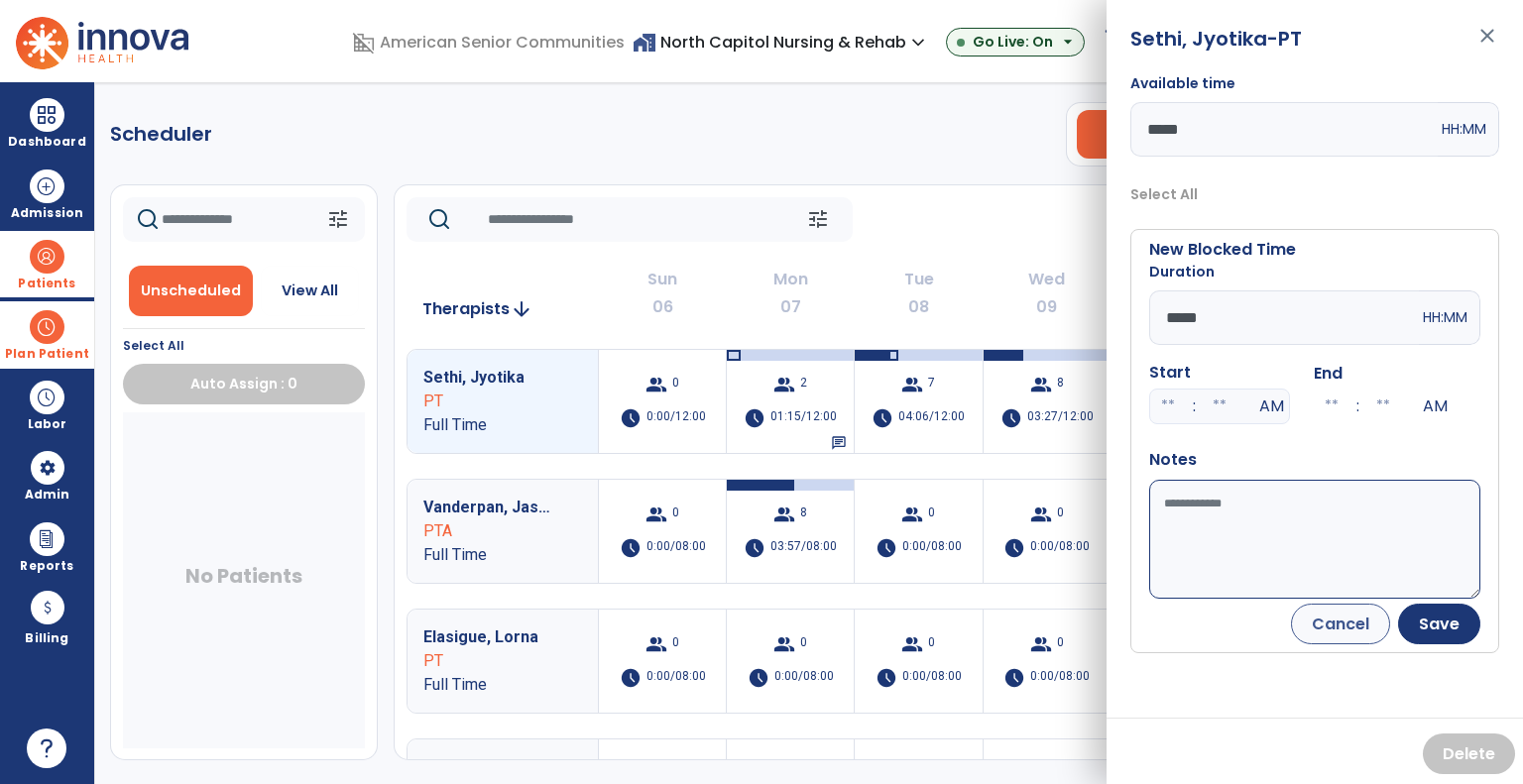 type on "*****" 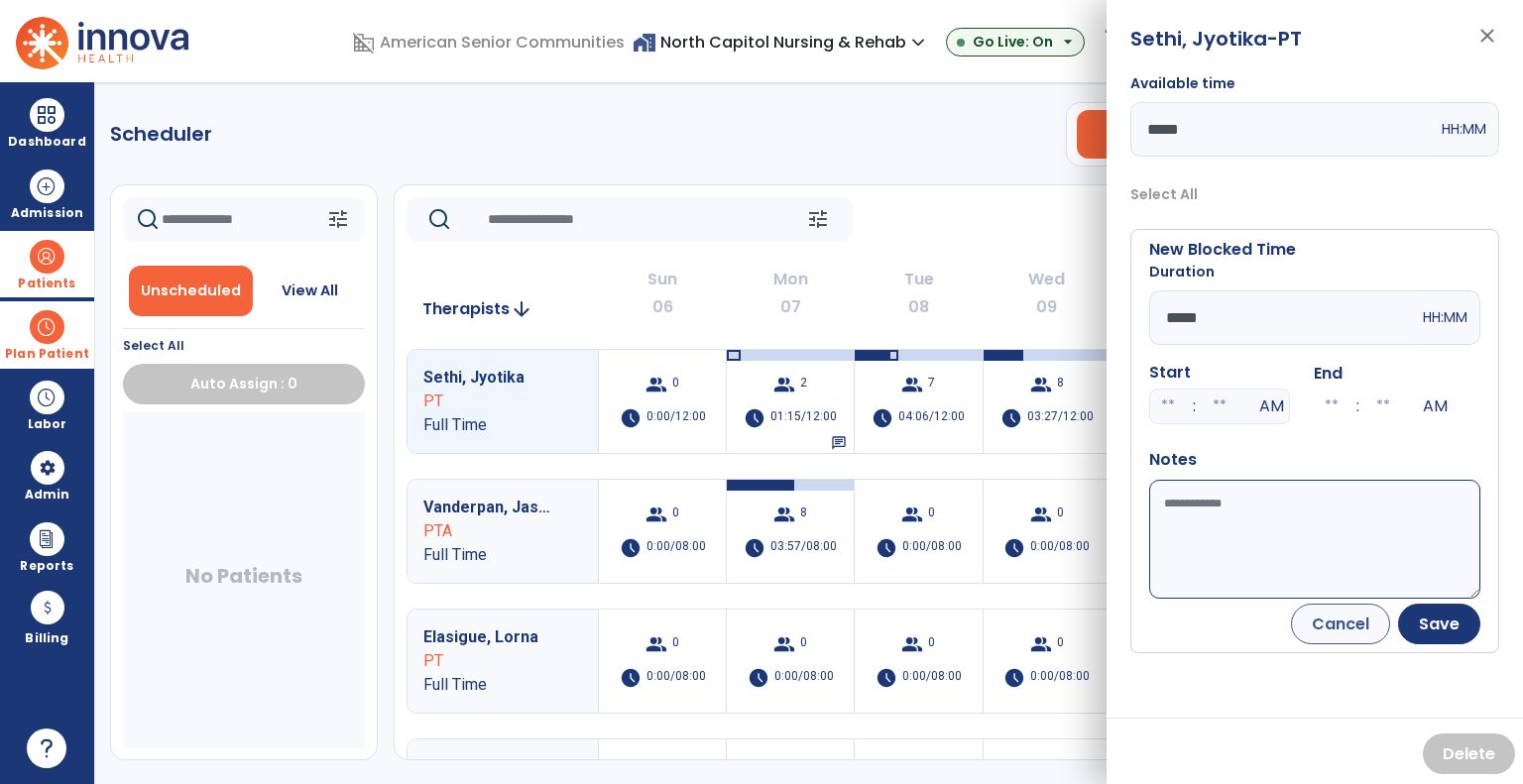 click on "Available time" at bounding box center (1315, 539) 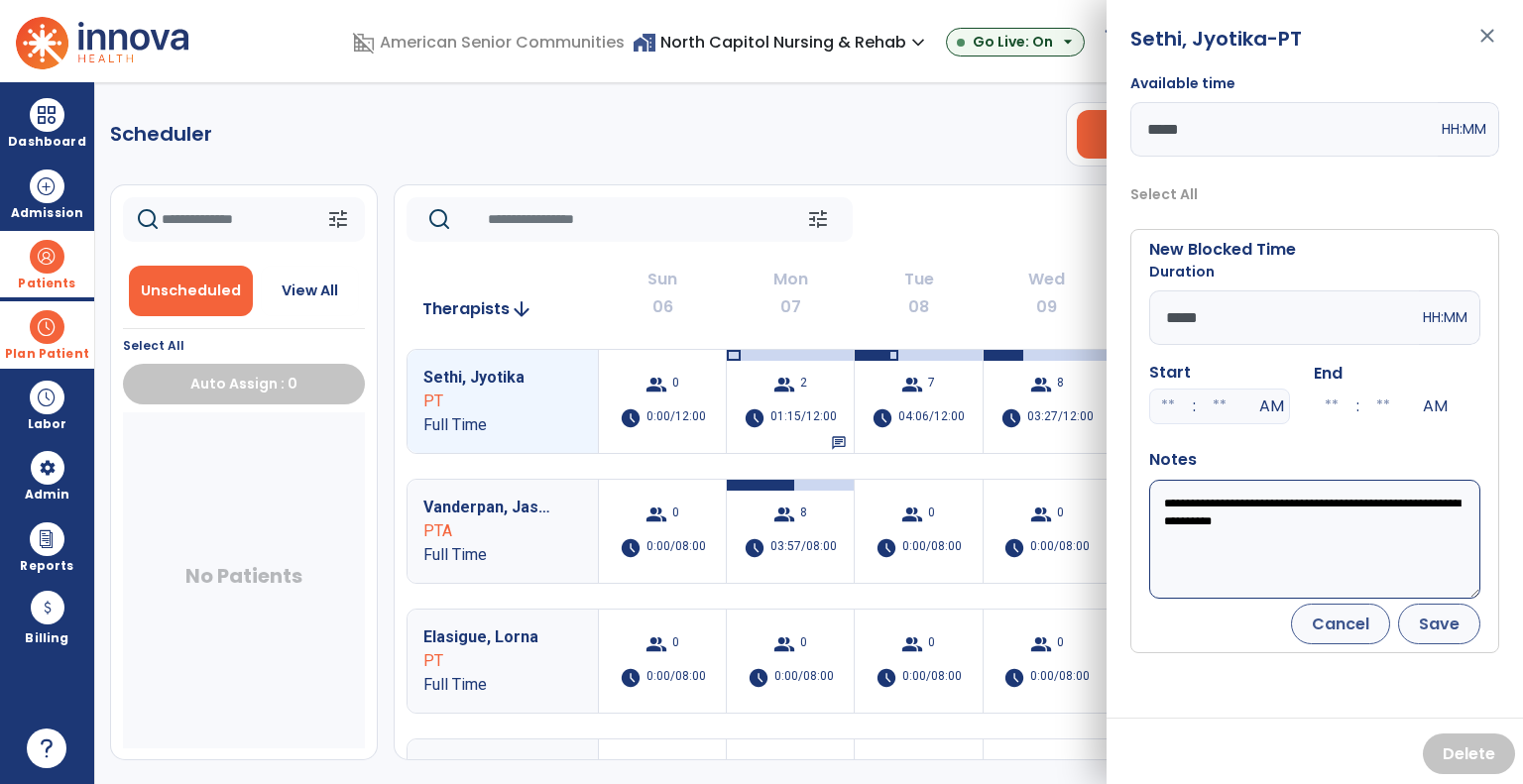 type on "**********" 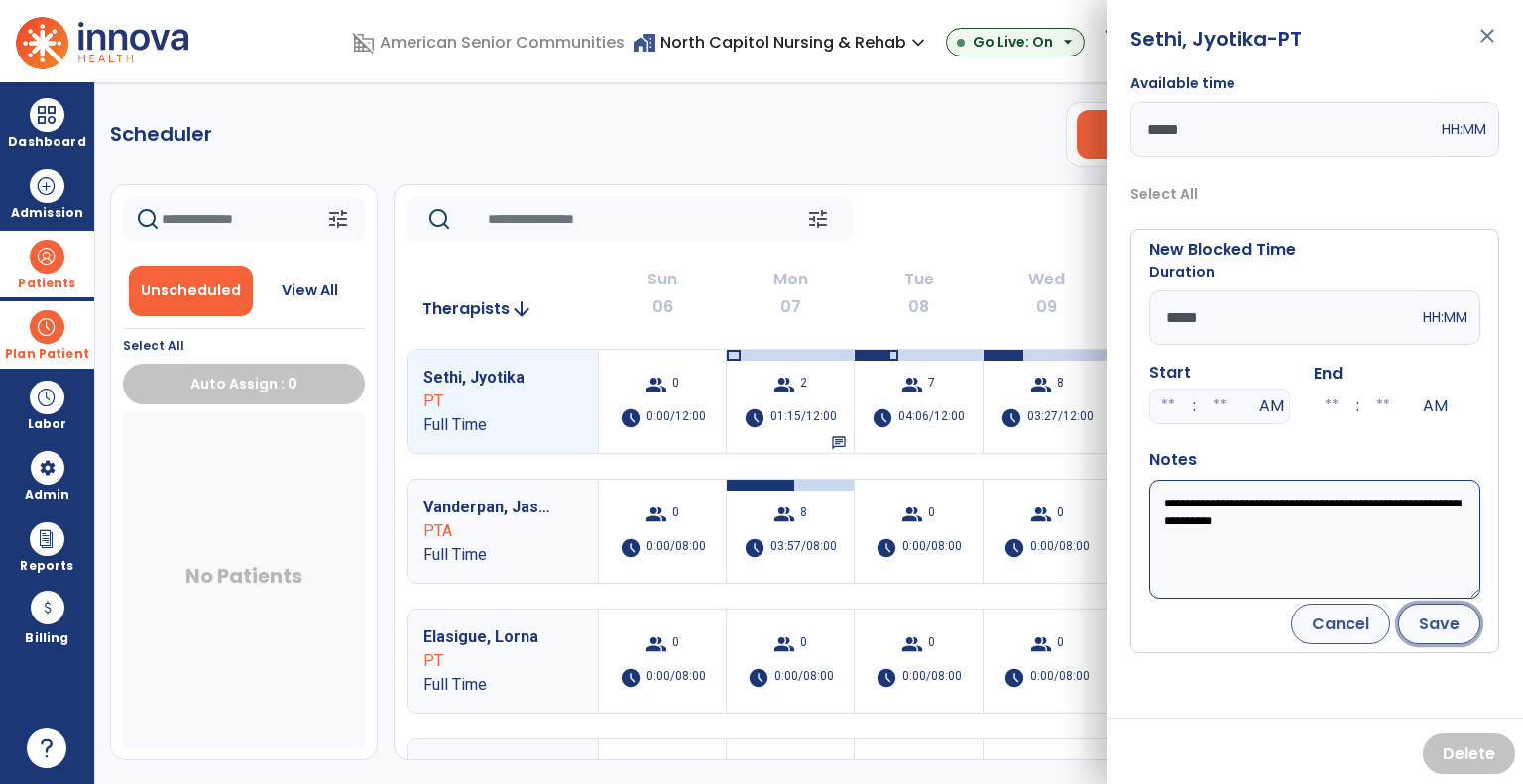 click on "Save" at bounding box center (1439, 623) 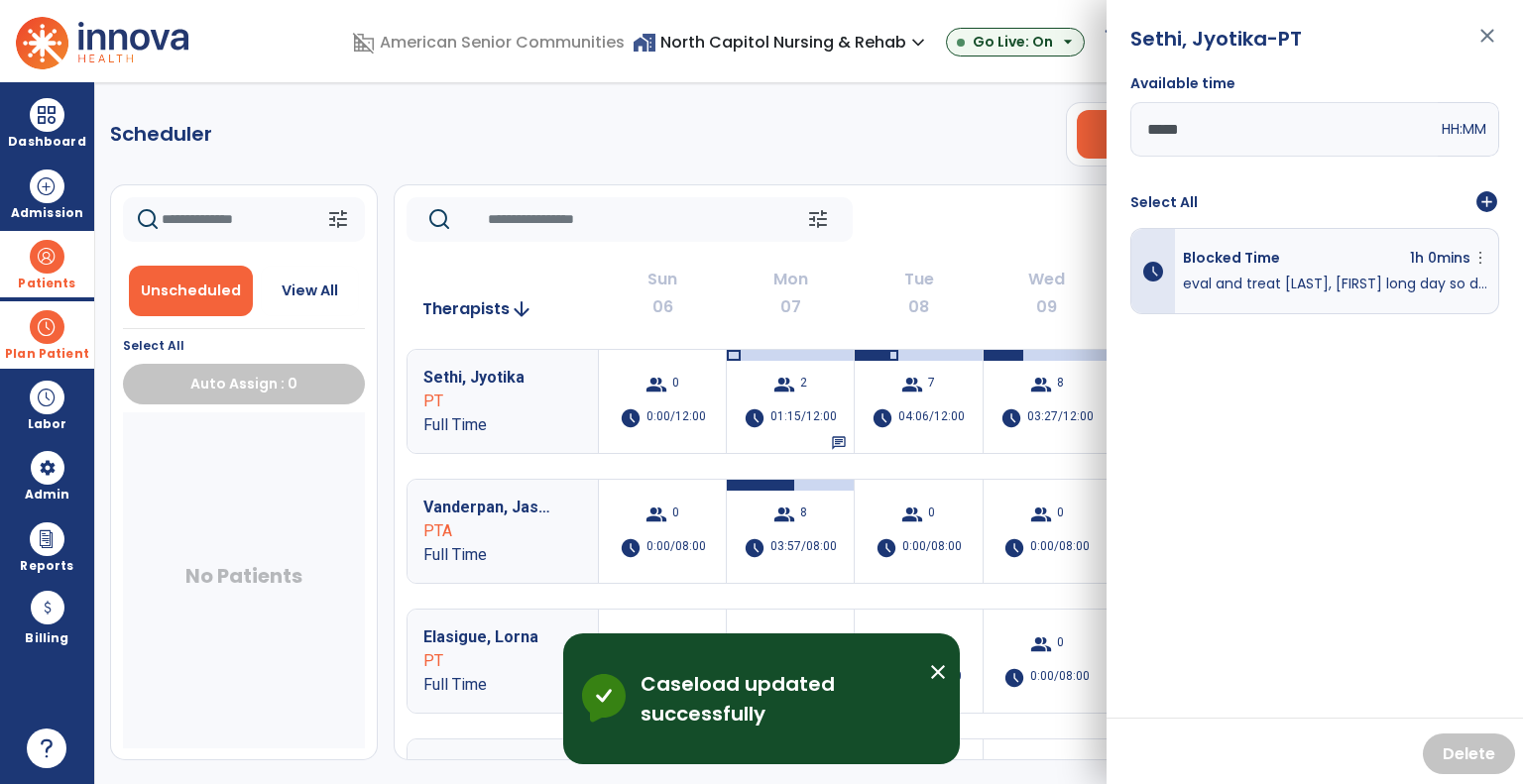 click on "tune   Today  chevron_left Jul 6, 2025 - Jul 12, 2025  *********  calendar_today  chevron_right   Therapists  arrow_downward Sun  06  Mon  07  Tue  08  Wed  09  Thu  10  Fri  11  Sat  12  Sethi, Jyotika PT Full Time  group  0  schedule  0:00/12:00  group  2  schedule  01:15/12:00   chat   group  7  schedule  04:06/12:00   group  8  schedule  03:27/12:00   group  11  schedule  04:18/12:00   group  10  schedule  05:11/12:00   group  0  schedule  0:00/12:00 Vanderpan, Jason PTA Full Time  group  0  schedule  0:00/08:00  group  8  schedule  03:57/08:00   group  0  schedule  0:00/08:00  group  0  schedule  0:00/08:00  group  0  schedule  0:00/08:00  group  0  schedule  0:00/08:00  group  0  schedule  0:00/08:00 Elasigue, Lorna PT Full Time  group  0  schedule  0:00/08:00  group  0  schedule  0:00/08:00  group  0  schedule  0:00/08:00  group  0  schedule  0:00/08:00  group  0  schedule  0:00/08:00  group  0  schedule  0:00/08:00  group  0  schedule  0:00/08:00 Franklin, Sam PT Full Time  group  0  schedule  0 0 0" 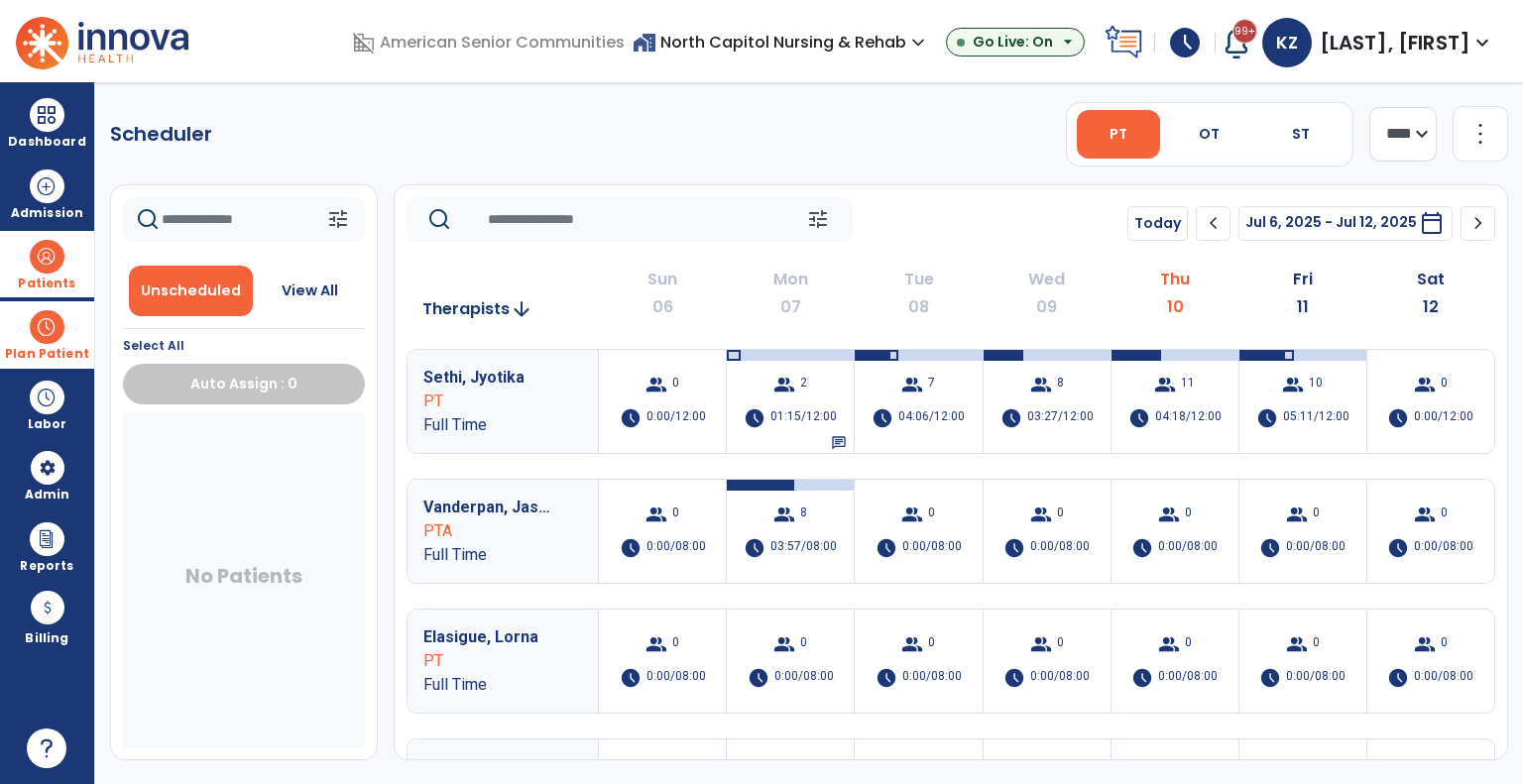click on "home_work   North Capitol Nursing & Rehab   expand_more" at bounding box center (781, 42) 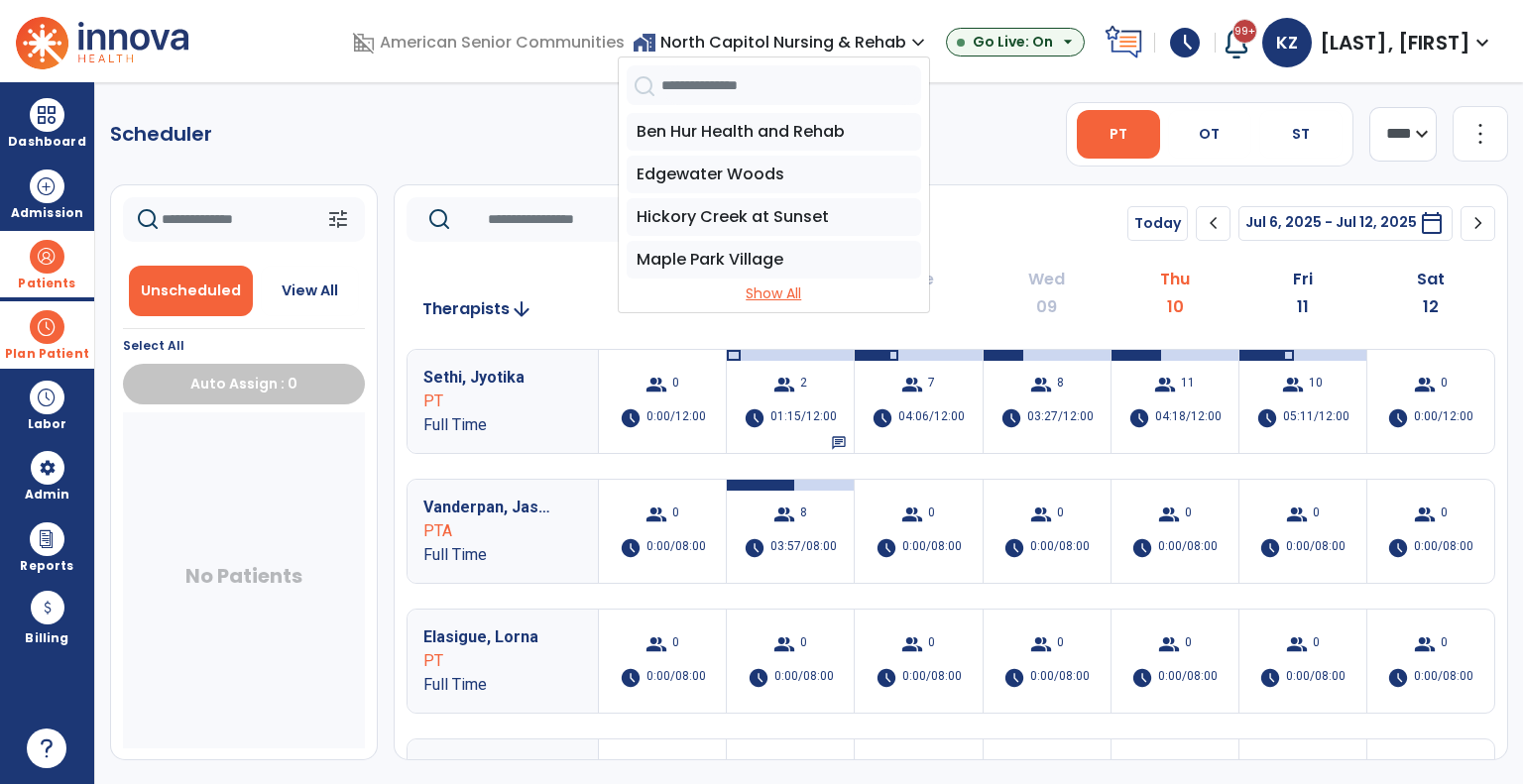 click on "Show All" at bounding box center (773, 293) 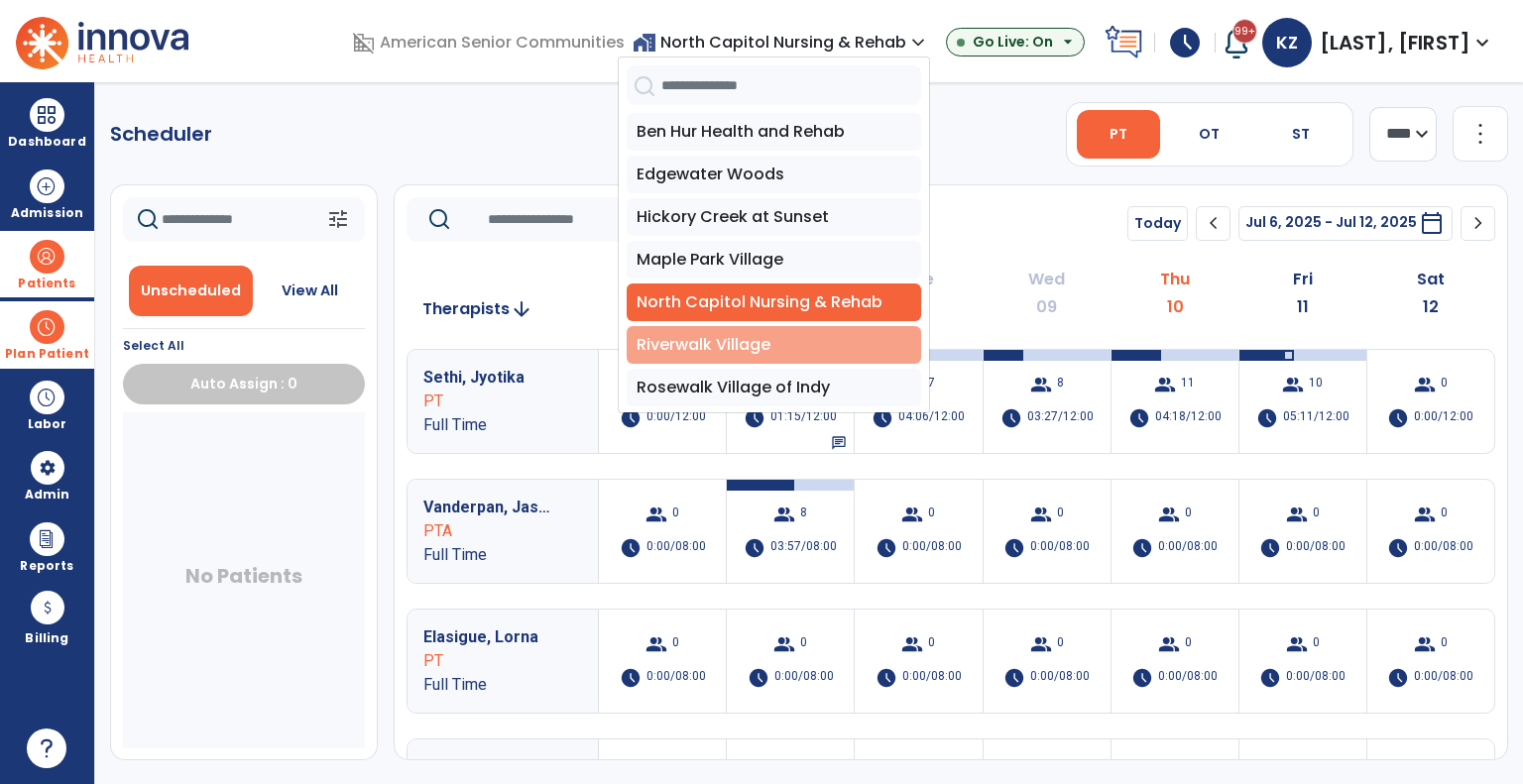 click on "Riverwalk Village" at bounding box center (773, 345) 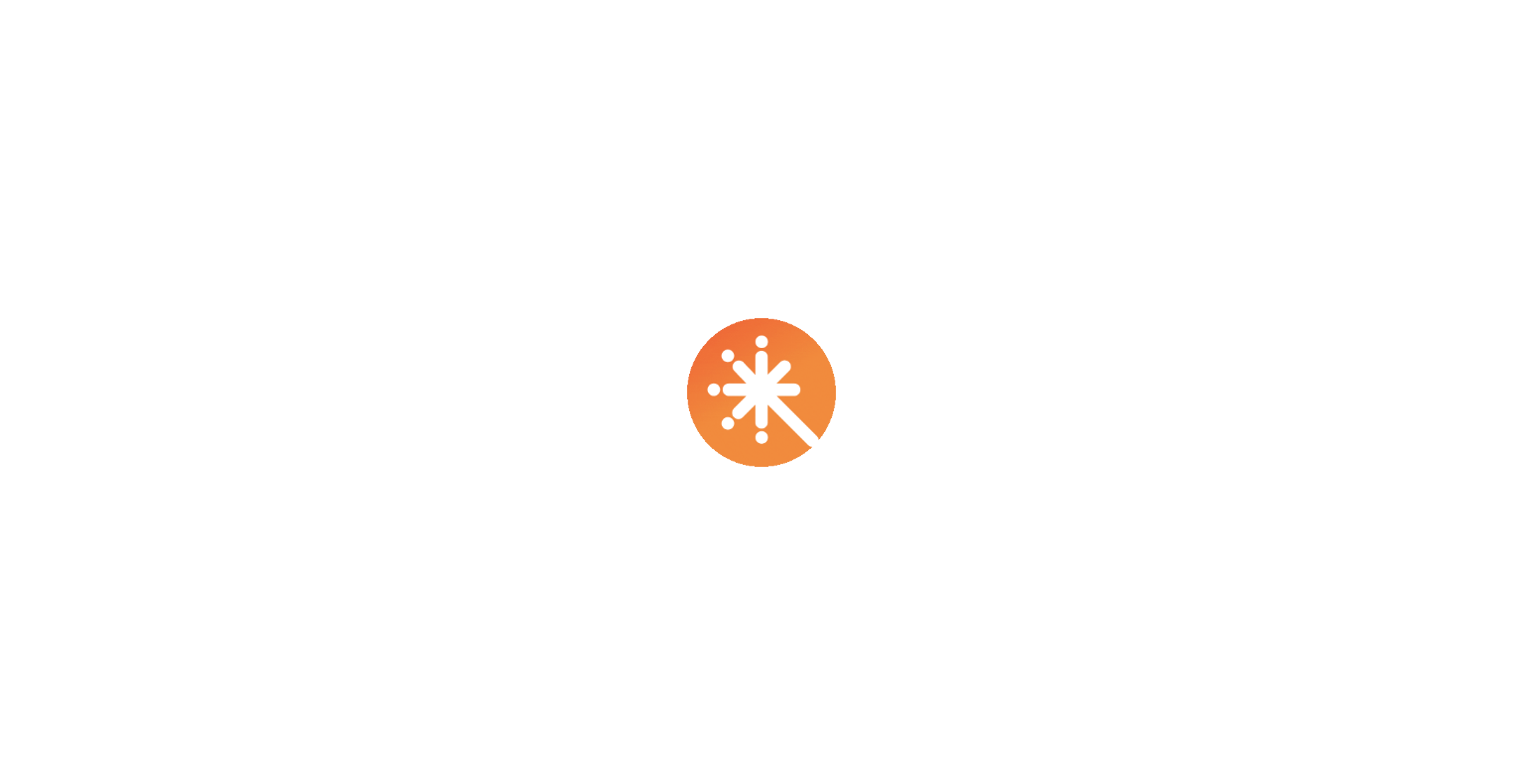 scroll, scrollTop: 0, scrollLeft: 0, axis: both 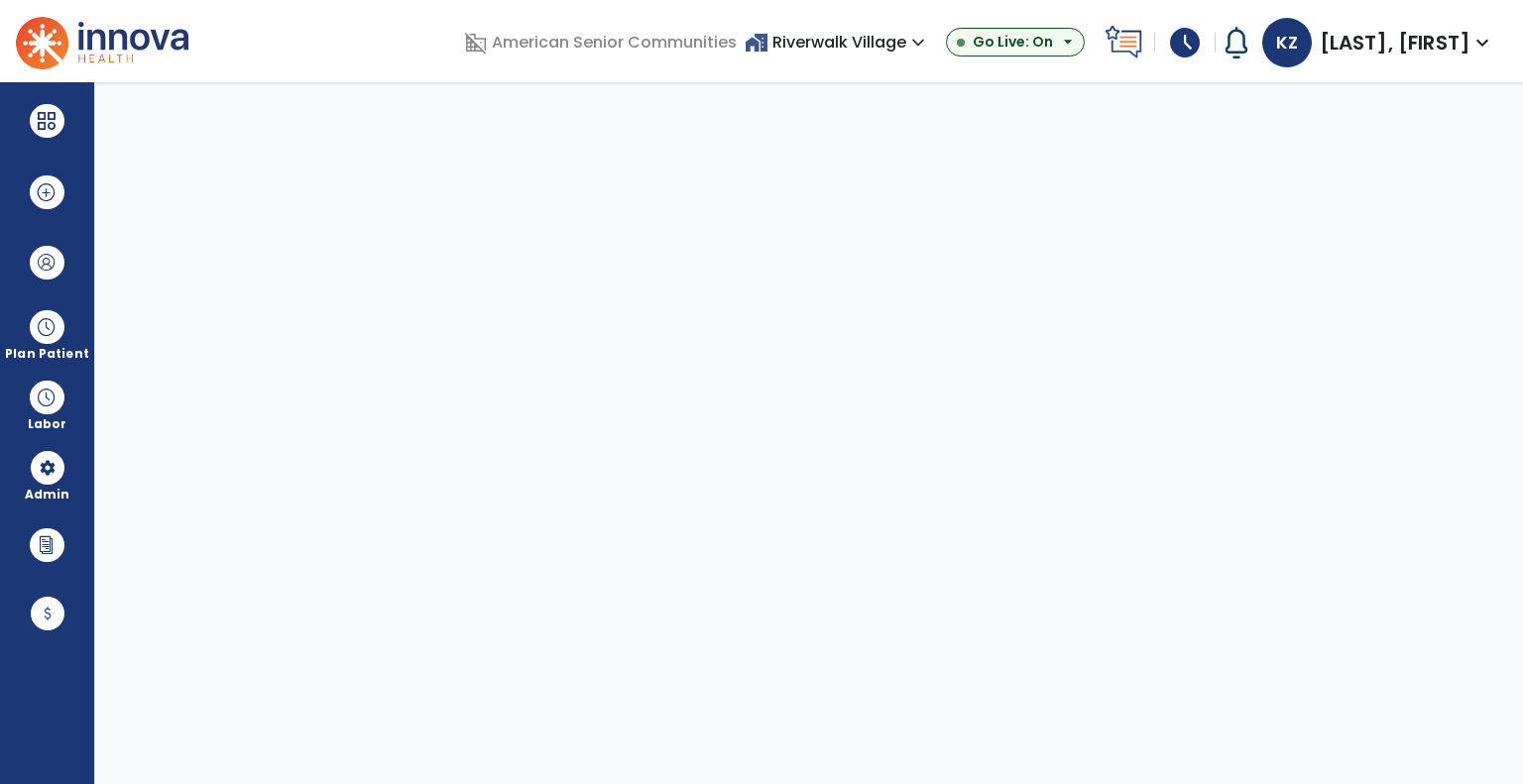 select on "***" 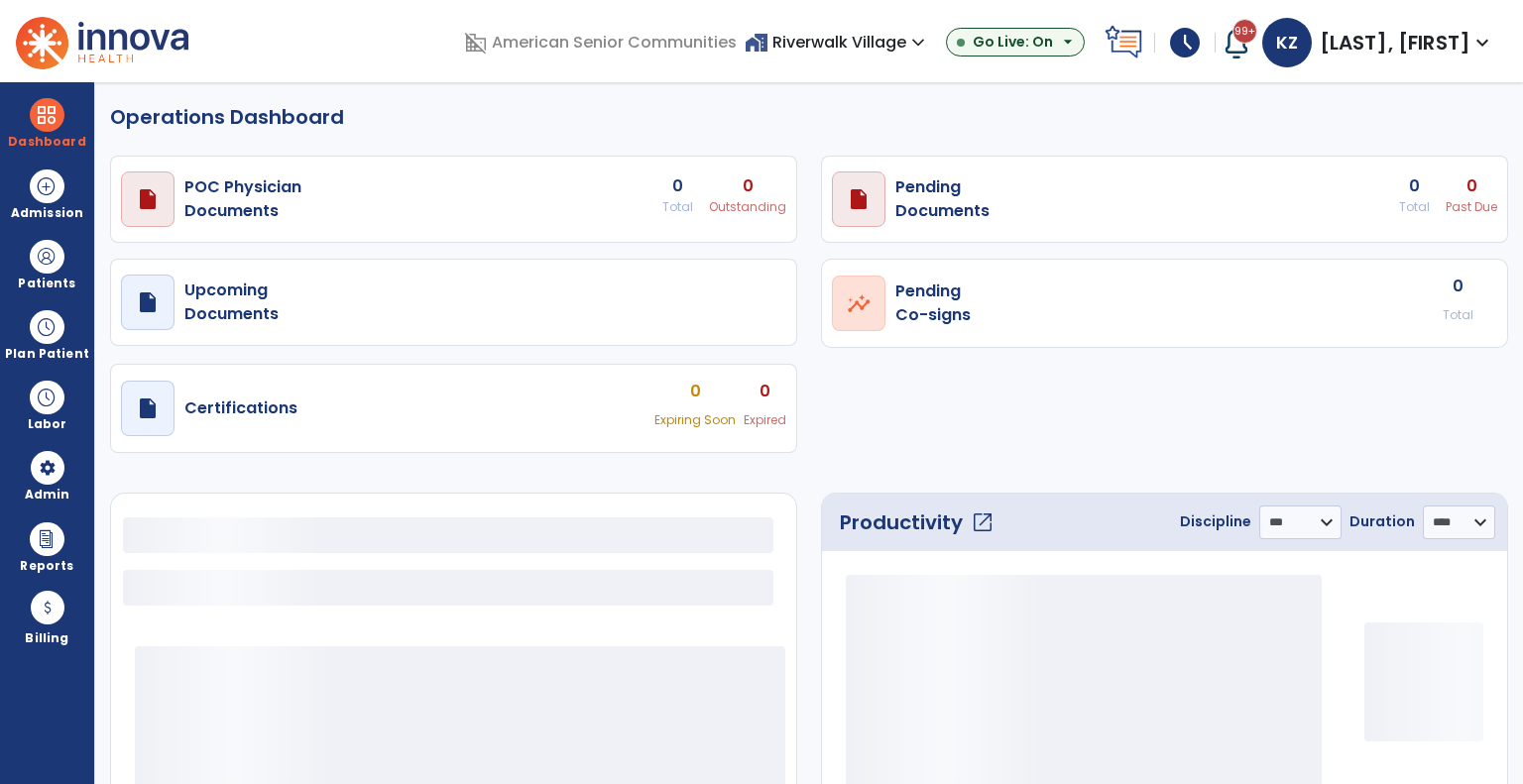 select on "***" 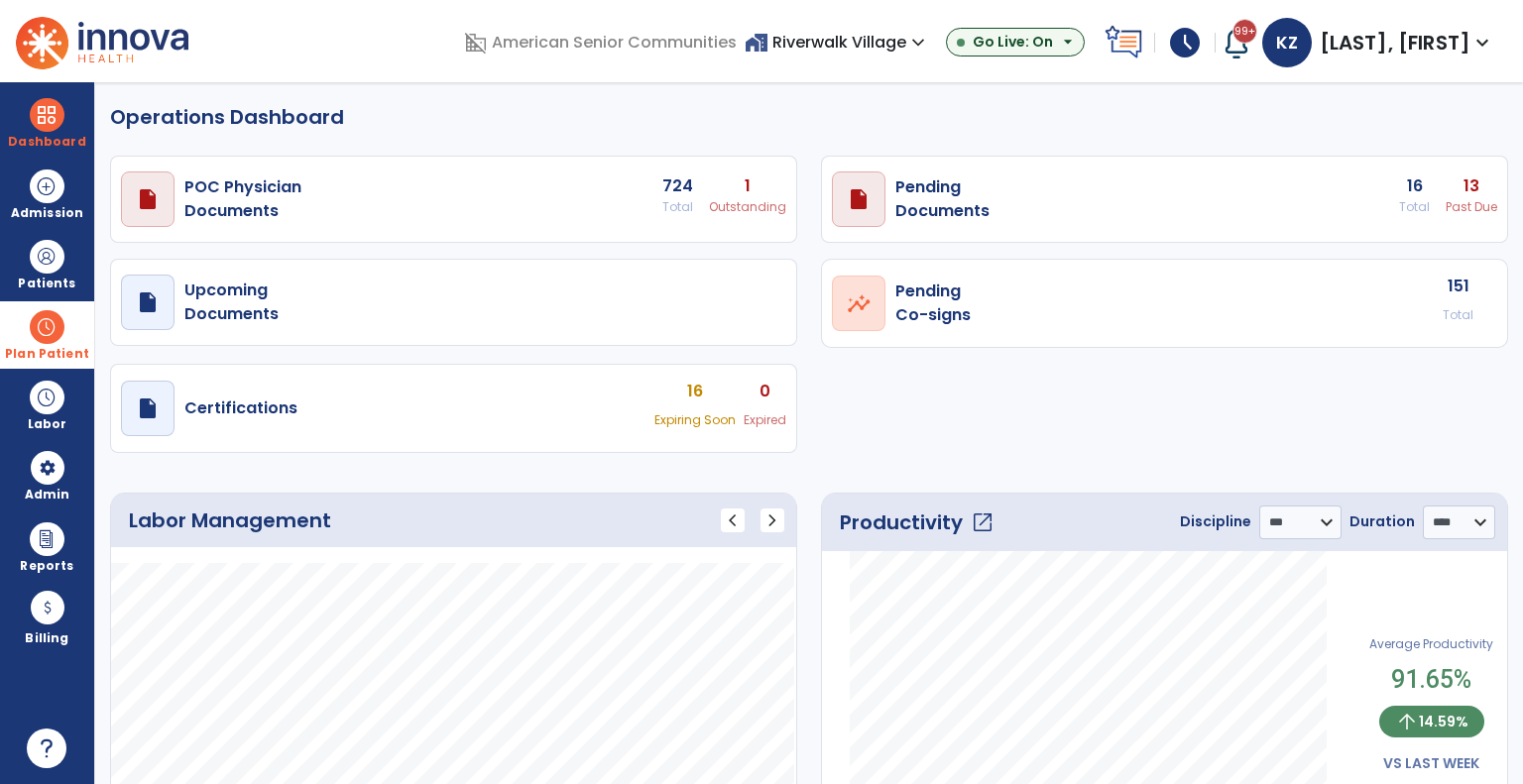 click on "Plan Patient" at bounding box center [47, 264] 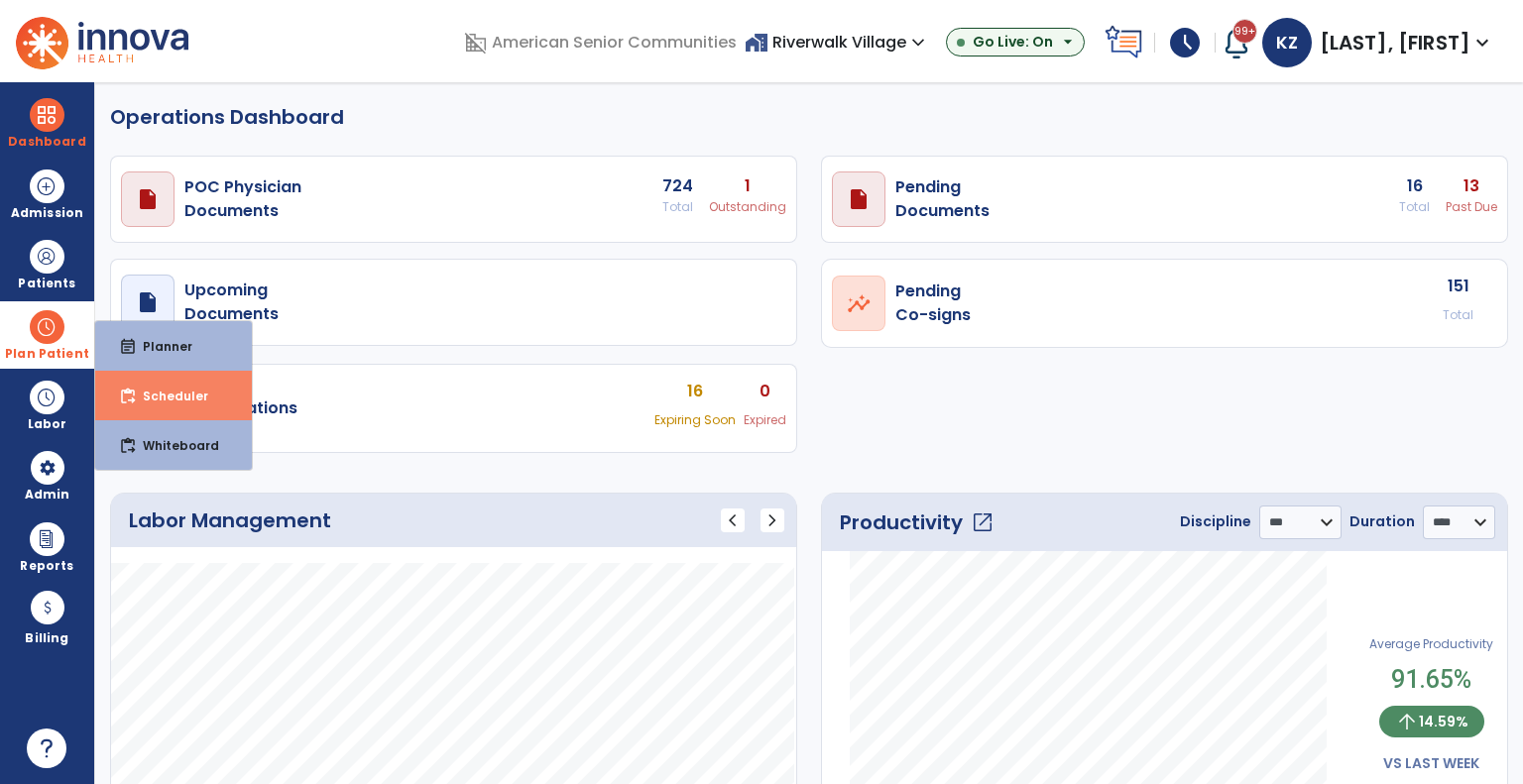 click on "Scheduler" at bounding box center [168, 395] 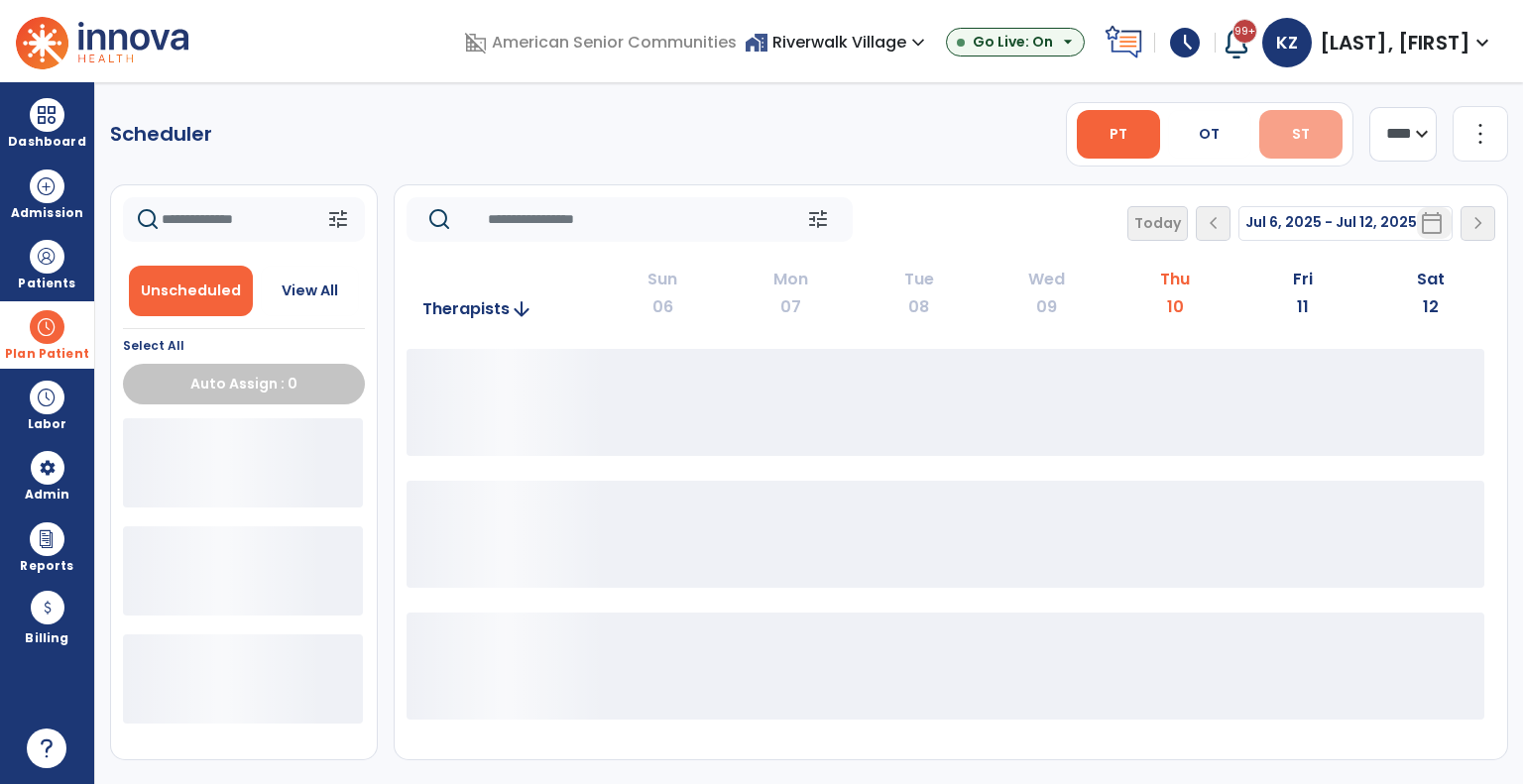 click on "ST" at bounding box center (1301, 134) 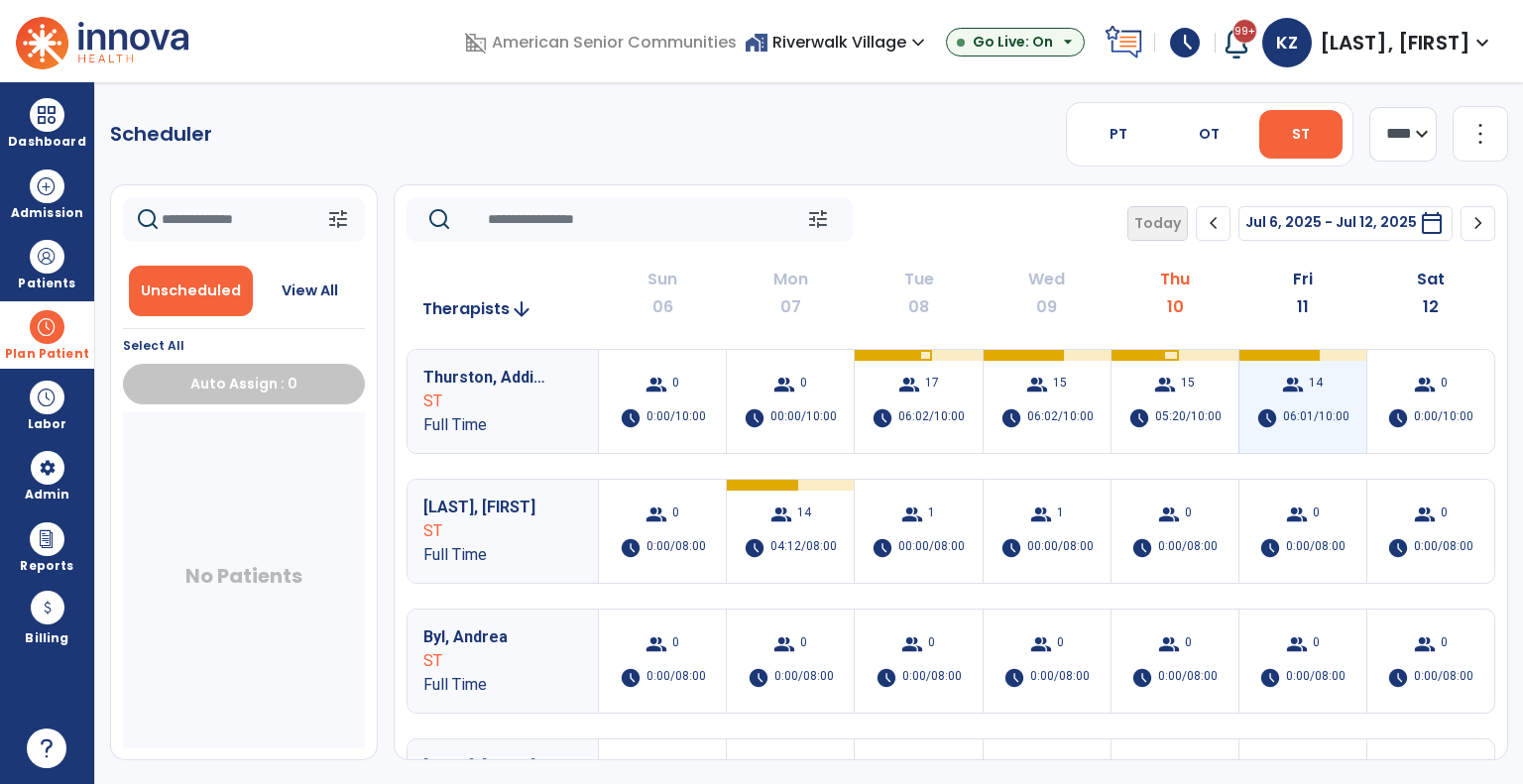 click on "group" at bounding box center [1293, 385] 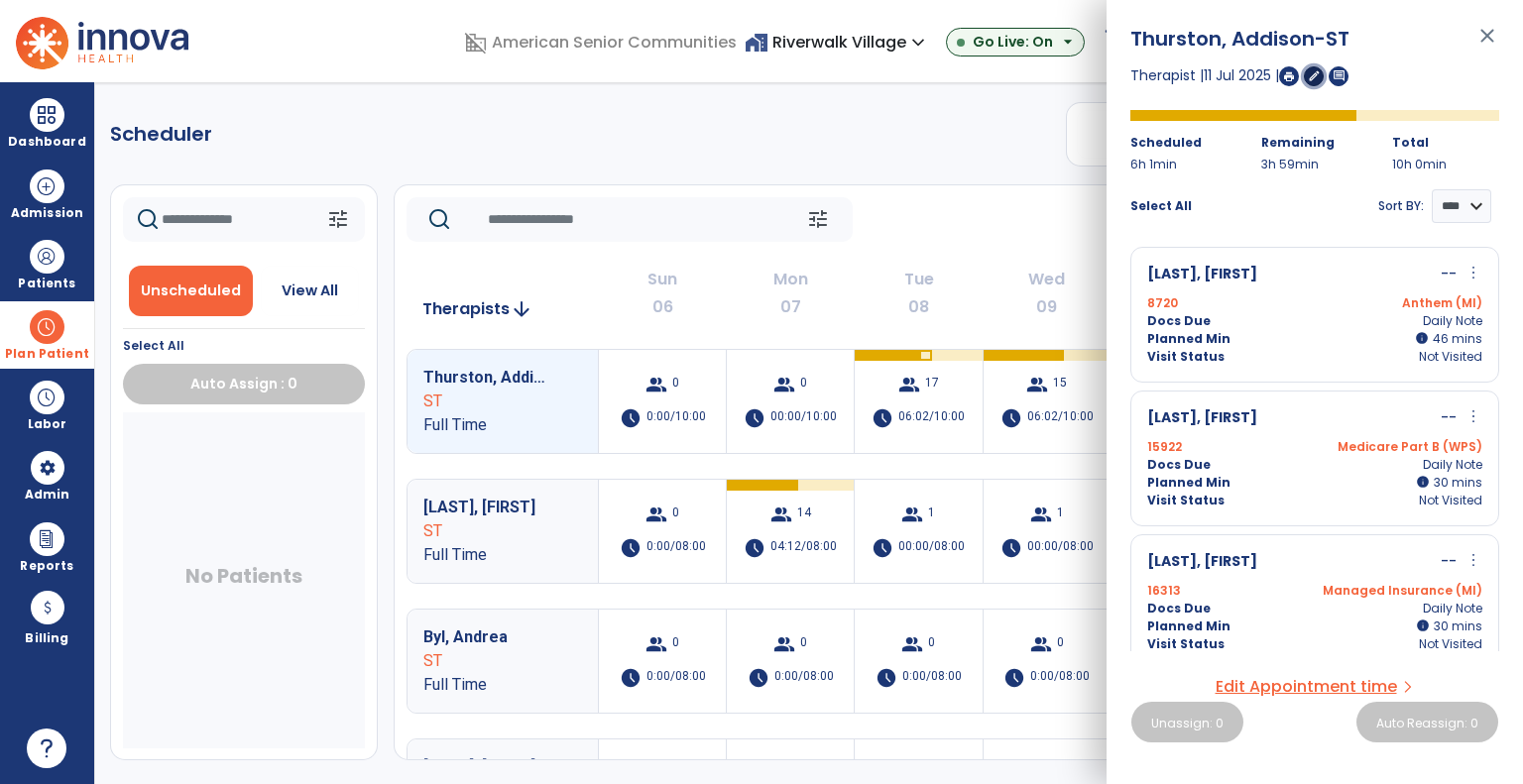 click on "edit" at bounding box center [1314, 75] 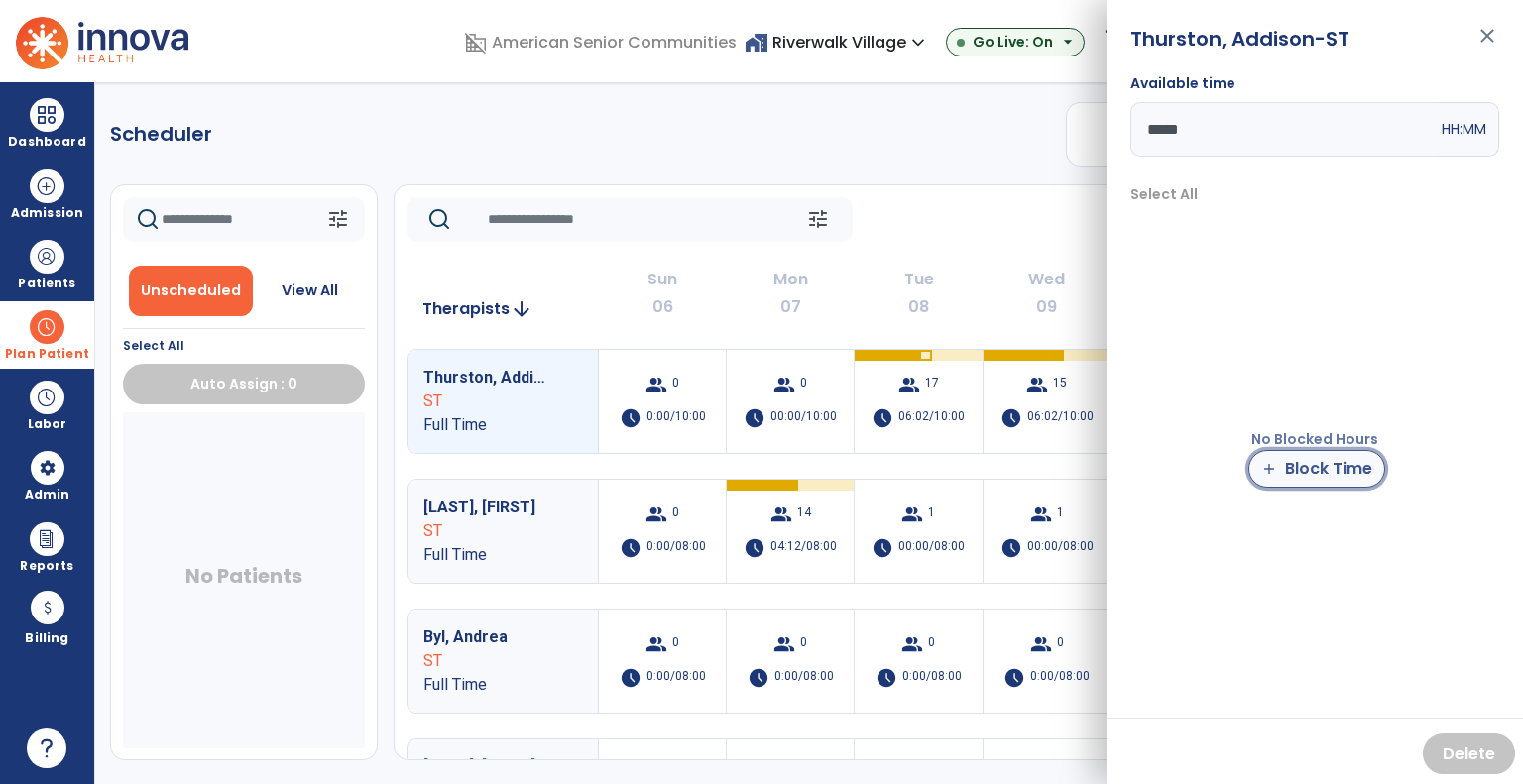 click on "add" at bounding box center [1269, 469] 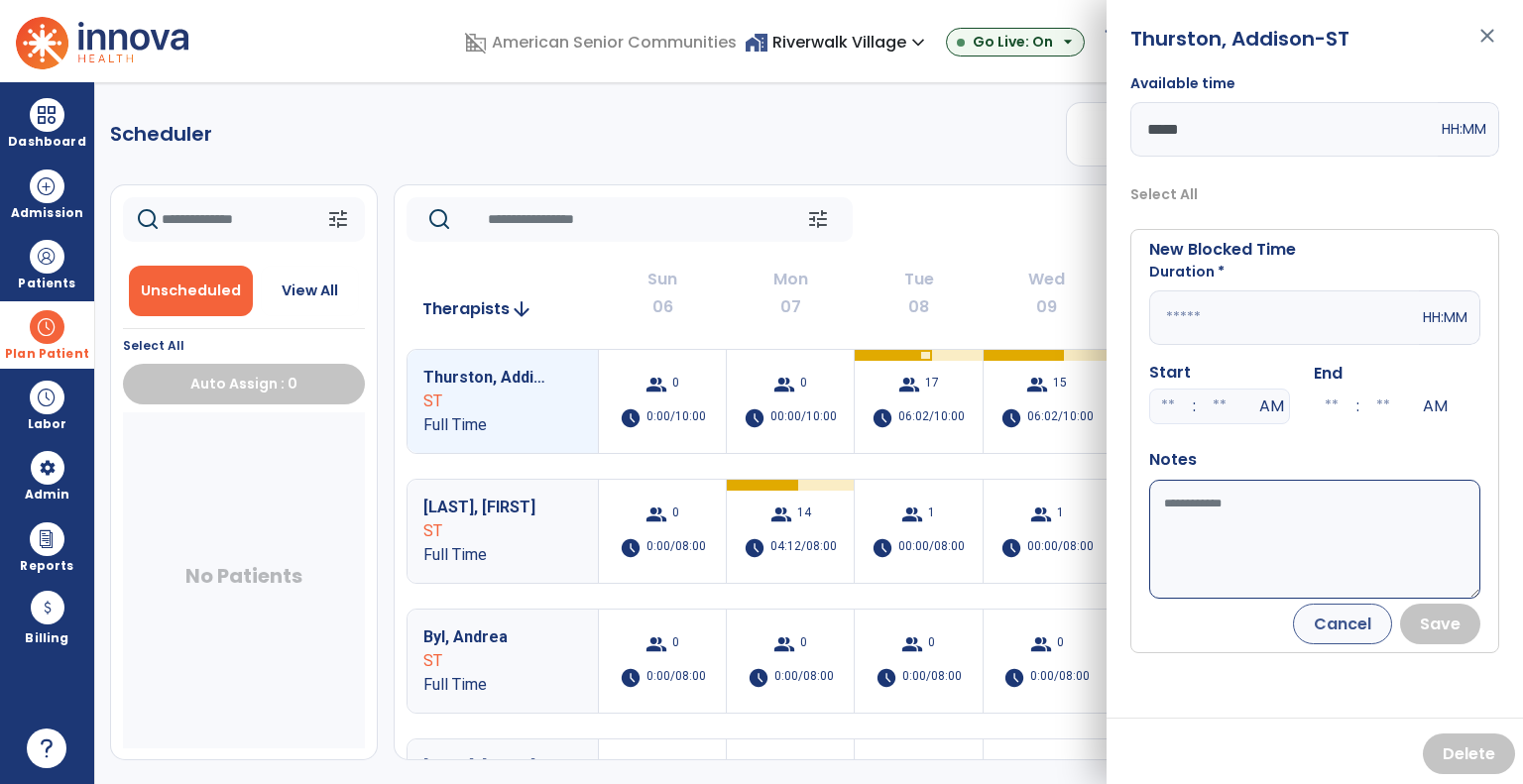 click at bounding box center [1284, 317] 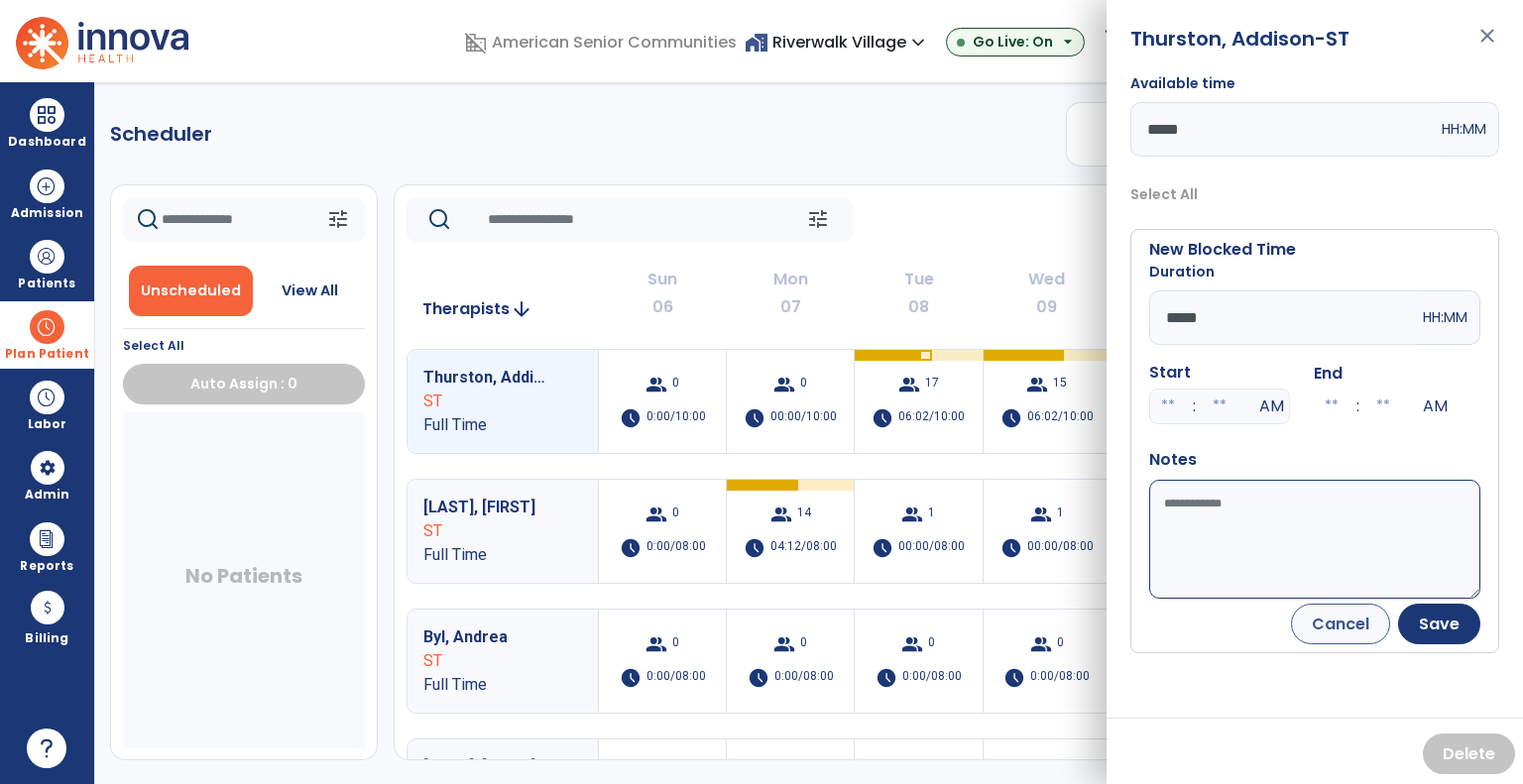 type on "*****" 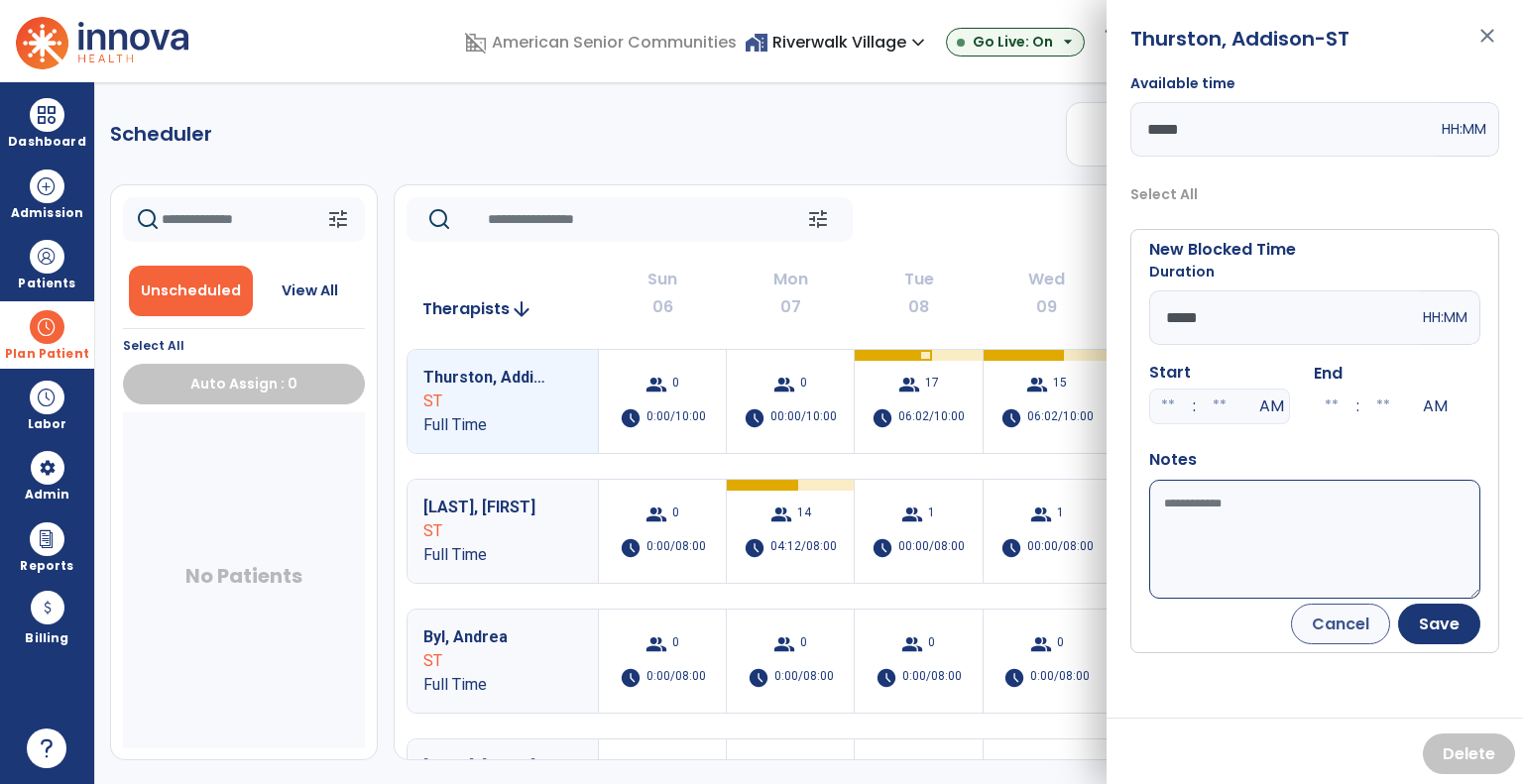click on "Available time" at bounding box center (1315, 539) 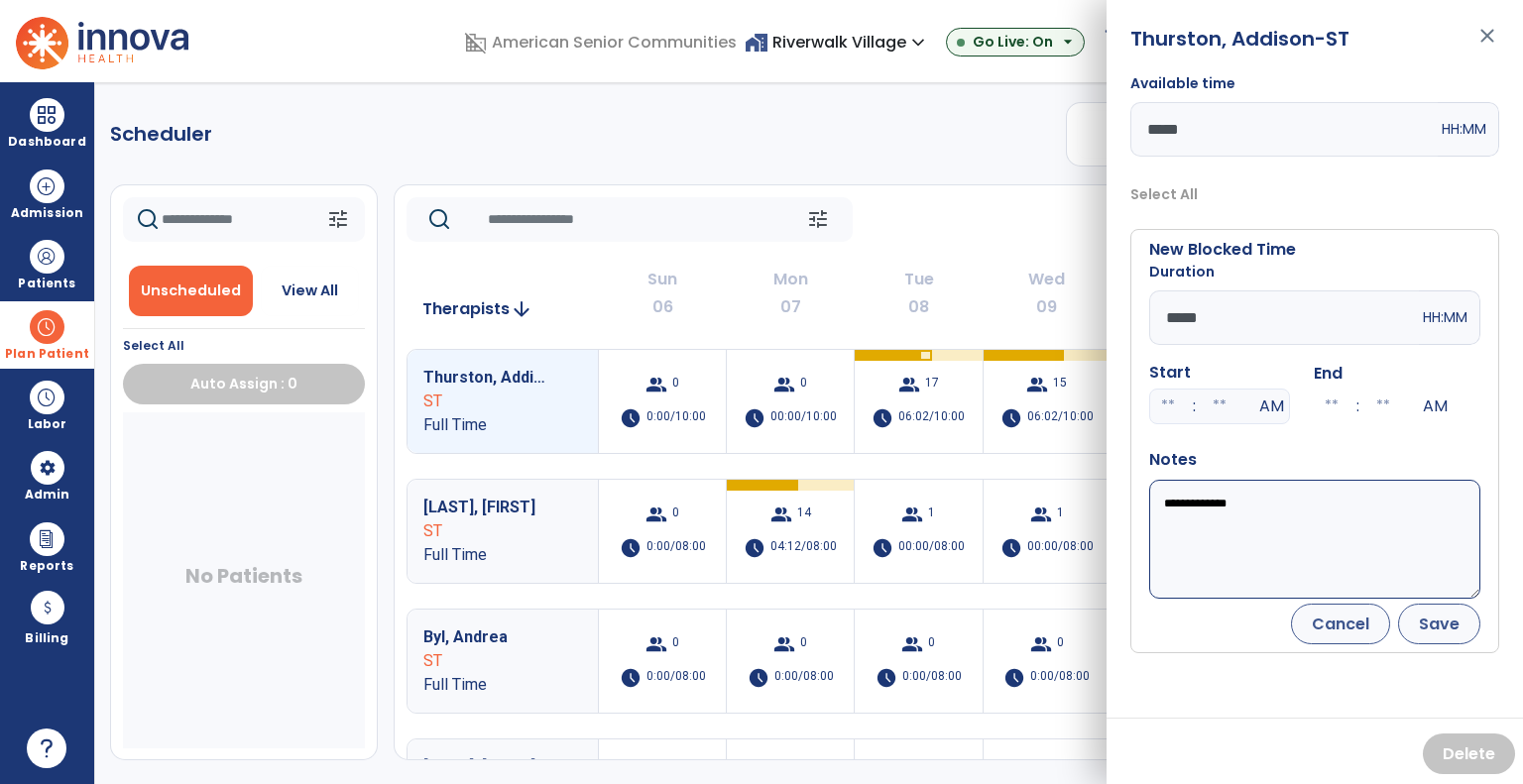 type on "**********" 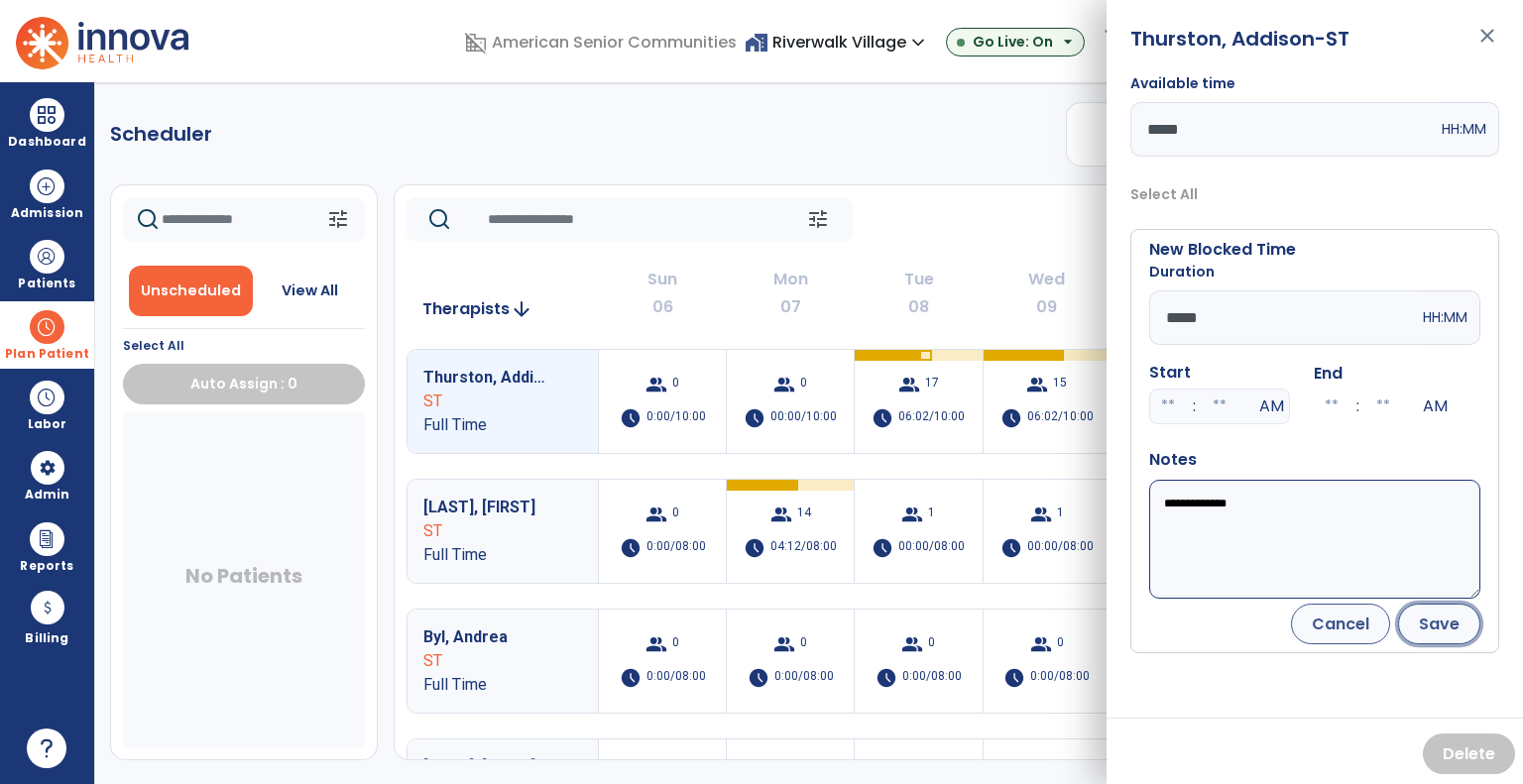 click on "Save" at bounding box center (1439, 623) 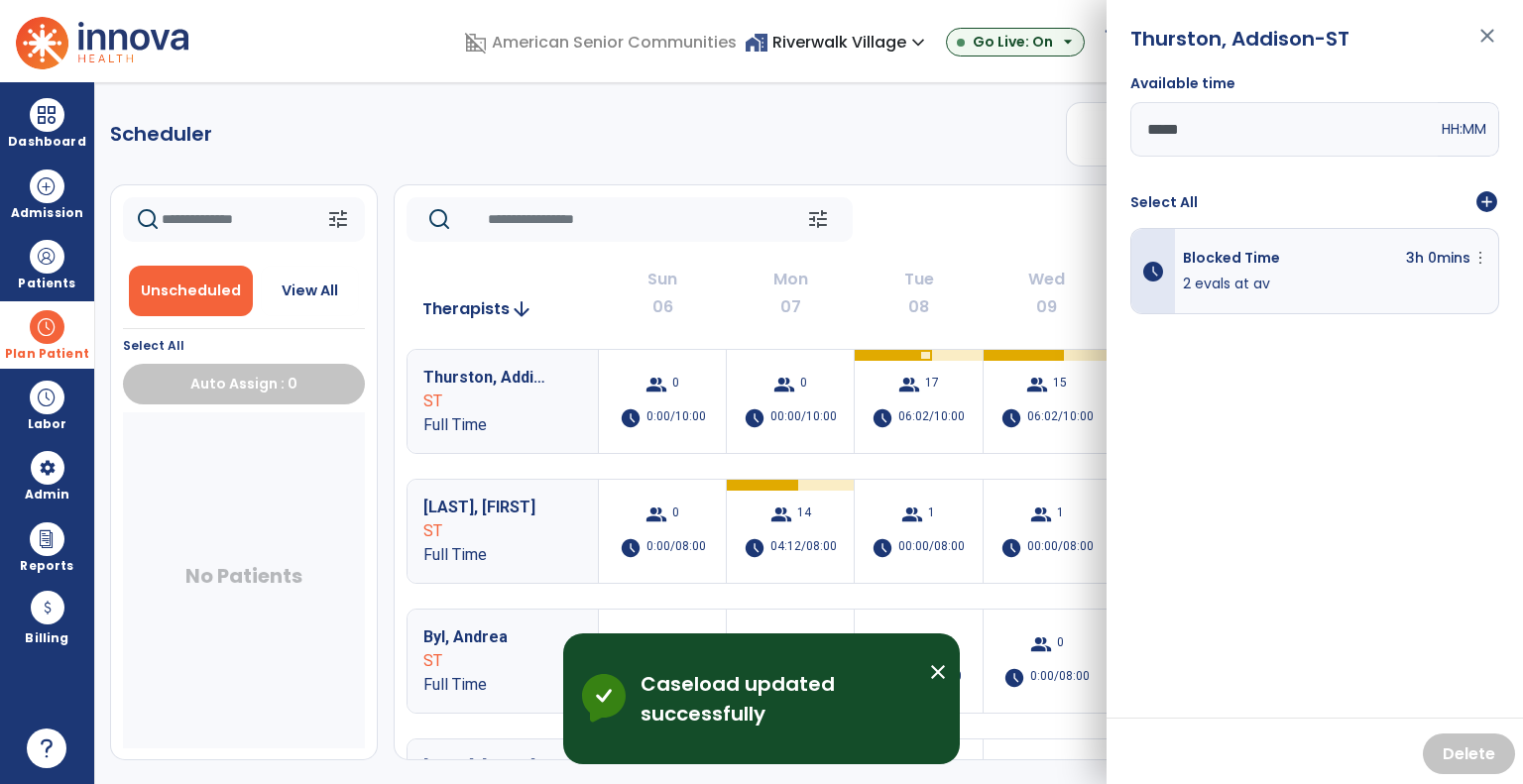 click on "tune   Today  chevron_left Jul 6, 2025 - Jul 12, 2025  *********  calendar_today  chevron_right   Therapists  arrow_downward Sun  06  Mon  07  Tue  08  Wed  09  Thu  10  Fri  11  Sat  12  [LAST], [FIRST] ST Full Time  group  0  schedule  0:00/10:00  group  0  schedule  00:00/10:00   group  17  schedule  06:02/10:00   group  15  schedule  06:02/10:00   group  15  schedule  05:20/10:00   group  14  schedule  09:01/10:00   group  0  schedule  0:00/10:00 [LAST], [FIRST] ST Full Time  group  0  schedule  0:00/08:00  group  14  schedule  04:12/08:00   group  1  schedule  00:00/08:00   group  1  schedule  00:00/08:00   group  0  schedule  0:00/08:00  group  0  schedule  0:00/08:00  group  0  schedule  0:00/08:00 [LAST], [FIRST] ST Full Time  group  0  schedule  0:00/08:00  group  0  schedule  0:00/08:00  group  0  schedule  0:00/08:00  group  0  schedule  0:00/08:00  group  0  schedule  0:00/08:00  group  0  schedule  0:00/08:00  group  0  schedule  0:00/08:00 [LAST], [FIRST] ST Full Time  group  0  schedule  0" 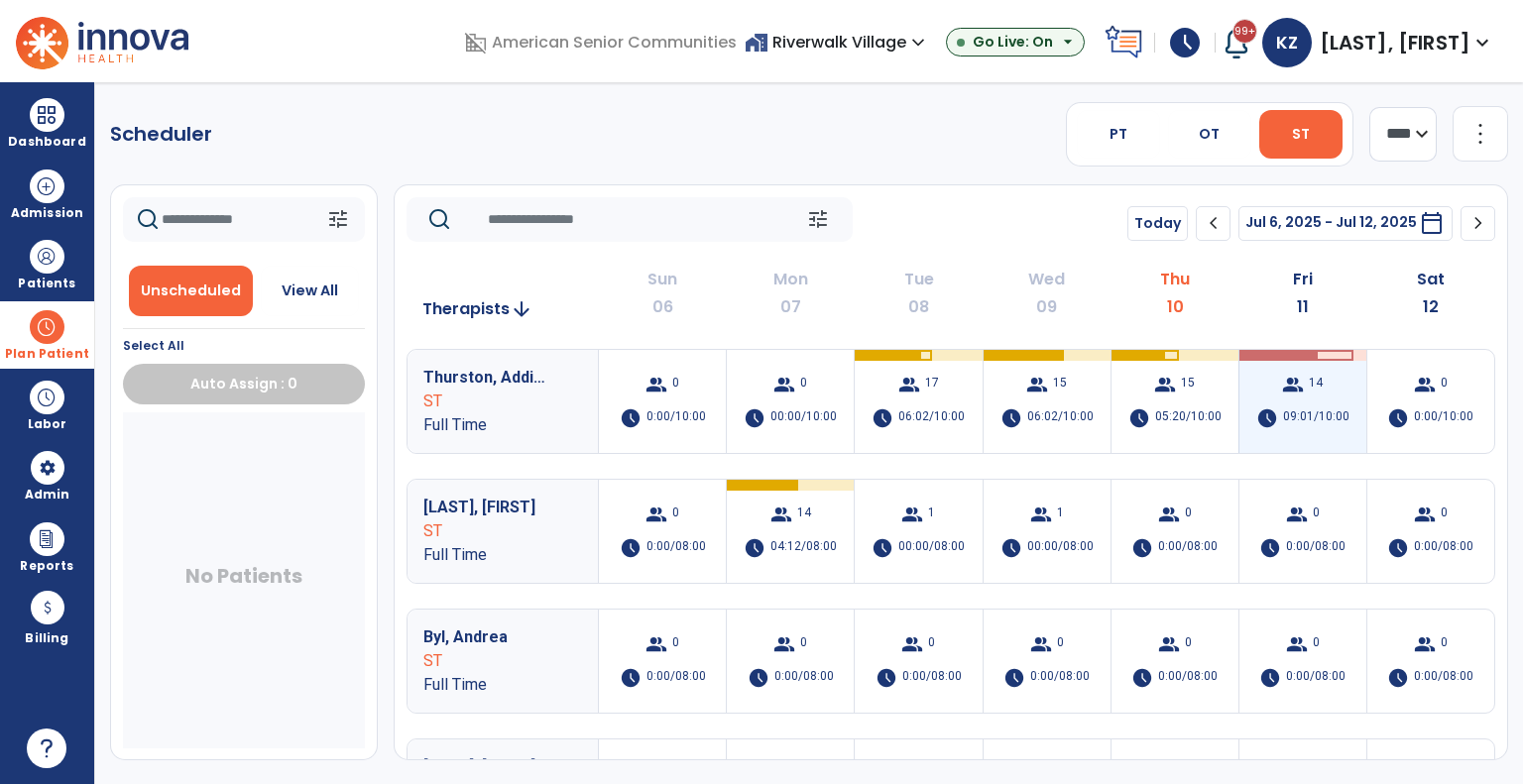 click on "09:01/10:00" at bounding box center [1316, 418] 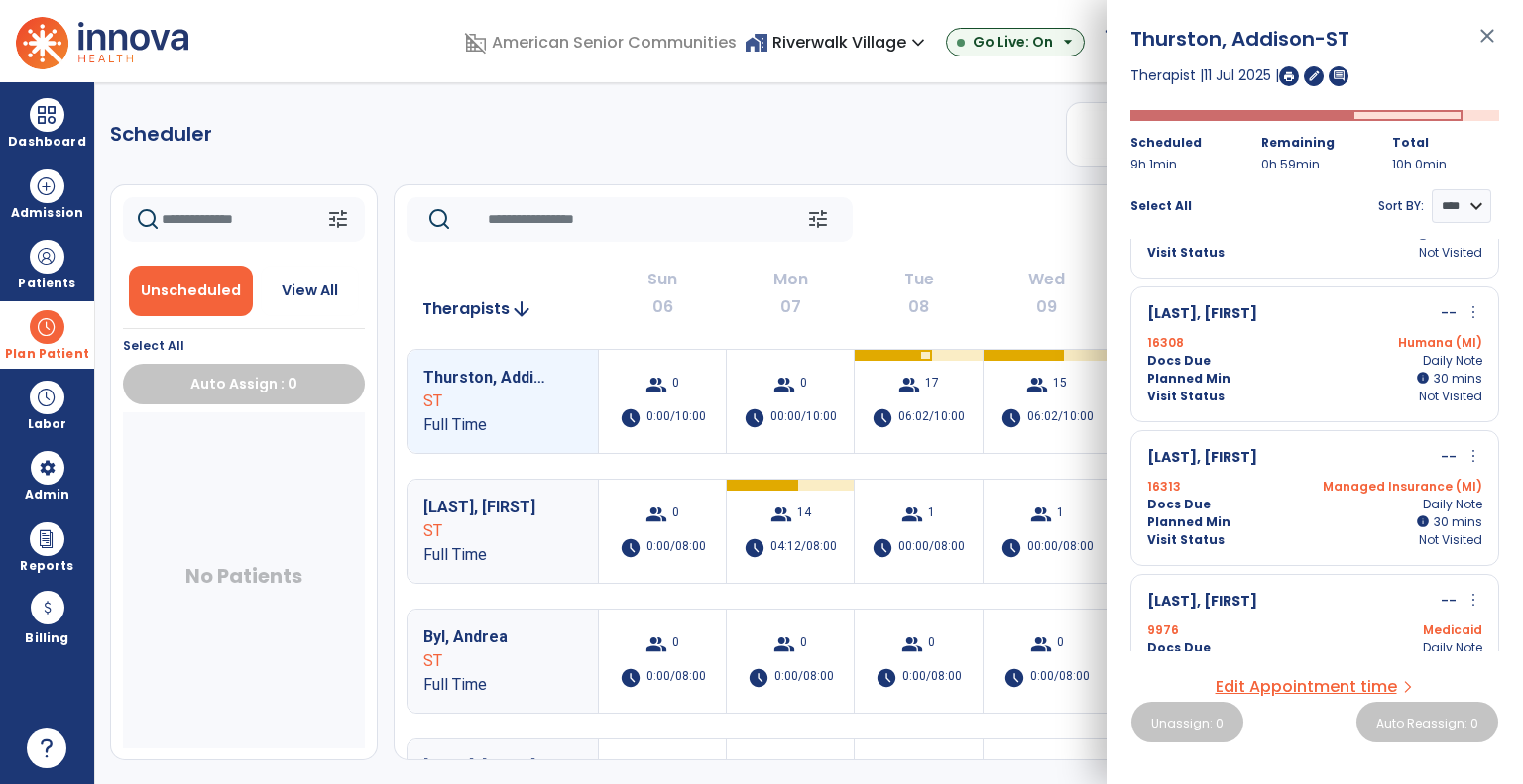 scroll, scrollTop: 1090, scrollLeft: 0, axis: vertical 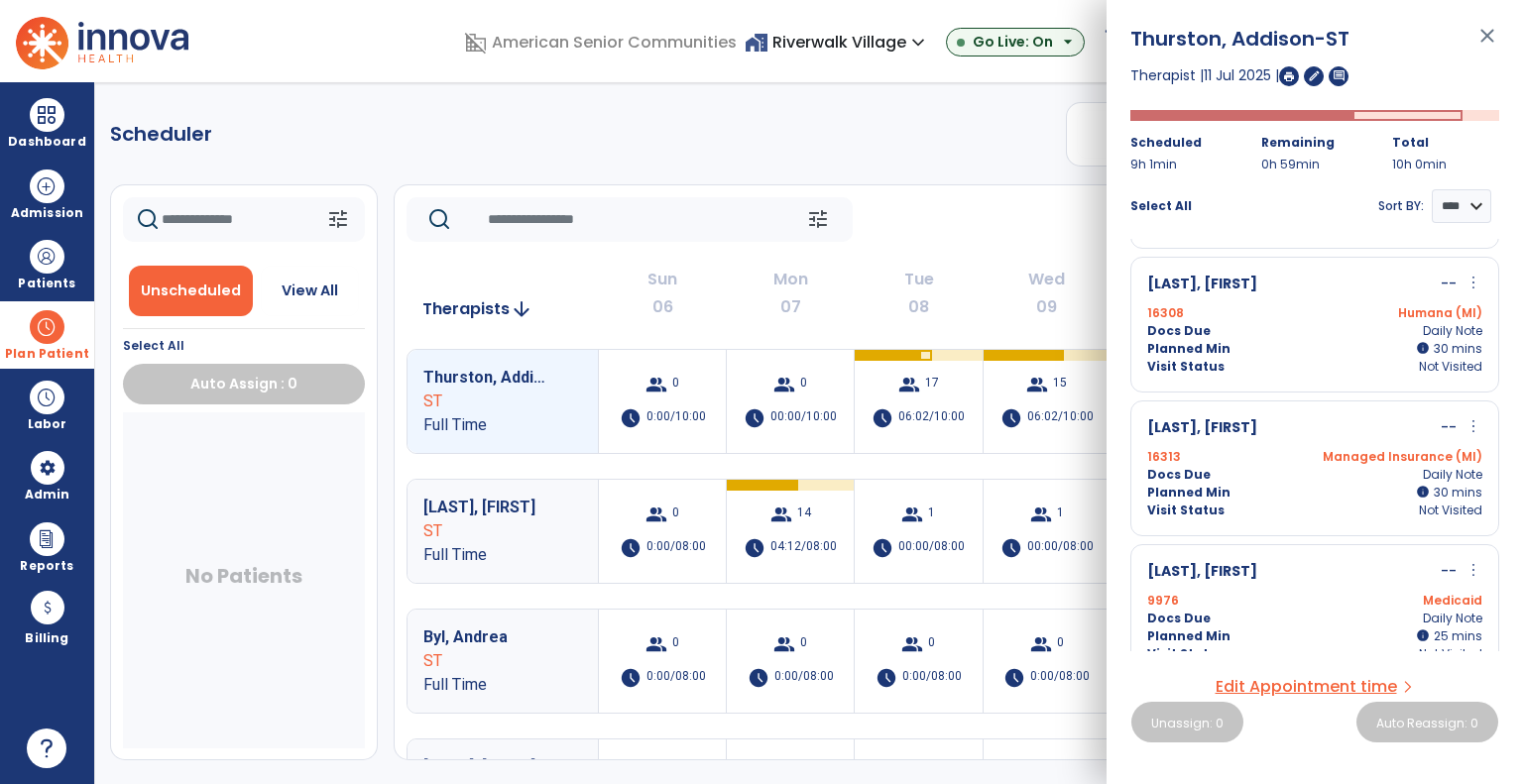 click on "Docs Due Daily Note" at bounding box center (1315, 475) 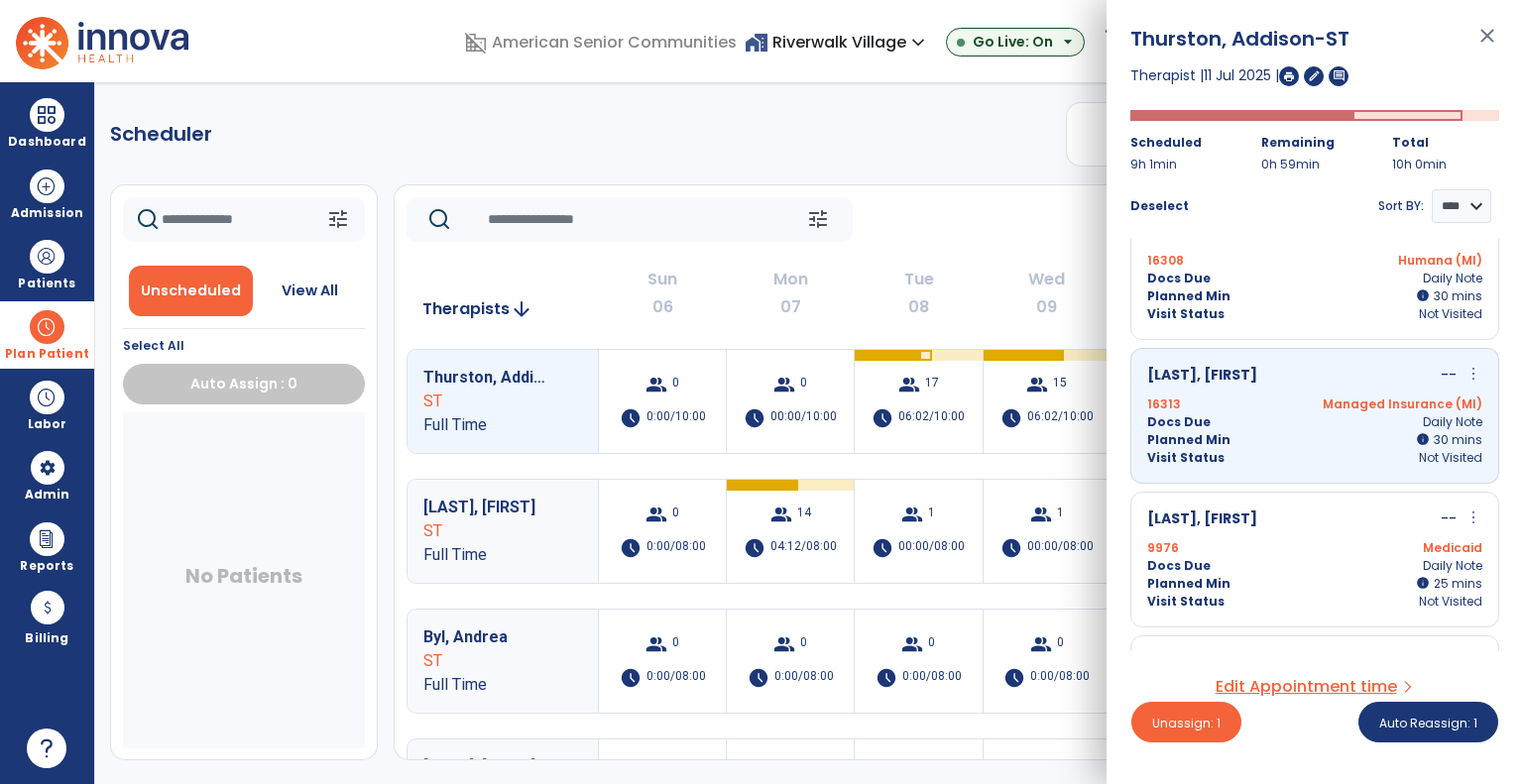 scroll, scrollTop: 1189, scrollLeft: 0, axis: vertical 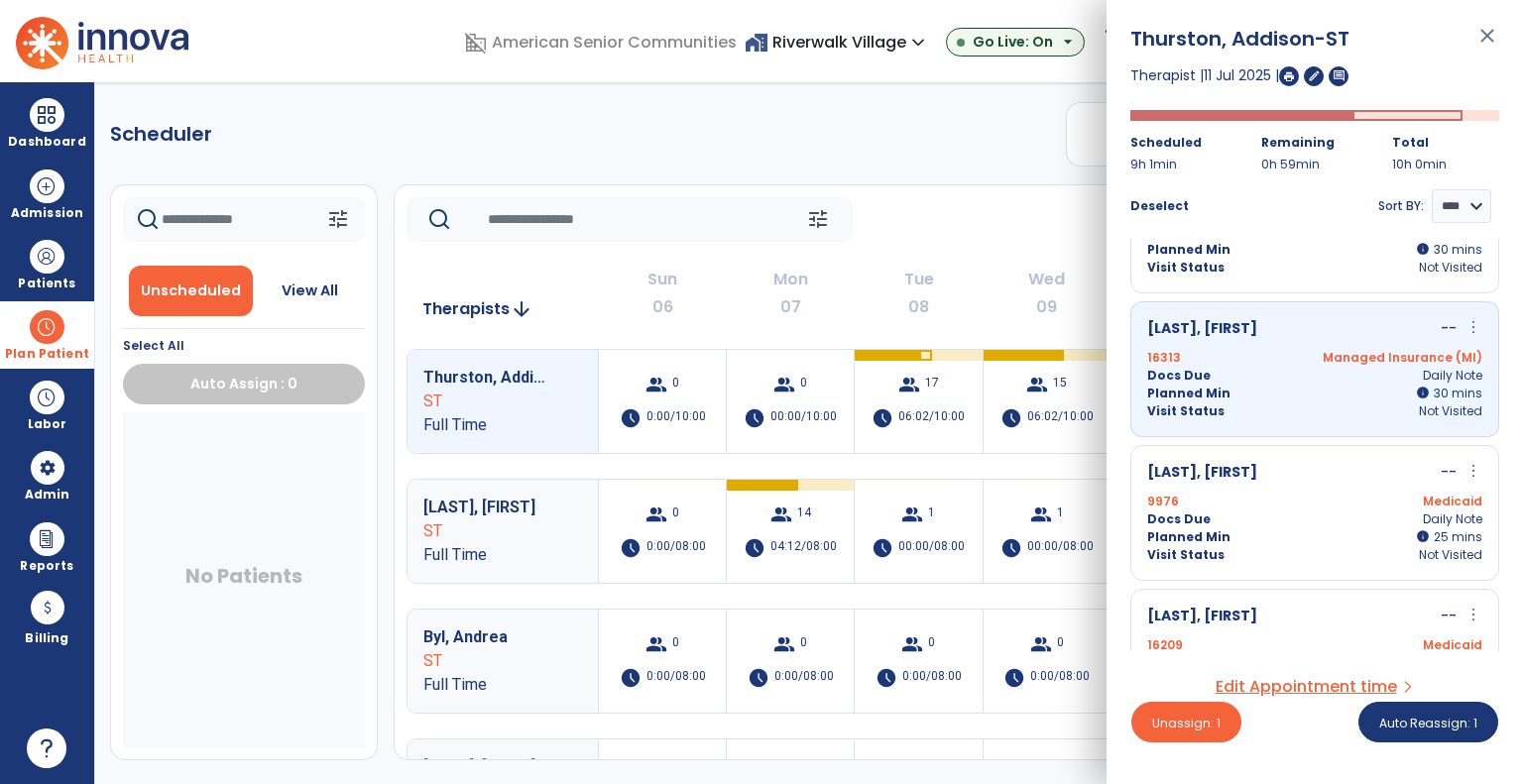 click on "[LAST], [FIRST]   --  more_vert  edit   Edit Session   alt_route   Split Minutes" at bounding box center (1315, 473) 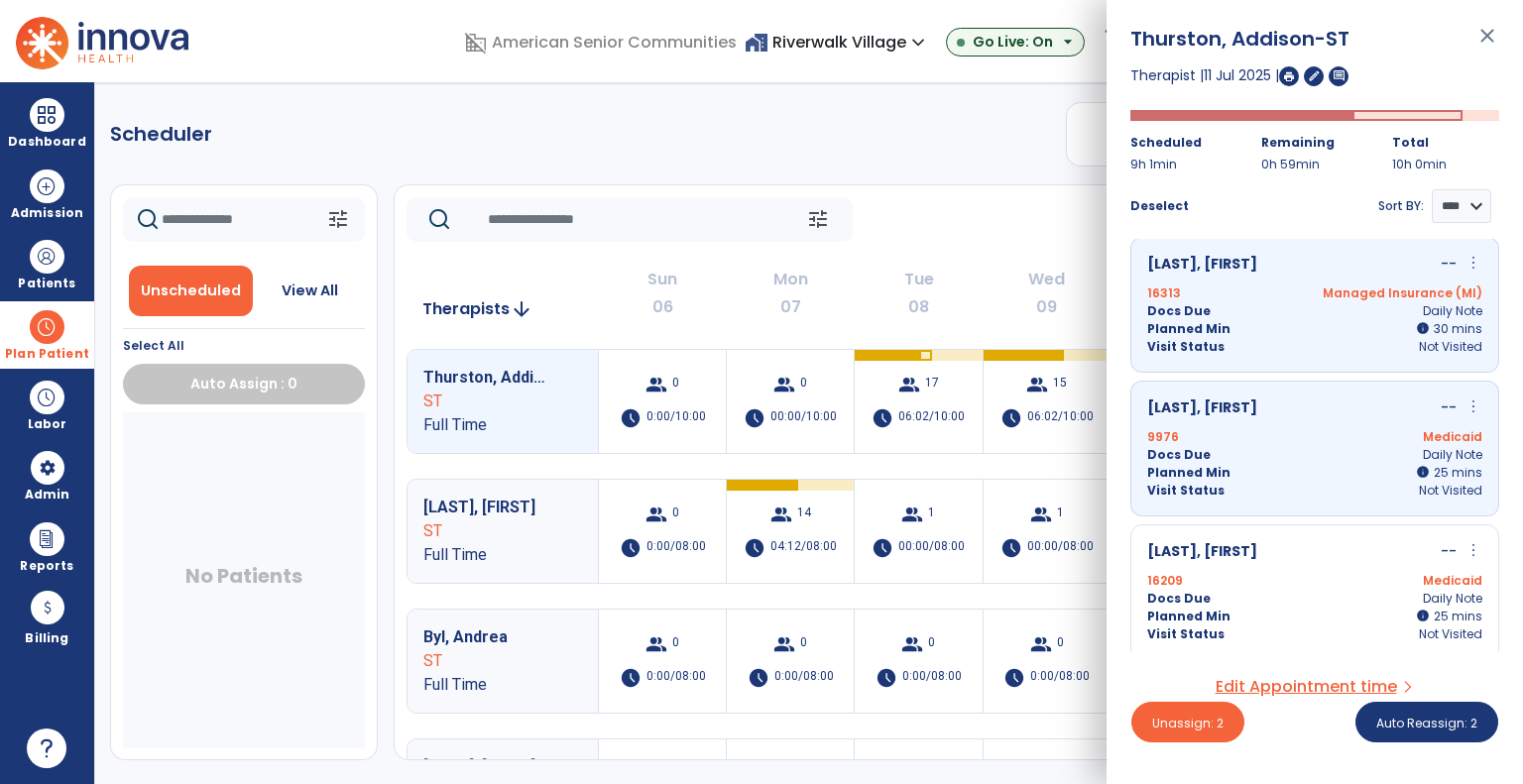 scroll, scrollTop: 1288, scrollLeft: 0, axis: vertical 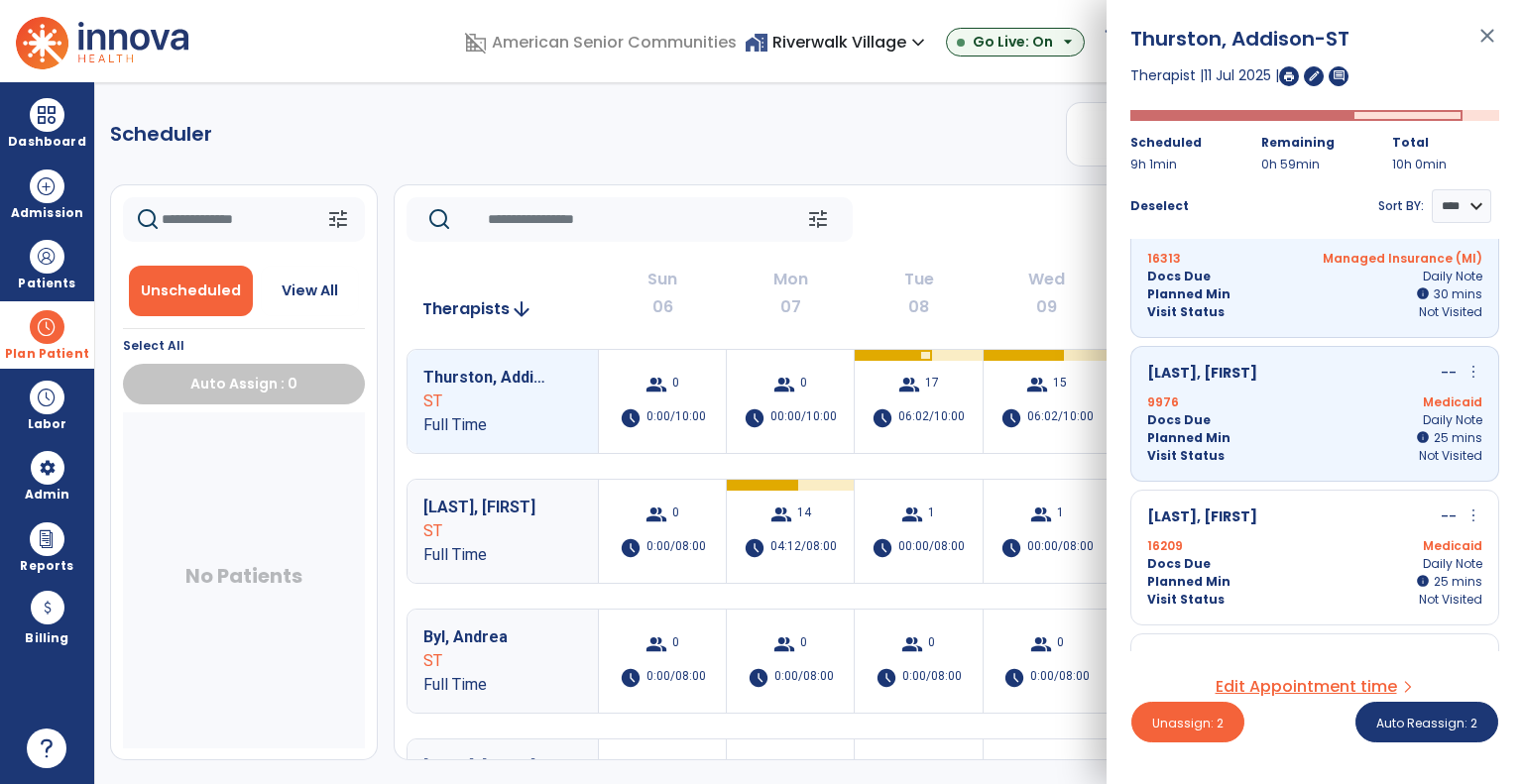 click on "[LAST], [FIRST]   --  more_vert  edit   Edit Session   alt_route   Split Minutes" at bounding box center (1315, 517) 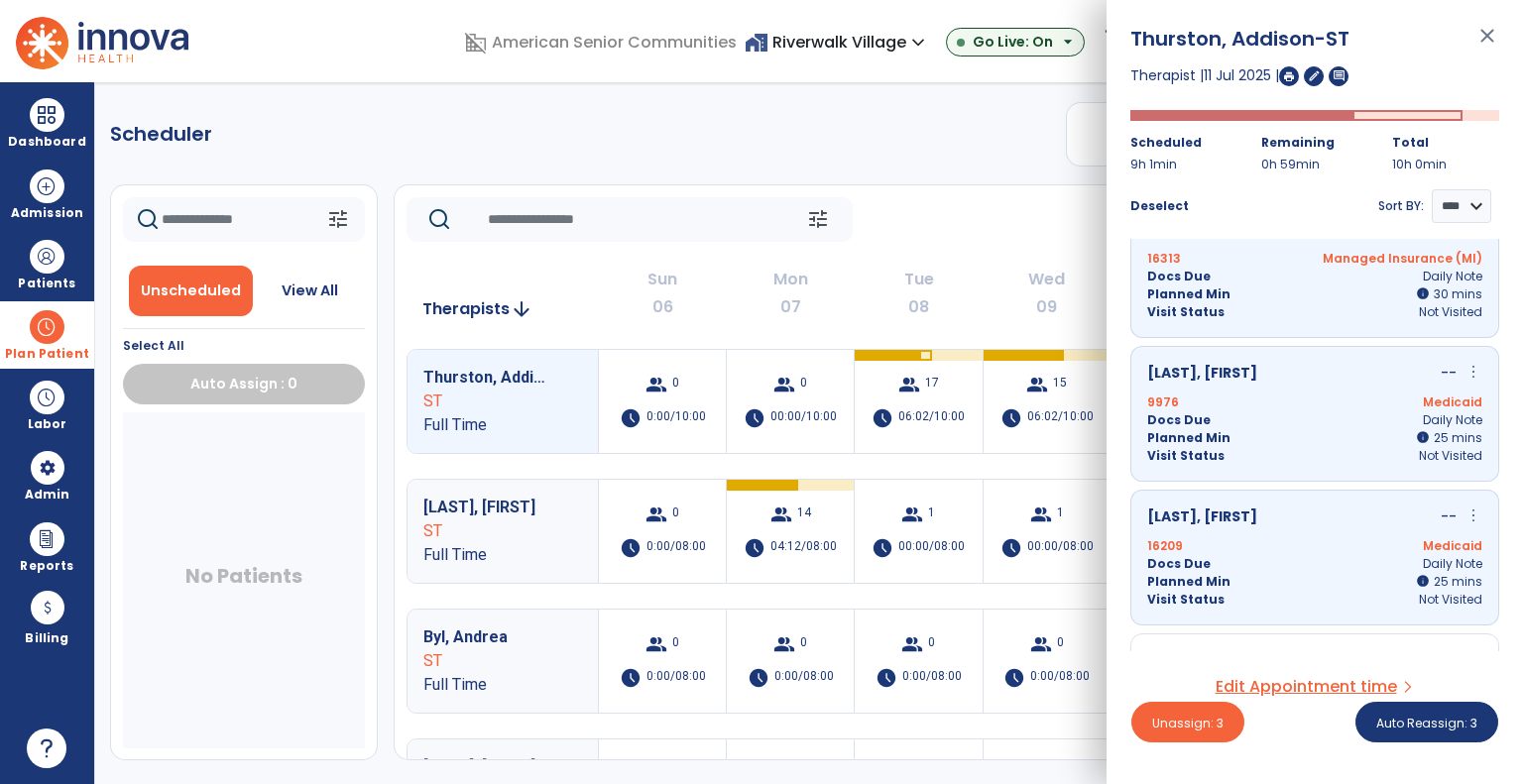 click on "Planned Min  info   30 I 30 mins" at bounding box center [1315, 294] 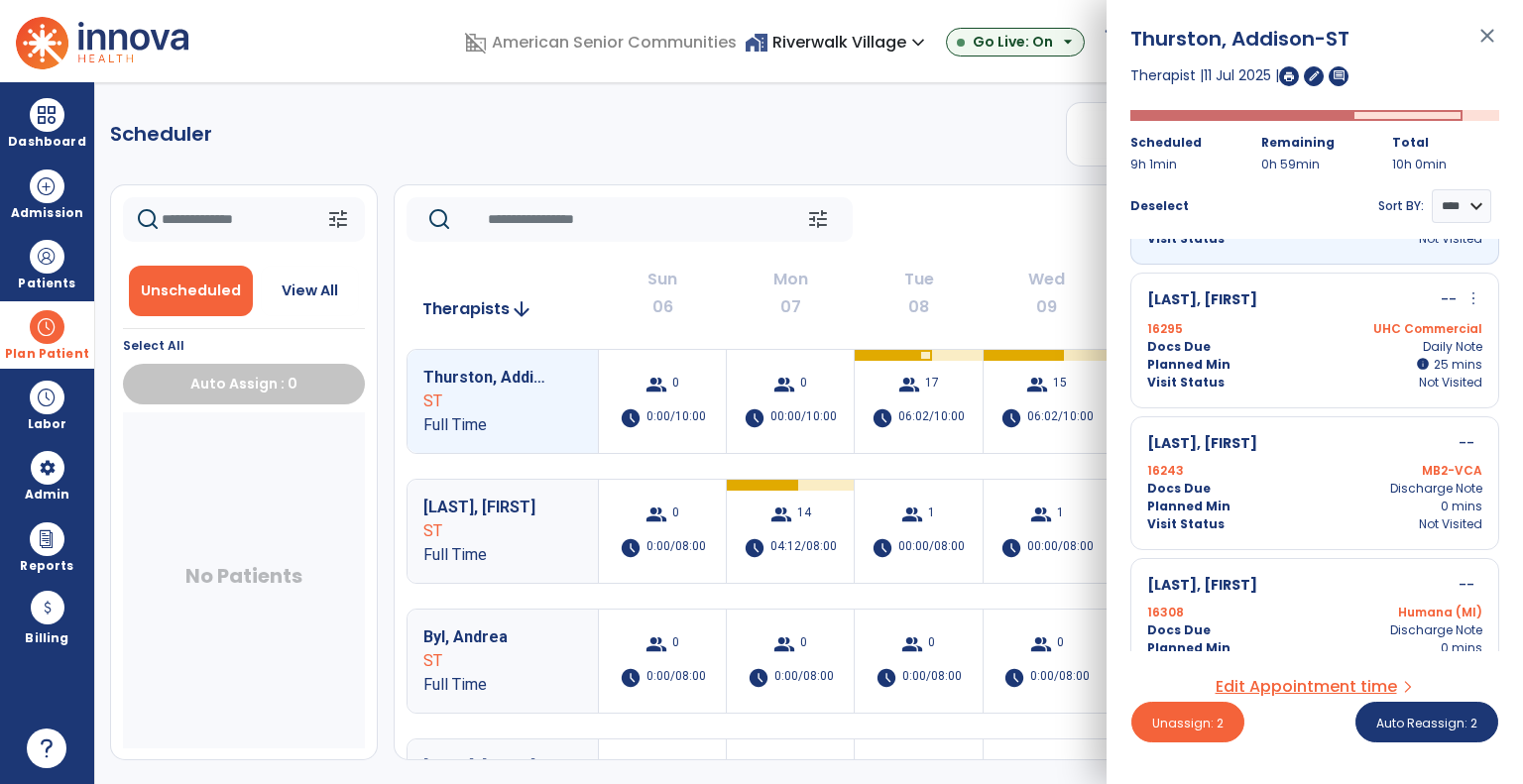 scroll, scrollTop: 1681, scrollLeft: 0, axis: vertical 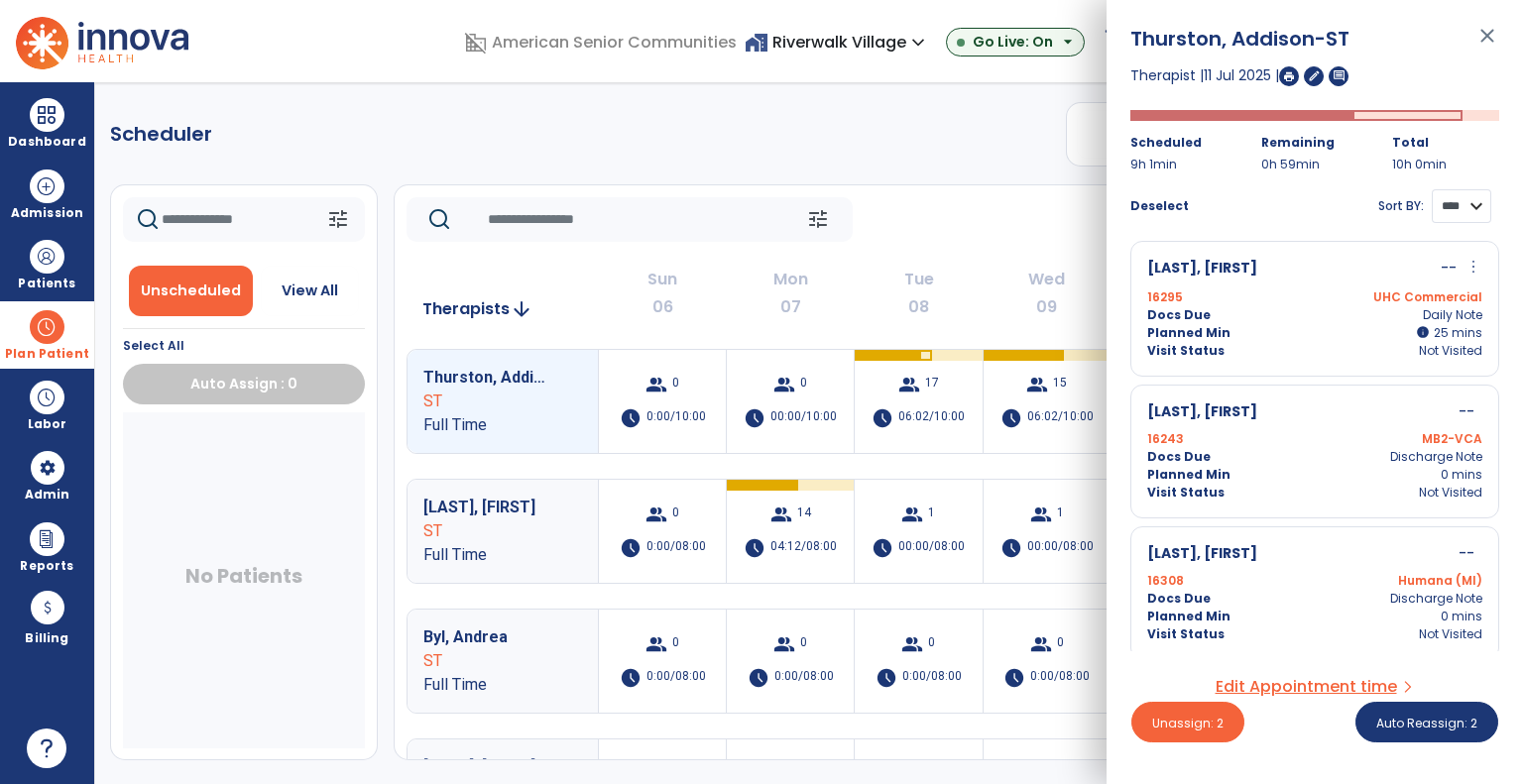 click on "**** ****" at bounding box center [1462, 206] 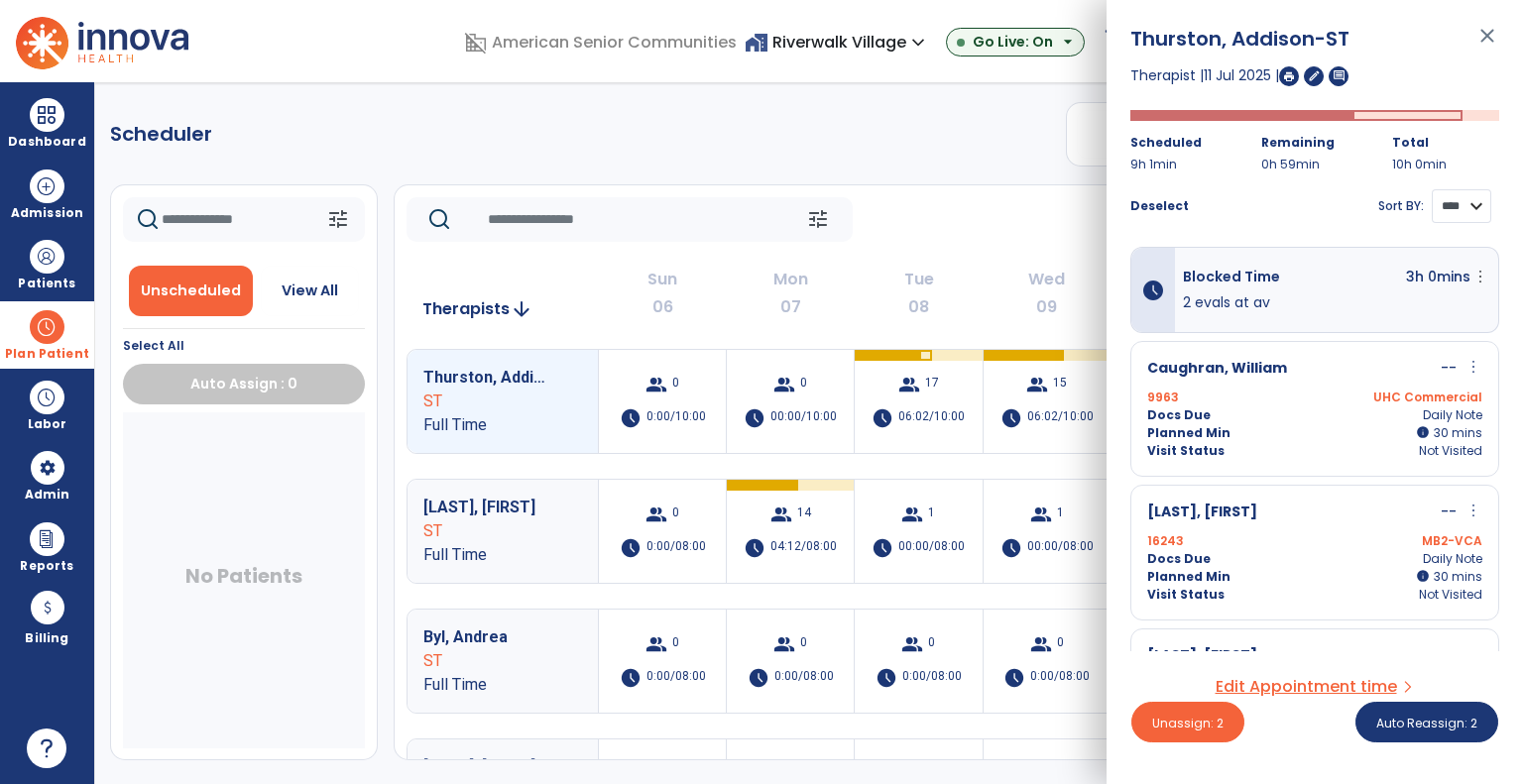 scroll, scrollTop: 99, scrollLeft: 0, axis: vertical 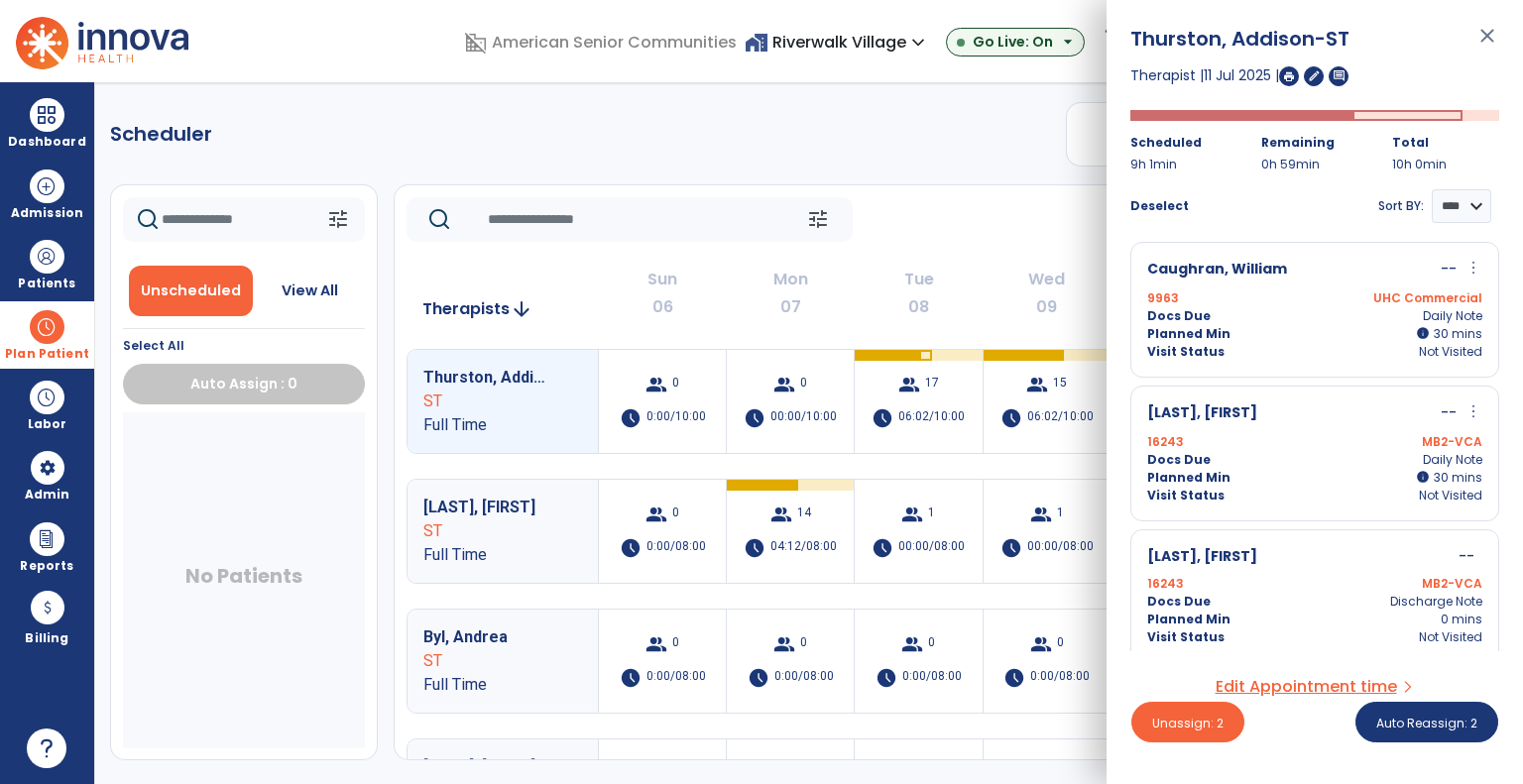 click on "MB2-VCA" at bounding box center (1398, 442) 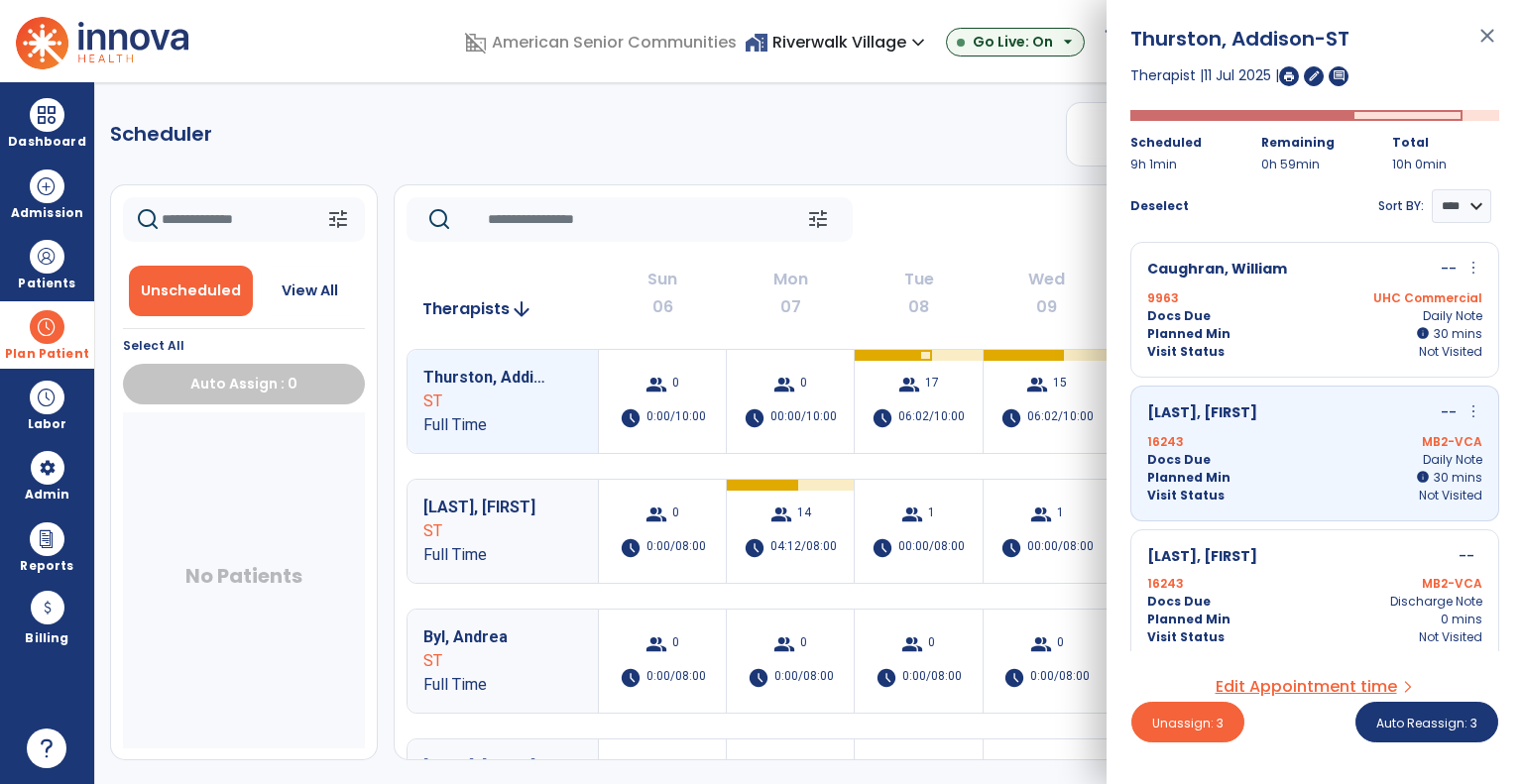 click on "[LAST], [FIRST]   --  16243 MB2-VCA  Docs Due Discharge Note   Planned Min 0 mins  Visit Status  Not Visited" at bounding box center [1315, 596] 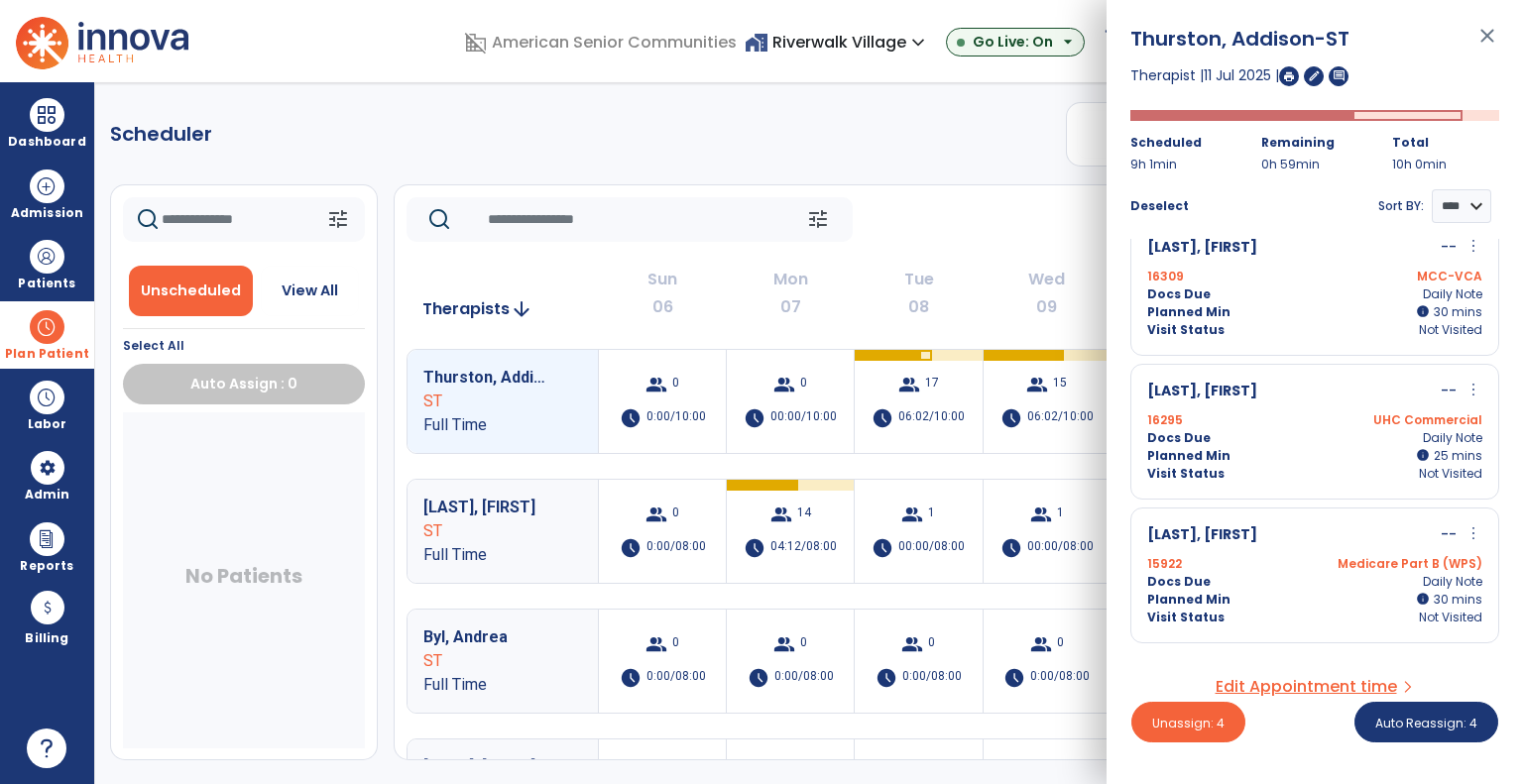 scroll, scrollTop: 793, scrollLeft: 0, axis: vertical 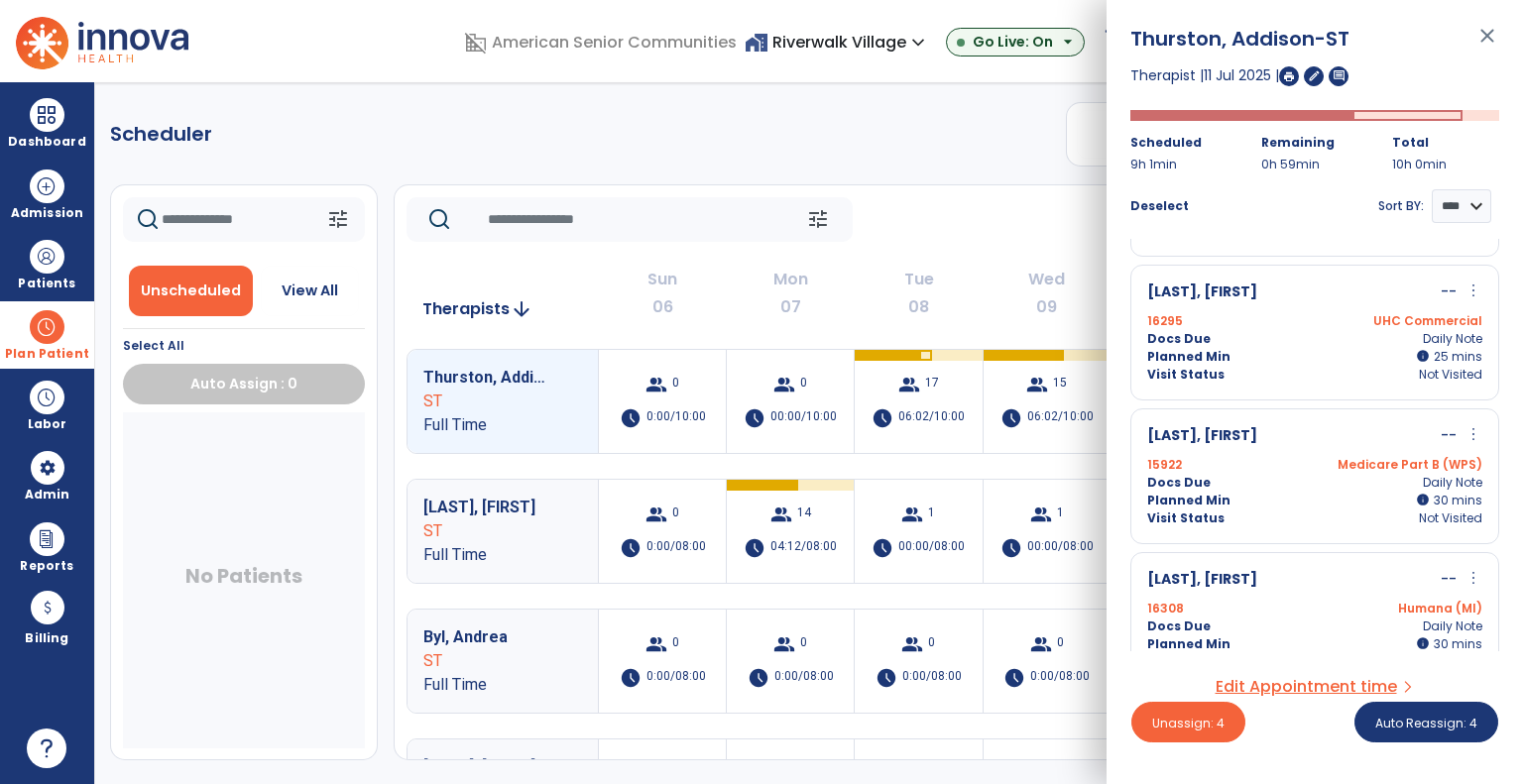 click on "Planned Min  info   30 I 30 mins" at bounding box center [1315, 501] 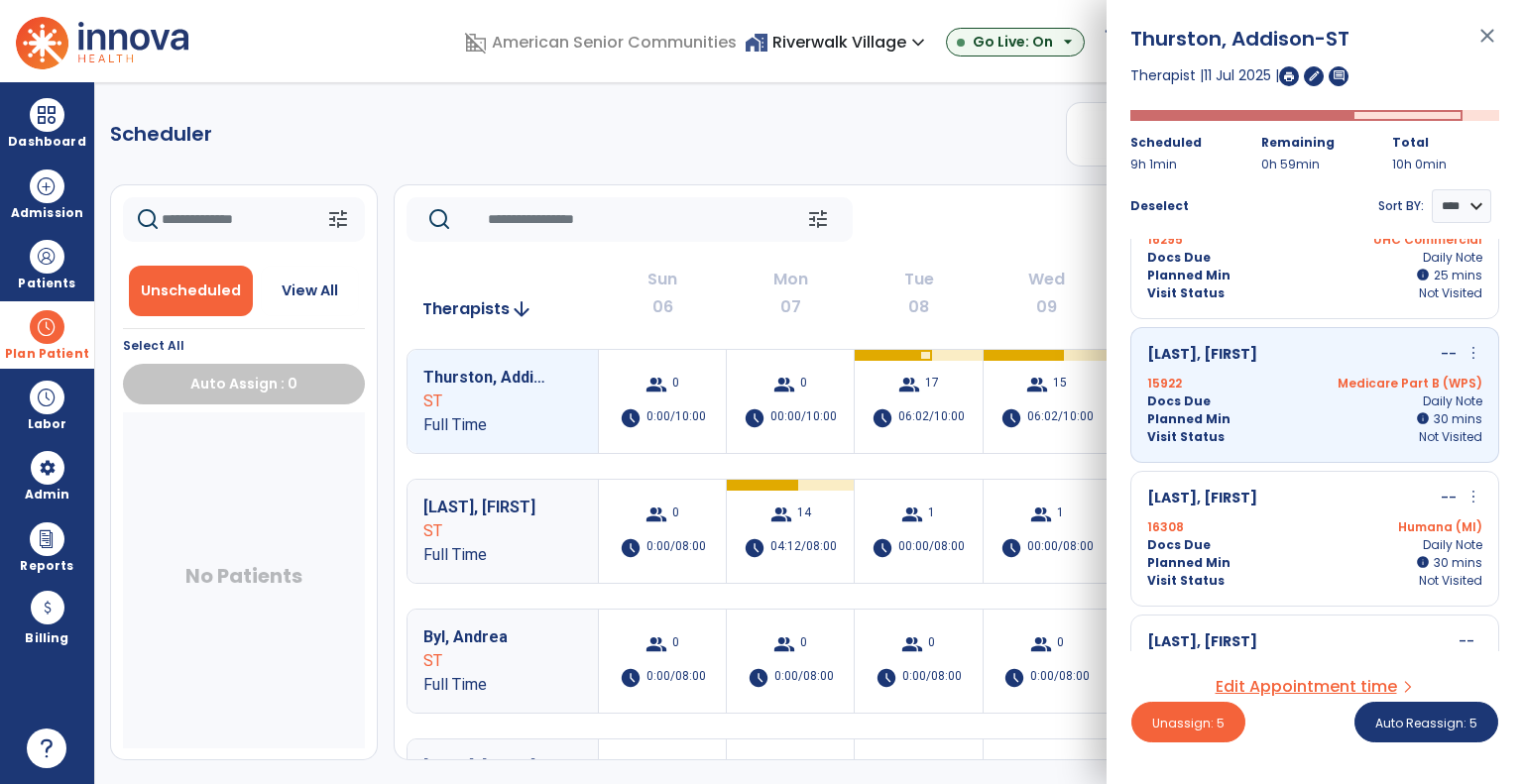 scroll, scrollTop: 793, scrollLeft: 0, axis: vertical 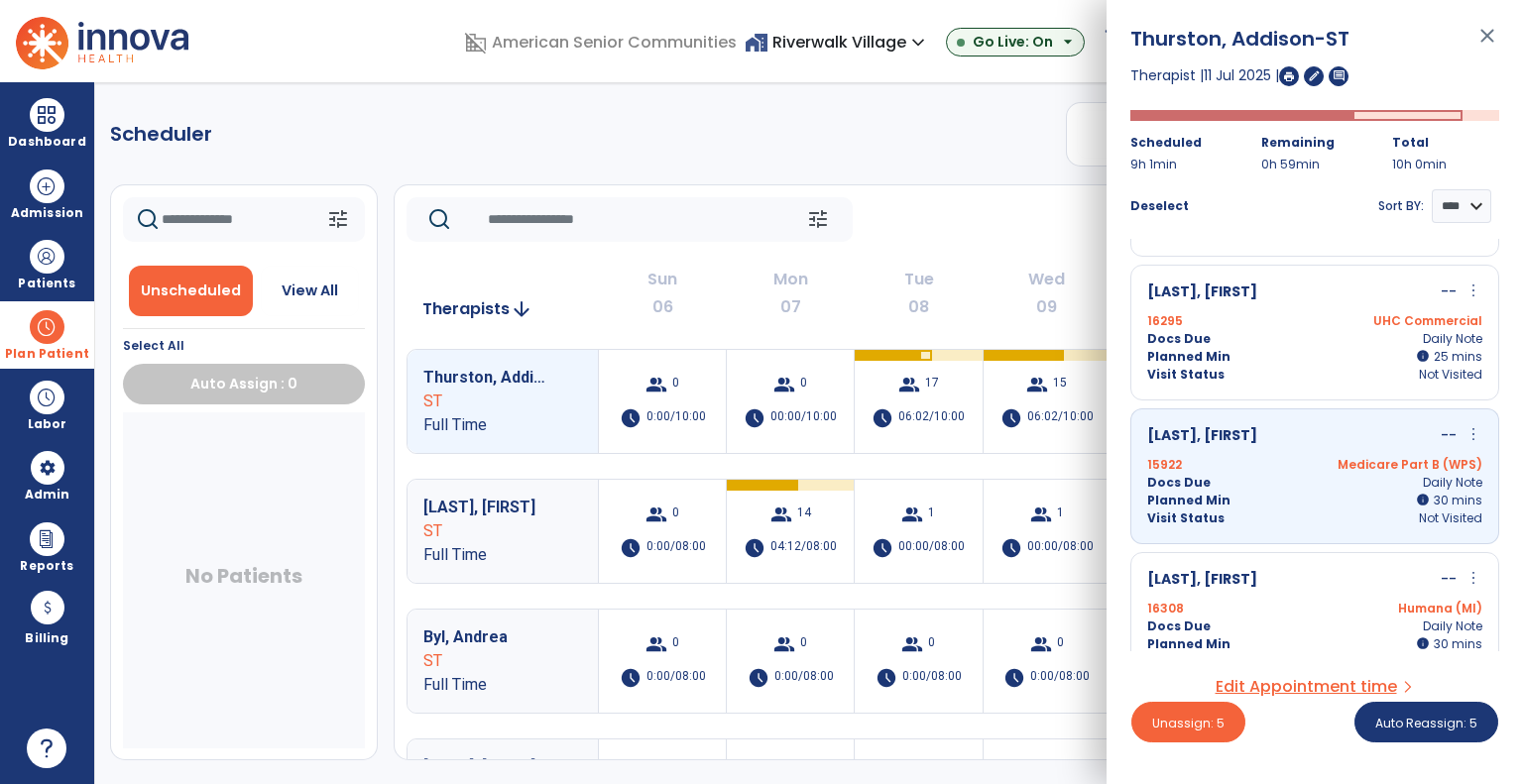 click on "Planned Min  info   30 I 30 mins" at bounding box center (1315, 501) 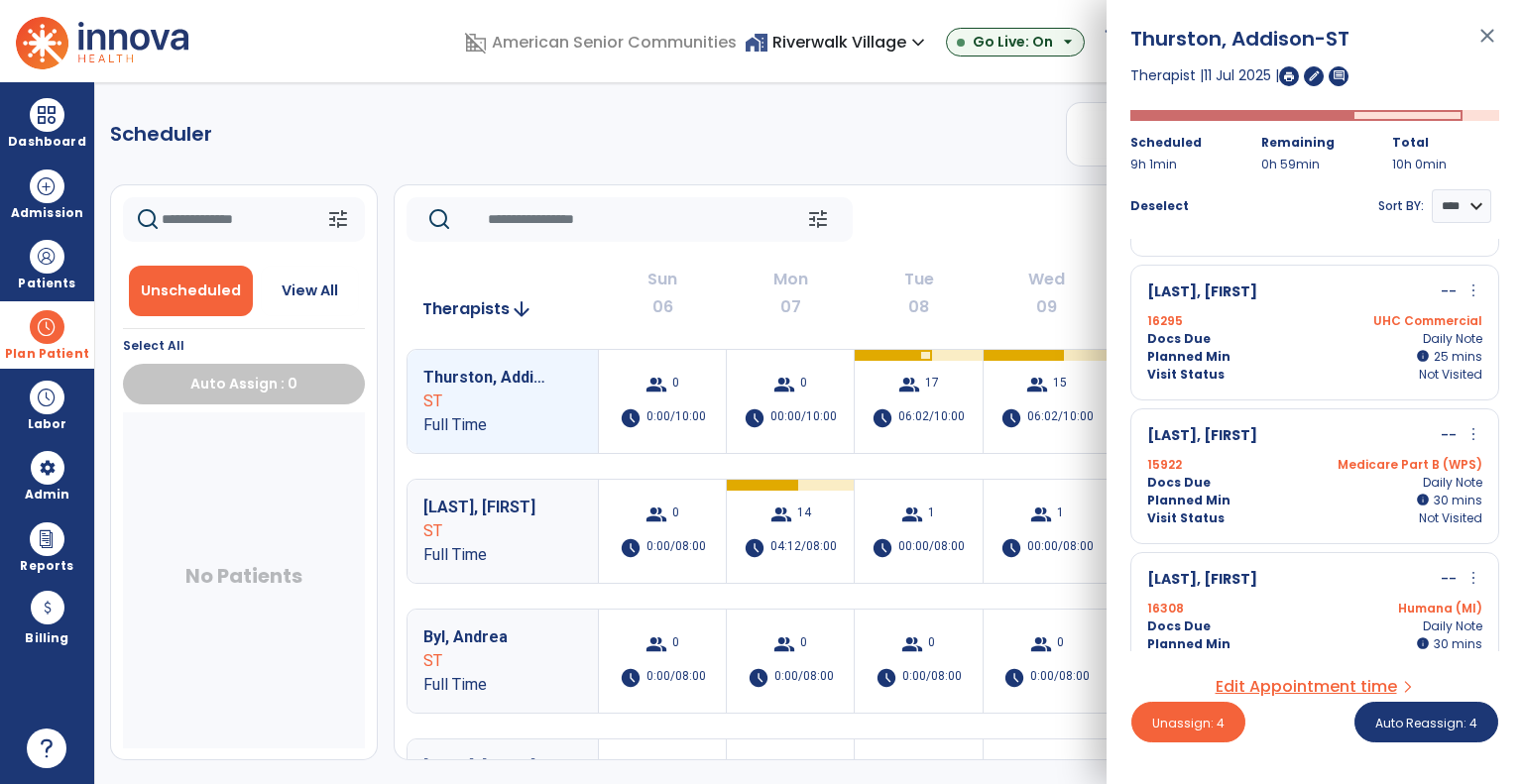 click on "[LAST], [FIRST]   --  more_vert  edit   Edit Session   alt_route   Split Minutes" at bounding box center (1315, 580) 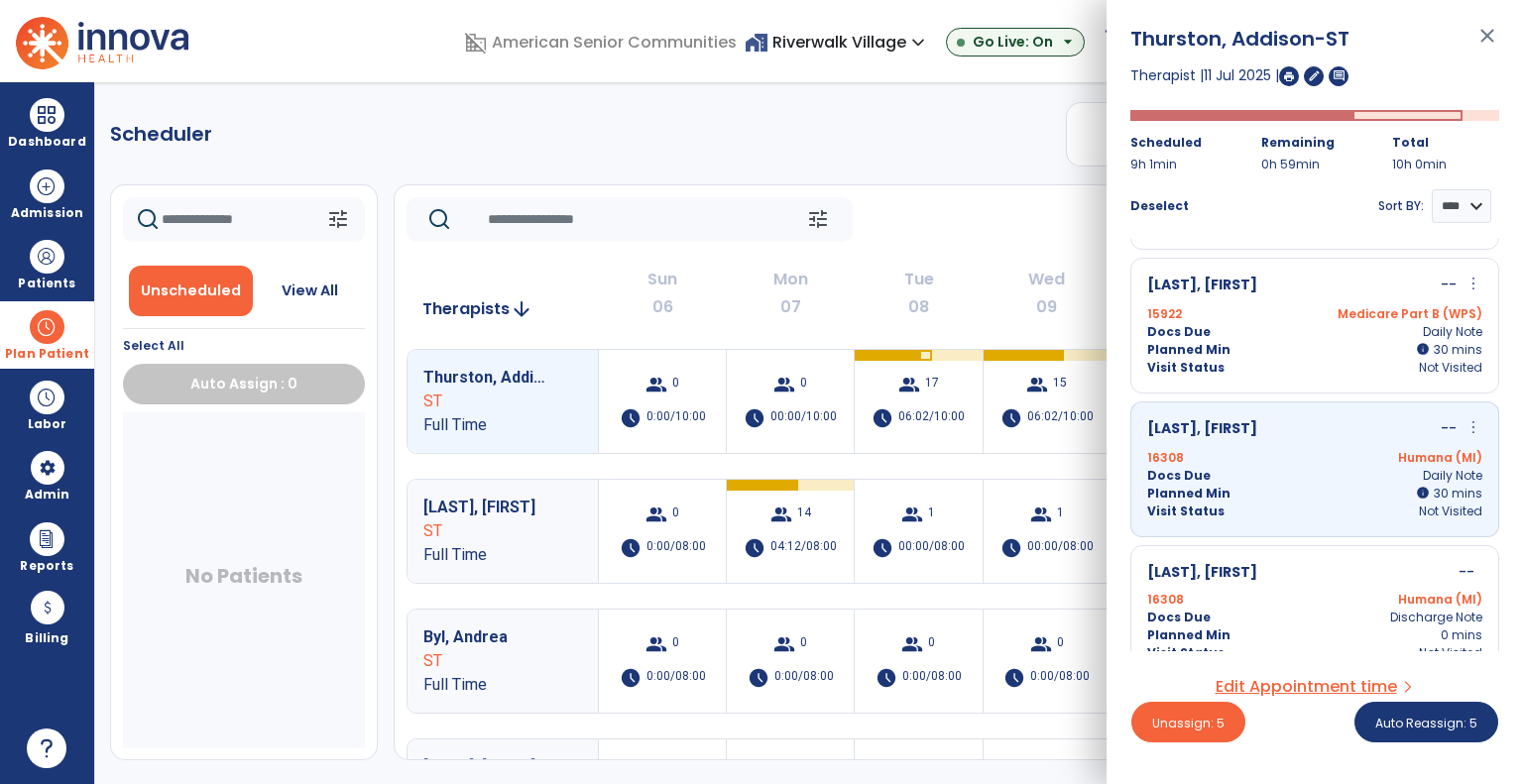 scroll, scrollTop: 991, scrollLeft: 0, axis: vertical 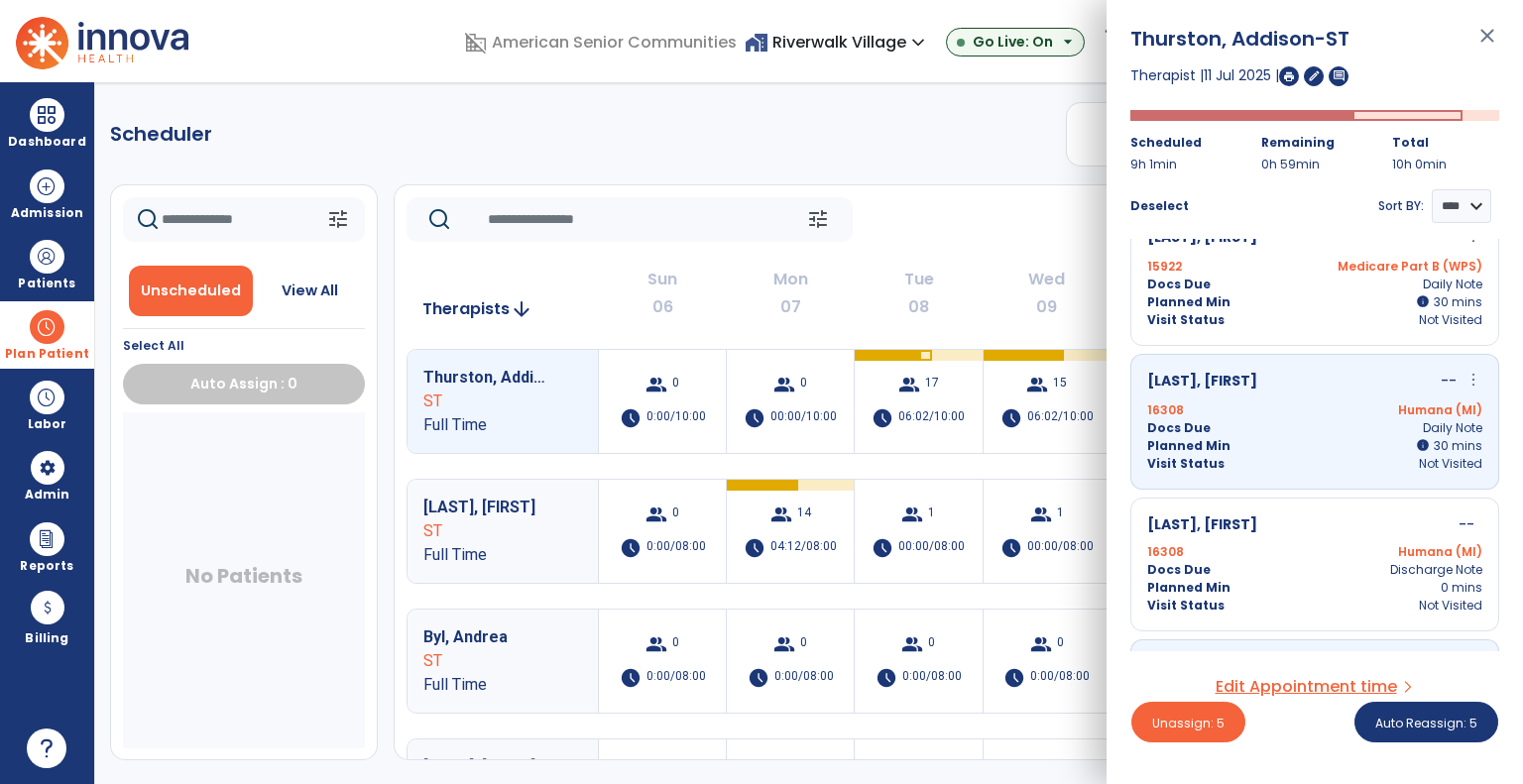 click on "Docs Due Discharge Note" at bounding box center [1315, 570] 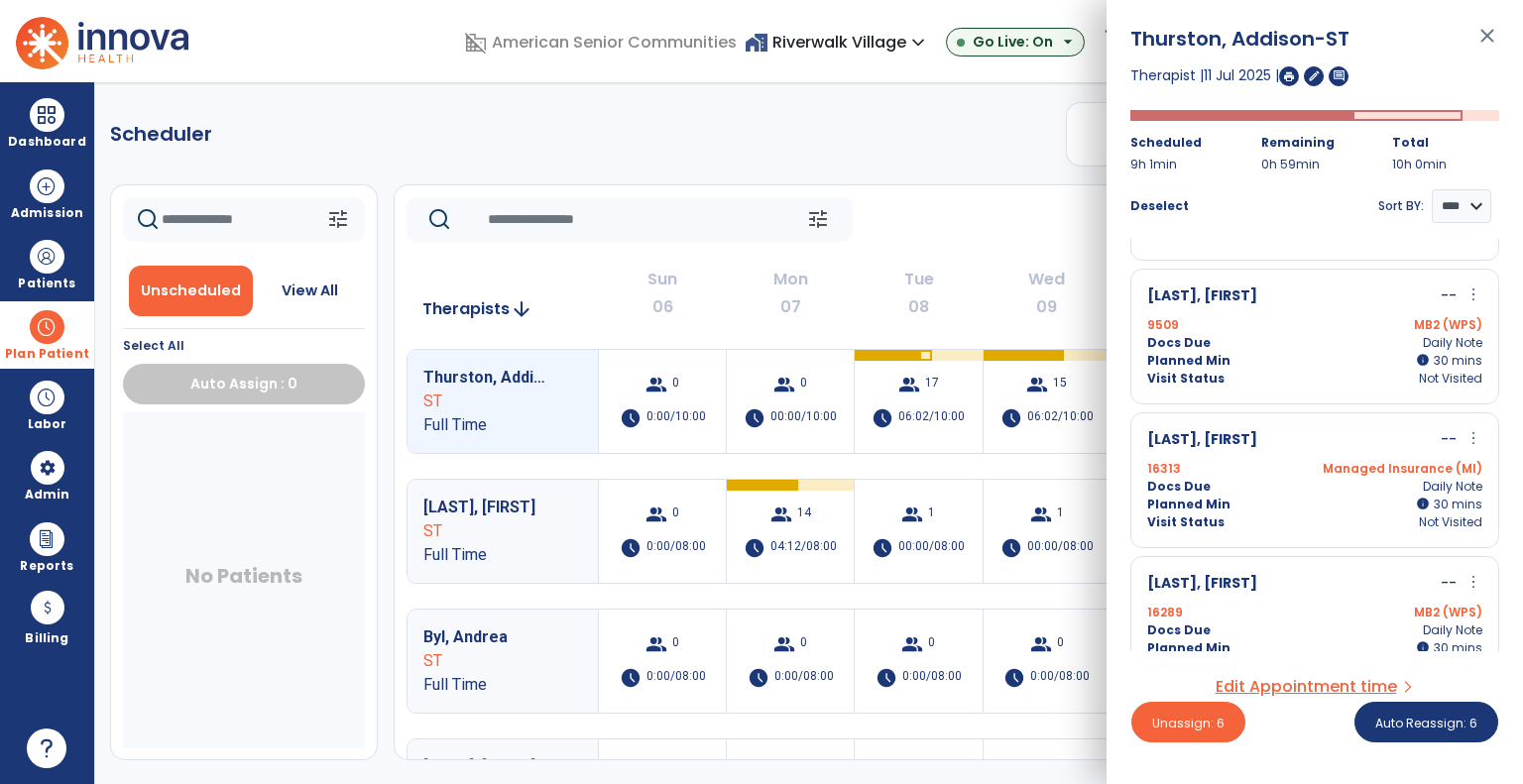 scroll, scrollTop: 1681, scrollLeft: 0, axis: vertical 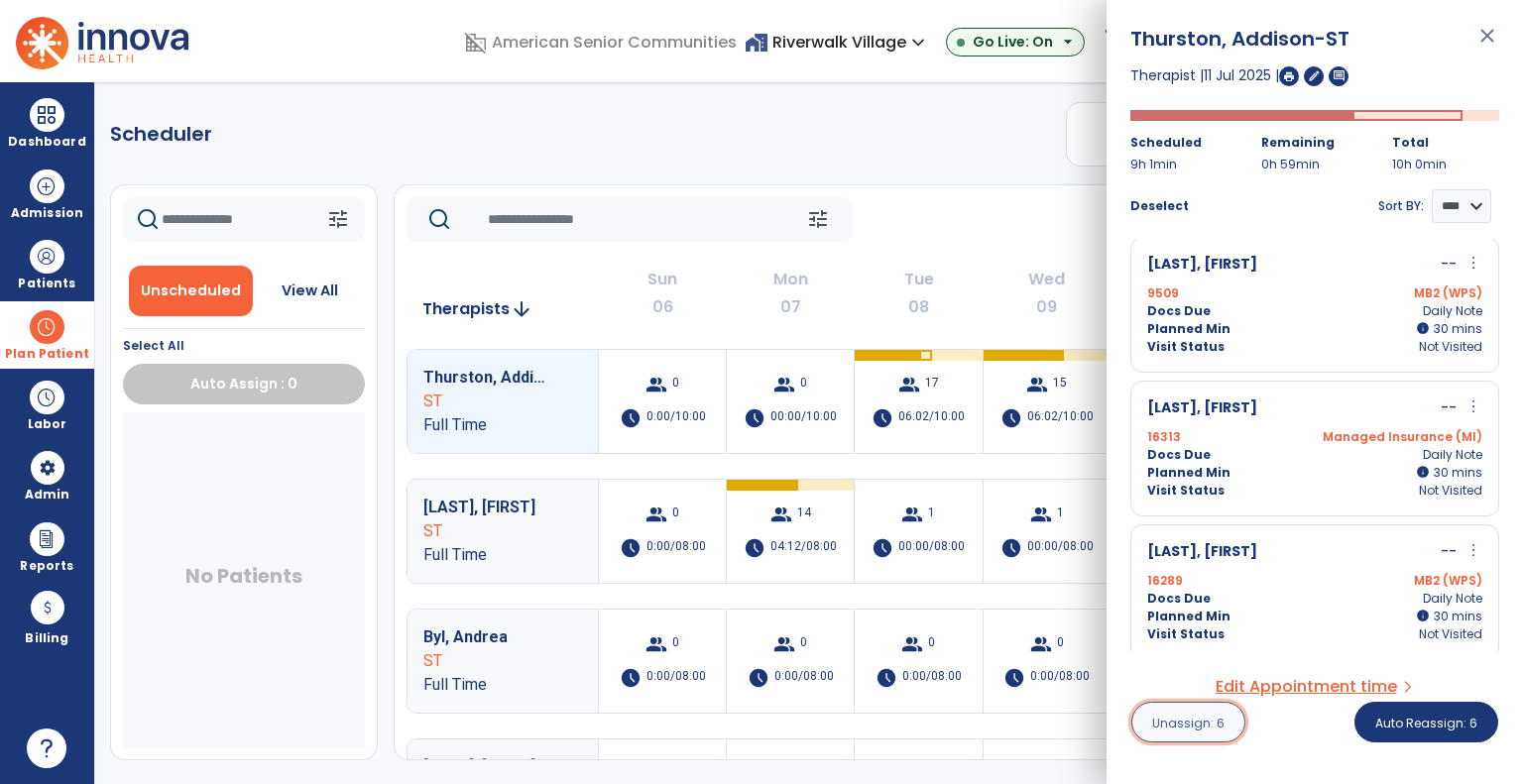 click on "Unassign: 6" at bounding box center (1188, 722) 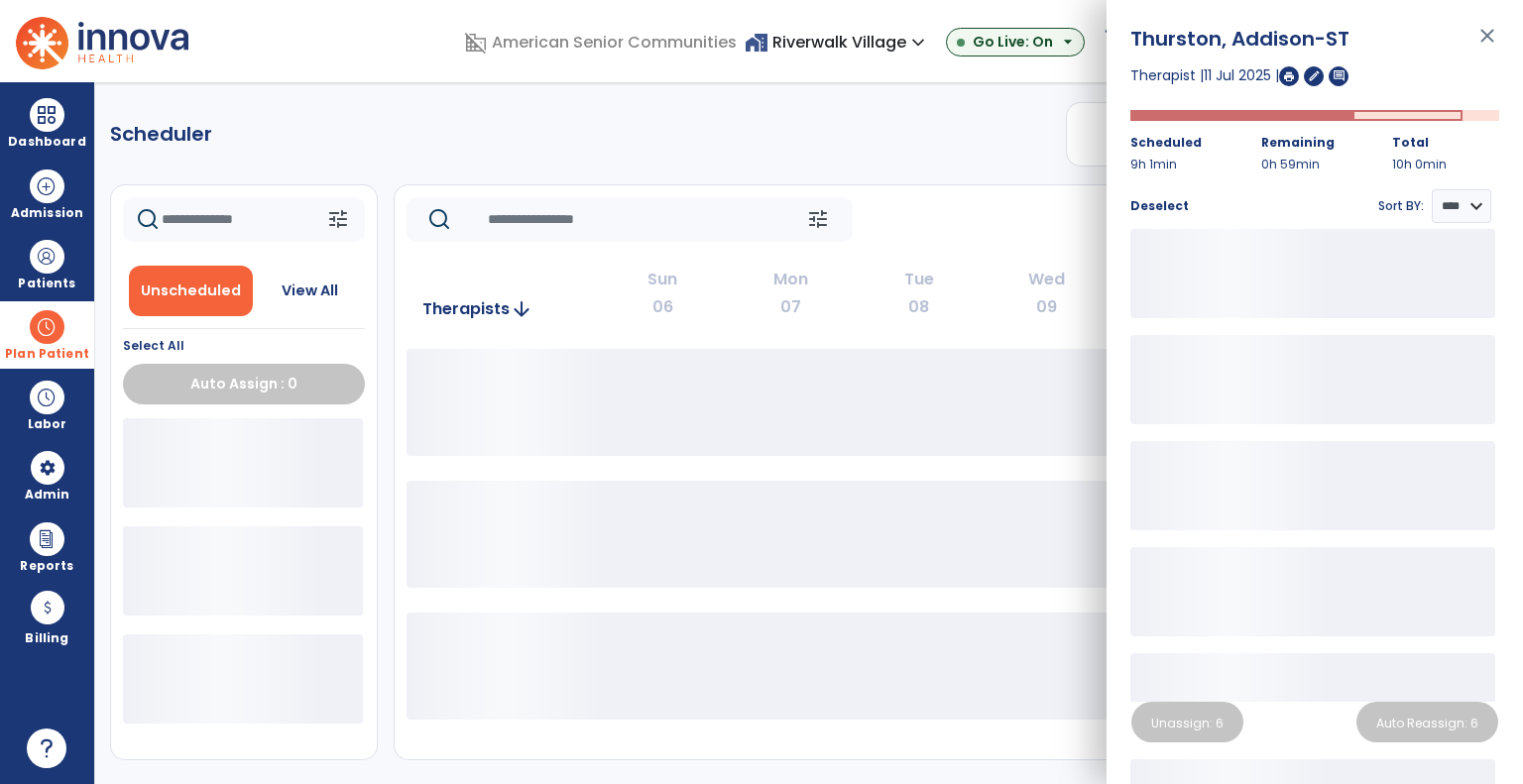 click on "tune   Today  chevron_left Jul 6, 2025 - Jul 12, 2025  *********  calendar_today  chevron_right" 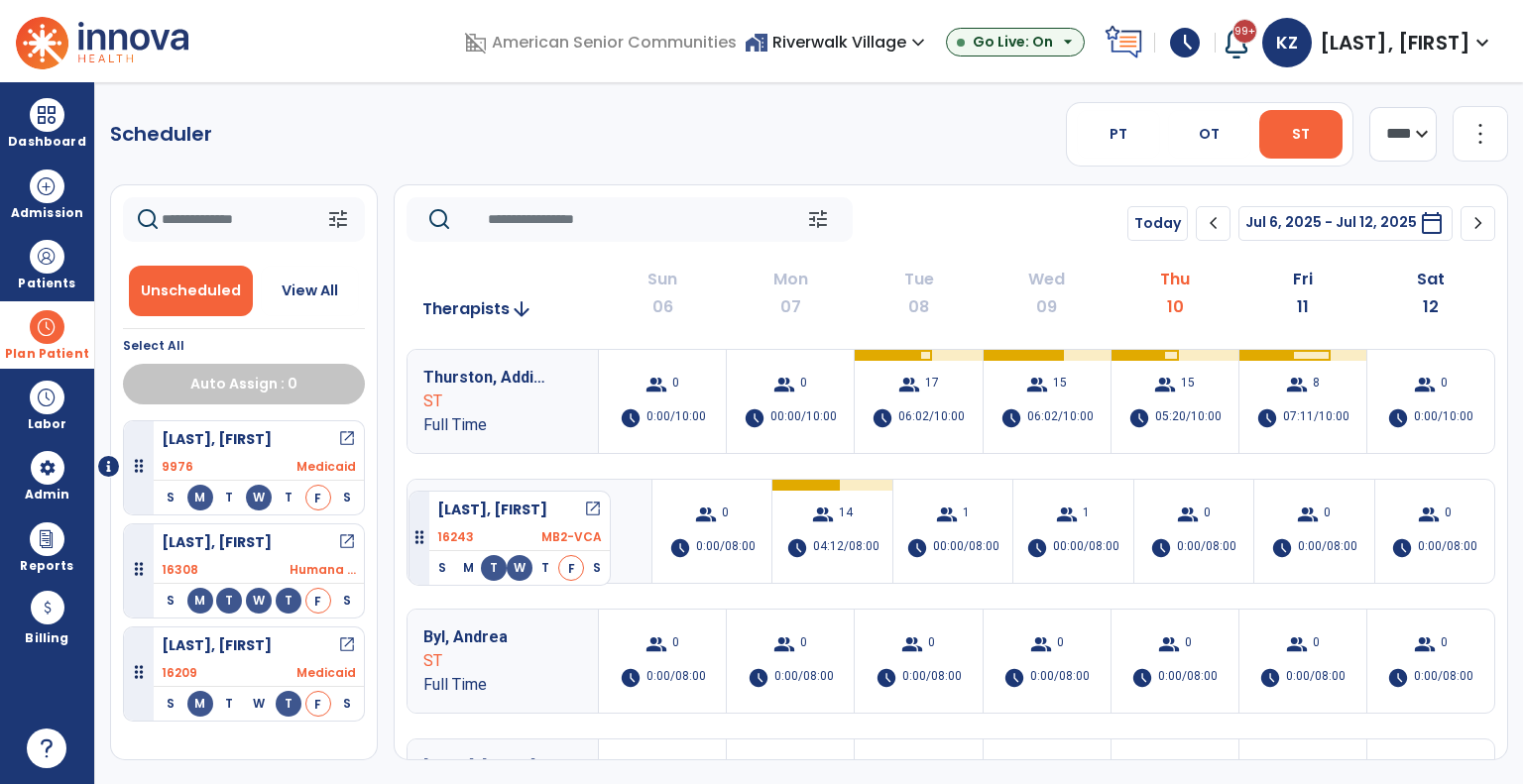 drag, startPoint x: 347, startPoint y: 450, endPoint x: 409, endPoint y: 483, distance: 70.23532 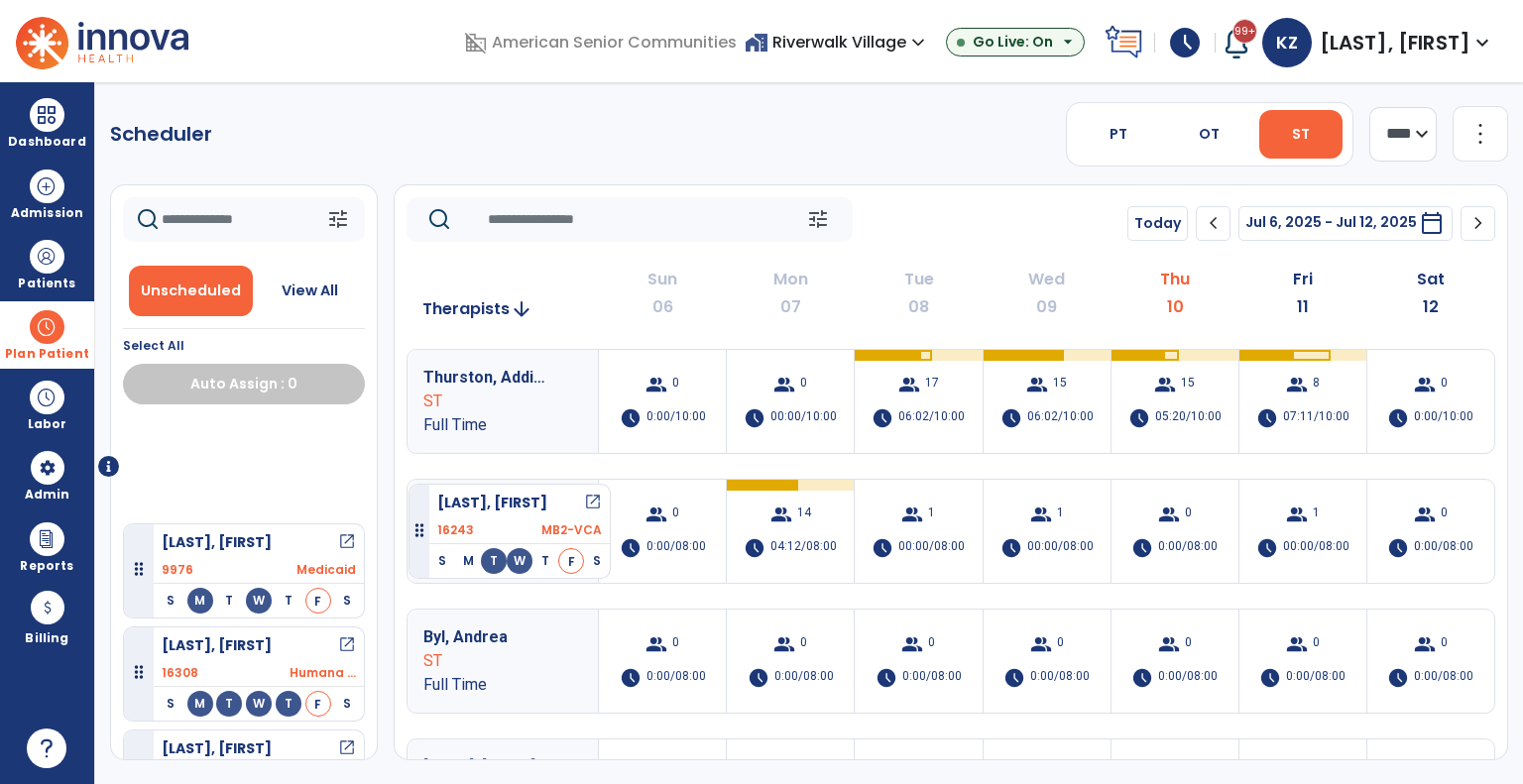 drag, startPoint x: 303, startPoint y: 463, endPoint x: 409, endPoint y: 476, distance: 106.7942 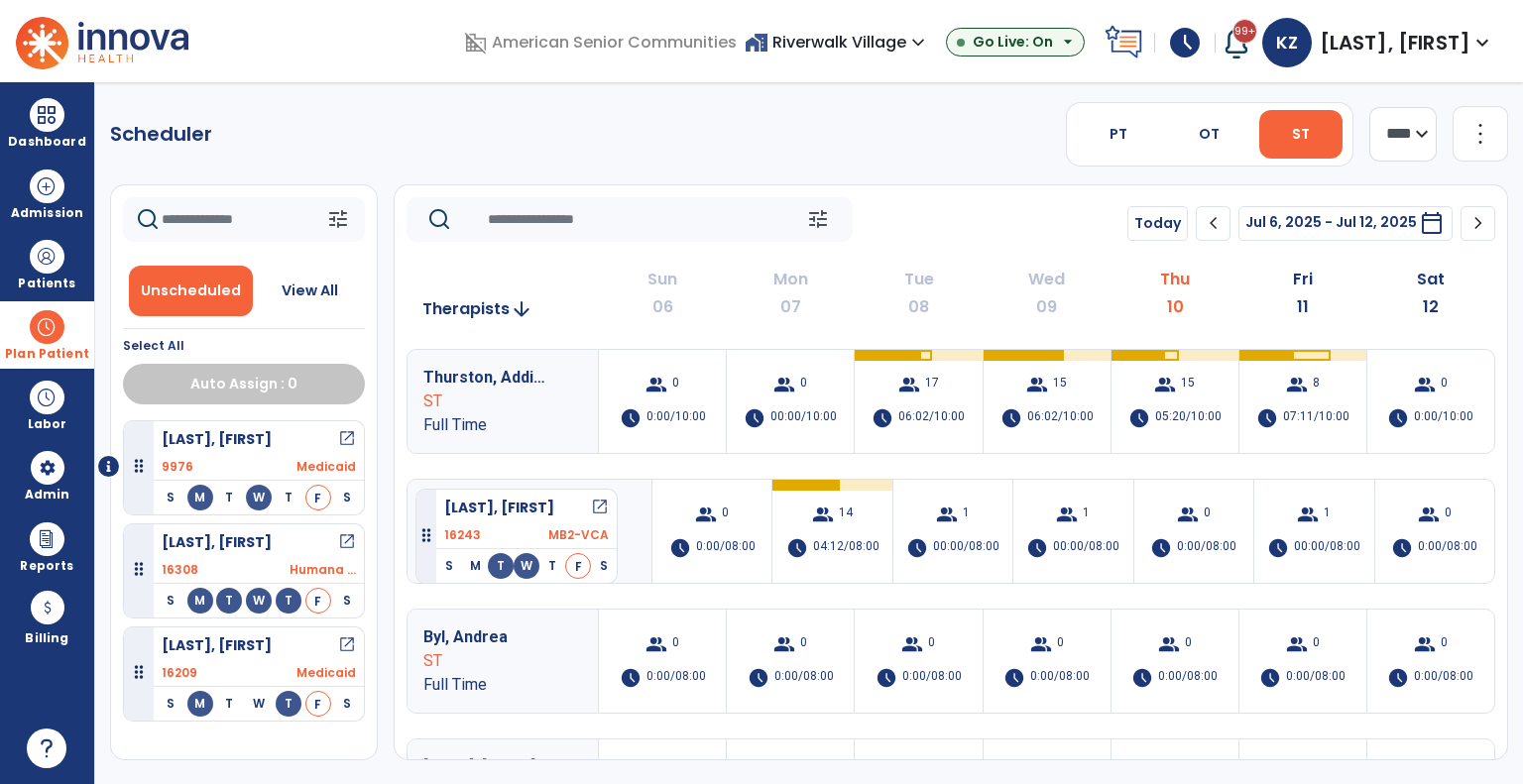 drag, startPoint x: 299, startPoint y: 466, endPoint x: 415, endPoint y: 481, distance: 116.96581 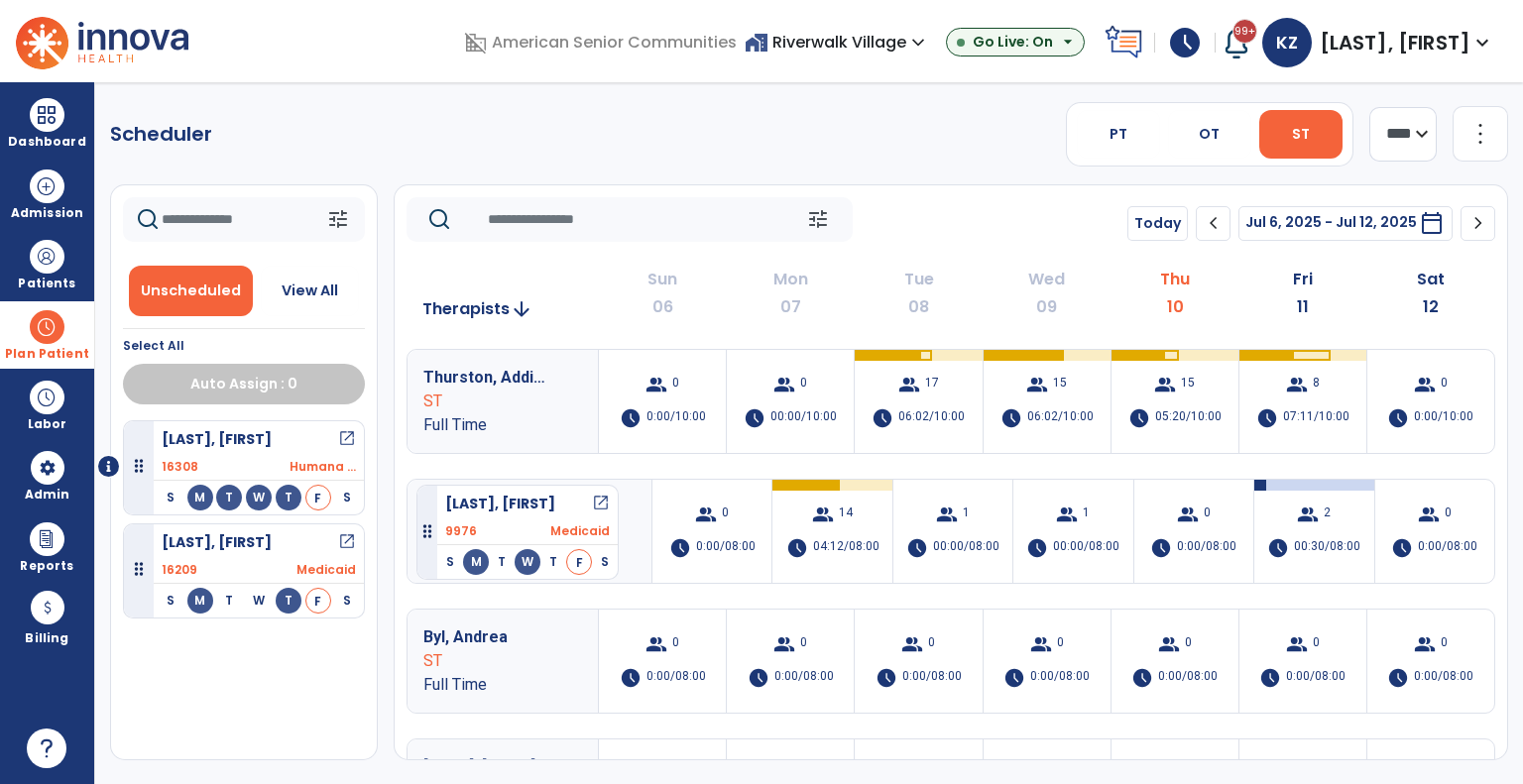 drag, startPoint x: 281, startPoint y: 460, endPoint x: 416, endPoint y: 477, distance: 136.06616 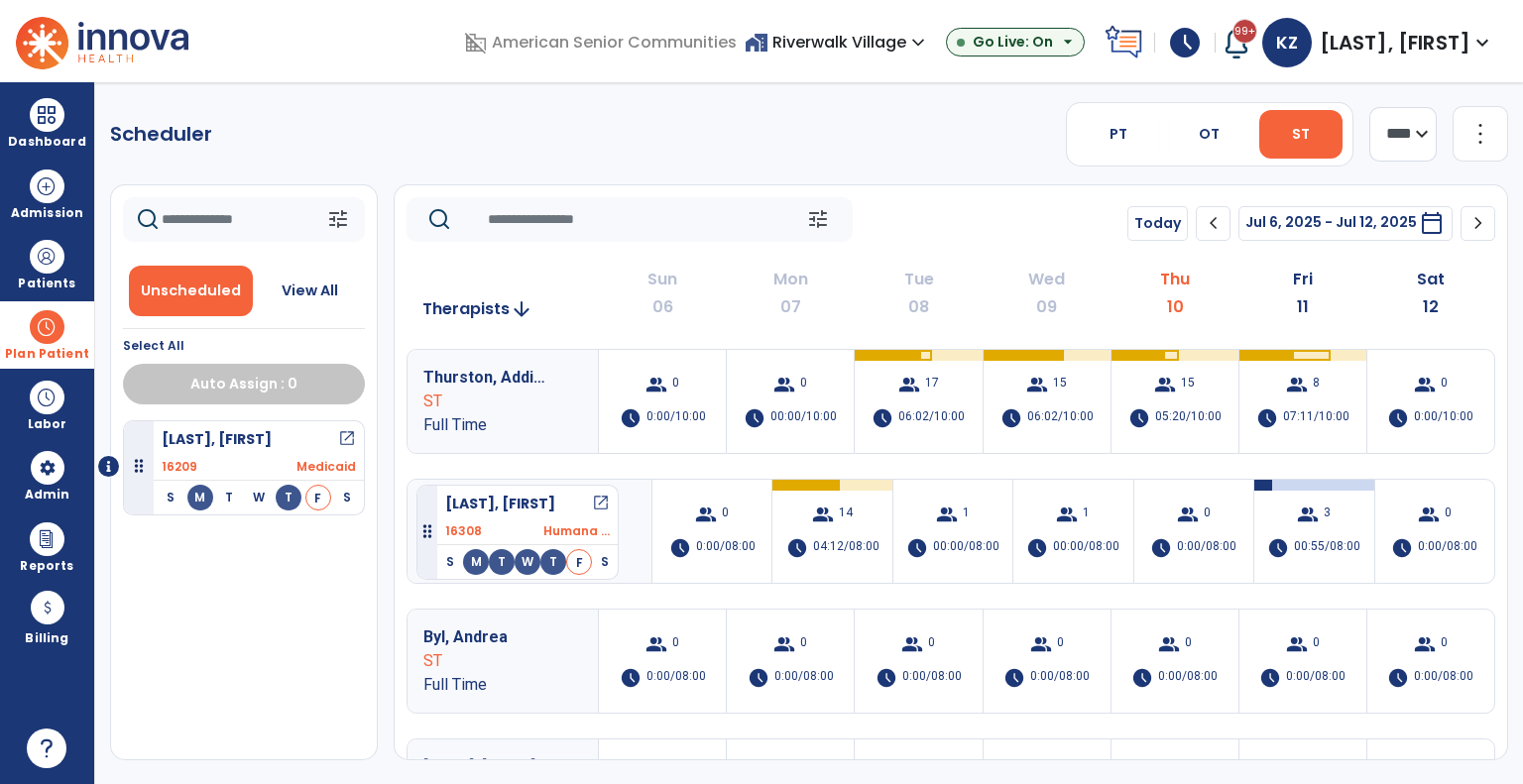 drag, startPoint x: 291, startPoint y: 471, endPoint x: 416, endPoint y: 477, distance: 125.143917 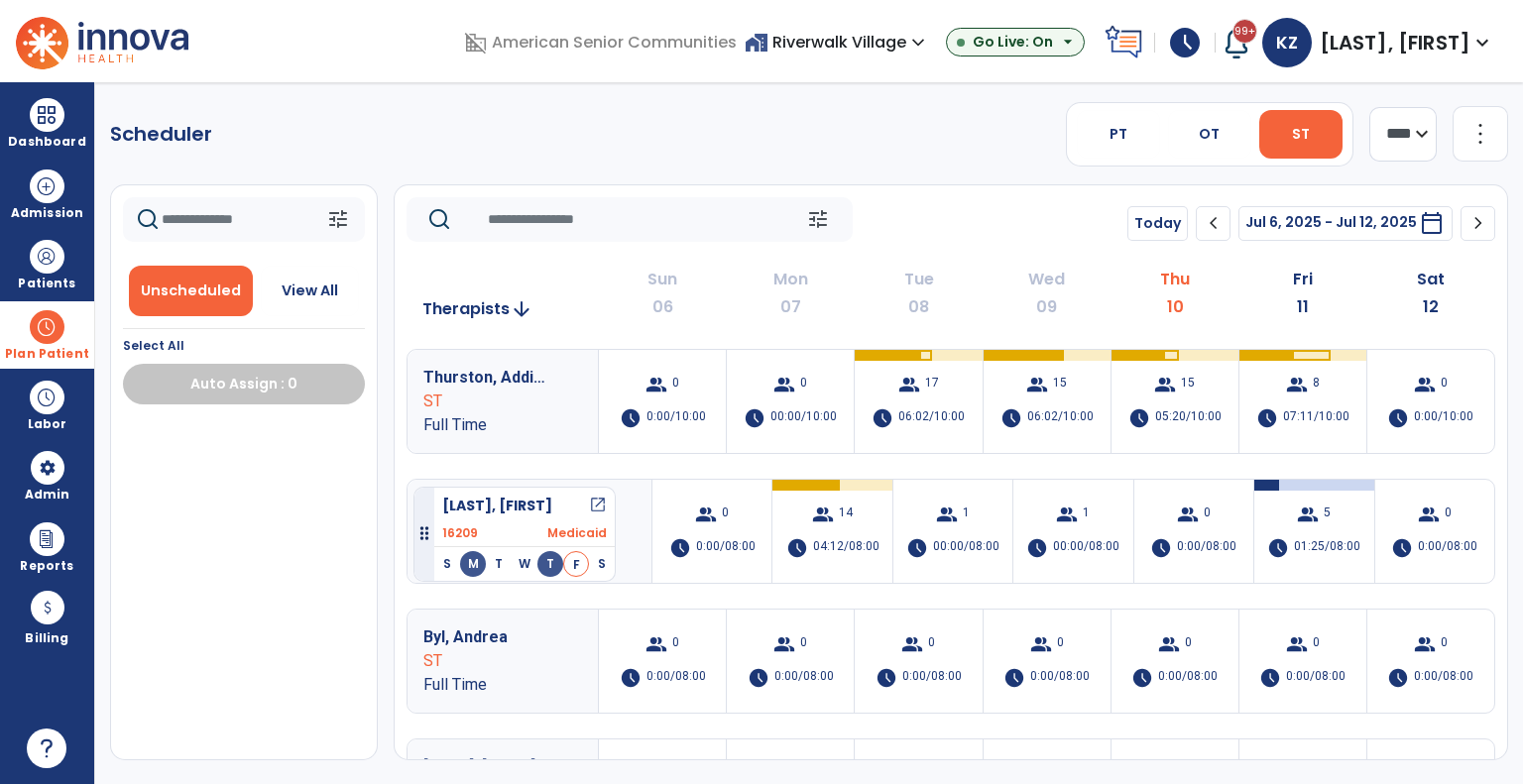 drag, startPoint x: 301, startPoint y: 458, endPoint x: 413, endPoint y: 479, distance: 113.95174 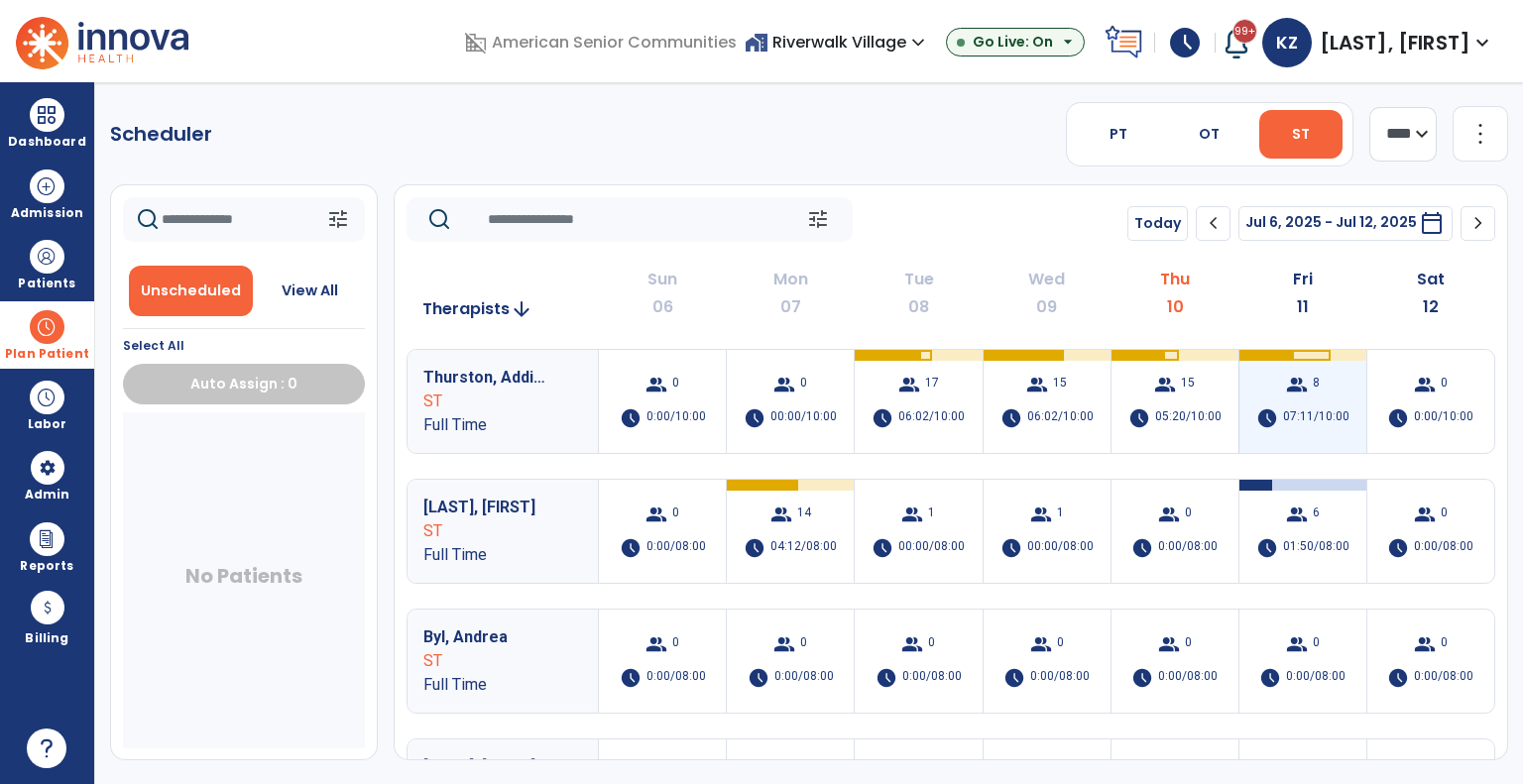 click on "group  8  schedule  07:11/10:00" at bounding box center (1303, 401) 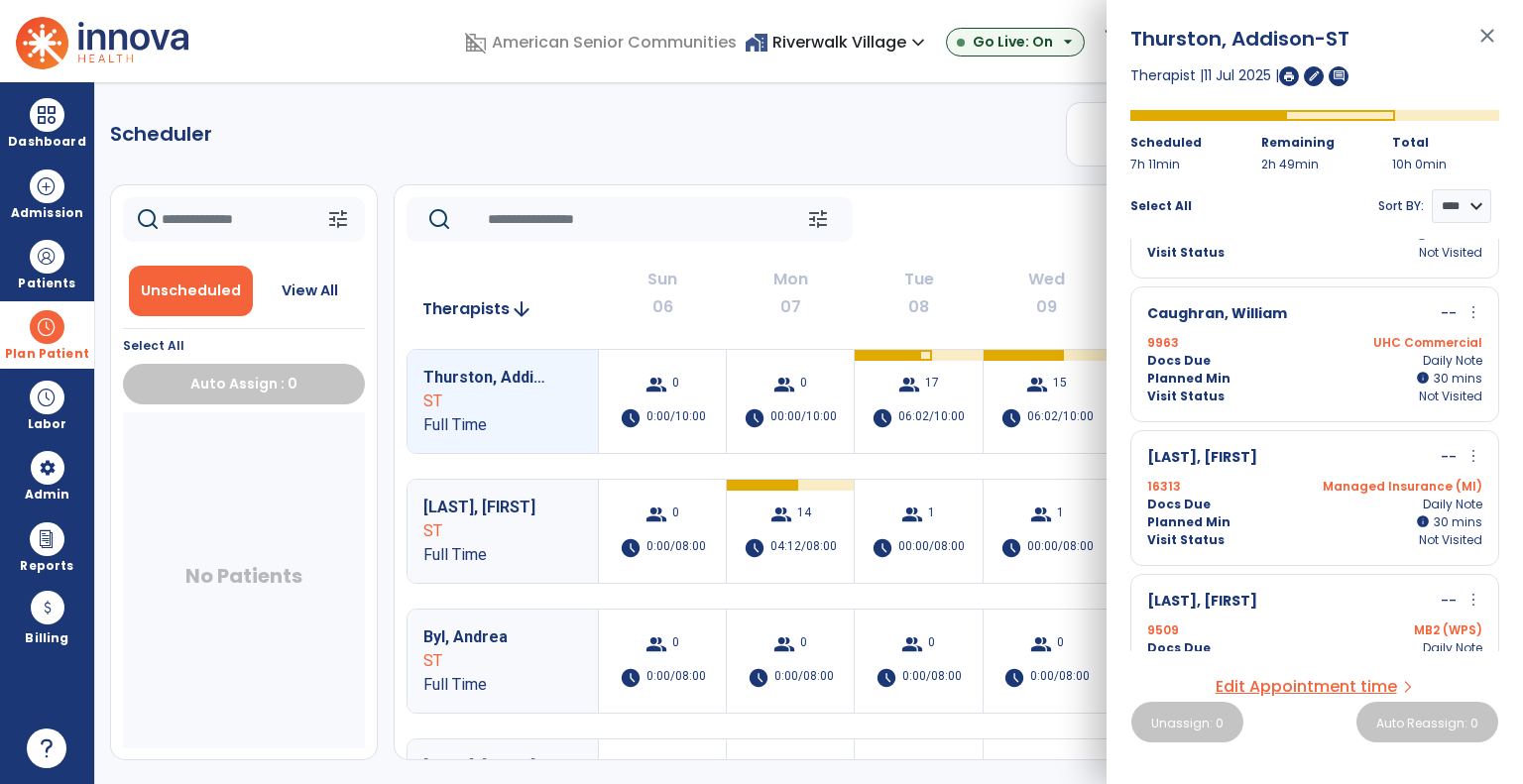 scroll, scrollTop: 297, scrollLeft: 0, axis: vertical 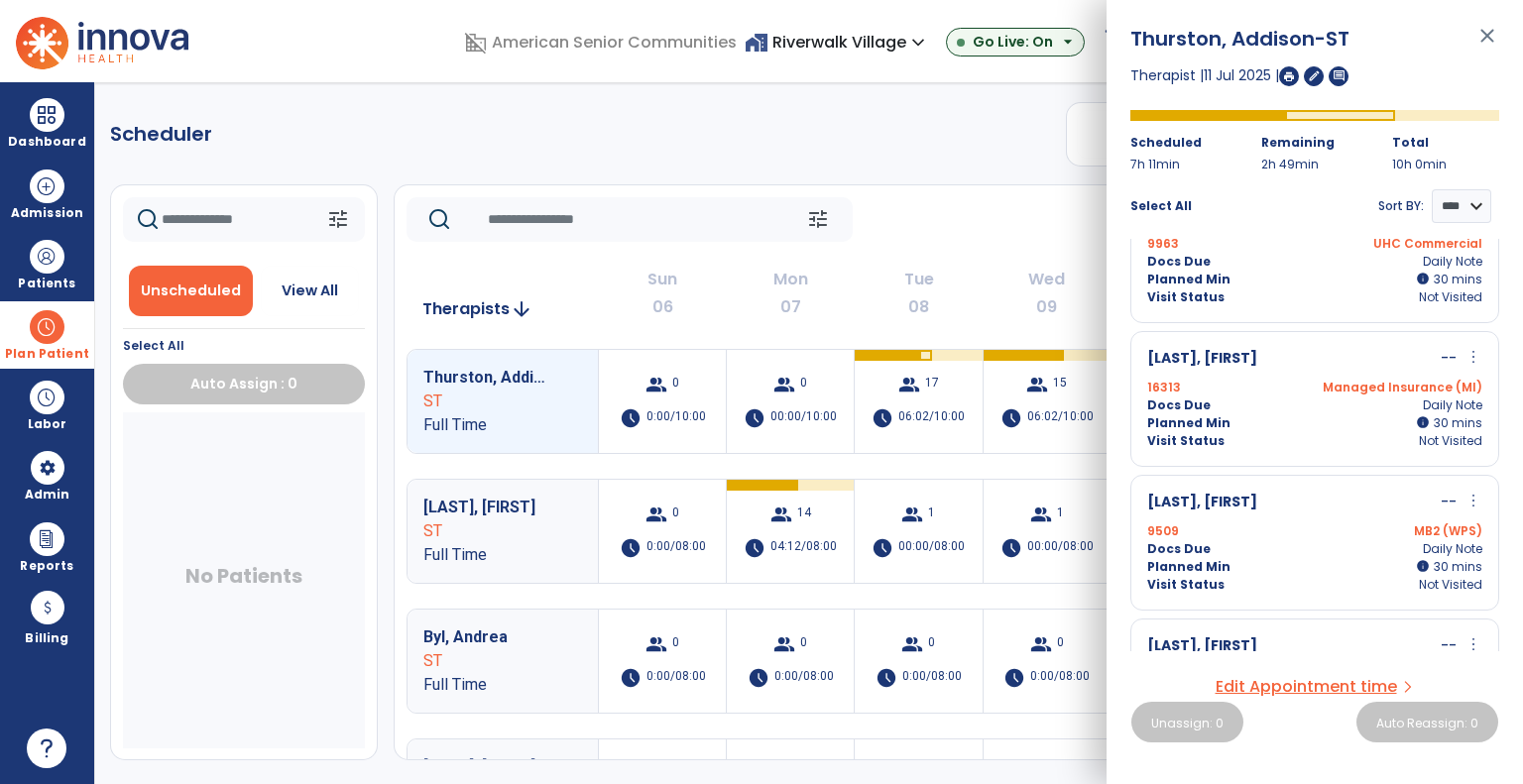 click on "MB2 (WPS)" at bounding box center (1398, 531) 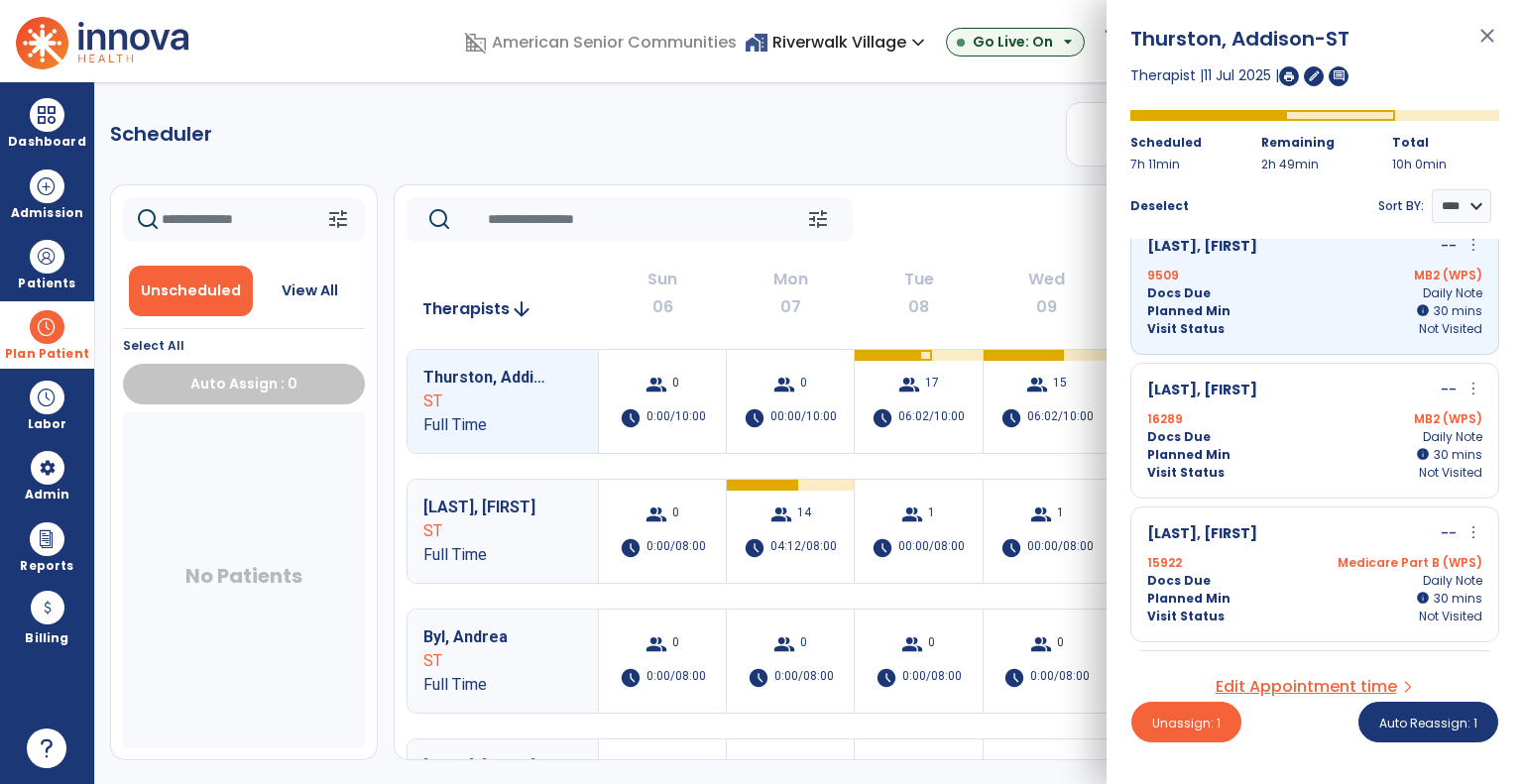 scroll, scrollTop: 595, scrollLeft: 0, axis: vertical 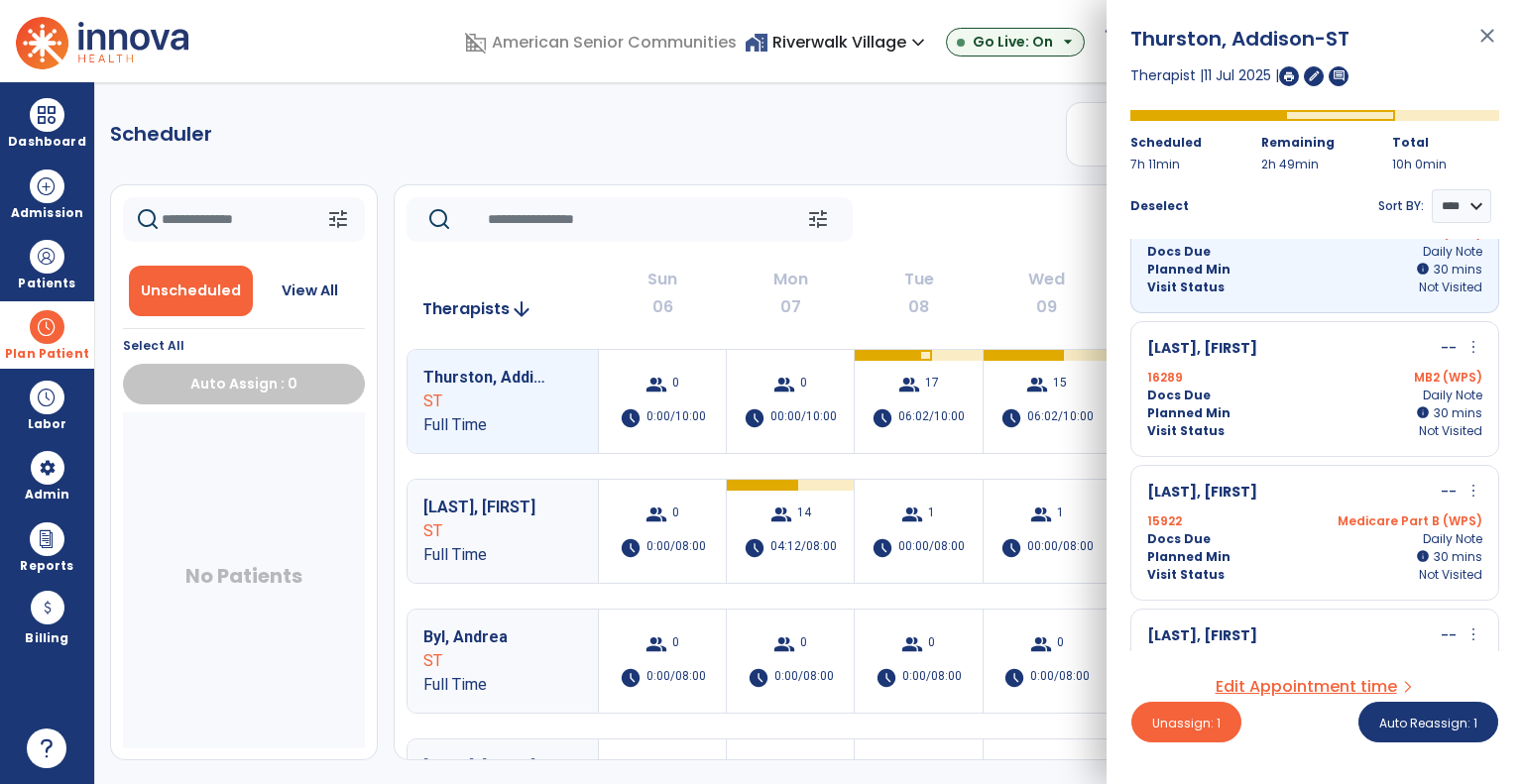 click on "Medicare Part B (WPS)" at bounding box center (1398, 521) 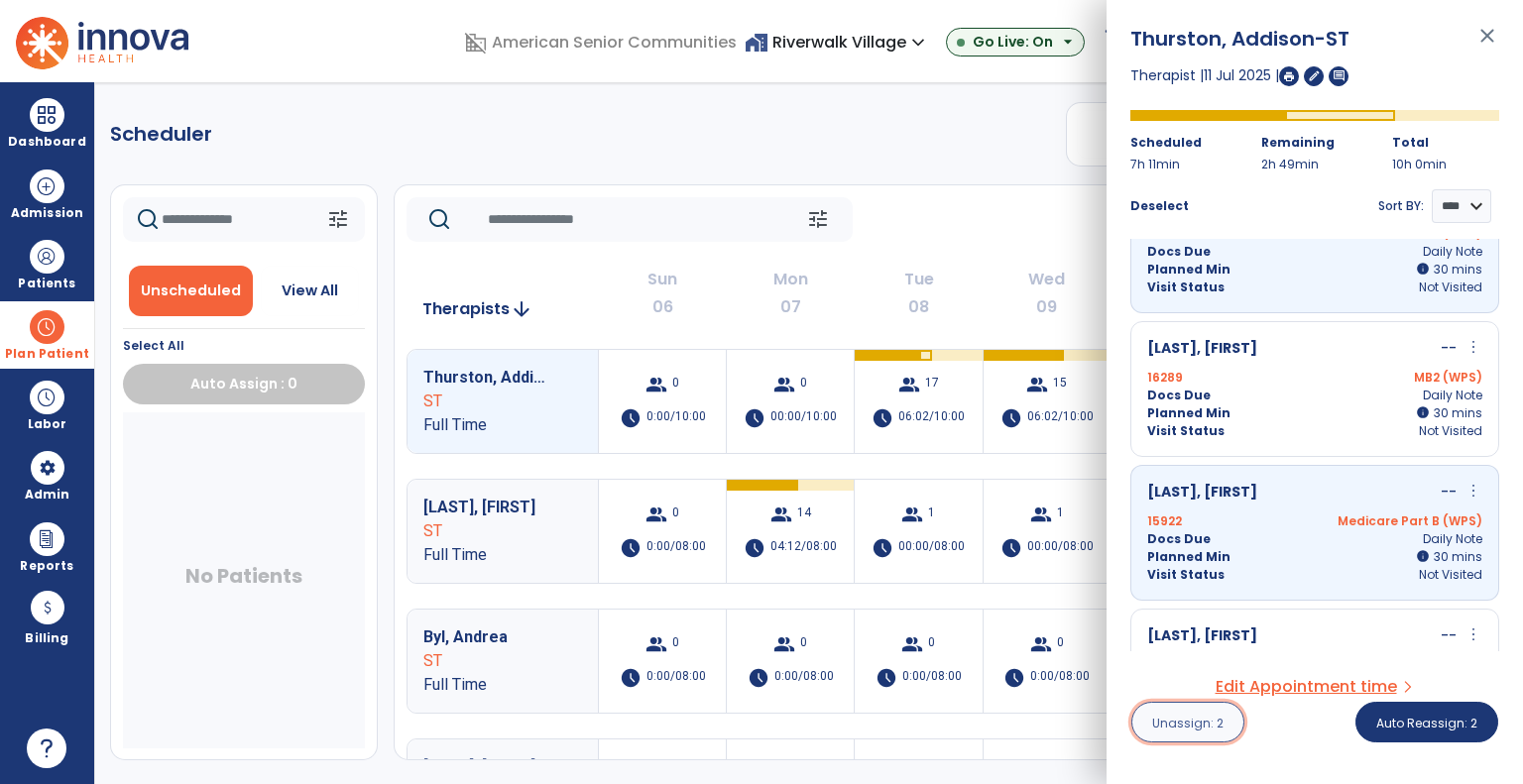 click on "Unassign: 2" at bounding box center (1188, 723) 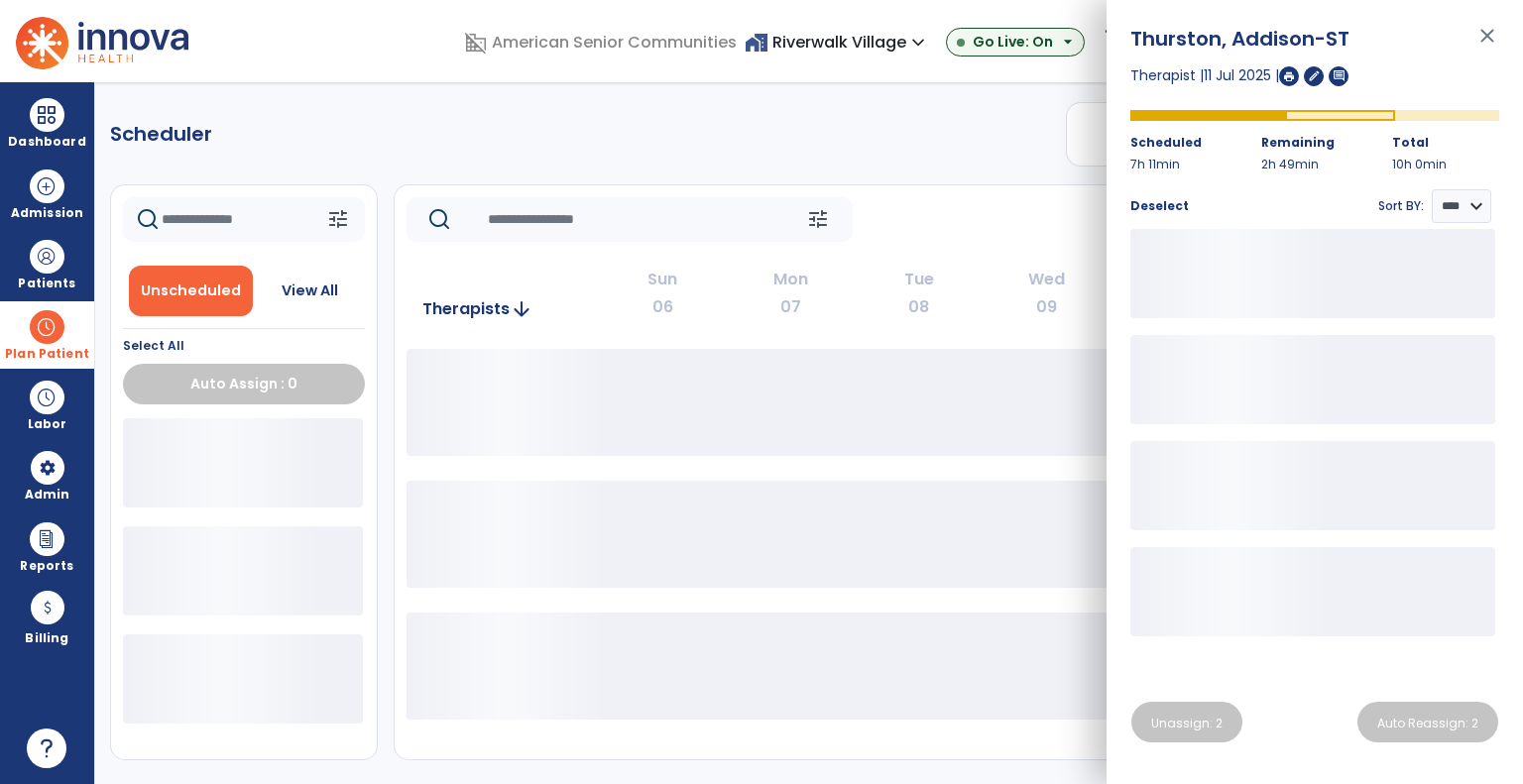 click on "tune   Today  chevron_left Jul 6, 2025 - Jul 12, 2025  *********  calendar_today  chevron_right" 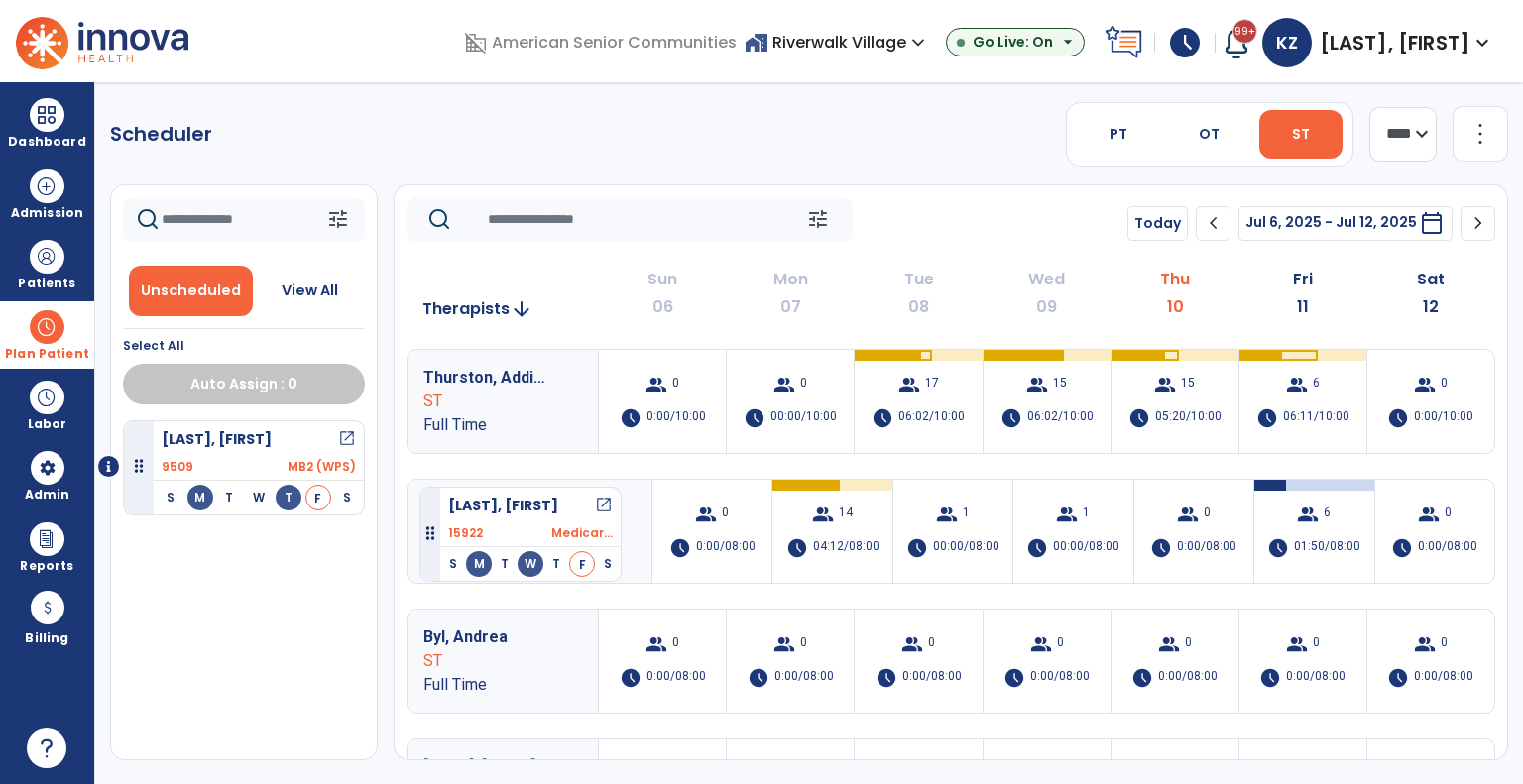 drag, startPoint x: 305, startPoint y: 455, endPoint x: 419, endPoint y: 479, distance: 116.49893 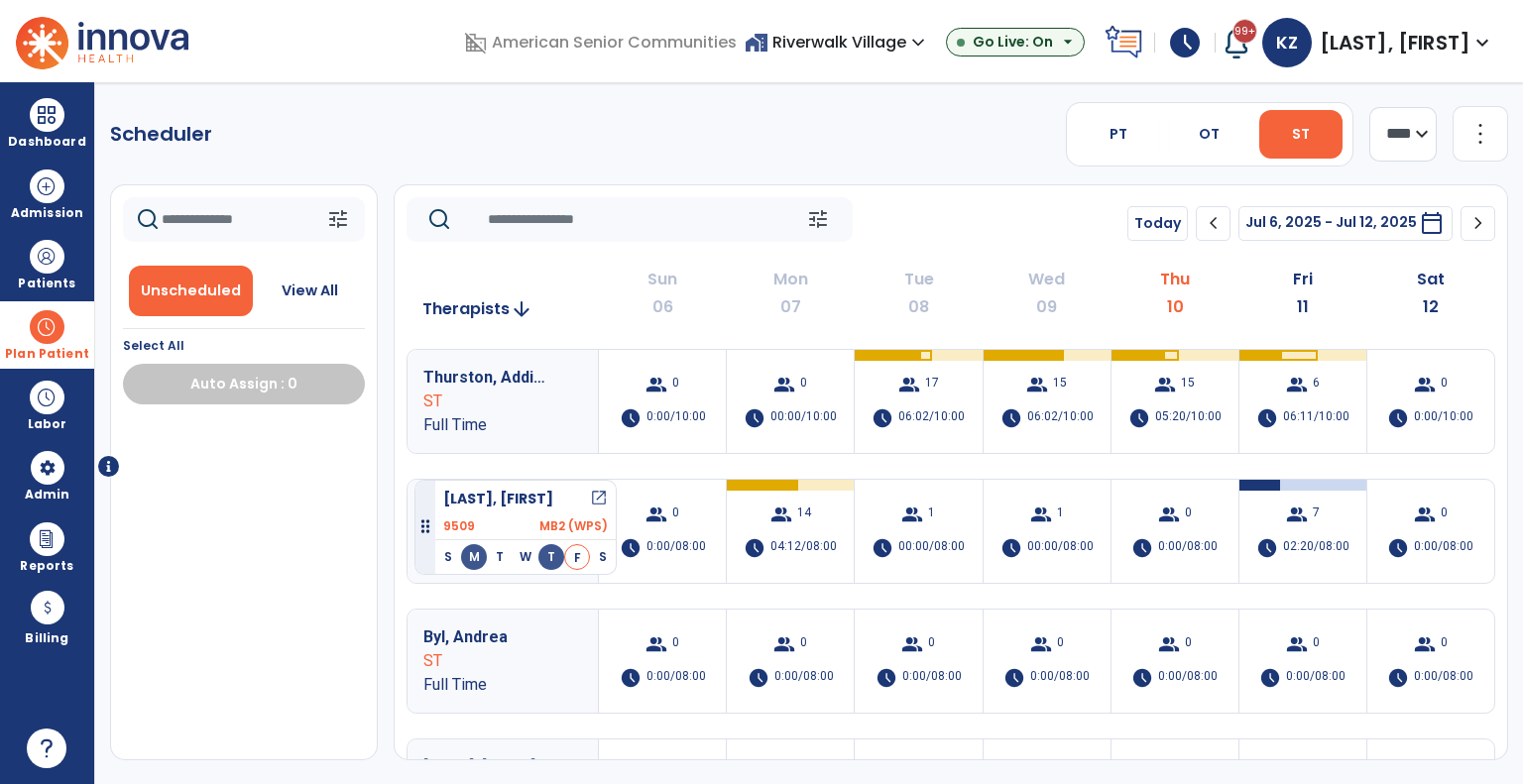 drag, startPoint x: 289, startPoint y: 449, endPoint x: 414, endPoint y: 472, distance: 127.09839 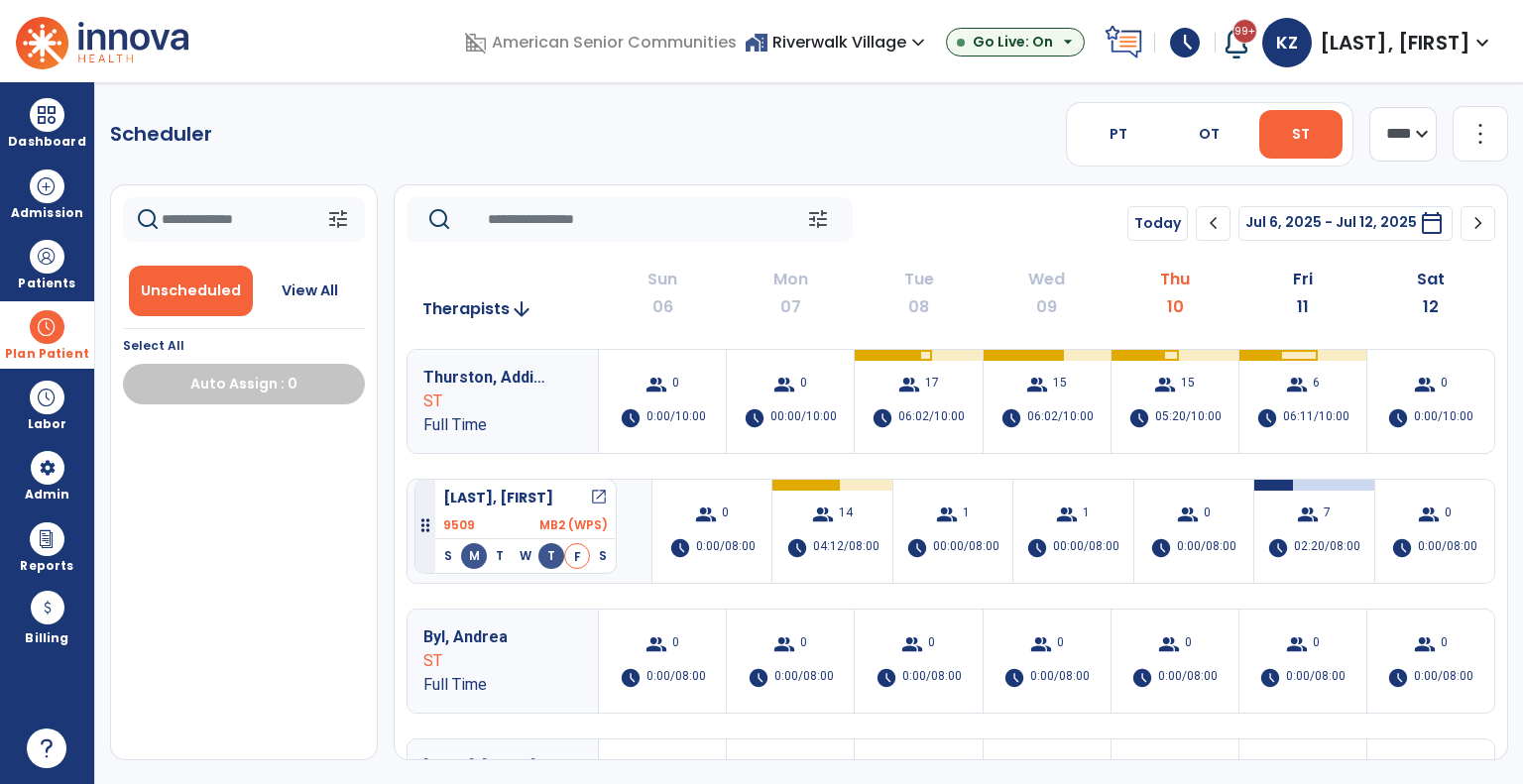drag, startPoint x: 297, startPoint y: 447, endPoint x: 414, endPoint y: 471, distance: 119.43618 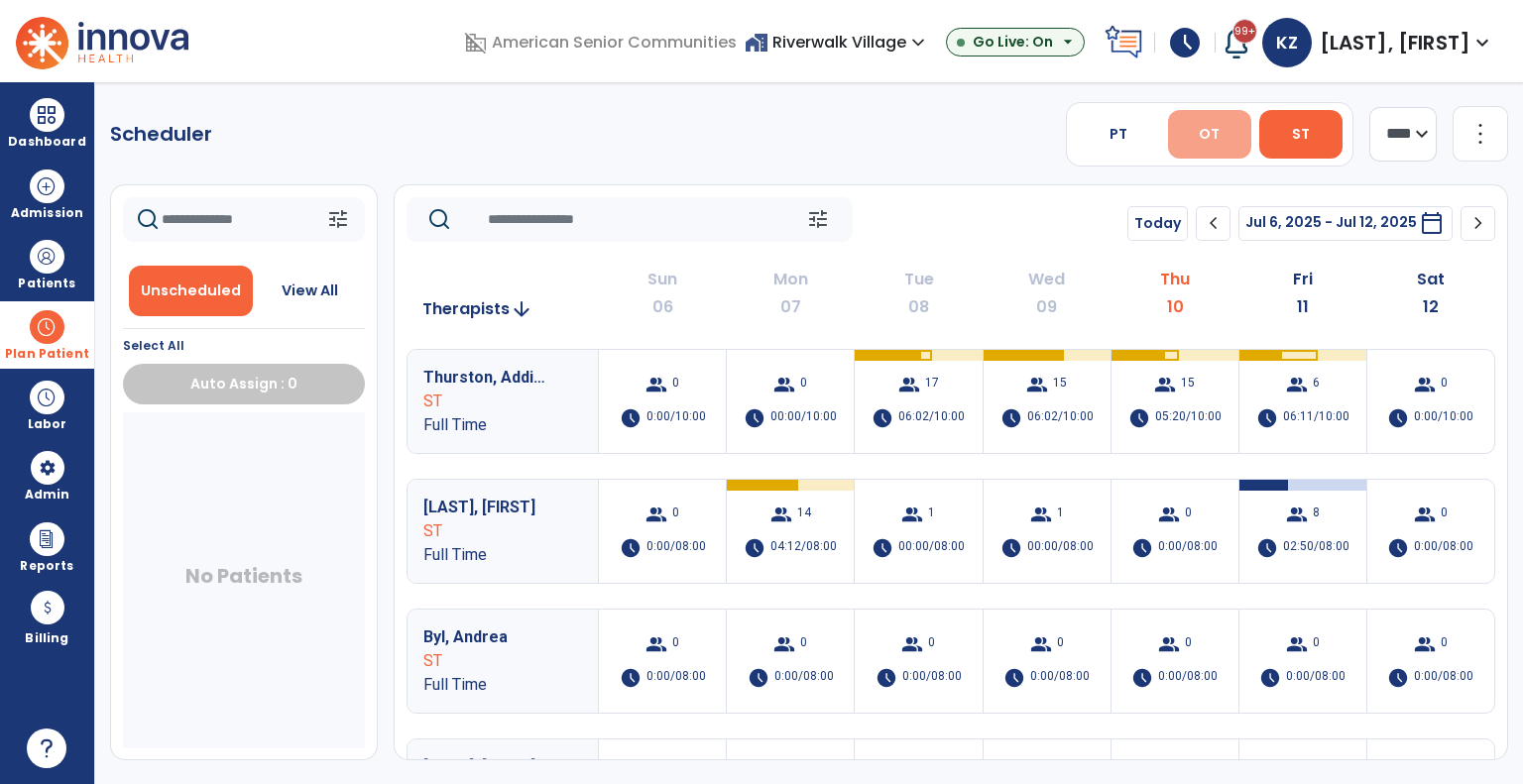 click on "OT" at bounding box center (1210, 134) 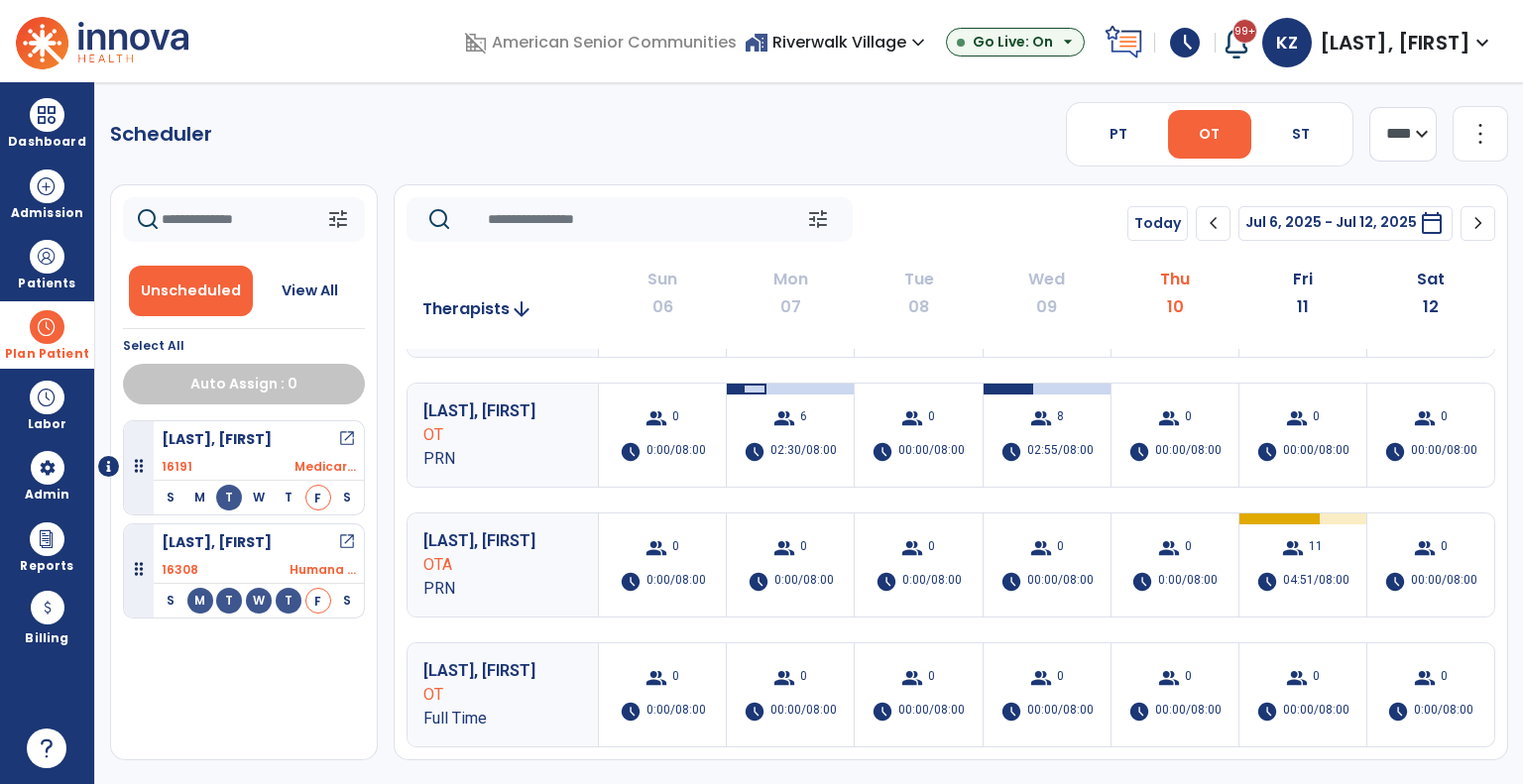 scroll, scrollTop: 198, scrollLeft: 0, axis: vertical 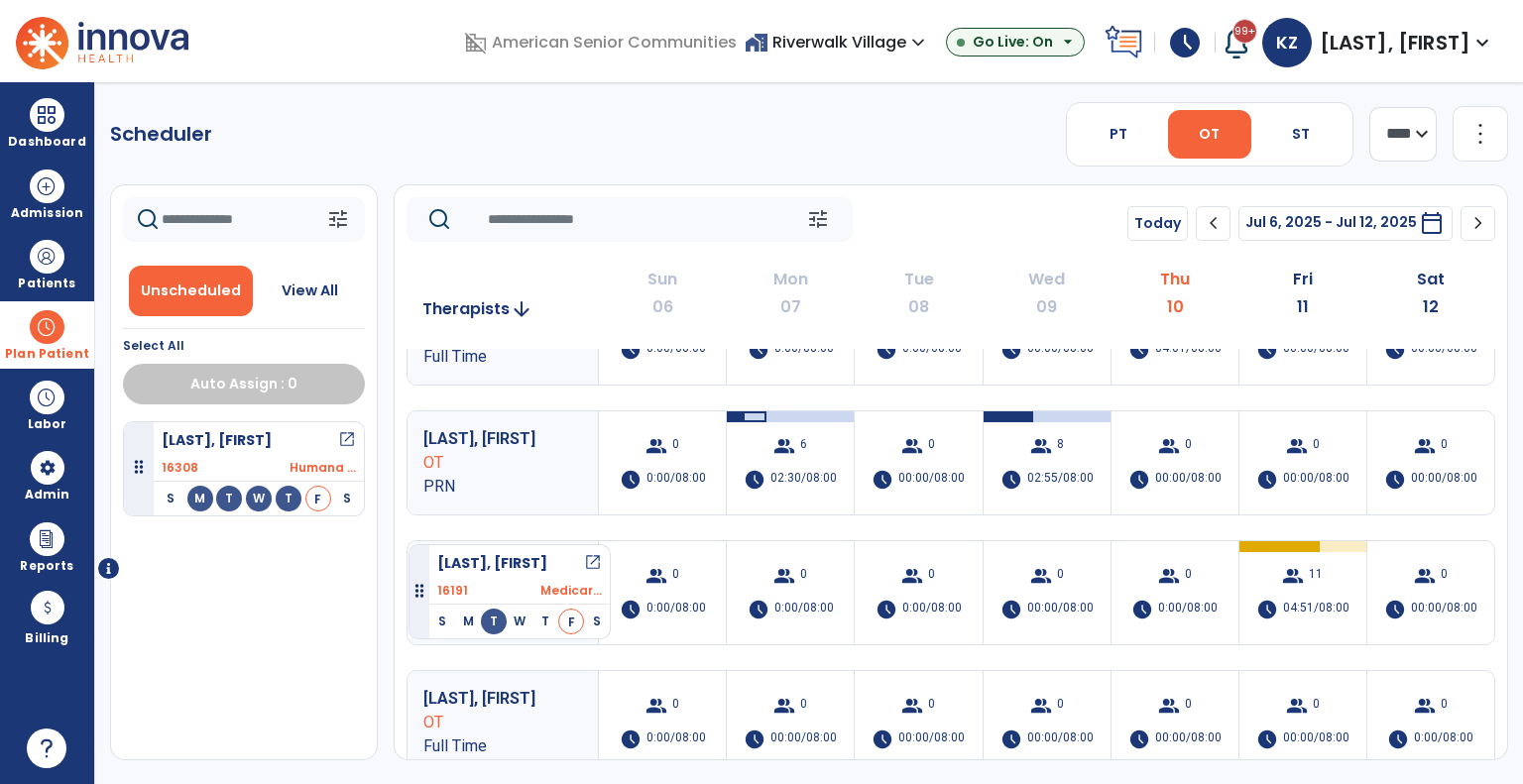 drag, startPoint x: 307, startPoint y: 452, endPoint x: 409, endPoint y: 536, distance: 132.13629 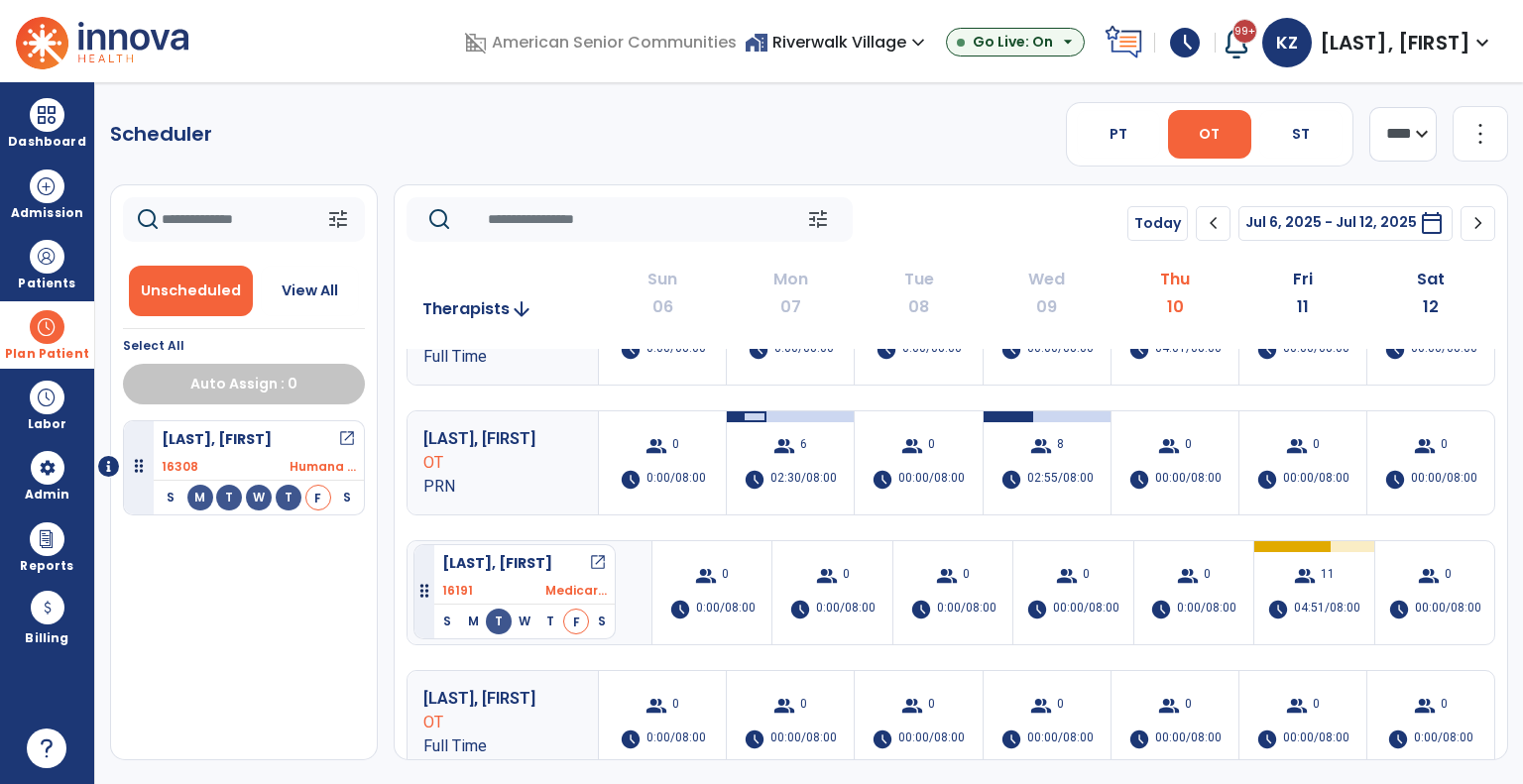 drag, startPoint x: 318, startPoint y: 518, endPoint x: 413, endPoint y: 536, distance: 96.69023 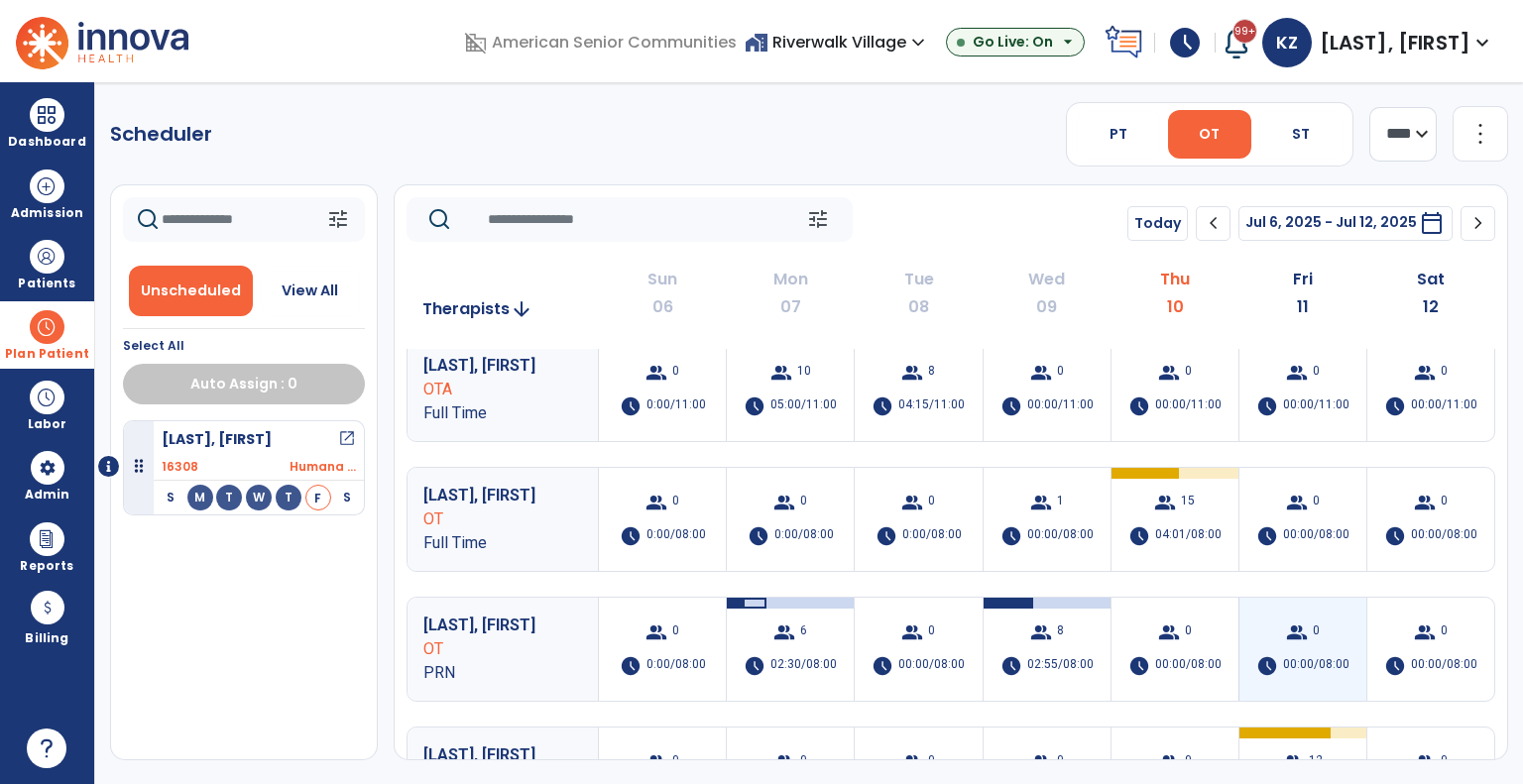 scroll, scrollTop: 0, scrollLeft: 0, axis: both 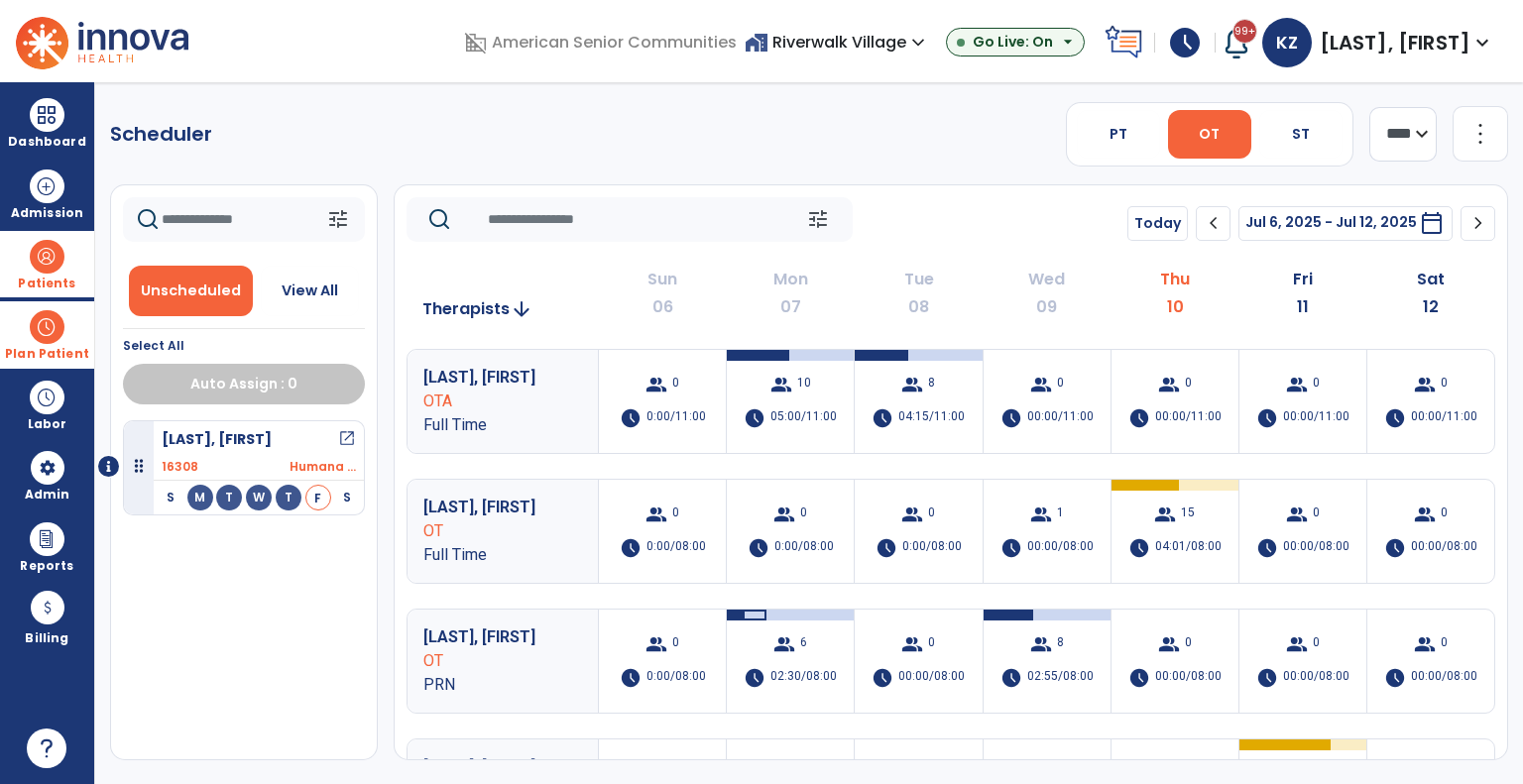 click on "Patients" at bounding box center (47, 264) 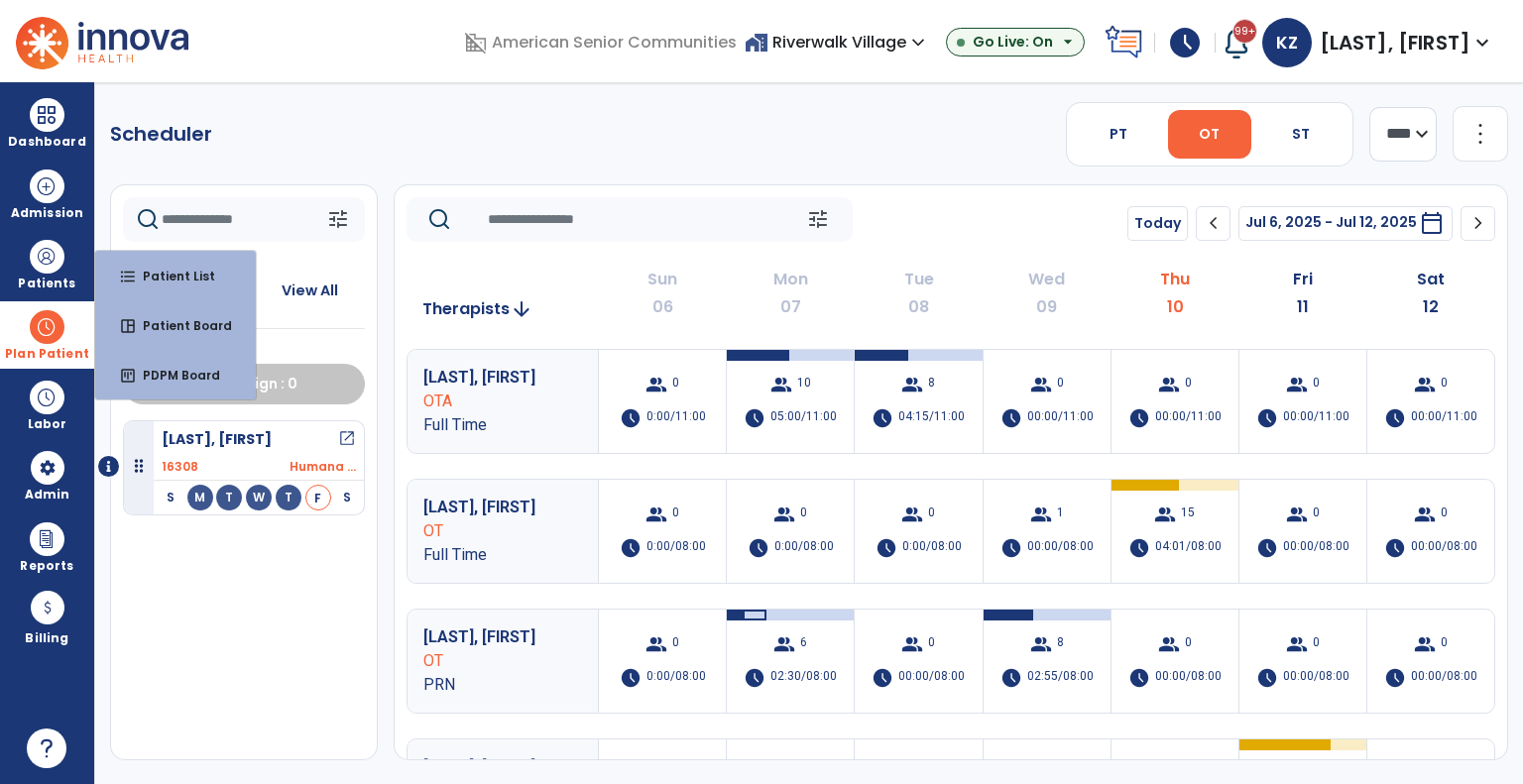 drag, startPoint x: 59, startPoint y: 341, endPoint x: 73, endPoint y: 350, distance: 16.643317 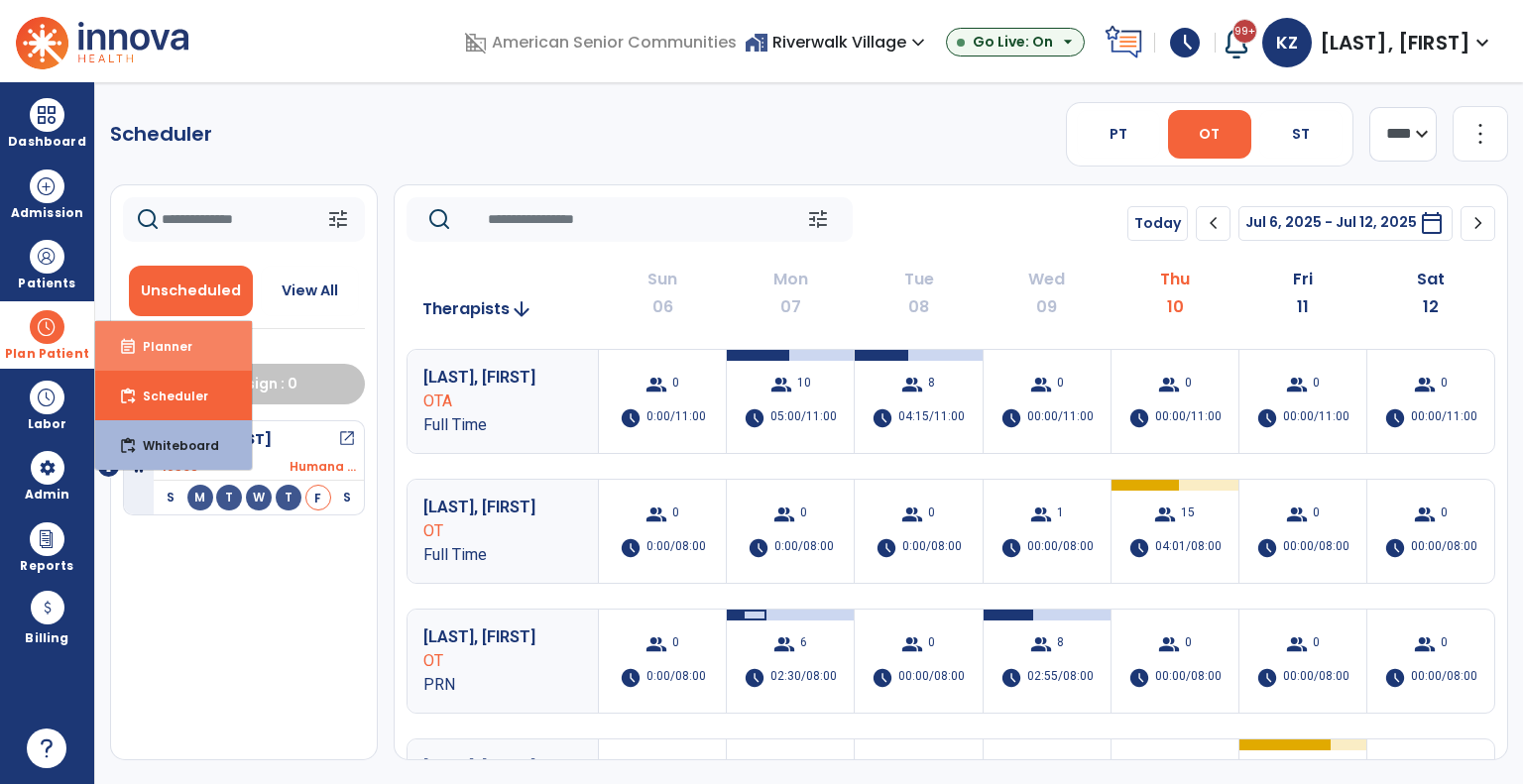 click on "event_note  Planner" at bounding box center [174, 346] 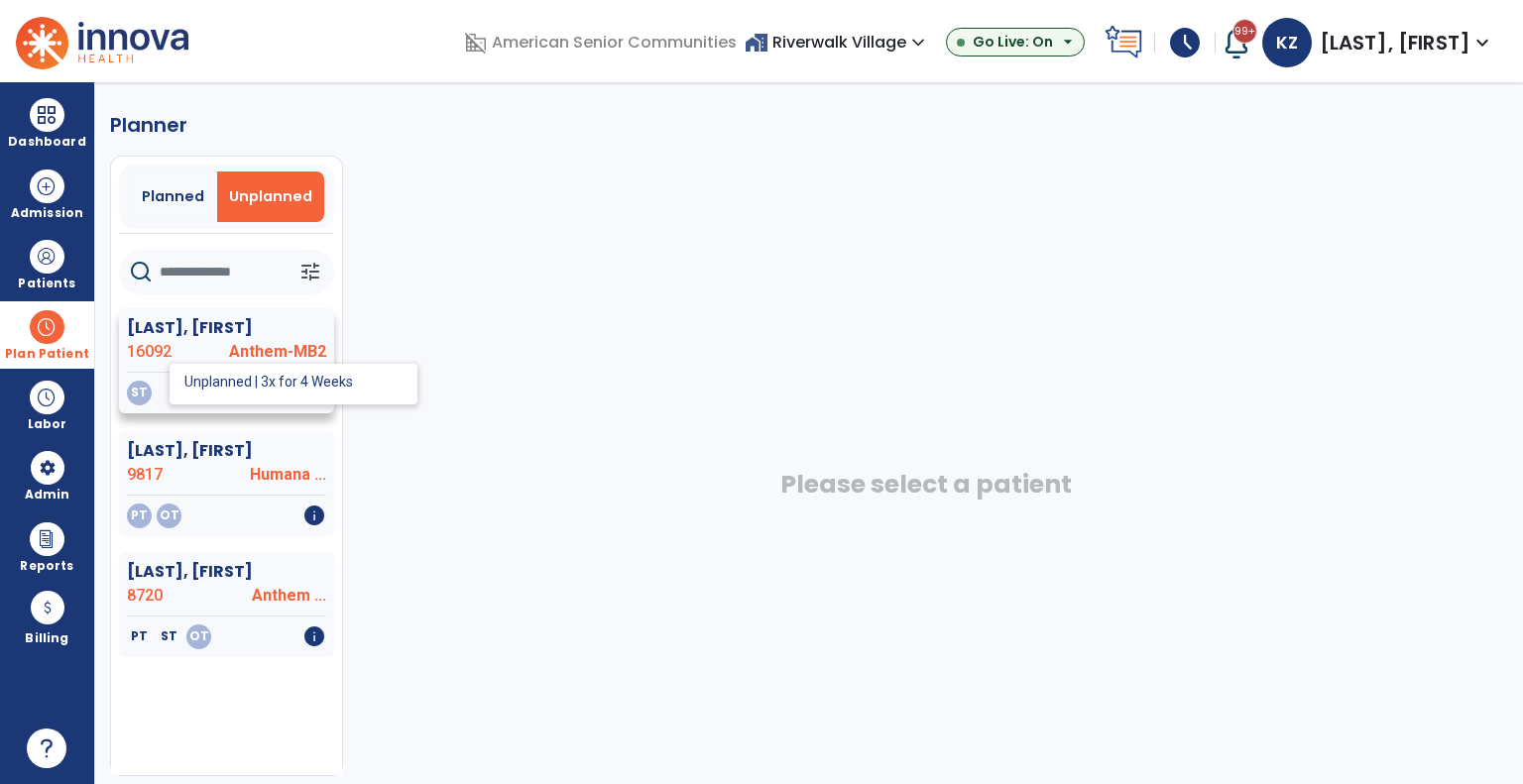 click on "ST" 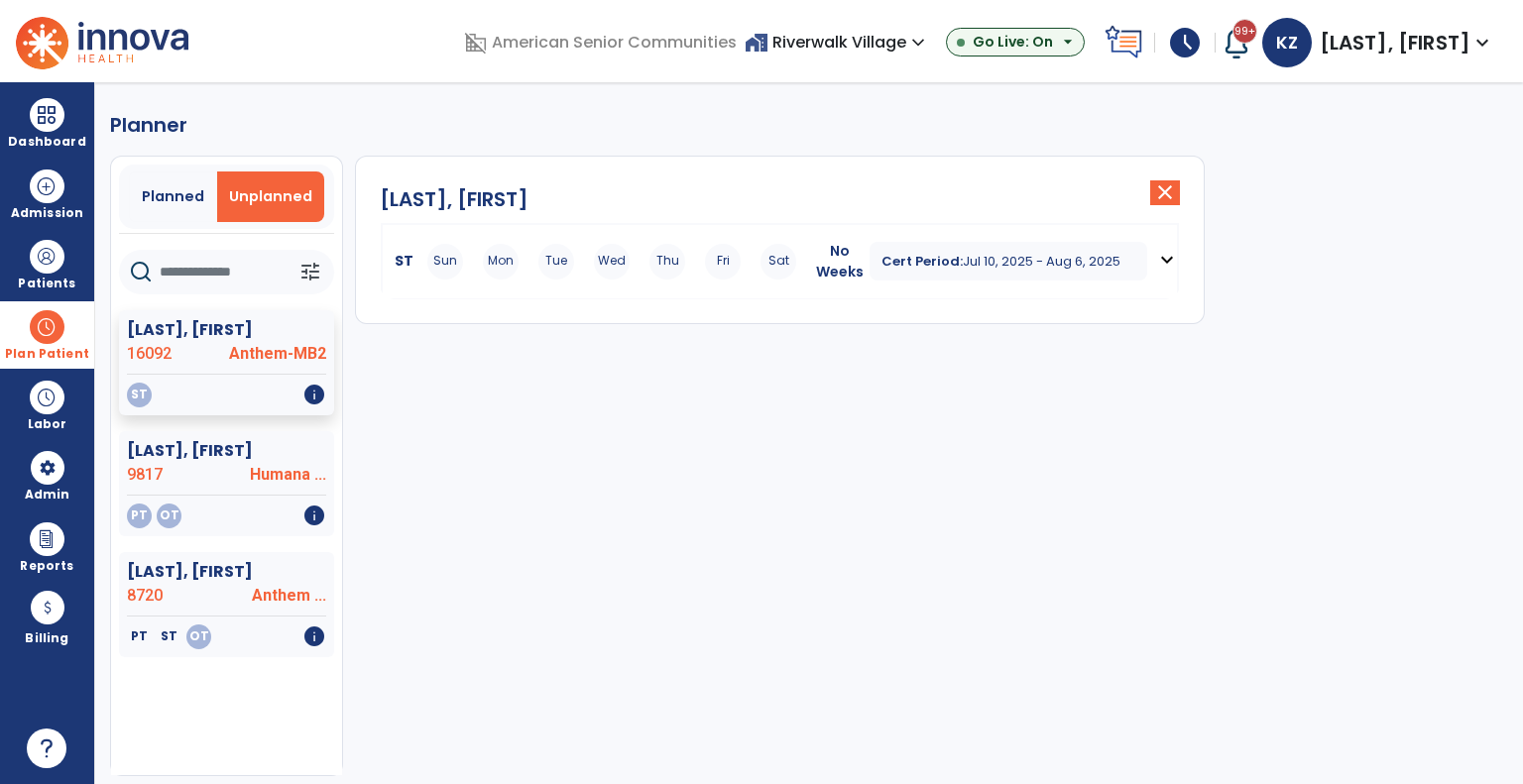 click on "ST" at bounding box center [400, 261] 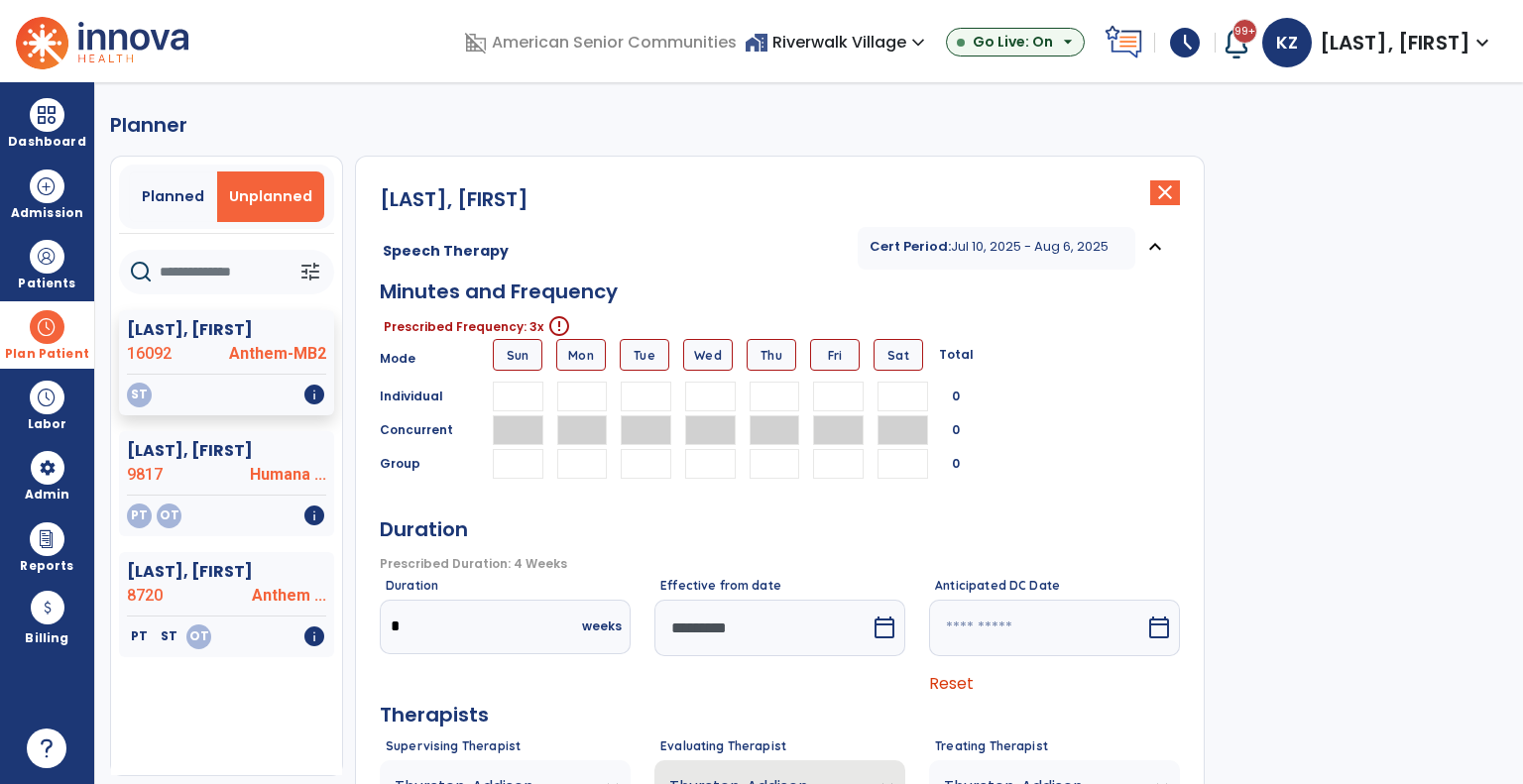 click at bounding box center [582, 396] 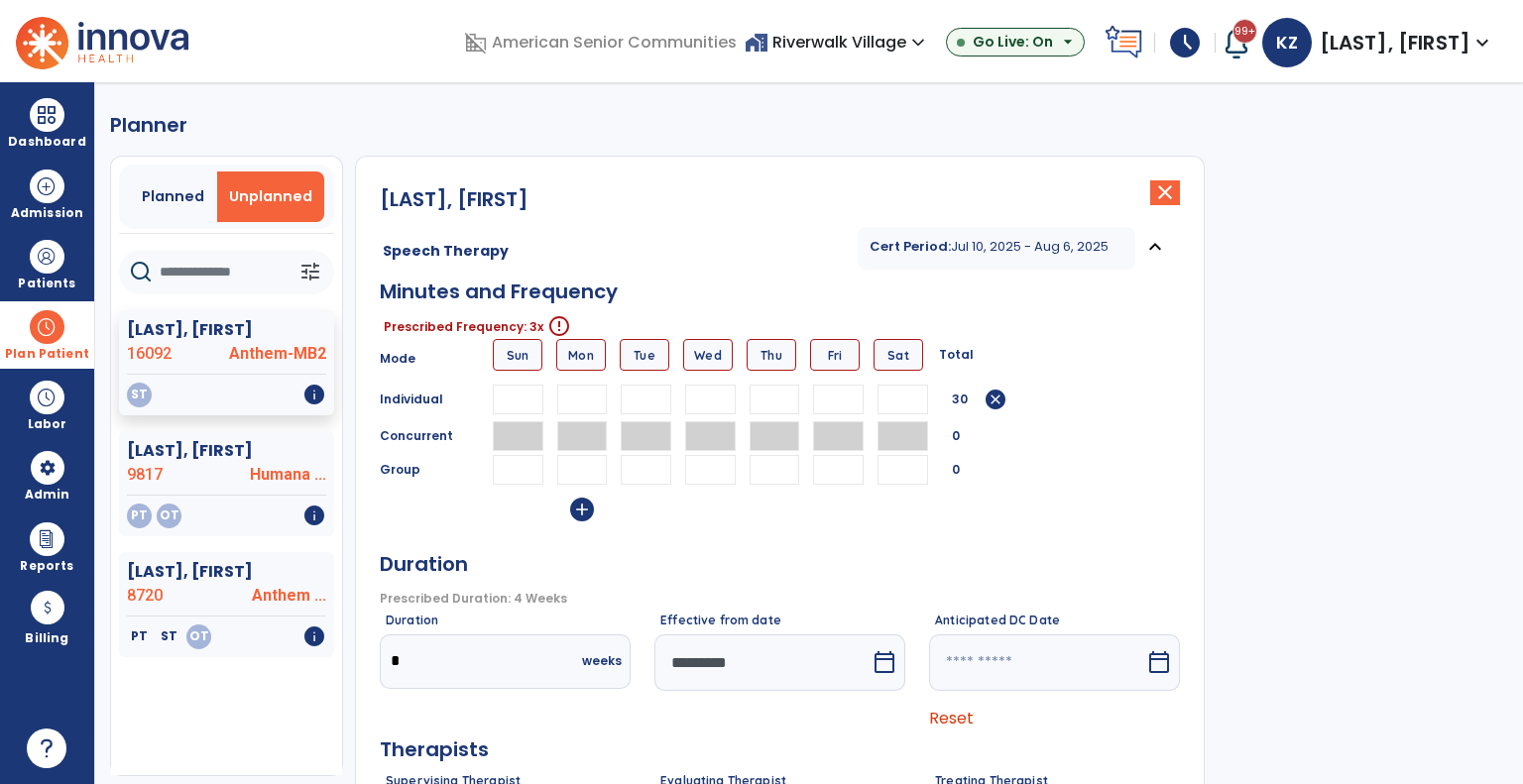 type on "**" 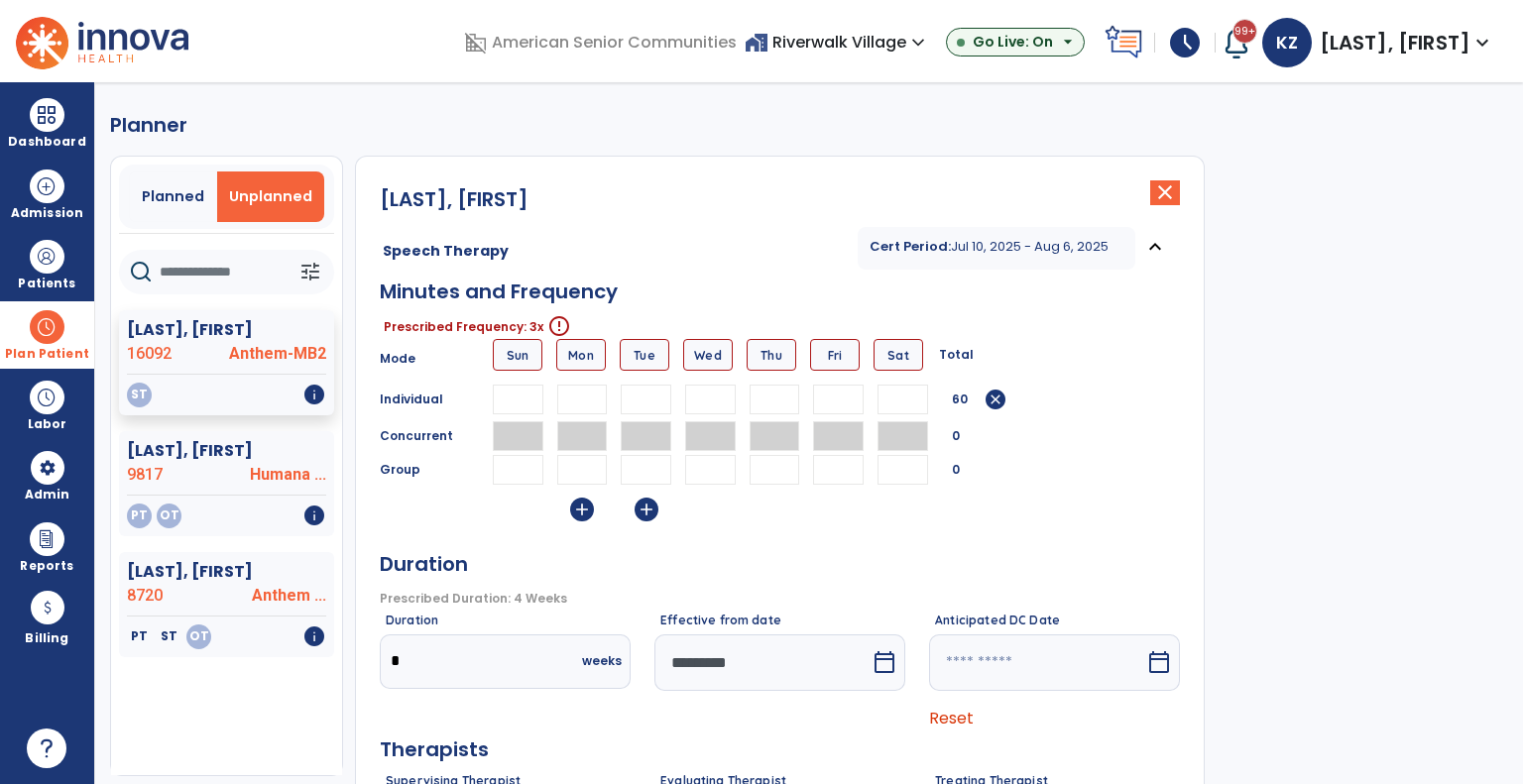 type on "**" 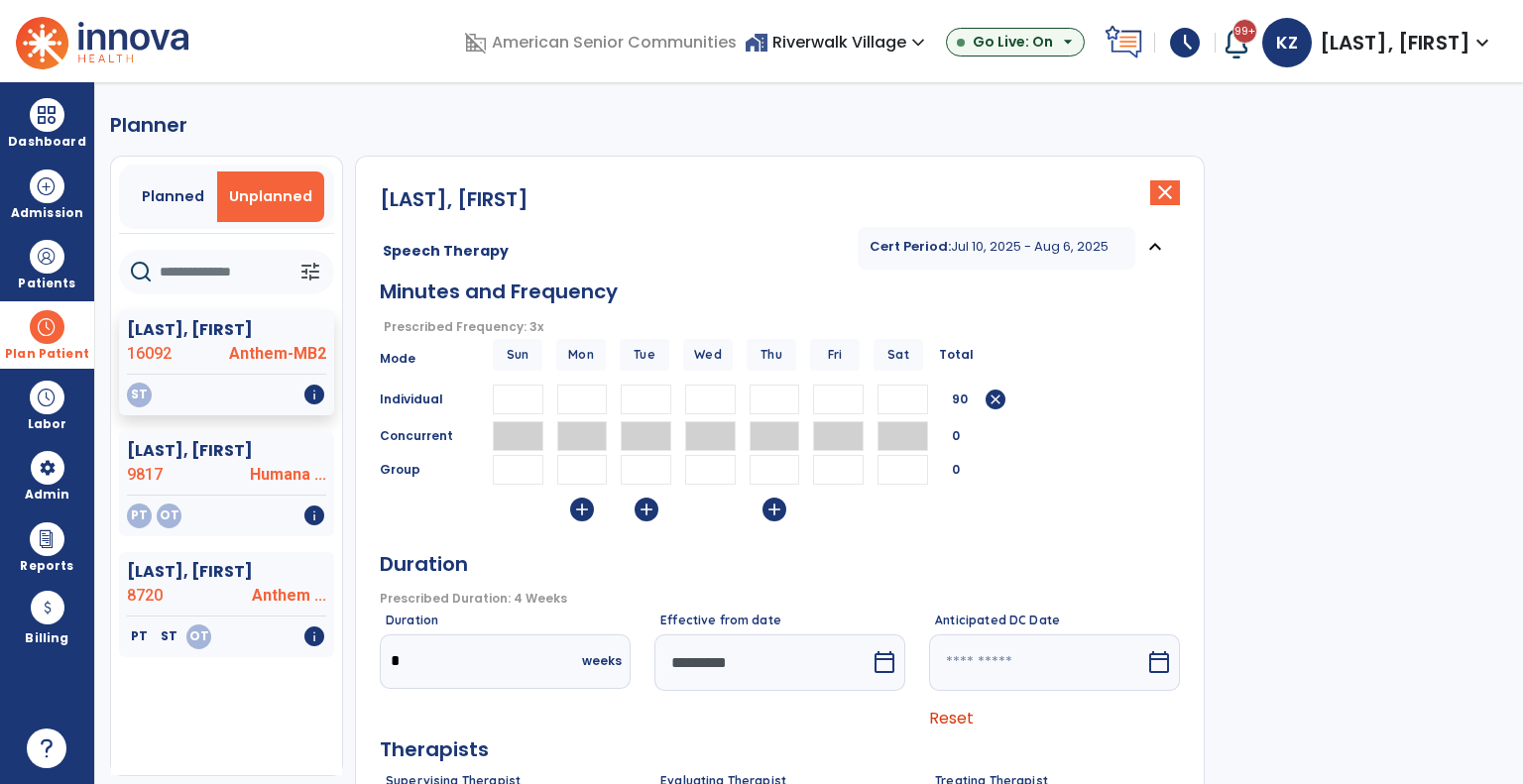 scroll, scrollTop: 202, scrollLeft: 0, axis: vertical 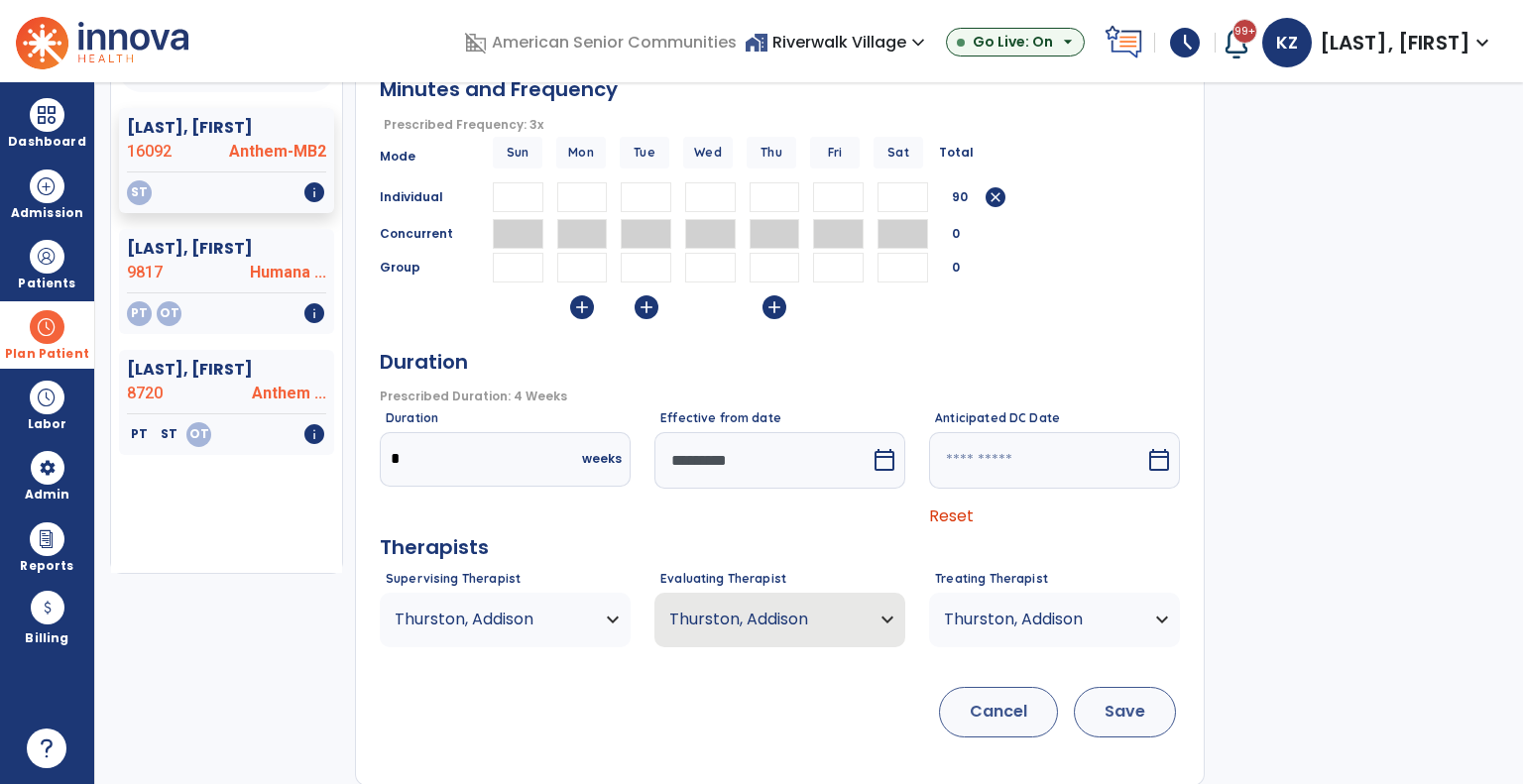 type on "**" 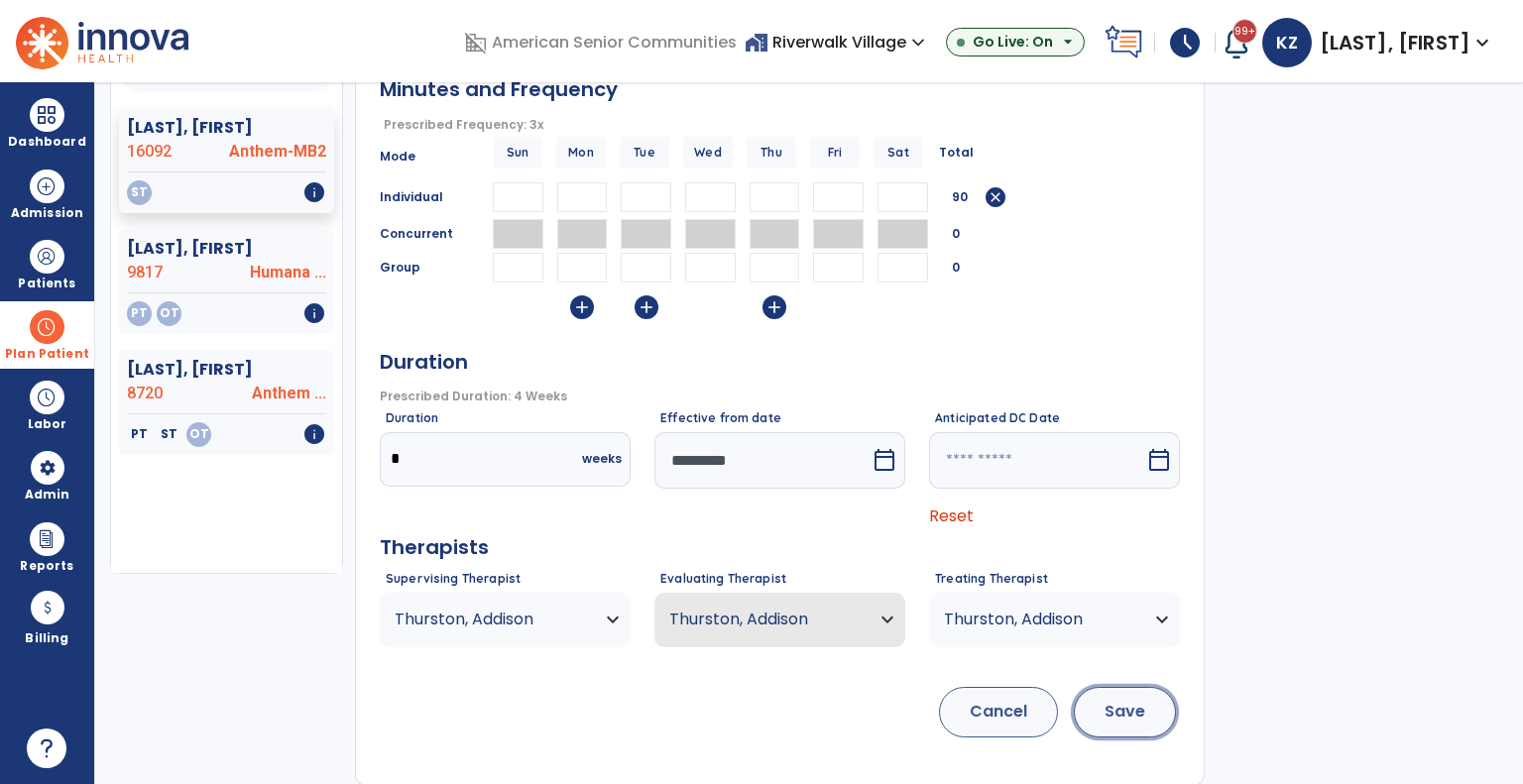 click on "Save" at bounding box center [1124, 712] 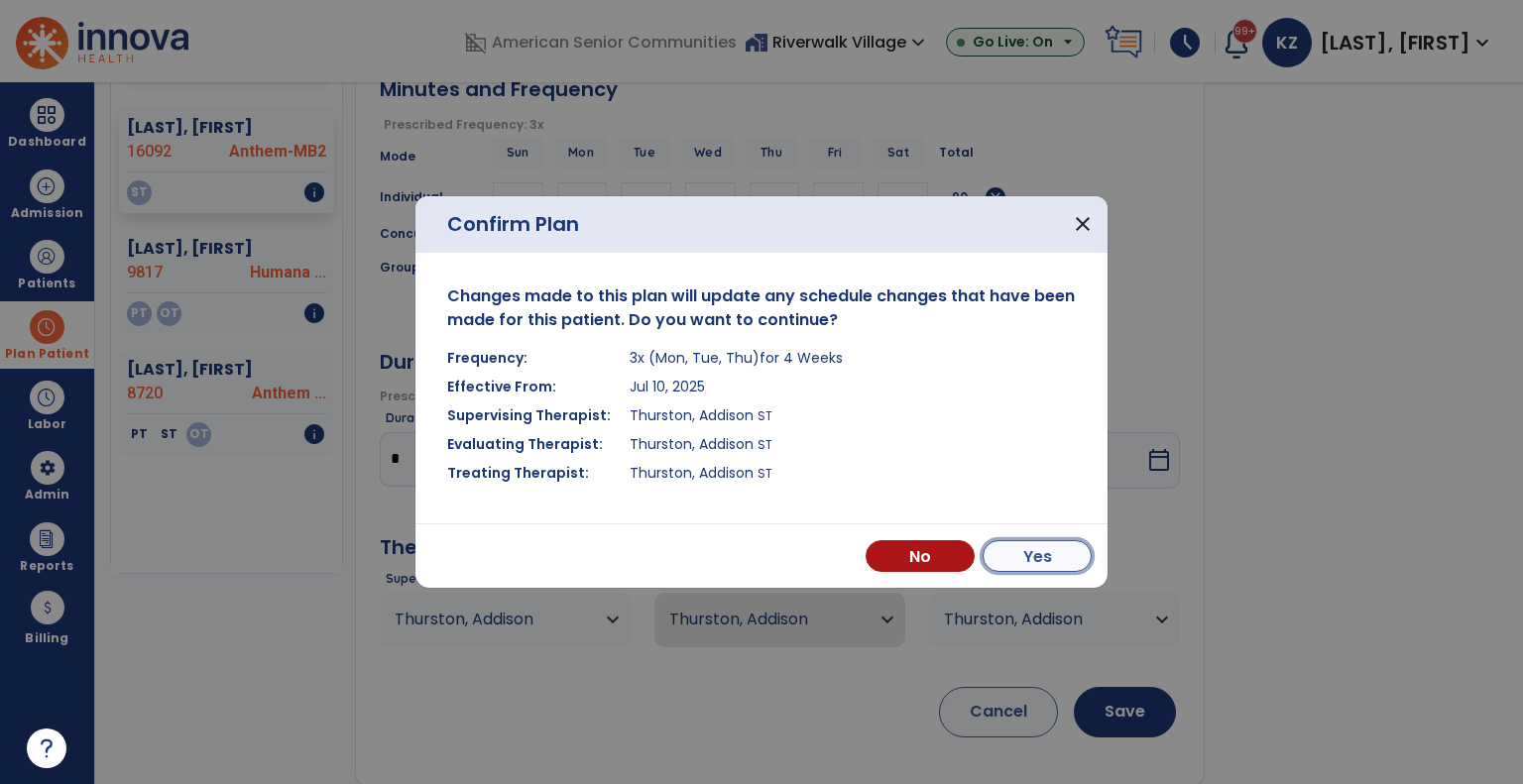 click on "Yes" at bounding box center (1037, 556) 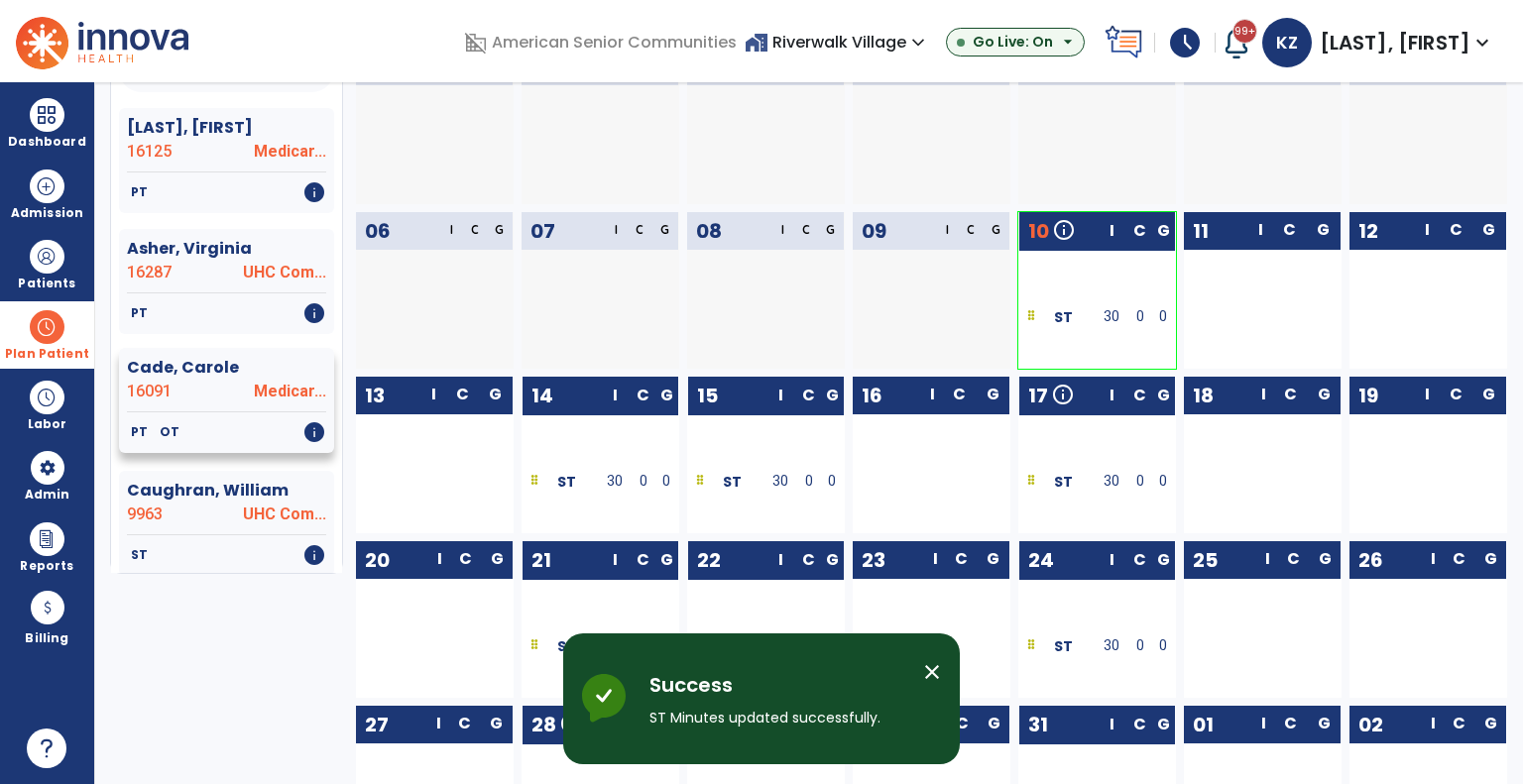 scroll, scrollTop: 0, scrollLeft: 0, axis: both 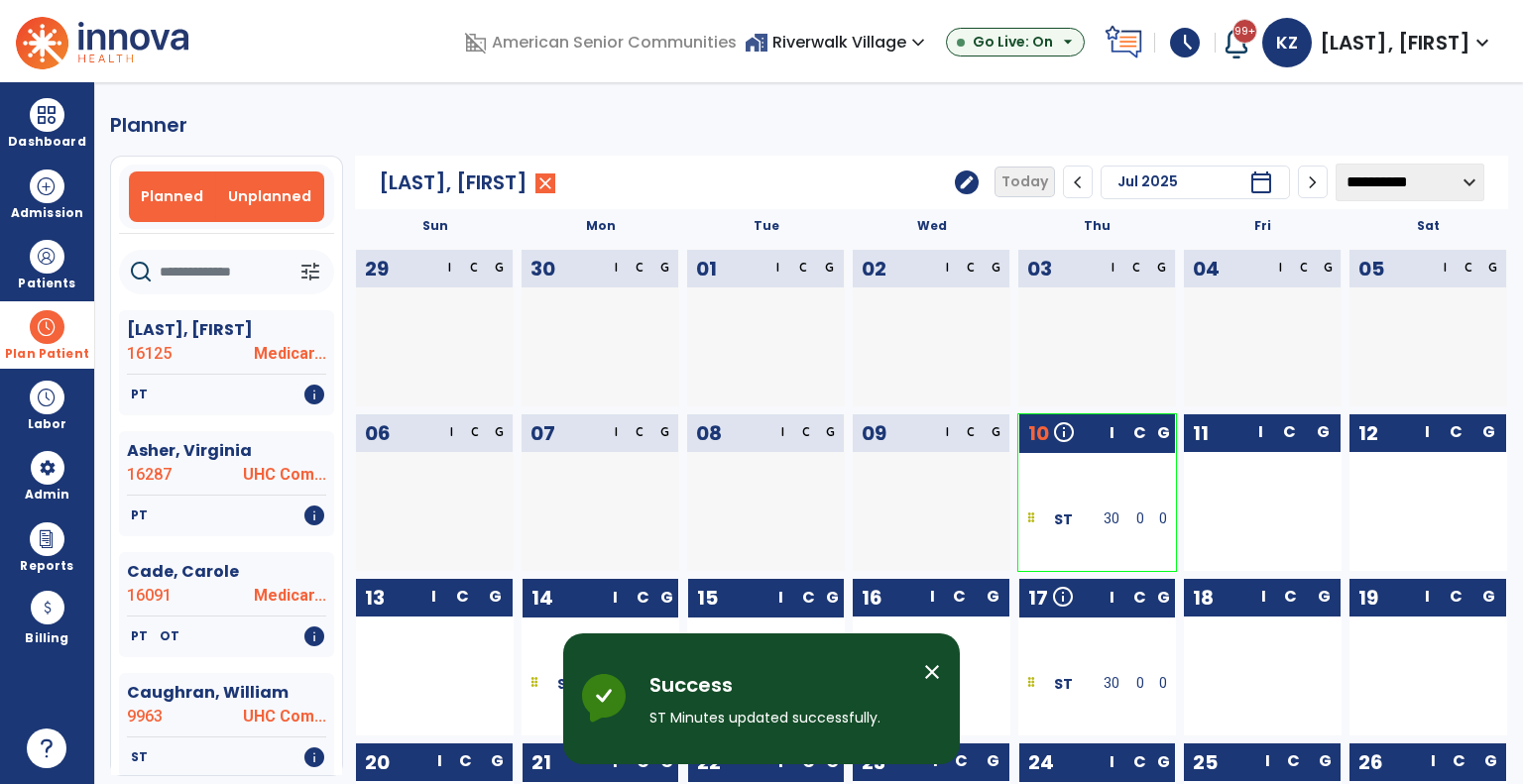 click on "Unplanned" at bounding box center [270, 196] 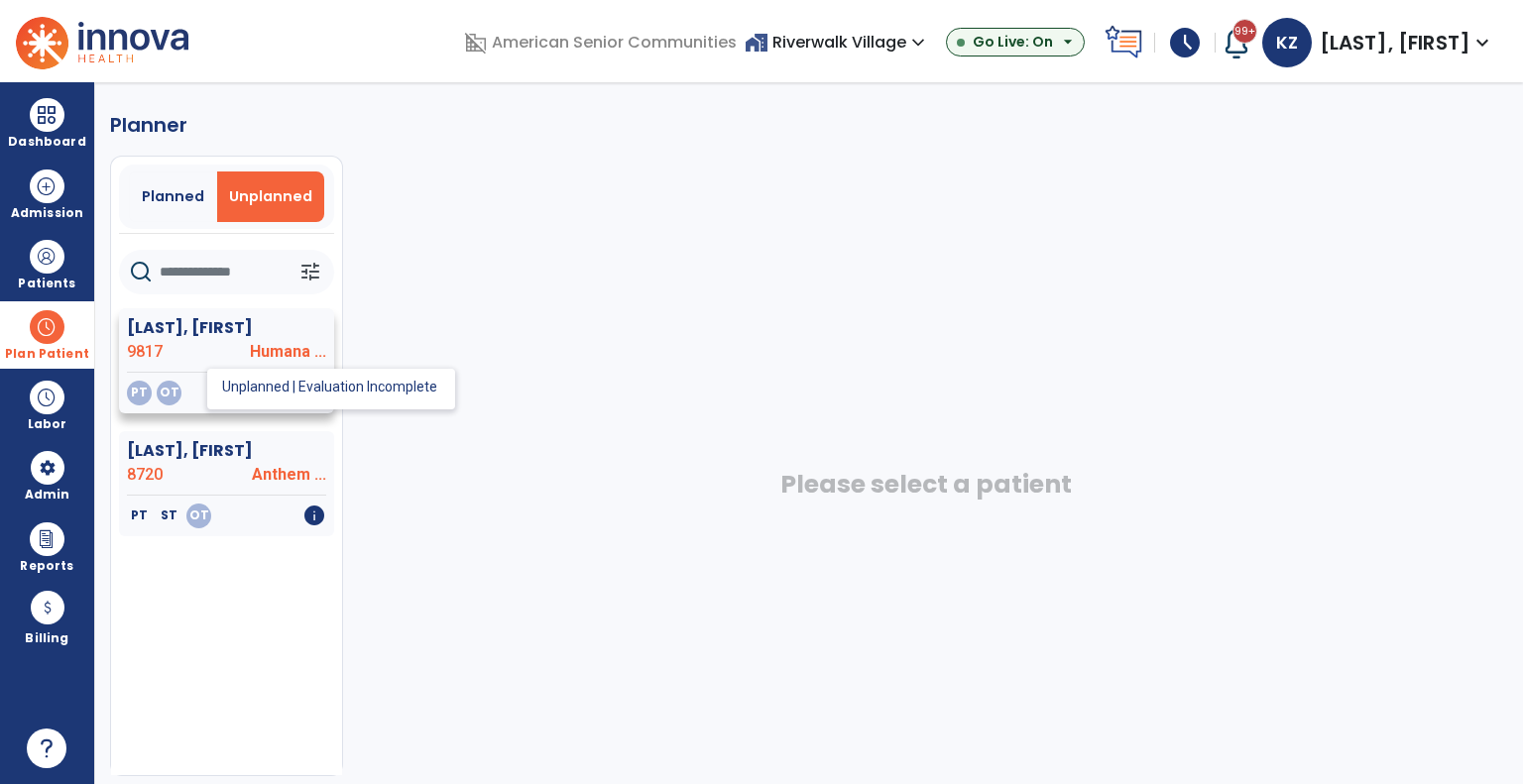 click on "OT" 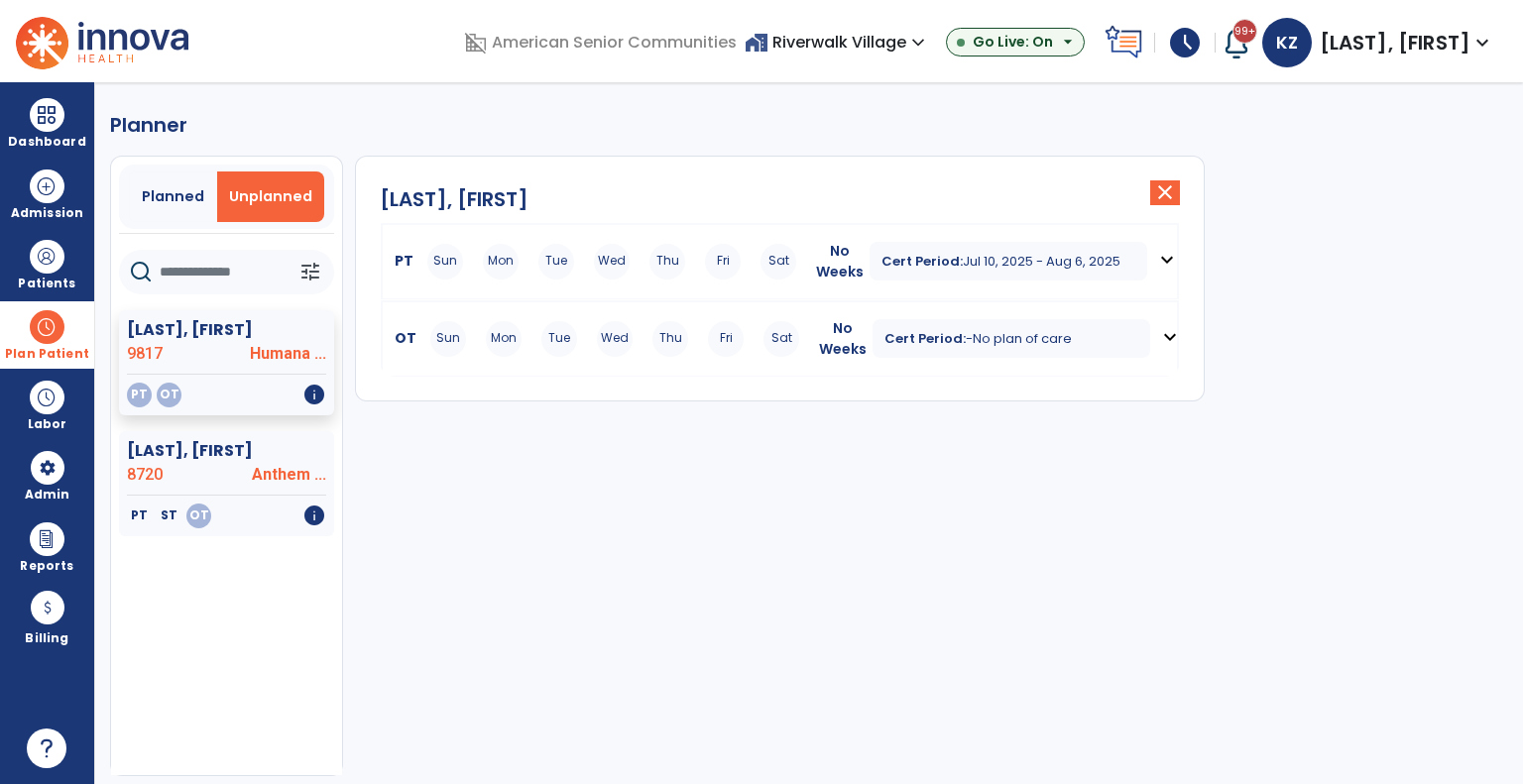 click on "PT" at bounding box center (400, 261) 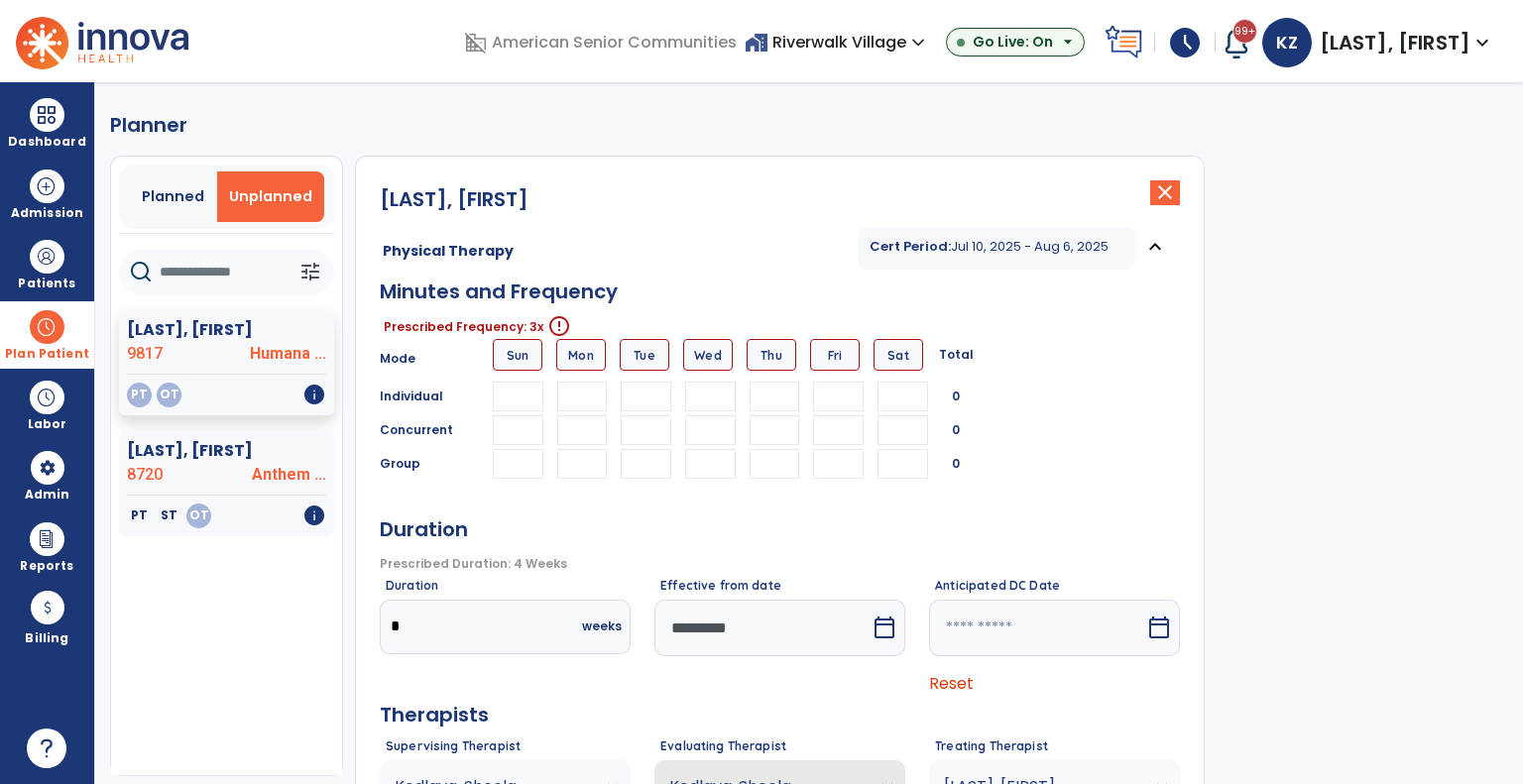 click at bounding box center (582, 396) 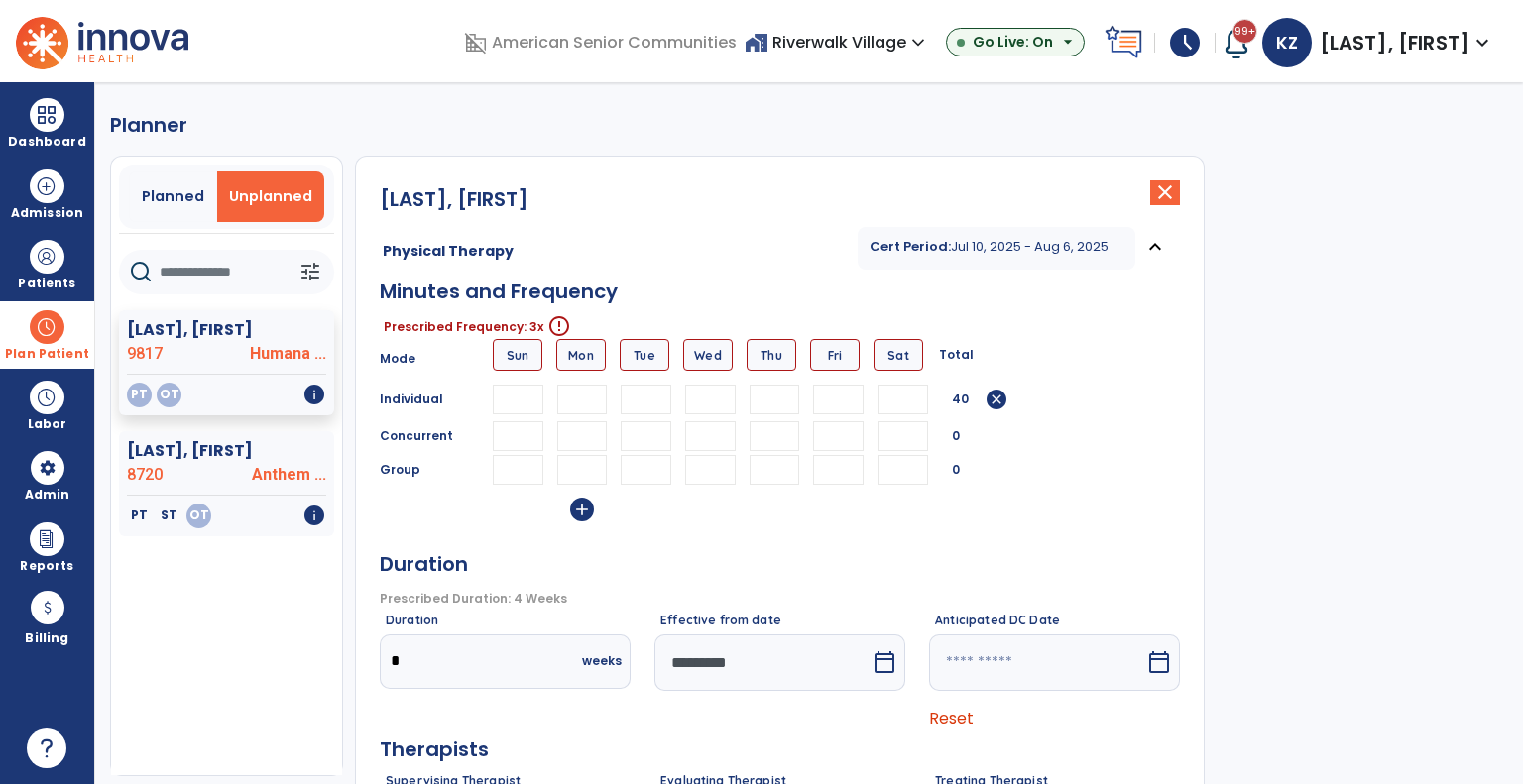 type on "**" 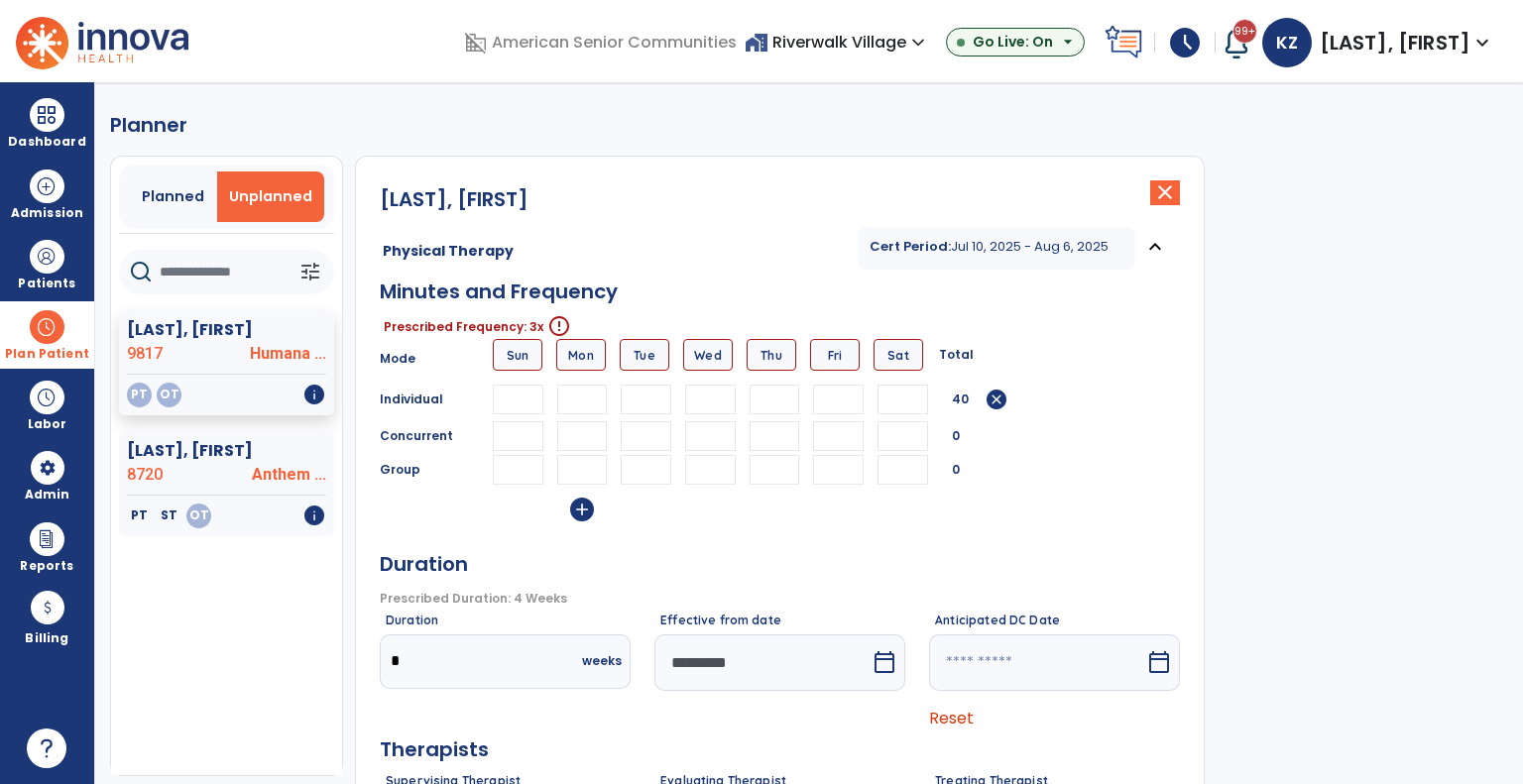 click at bounding box center (710, 399) 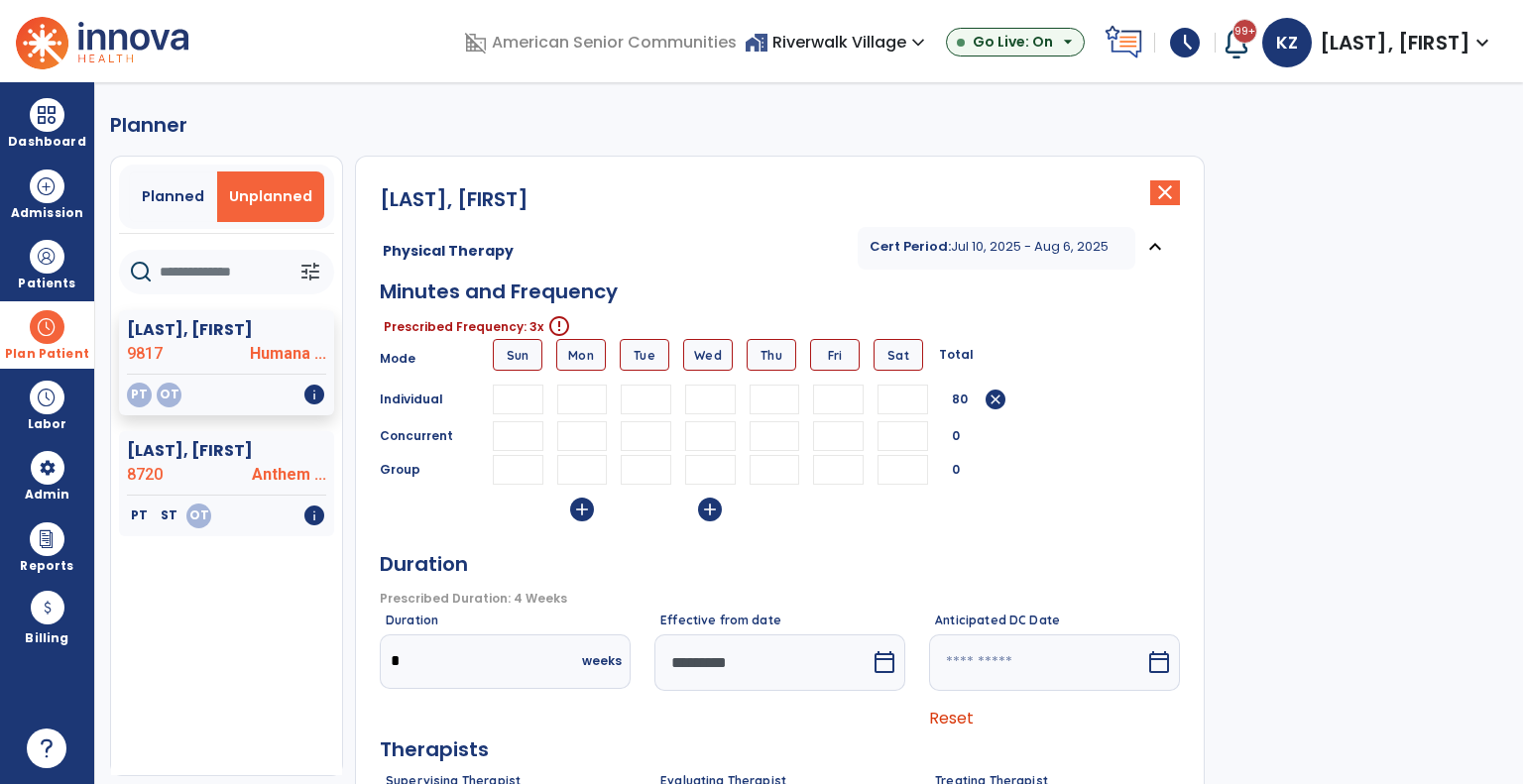 type on "**" 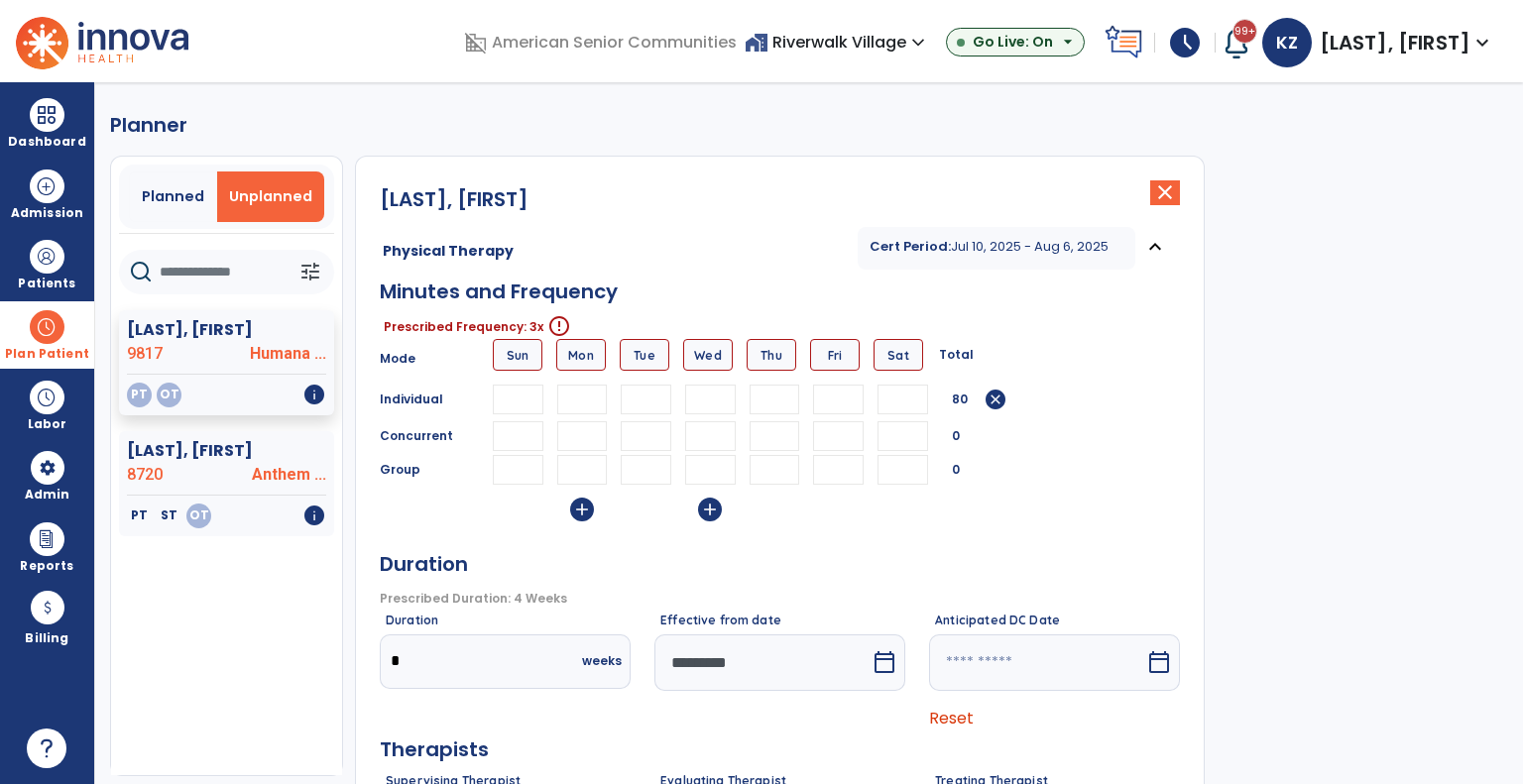 click at bounding box center [838, 399] 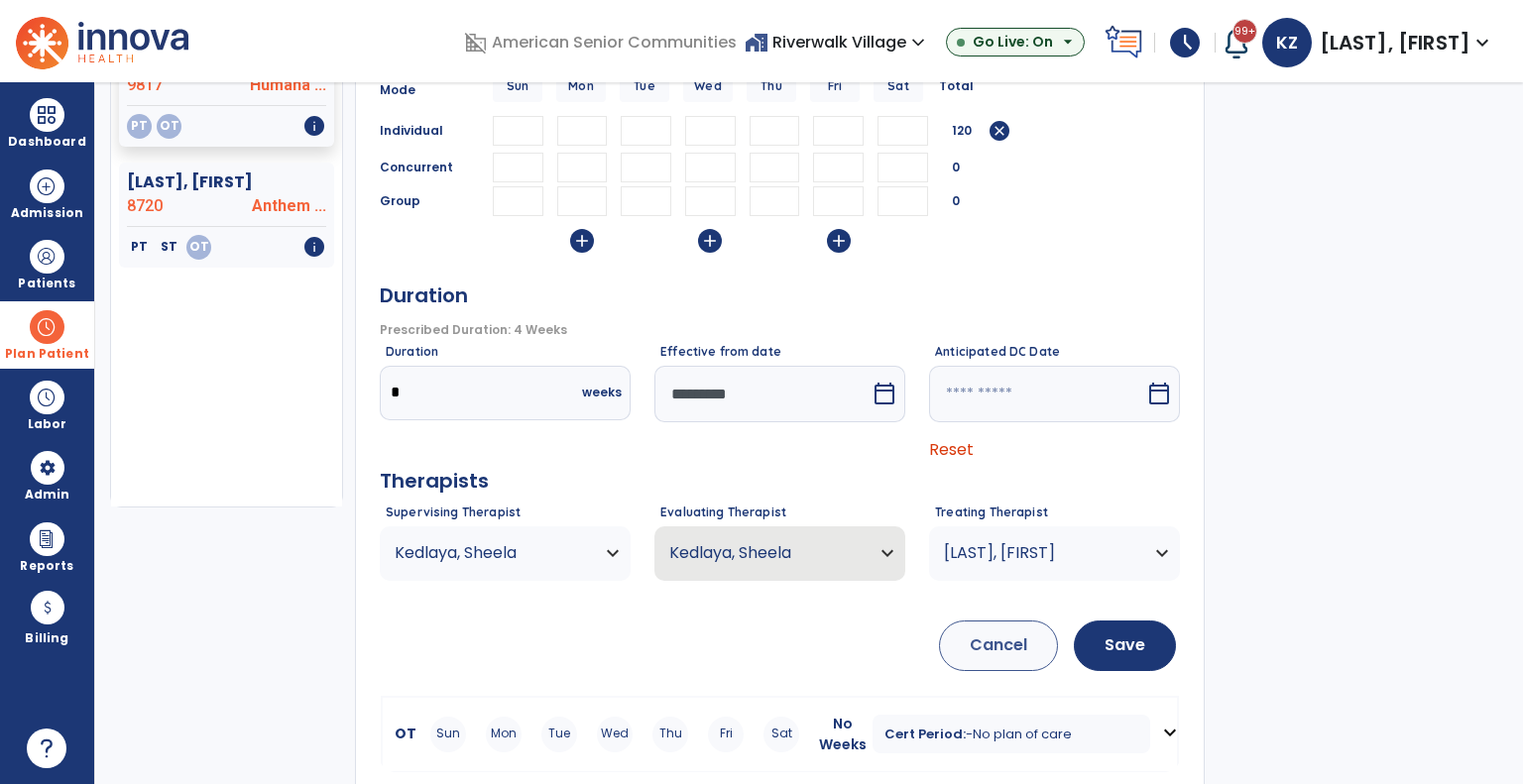 scroll, scrollTop: 278, scrollLeft: 0, axis: vertical 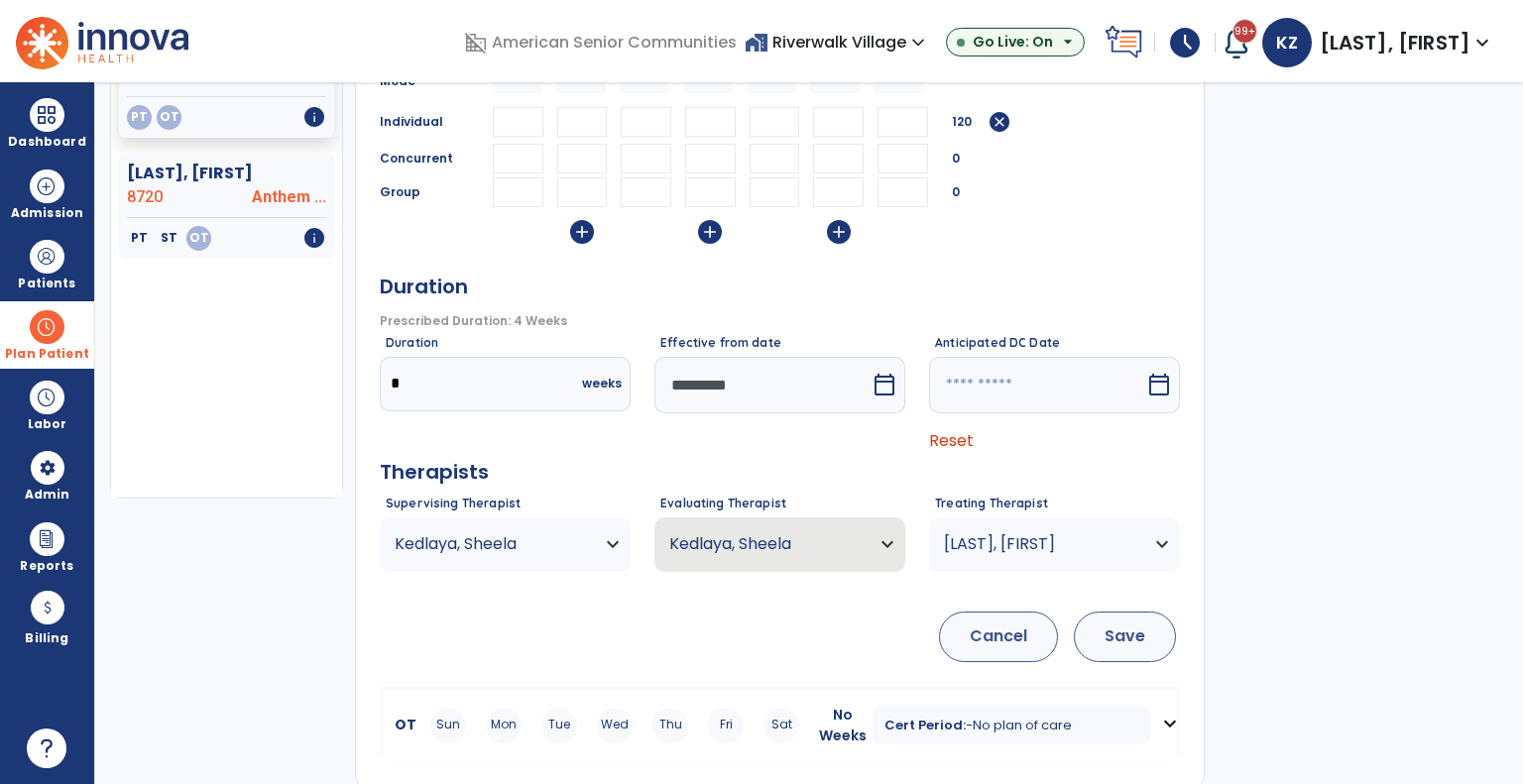 type on "**" 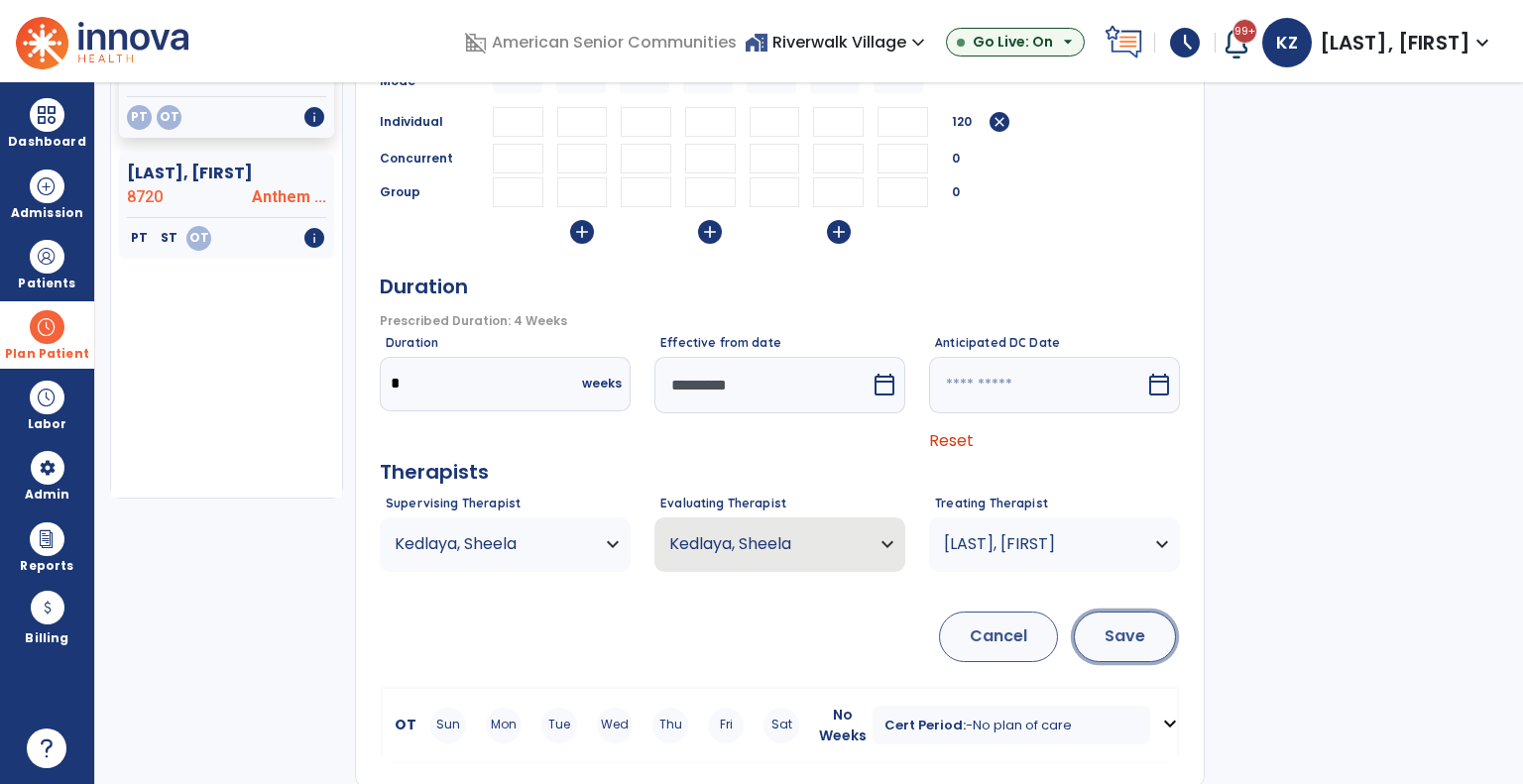 click on "Save" at bounding box center [1124, 636] 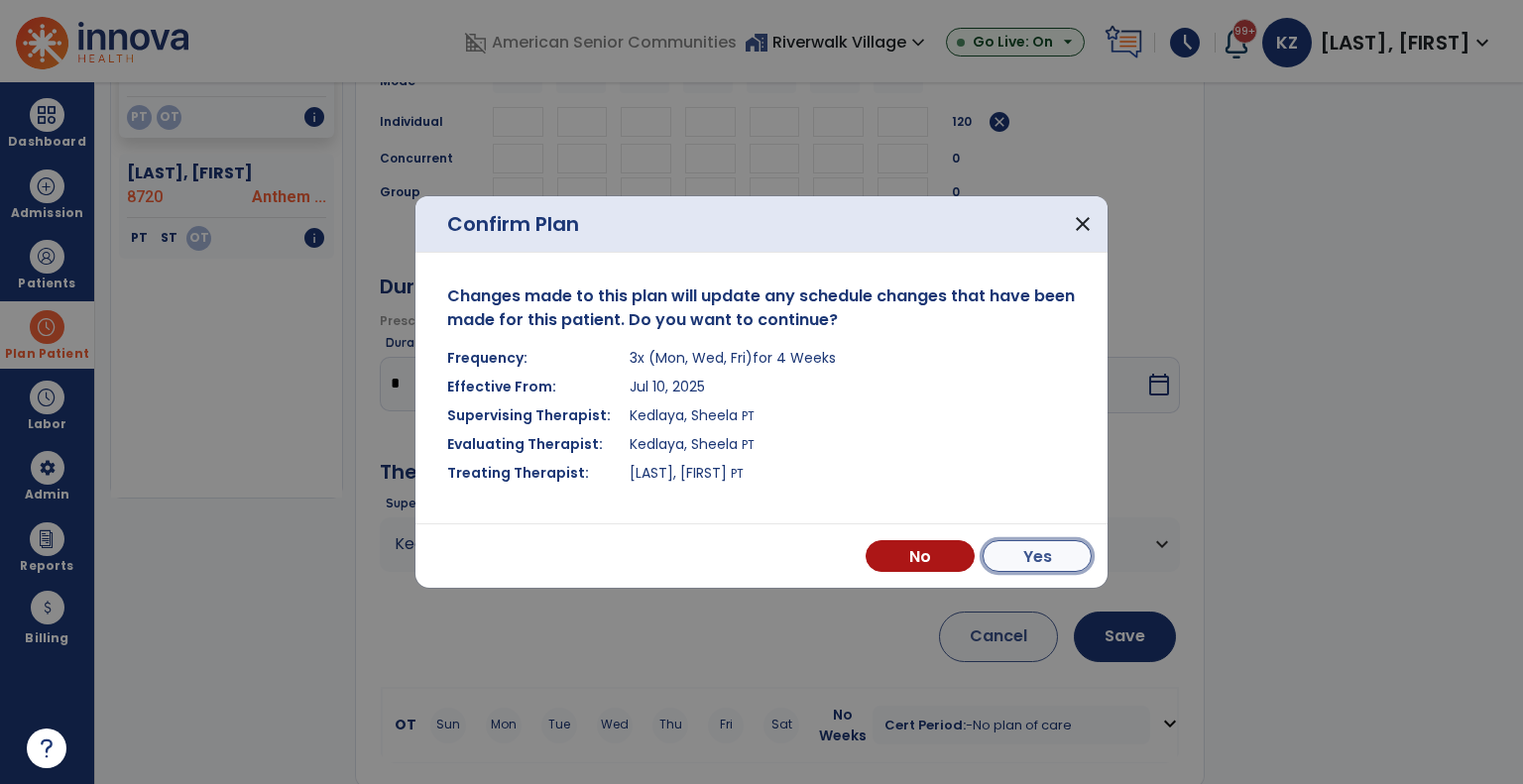 click on "Yes" at bounding box center [1037, 556] 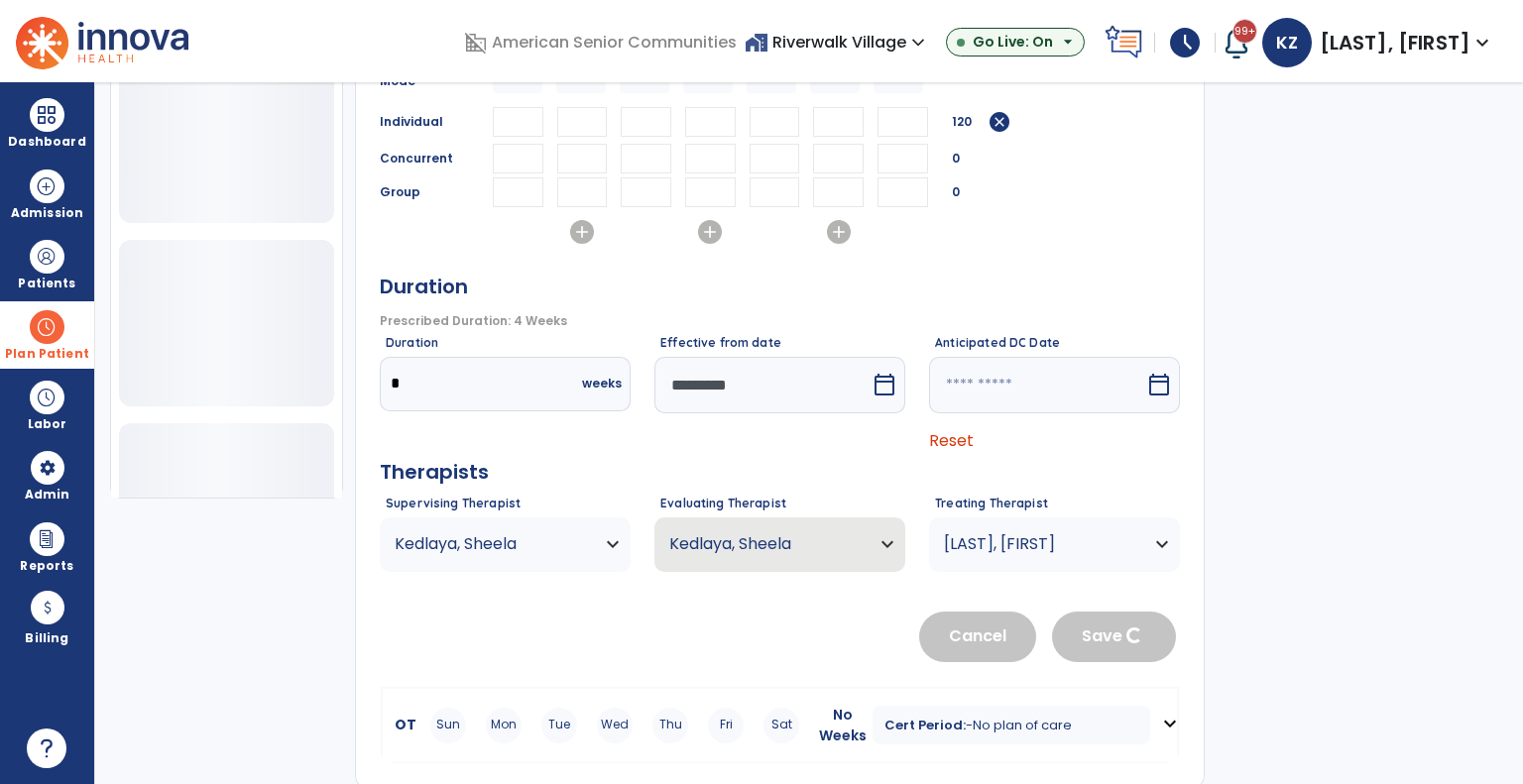 type 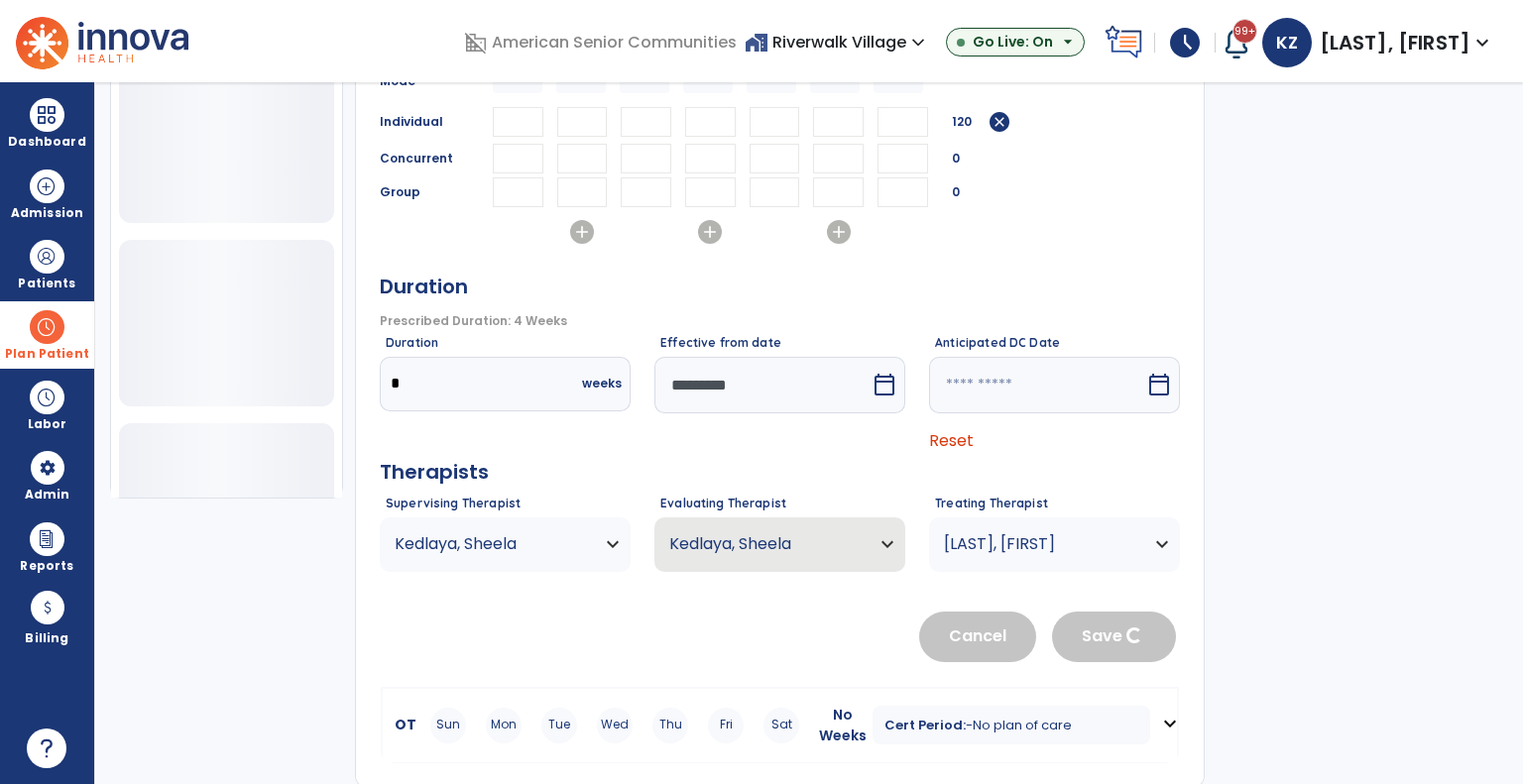type 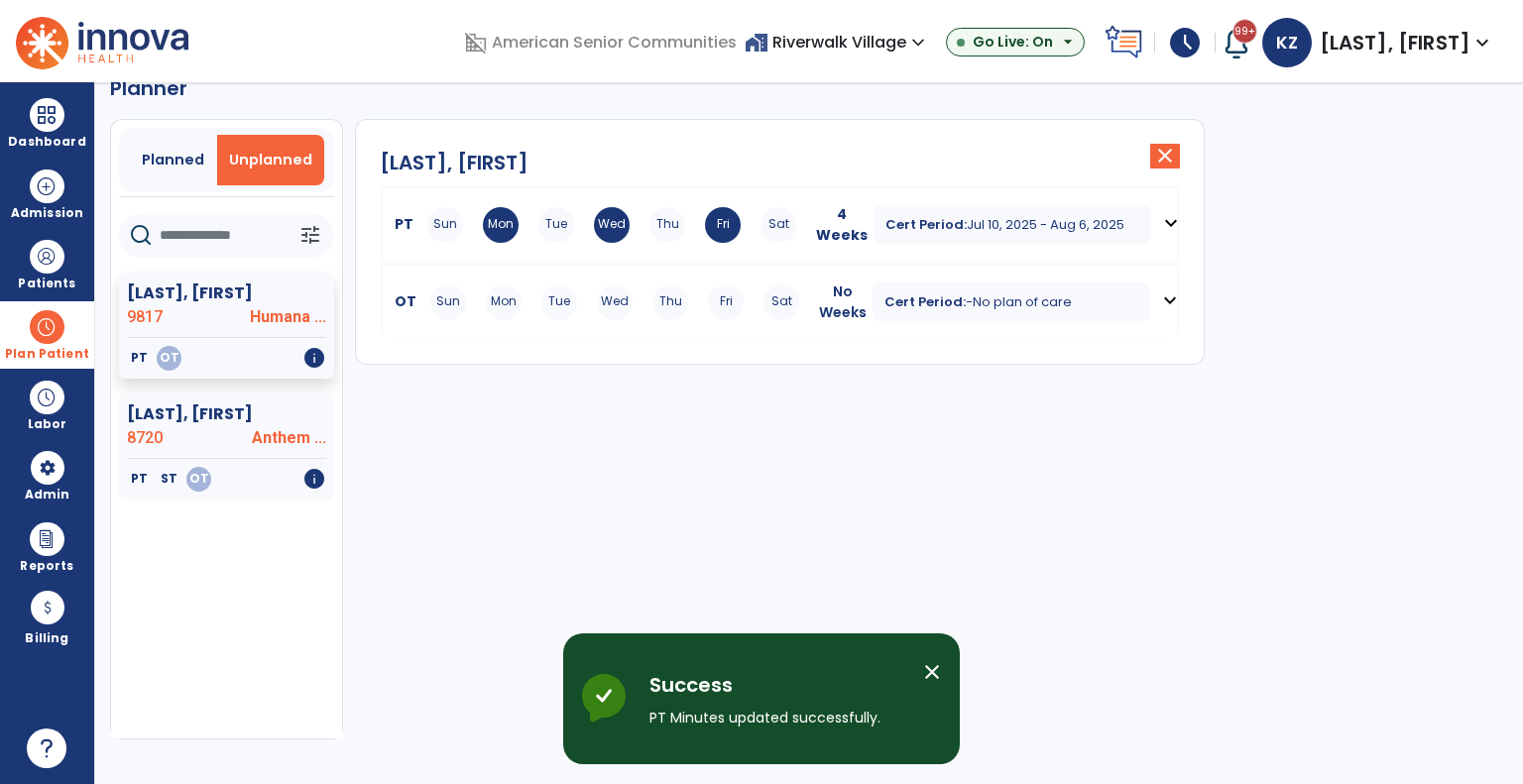 scroll, scrollTop: 36, scrollLeft: 0, axis: vertical 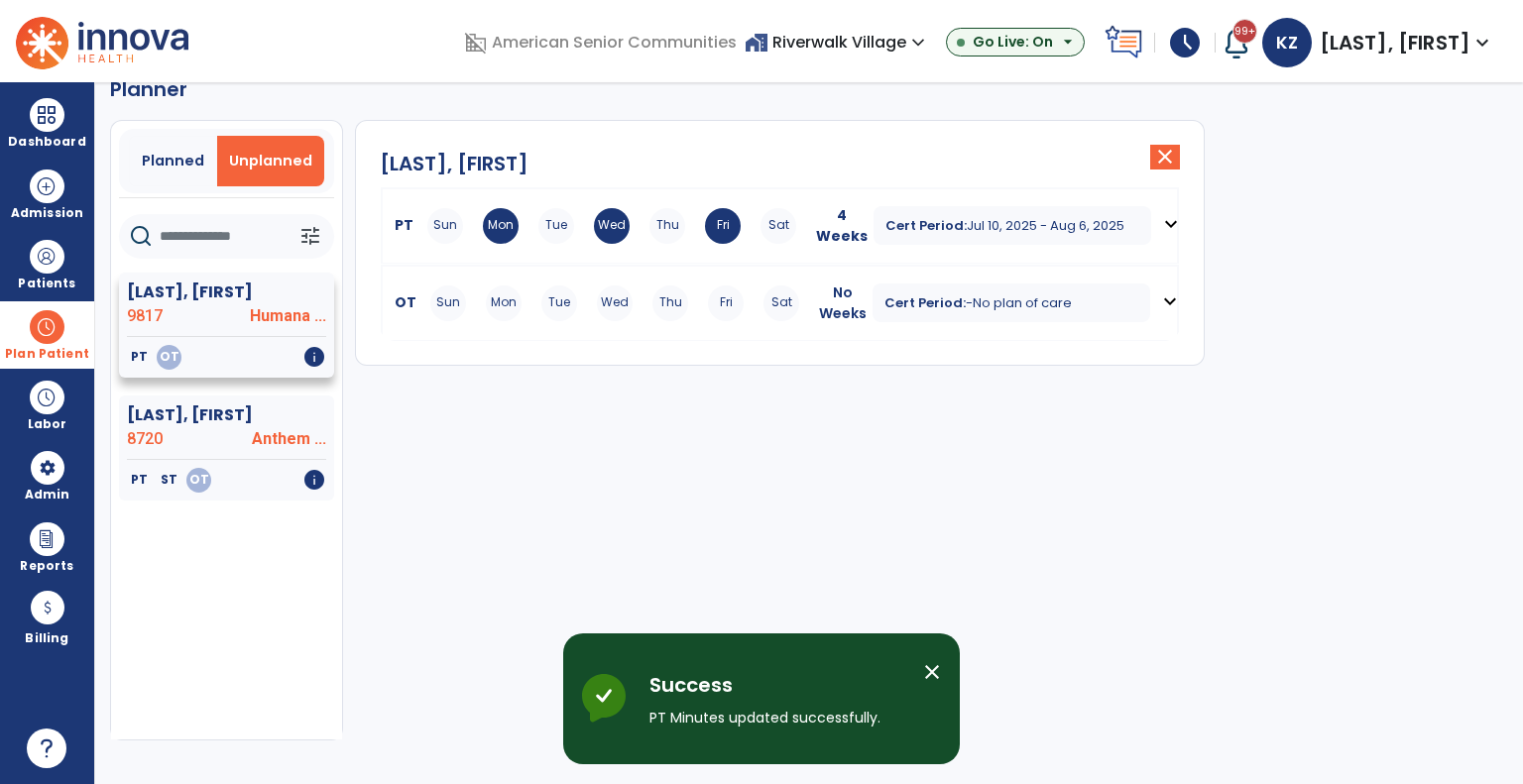 click on "OT" 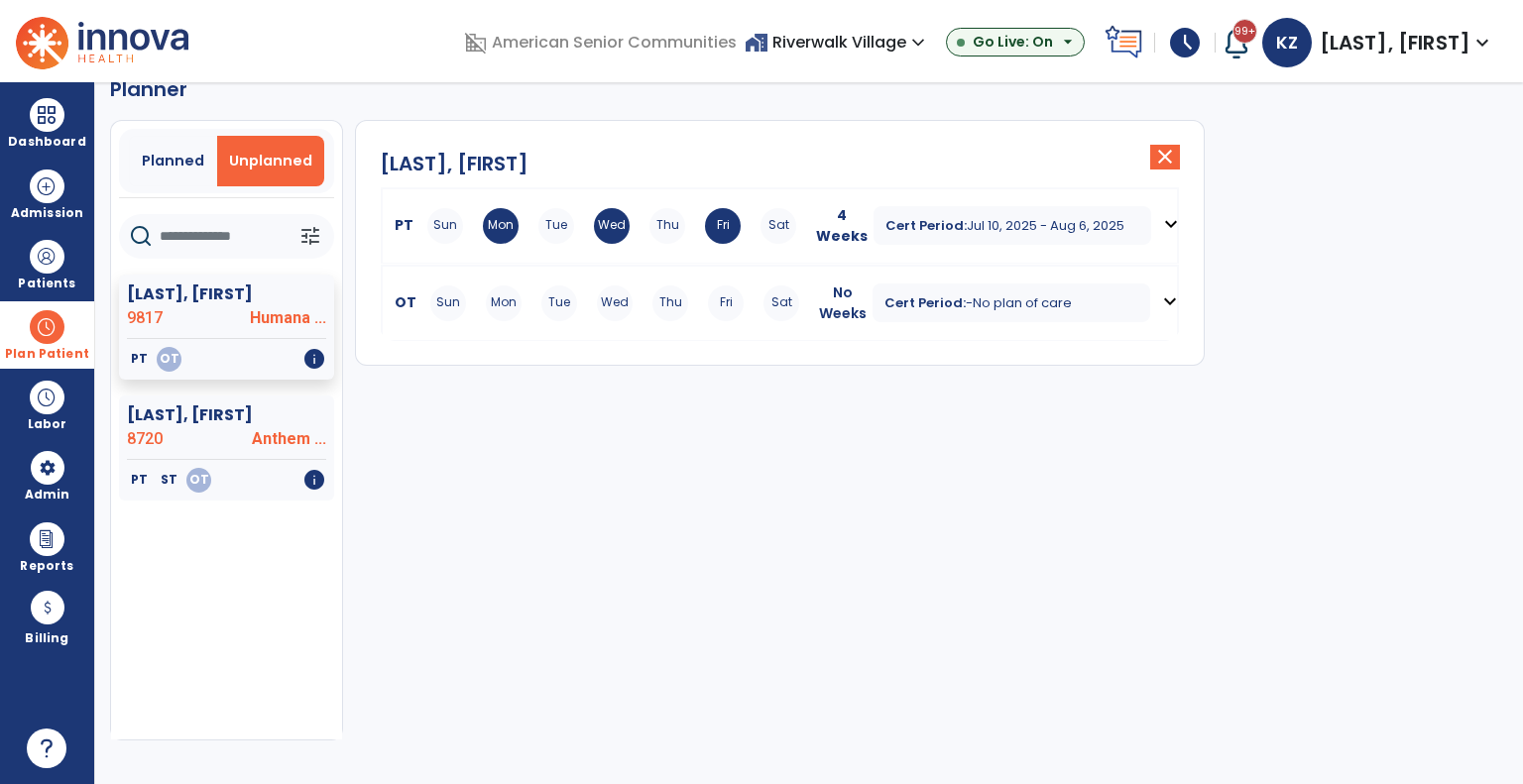 click on "OT" at bounding box center (402, 302) 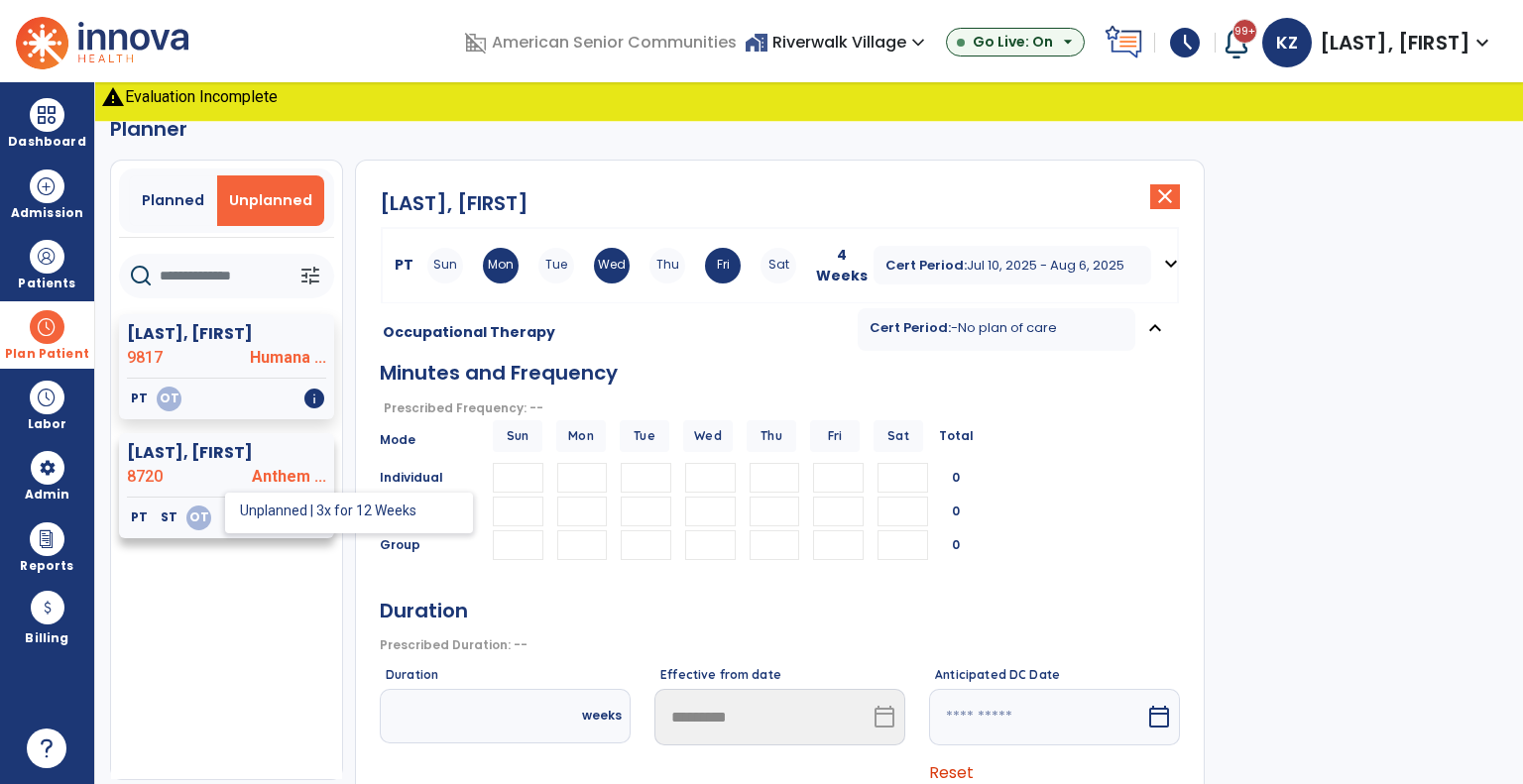 click on "OT" 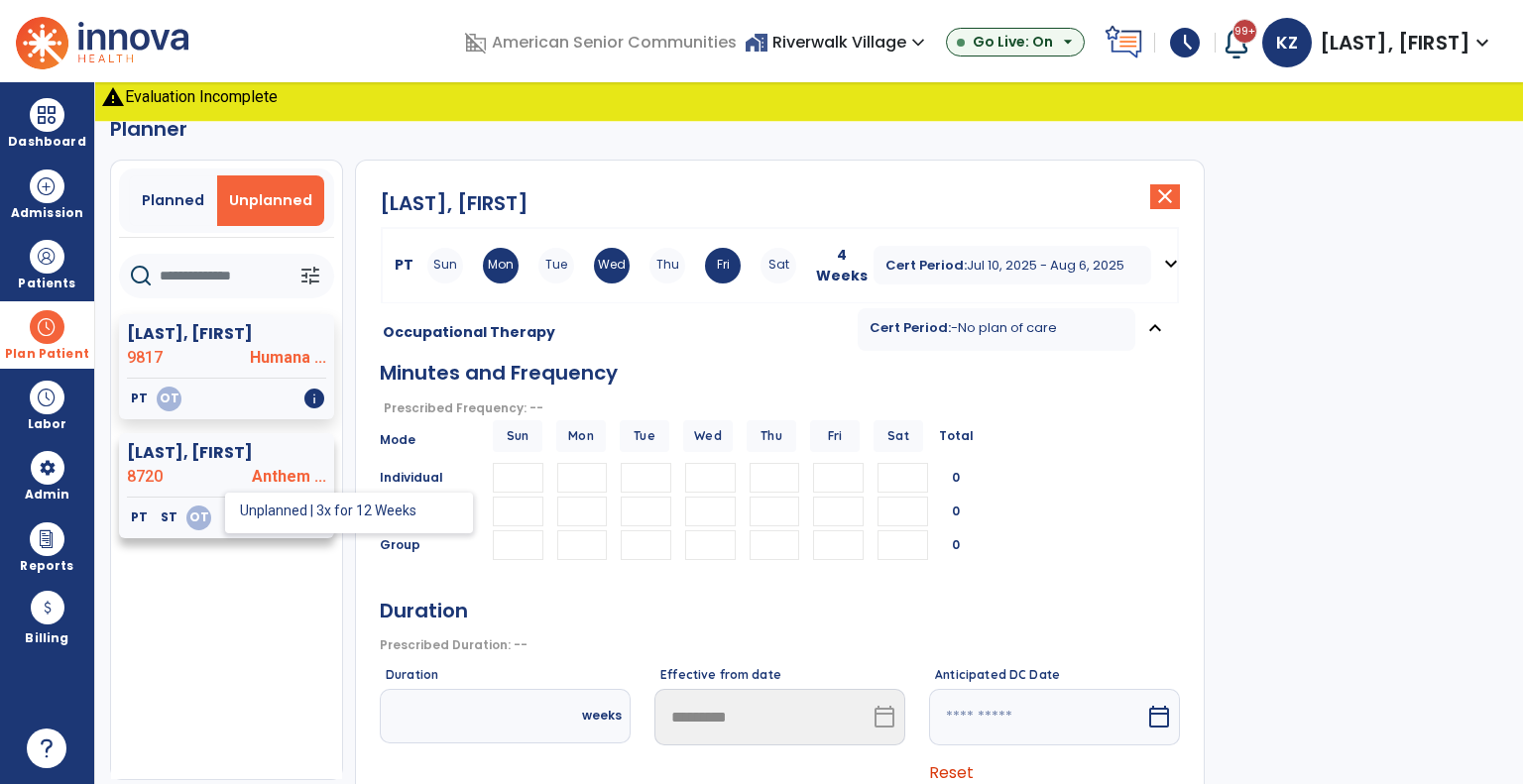 type on "**" 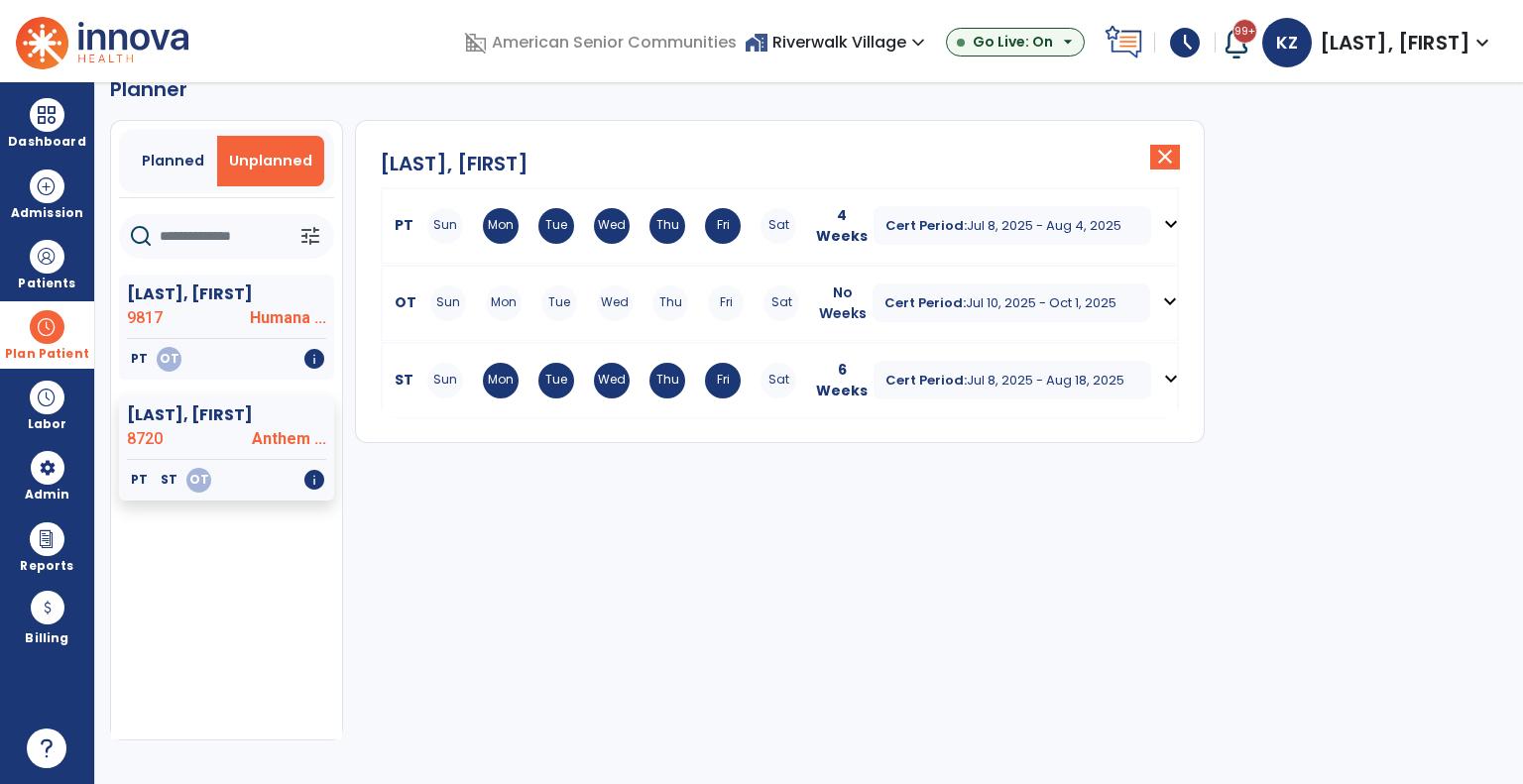 click on "OT" at bounding box center [402, 302] 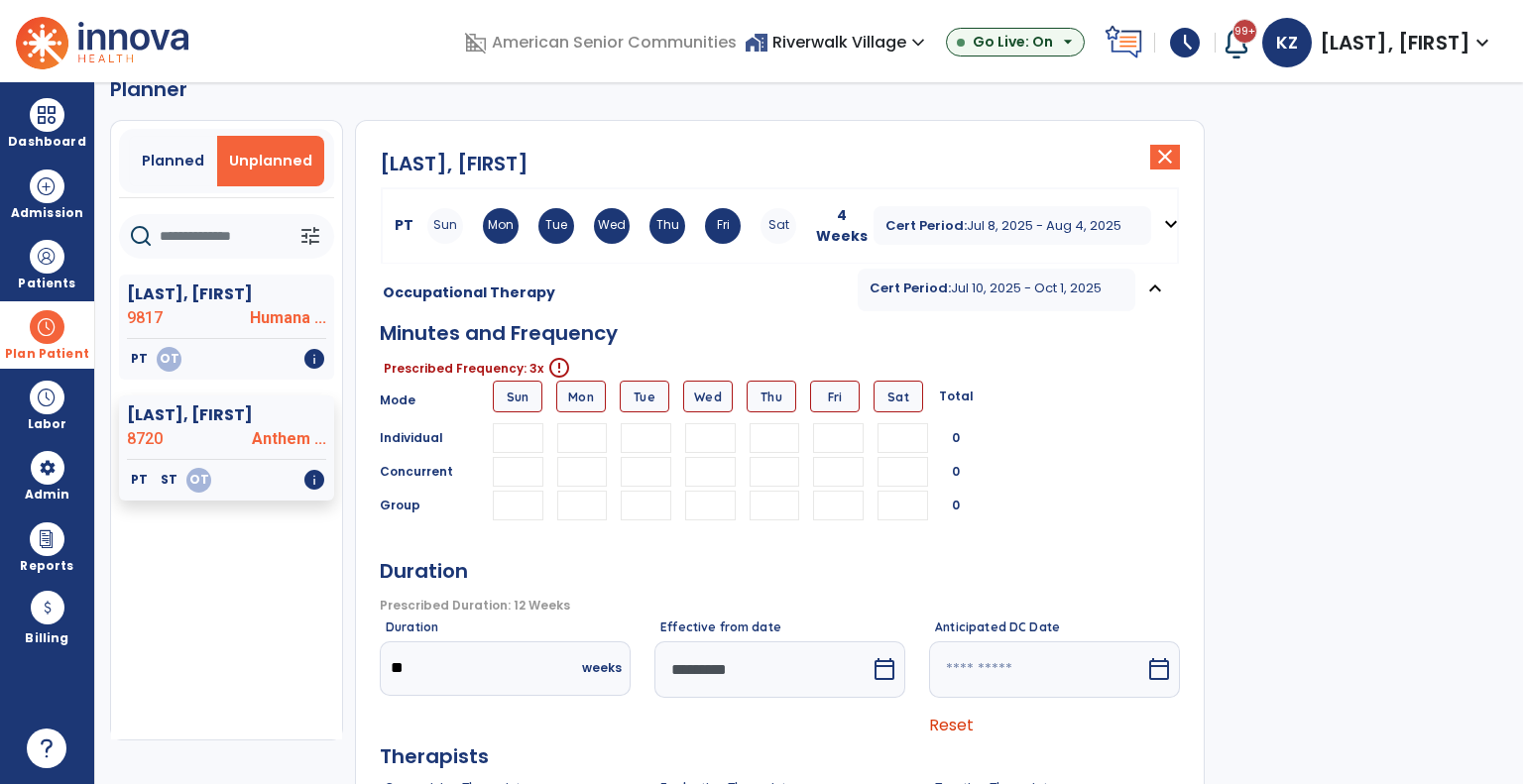 click on "PT" at bounding box center [400, 225] 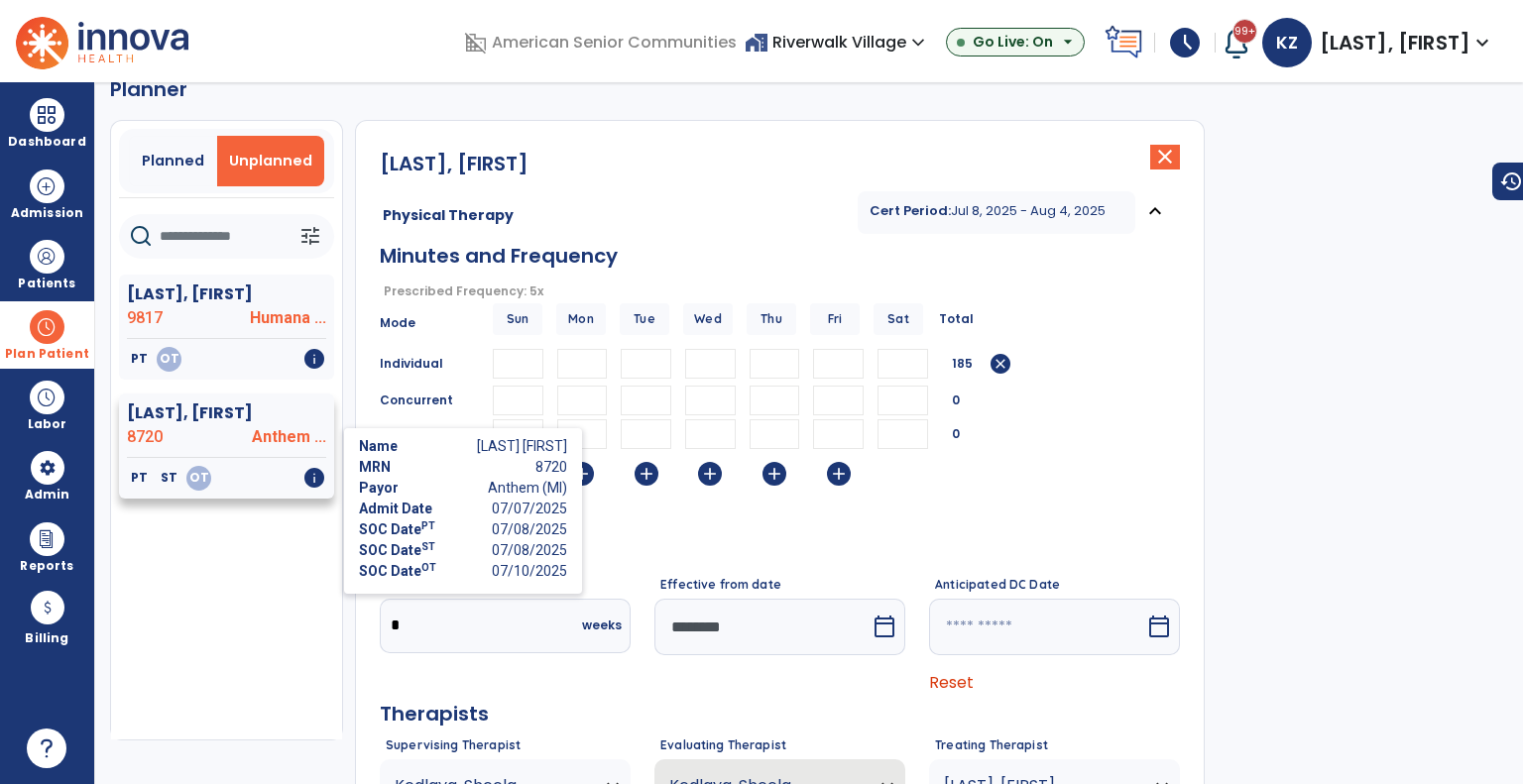 click on "info" 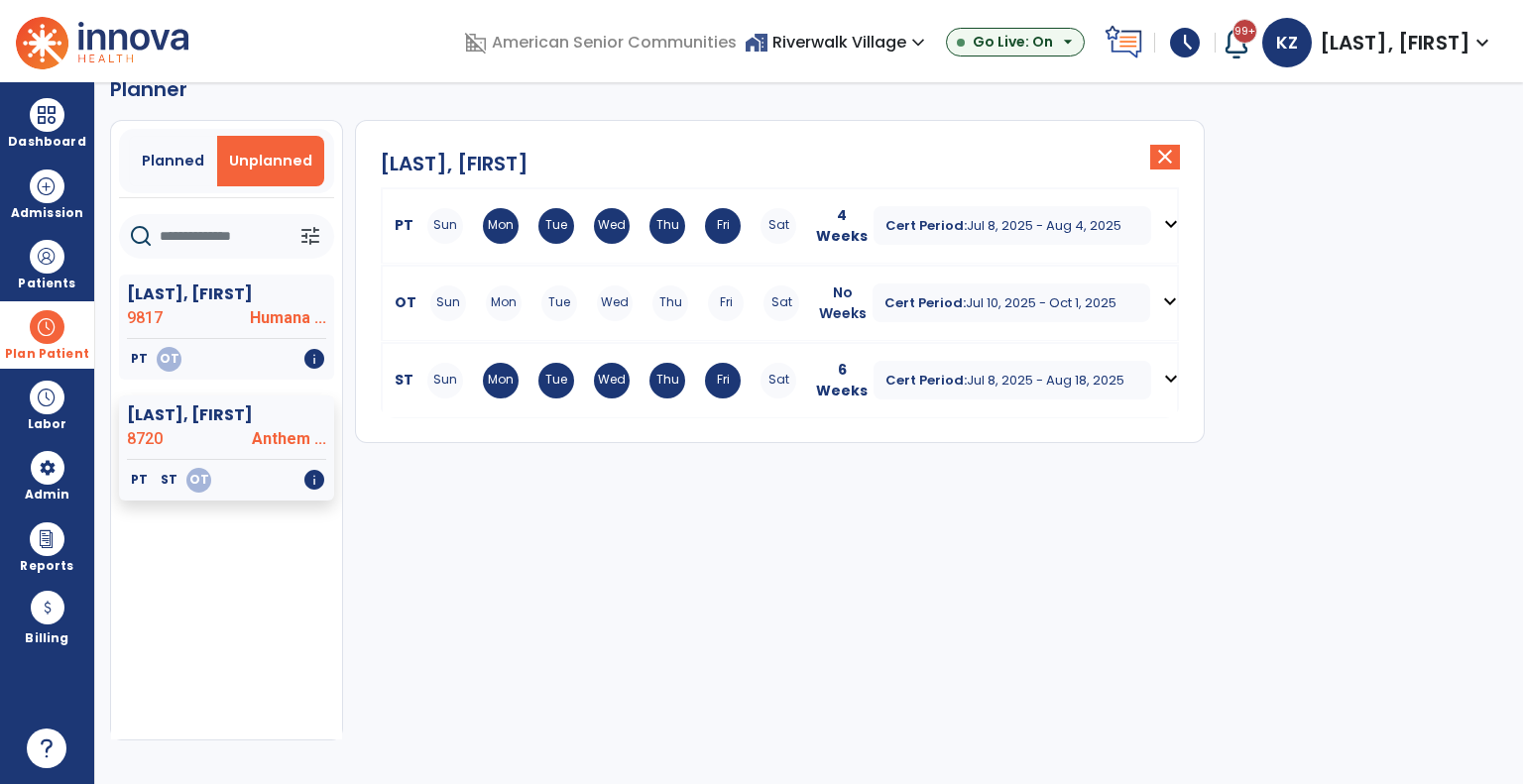 click on "Fri" at bounding box center (726, 303) 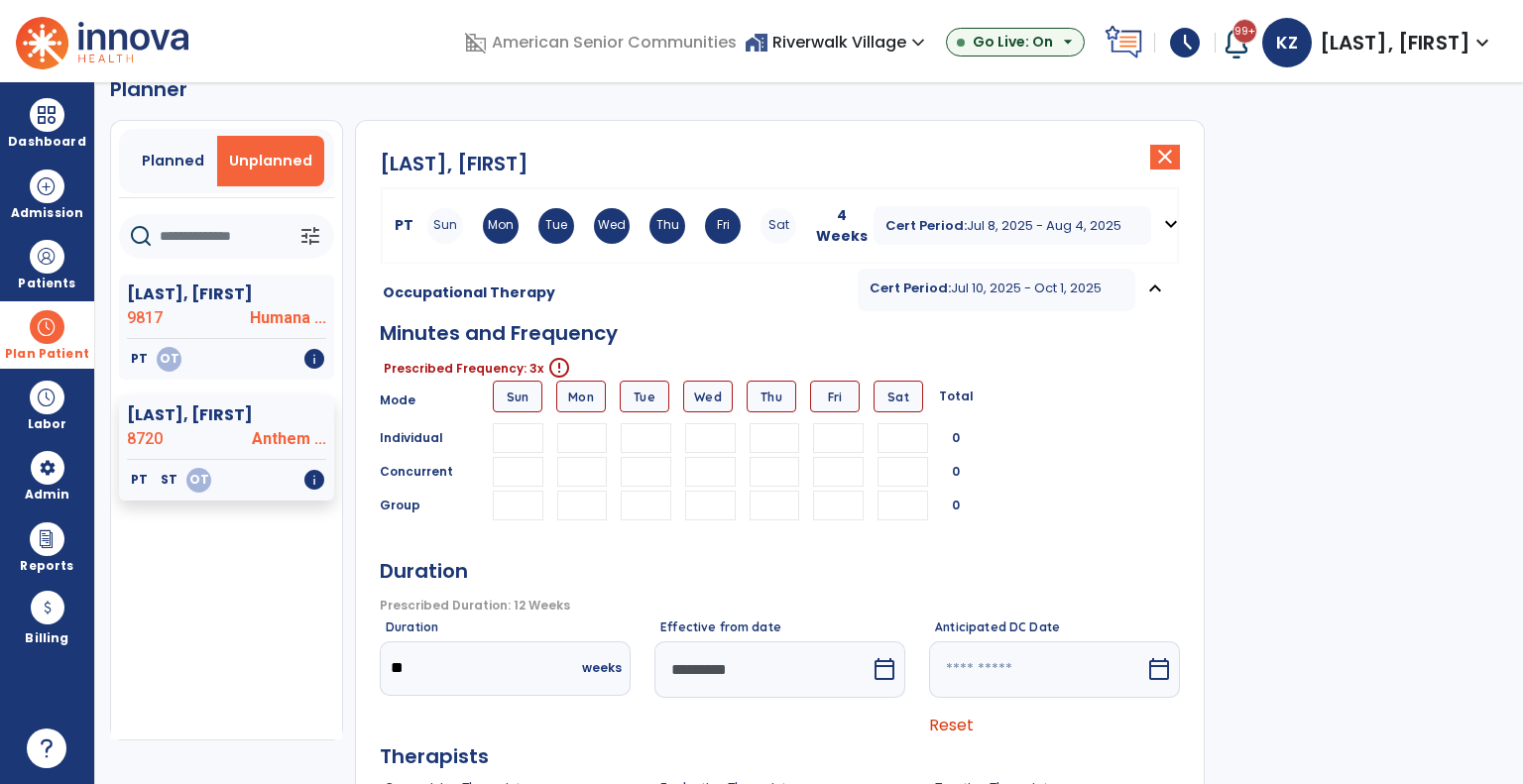 click at bounding box center [838, 438] 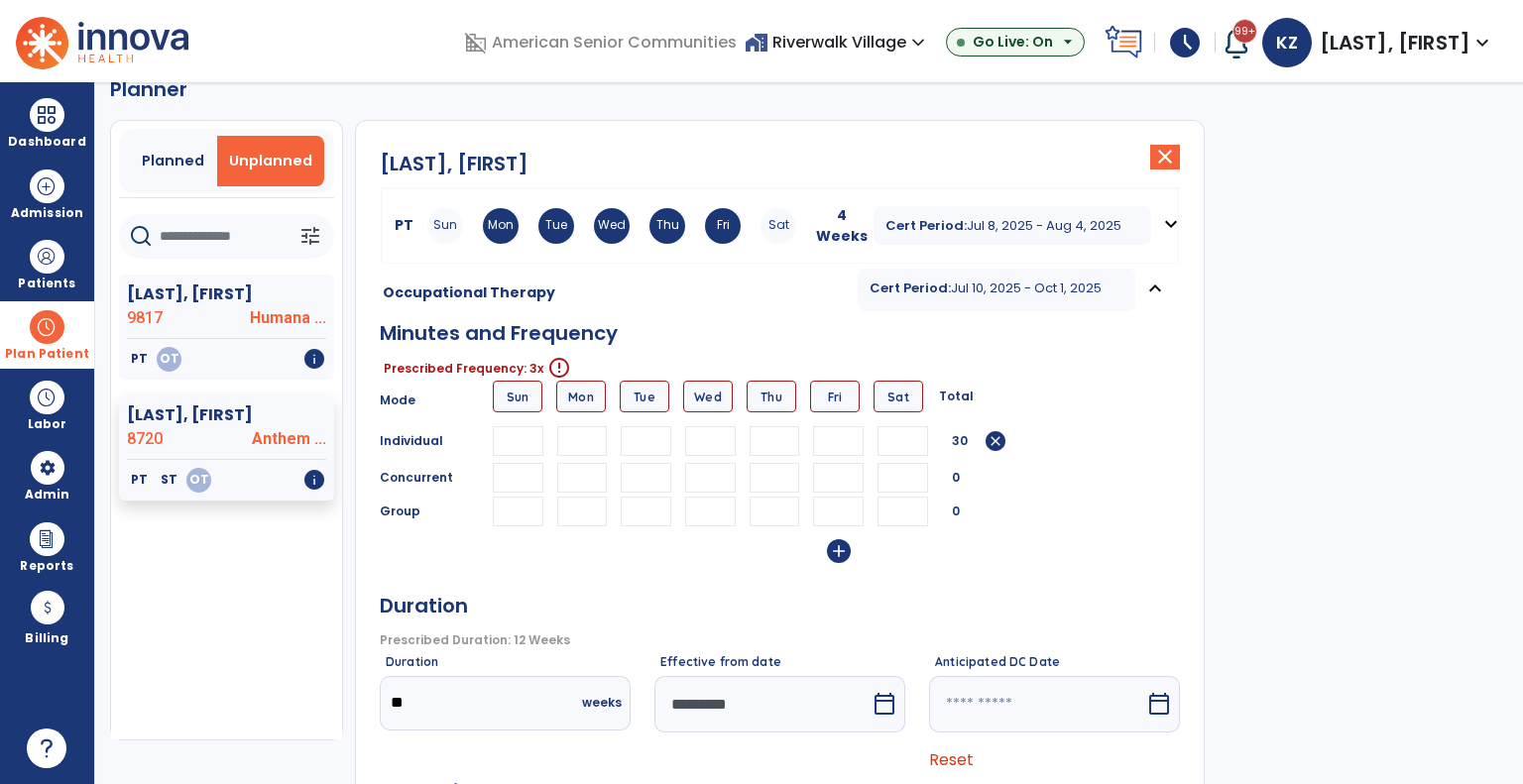 type on "**" 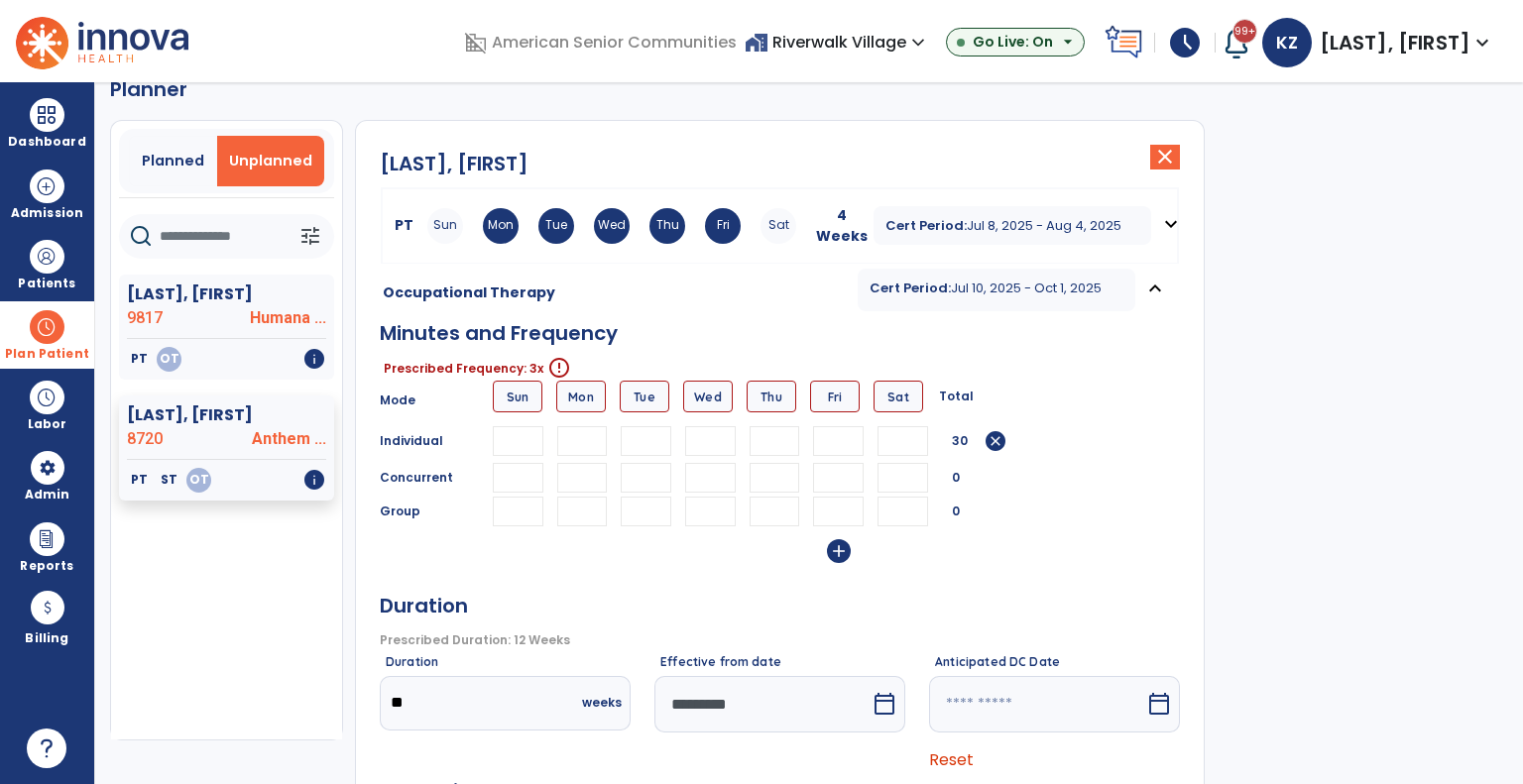 click at bounding box center [582, 441] 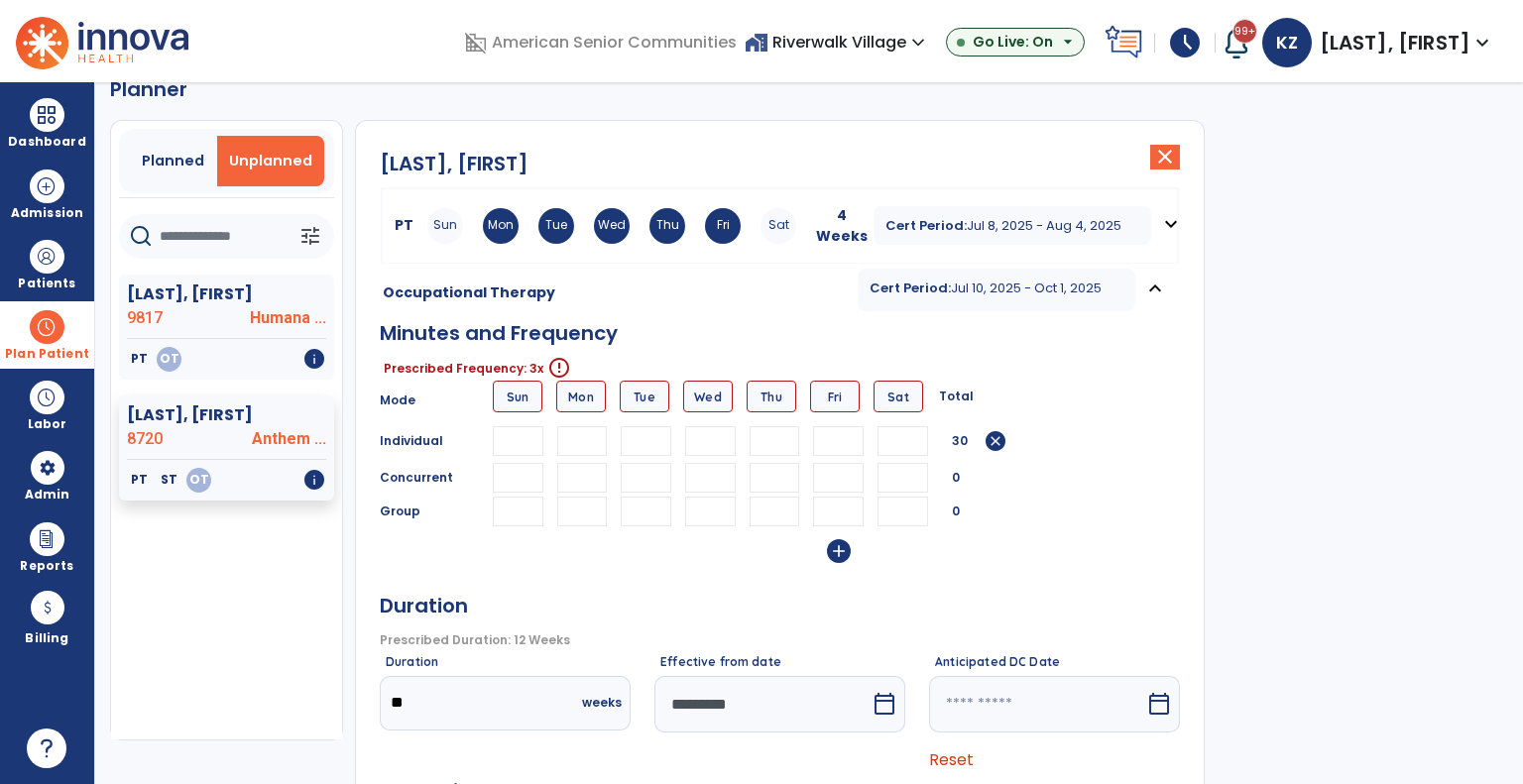 click at bounding box center [582, 441] 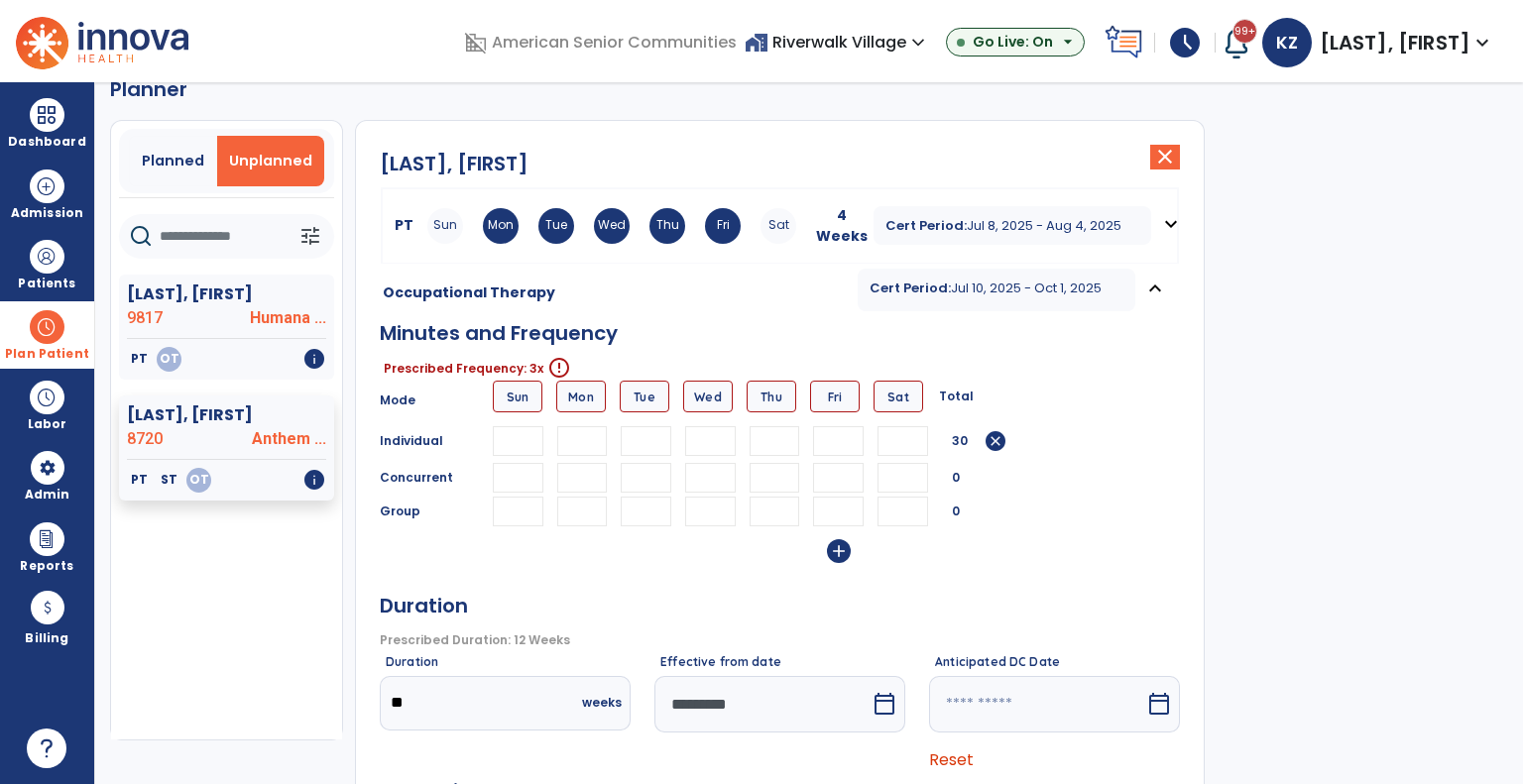 click at bounding box center (645, 441) 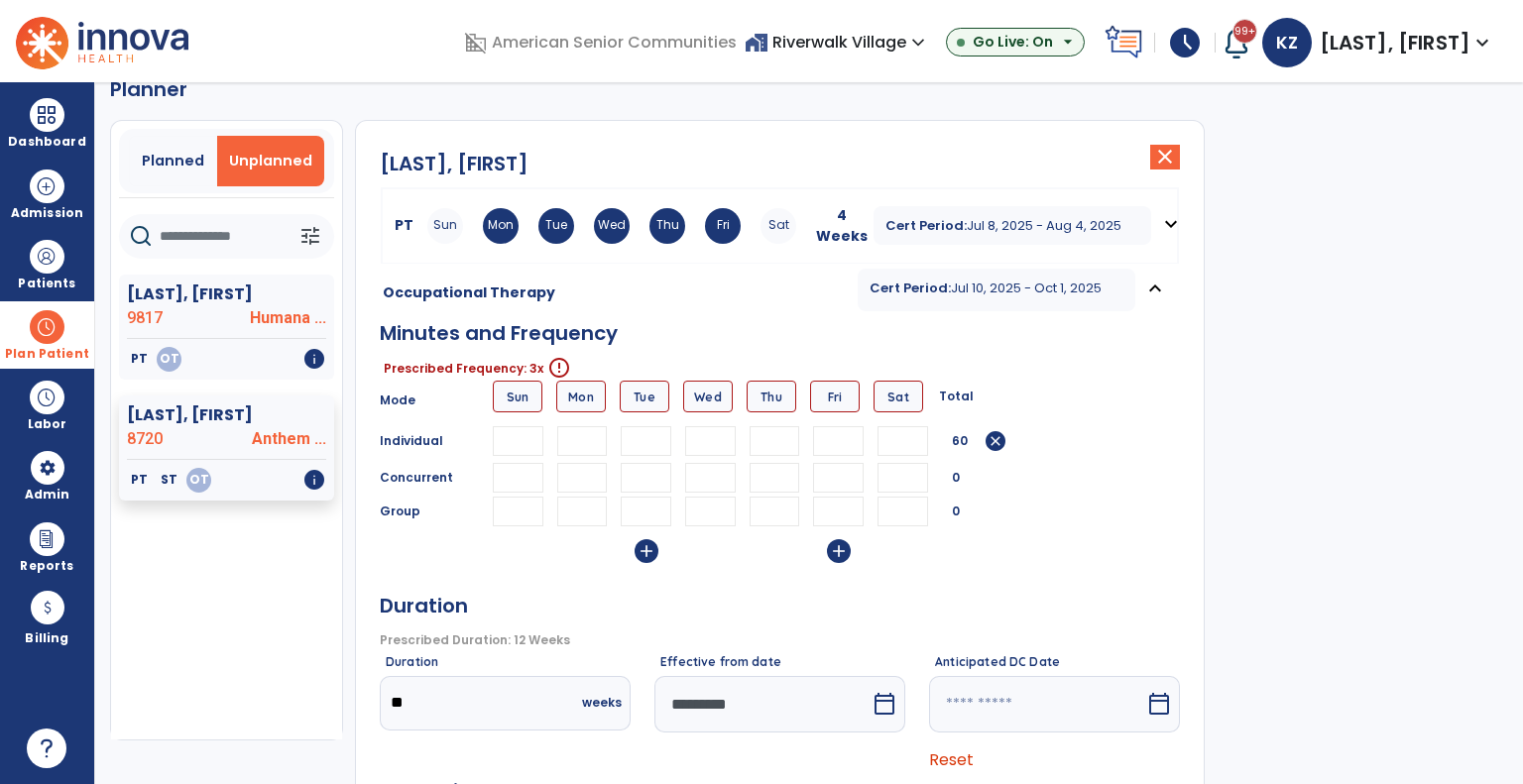 type on "**" 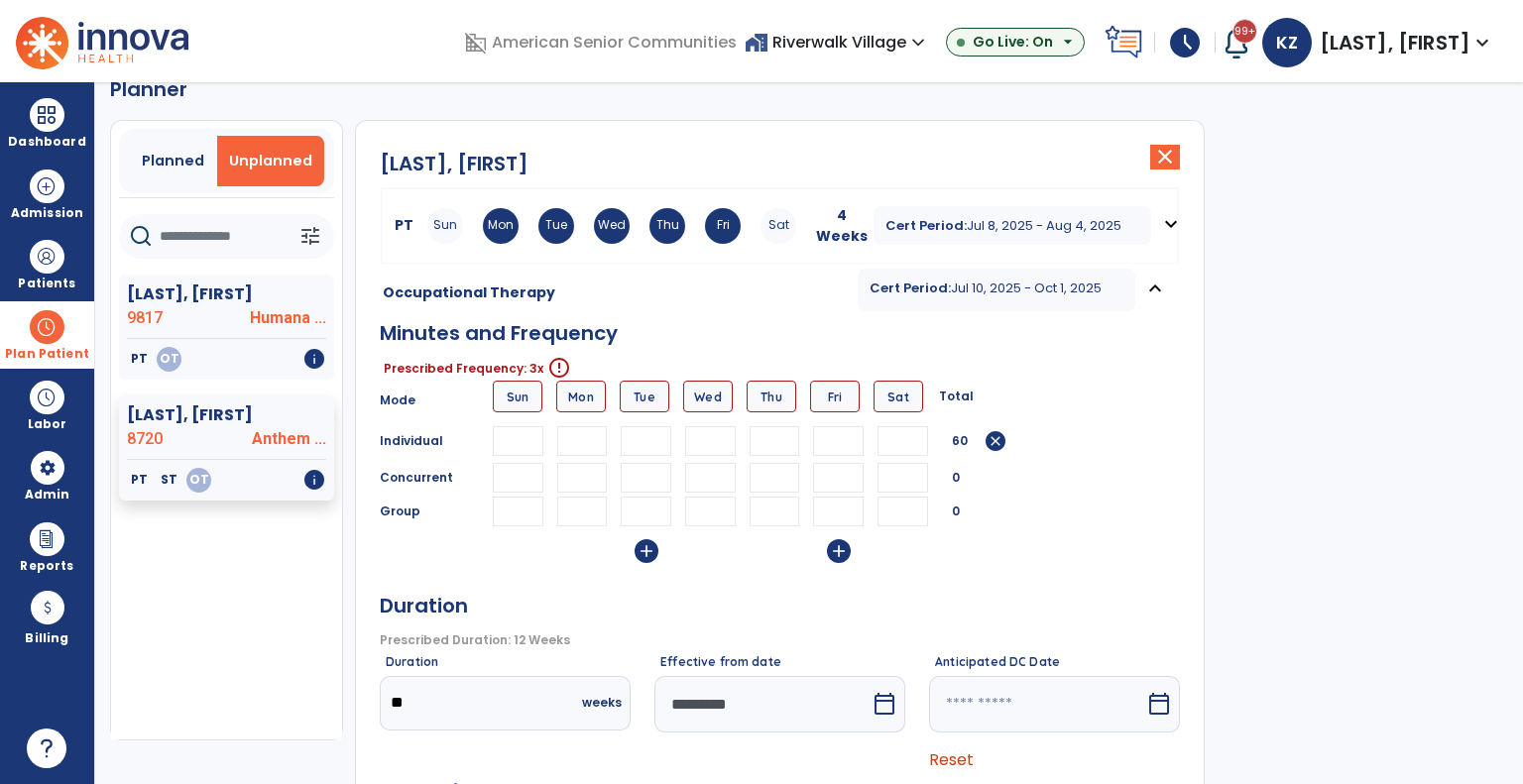 click at bounding box center [710, 441] 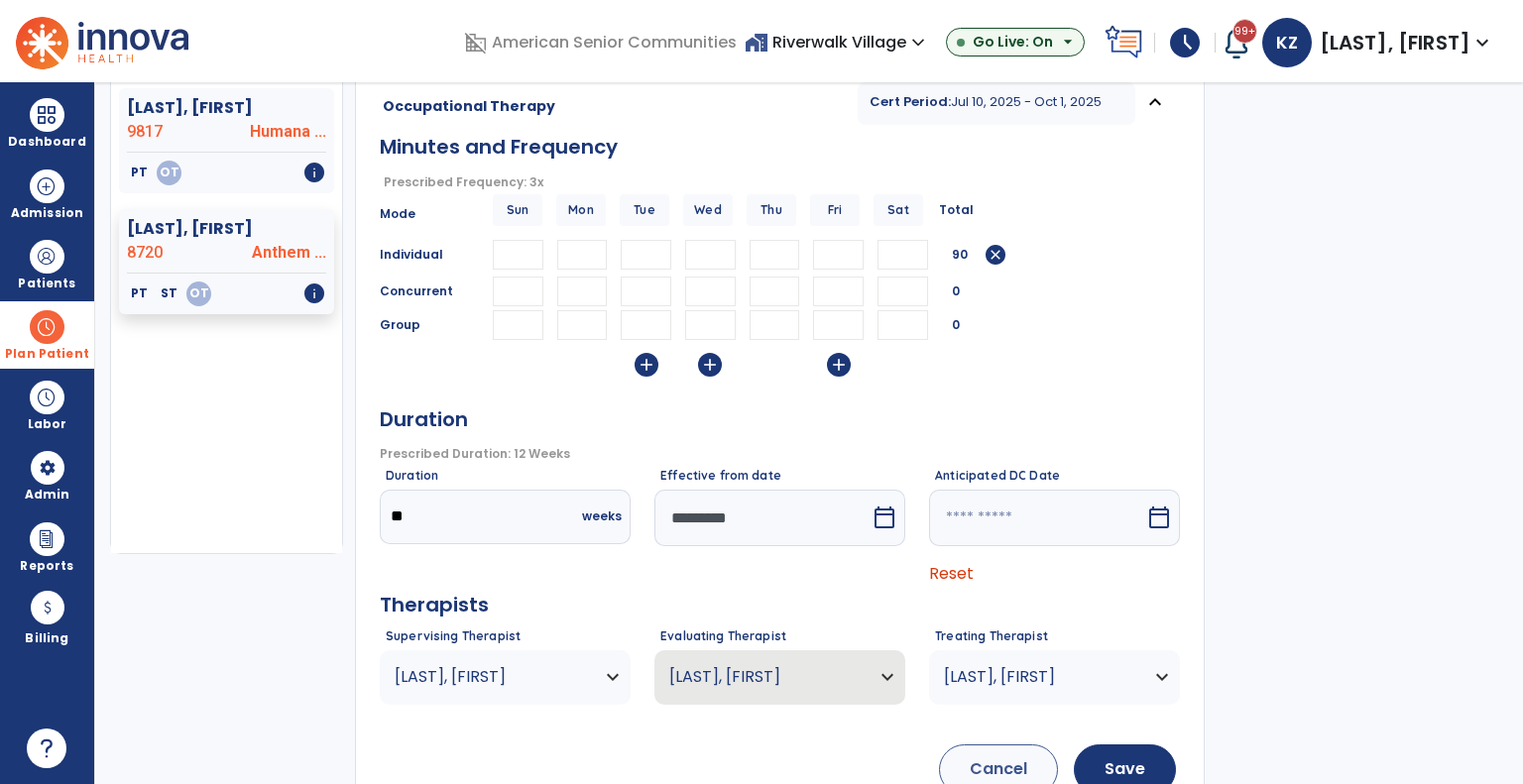 scroll, scrollTop: 333, scrollLeft: 0, axis: vertical 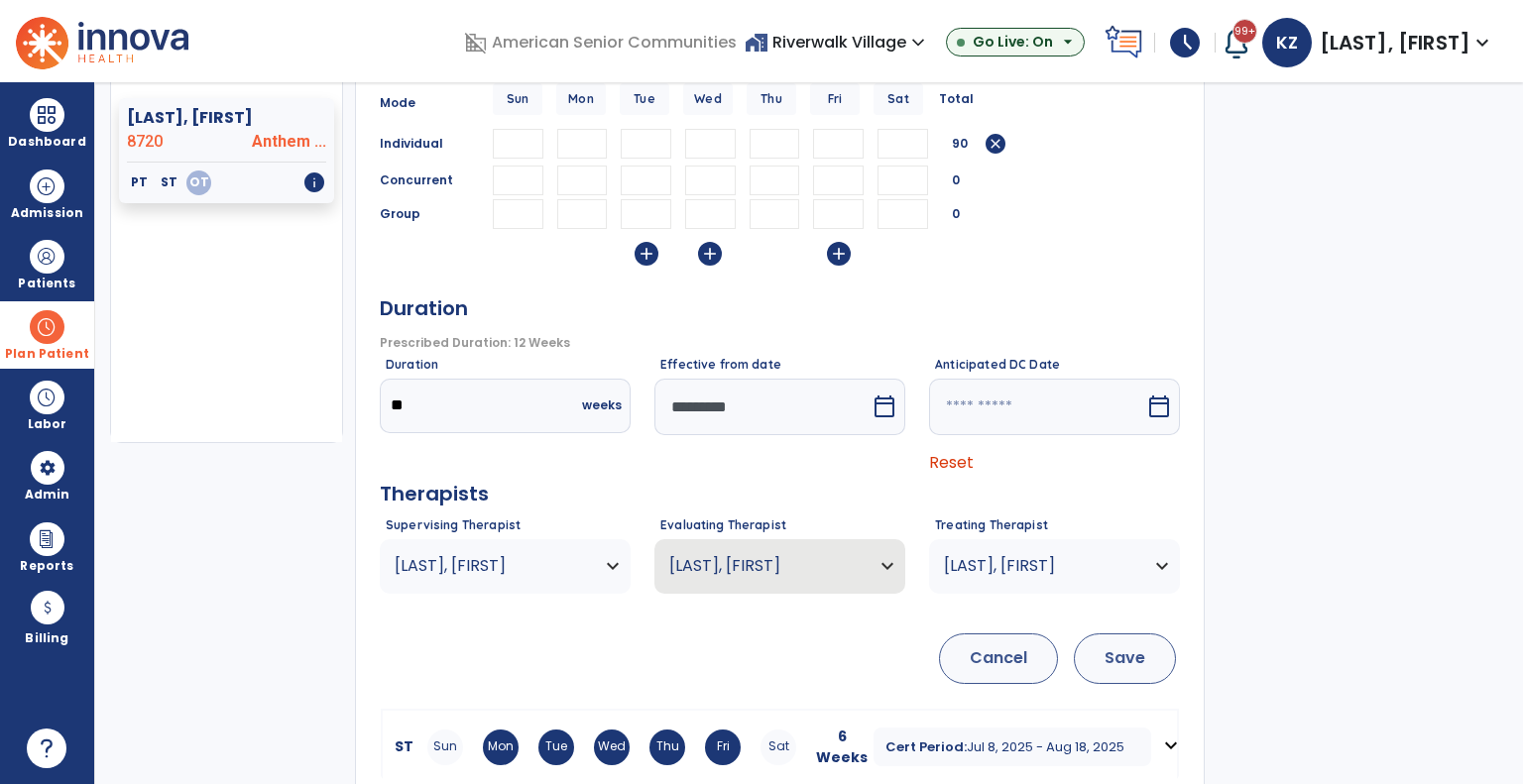 type on "**" 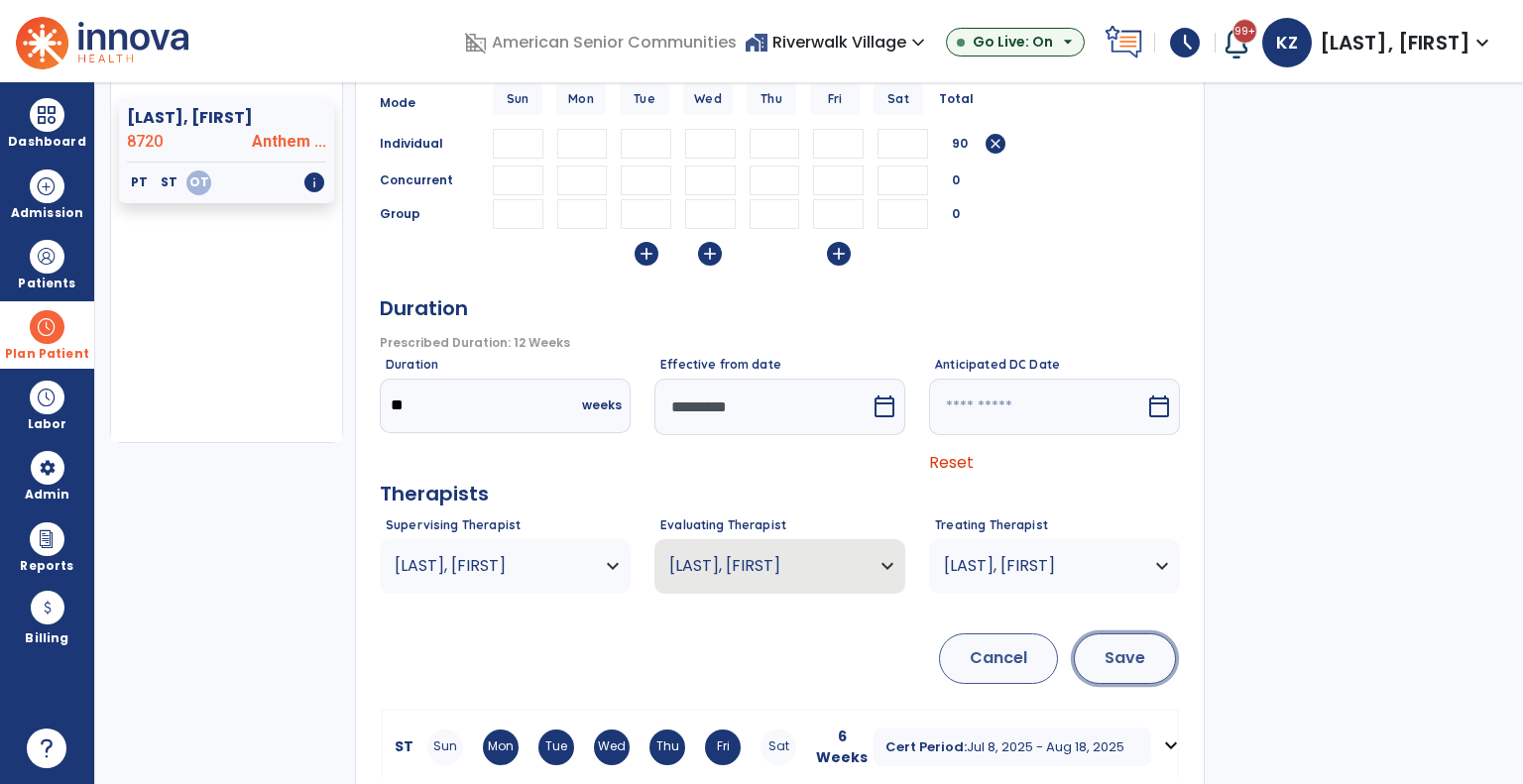click on "Save" at bounding box center [1124, 658] 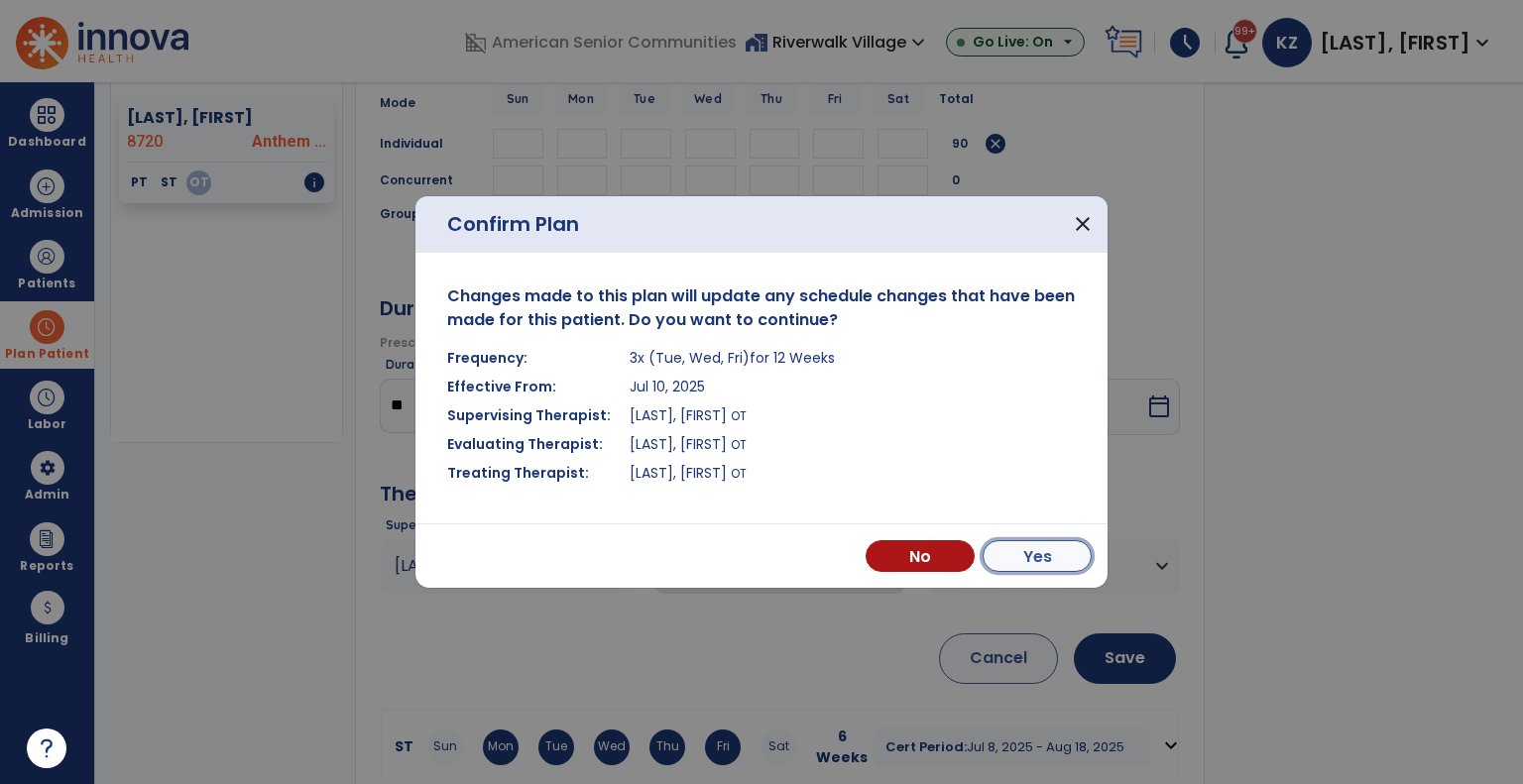 click on "Yes" at bounding box center [1037, 556] 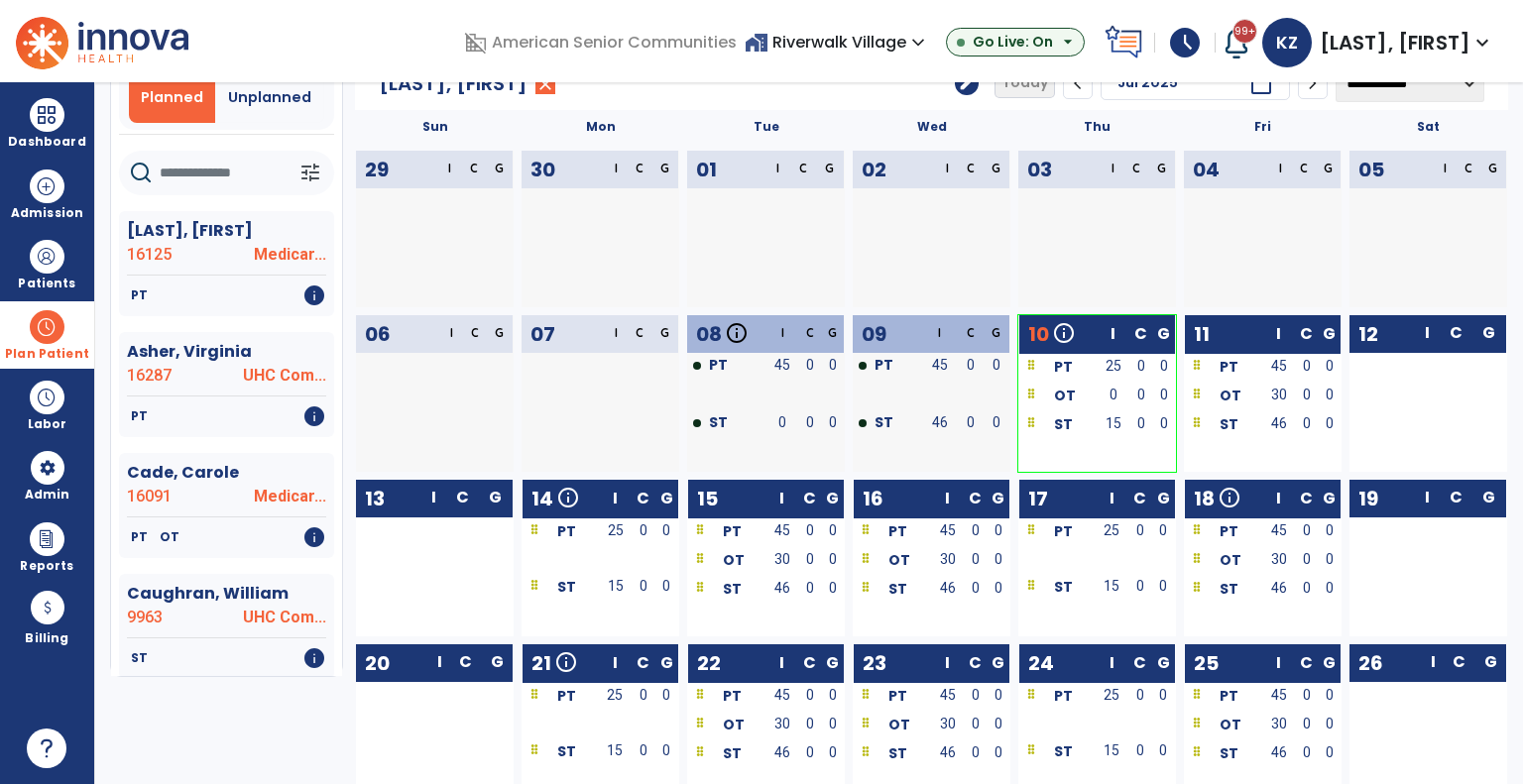 scroll, scrollTop: 0, scrollLeft: 0, axis: both 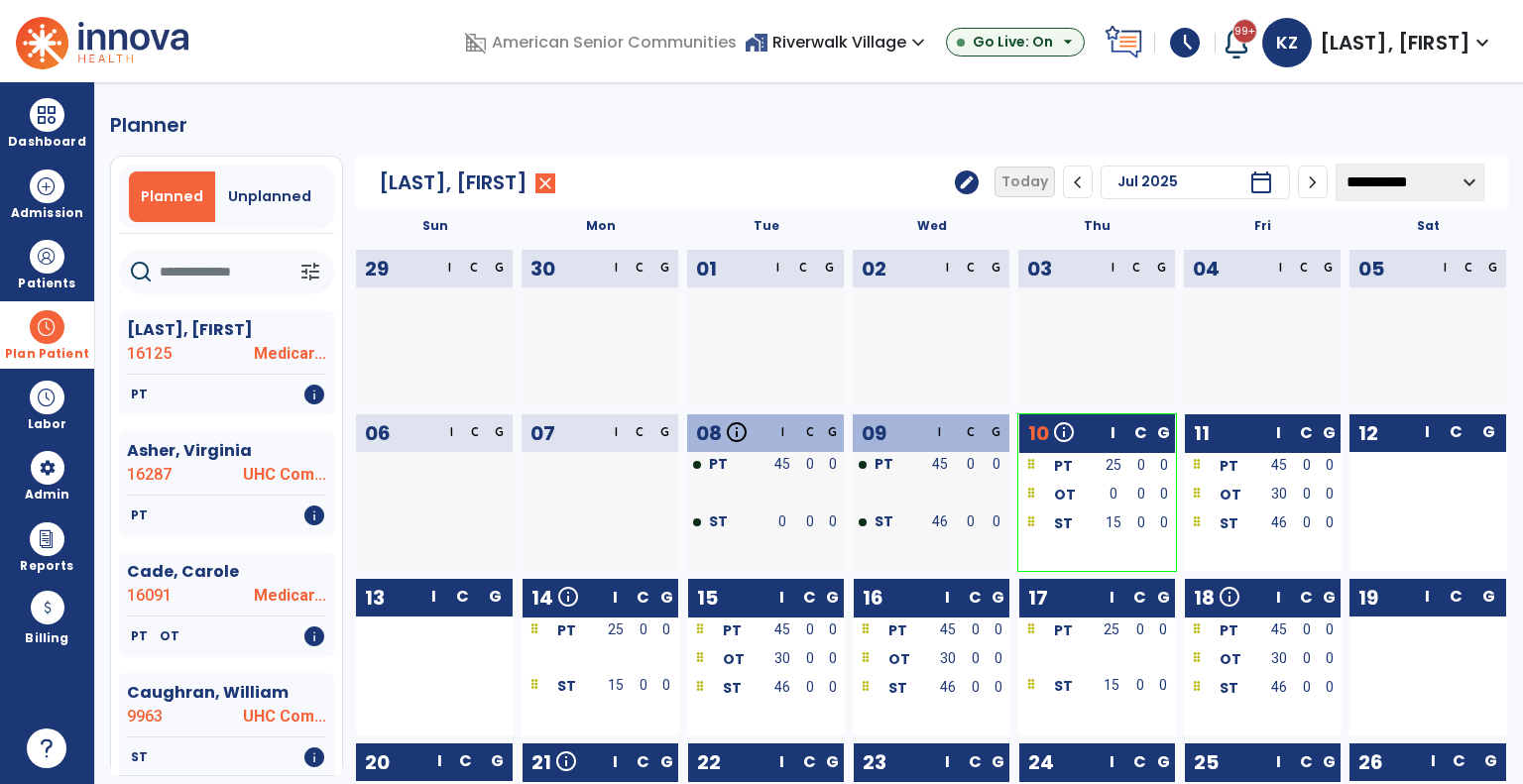 click on "edit" 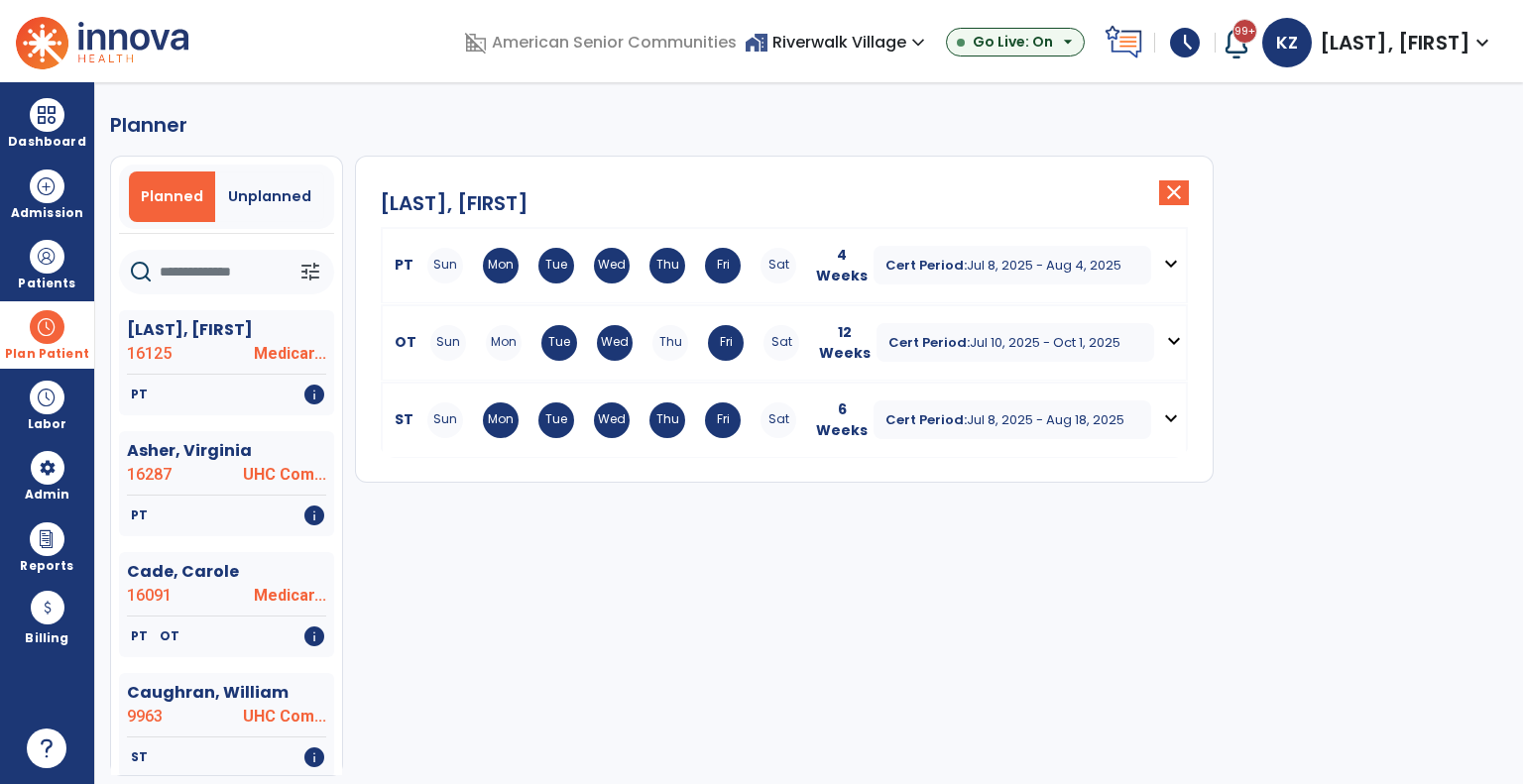 click on "PT" at bounding box center [400, 265] 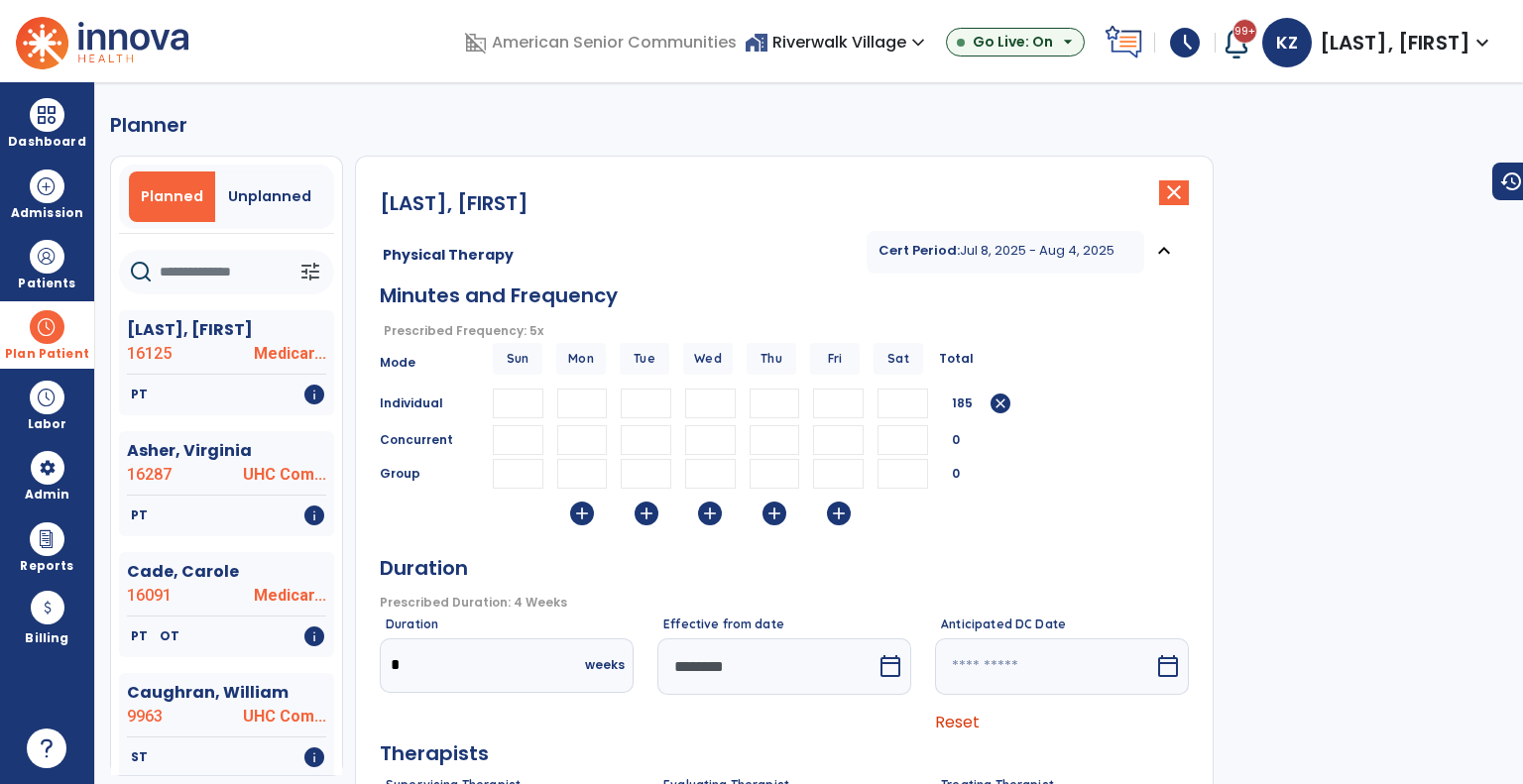 click on "**" at bounding box center [645, 403] 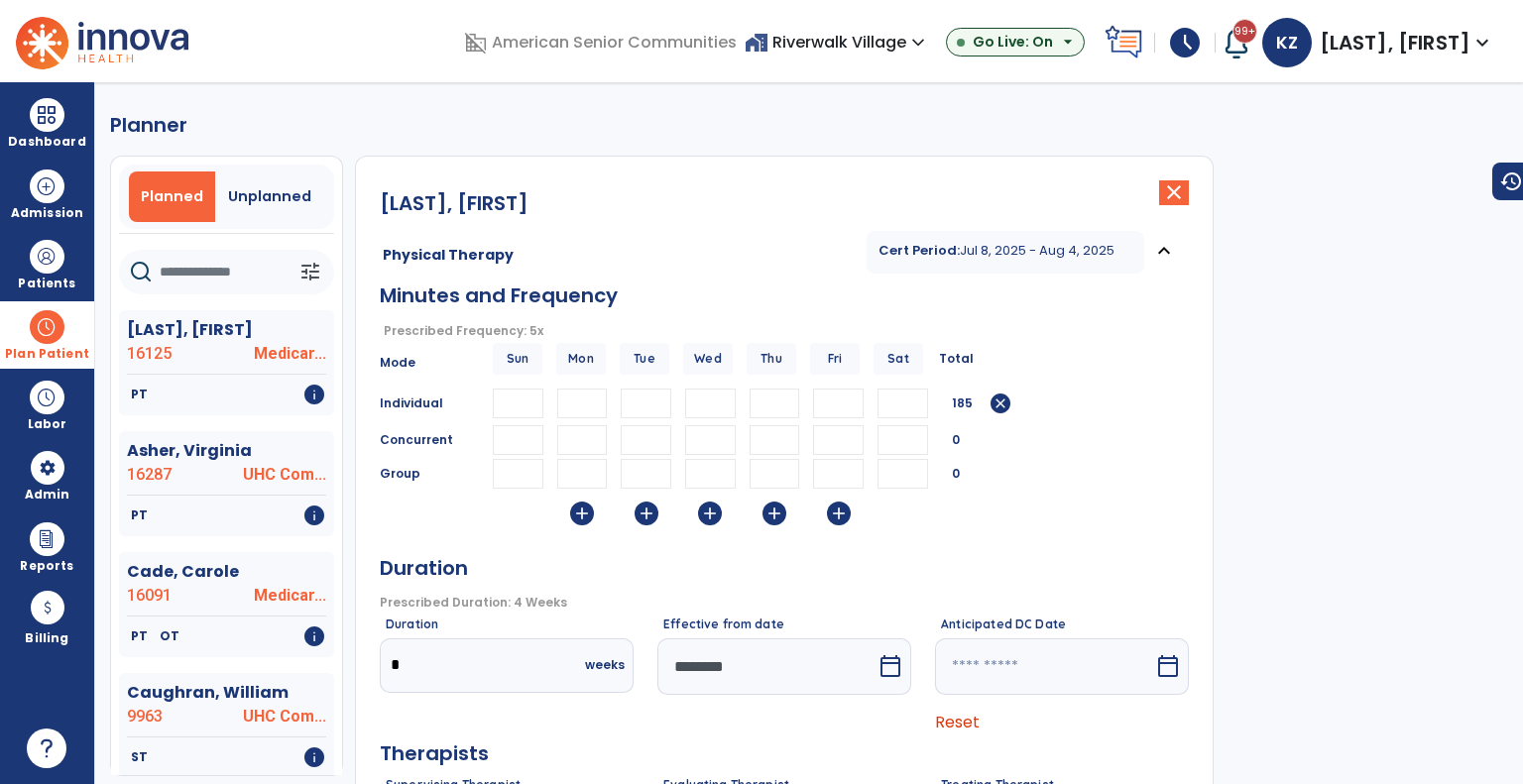 type on "*" 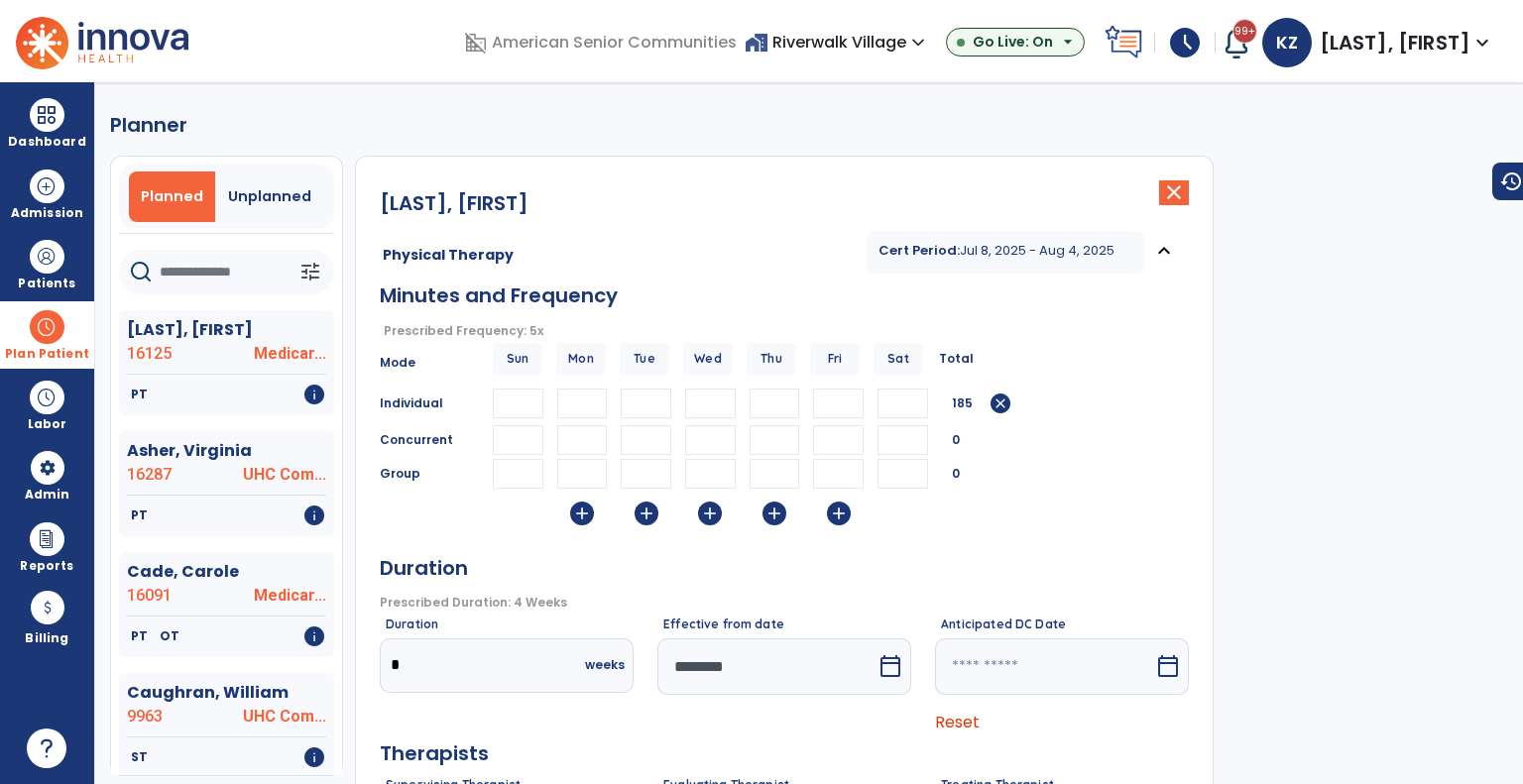 type 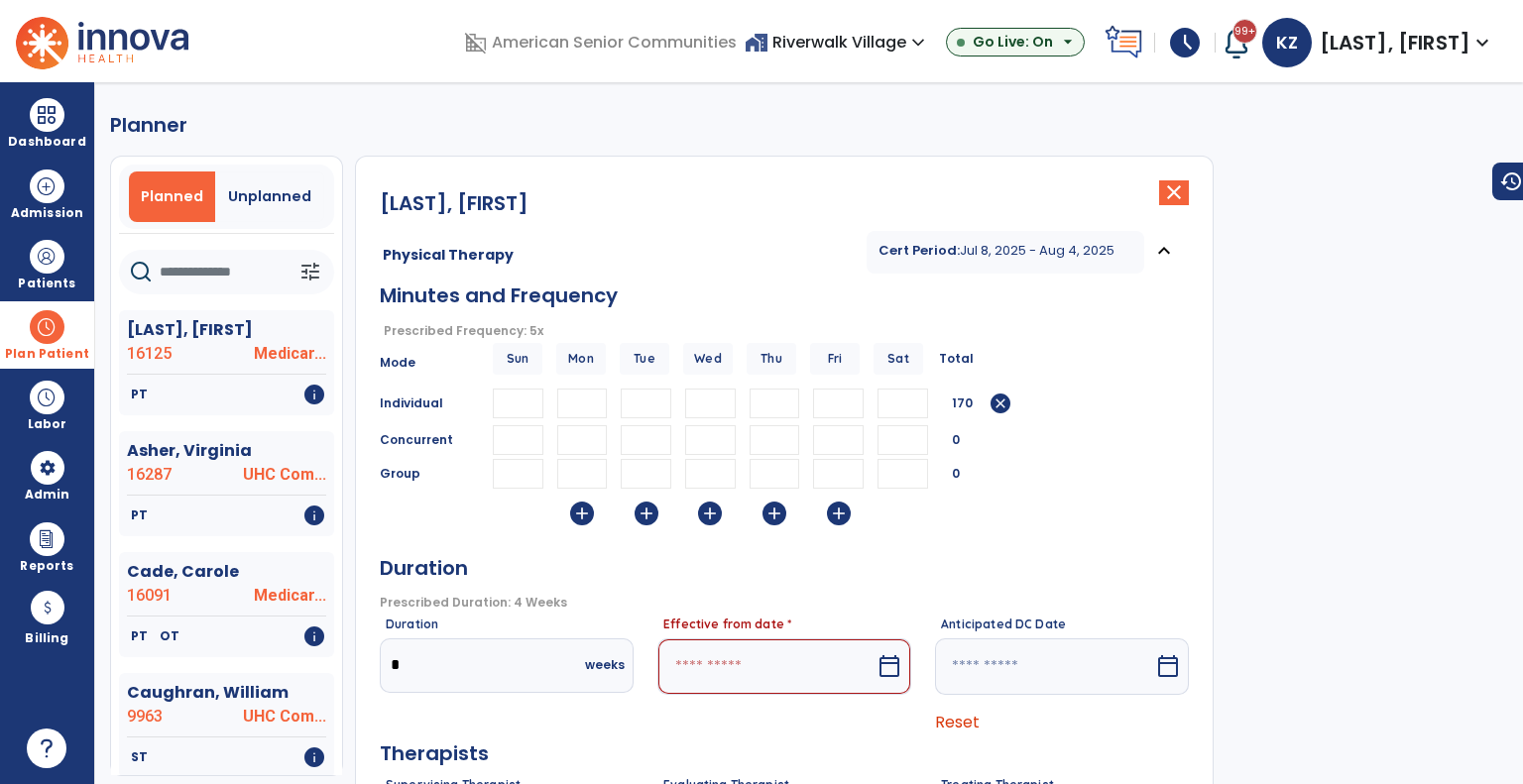 type on "**" 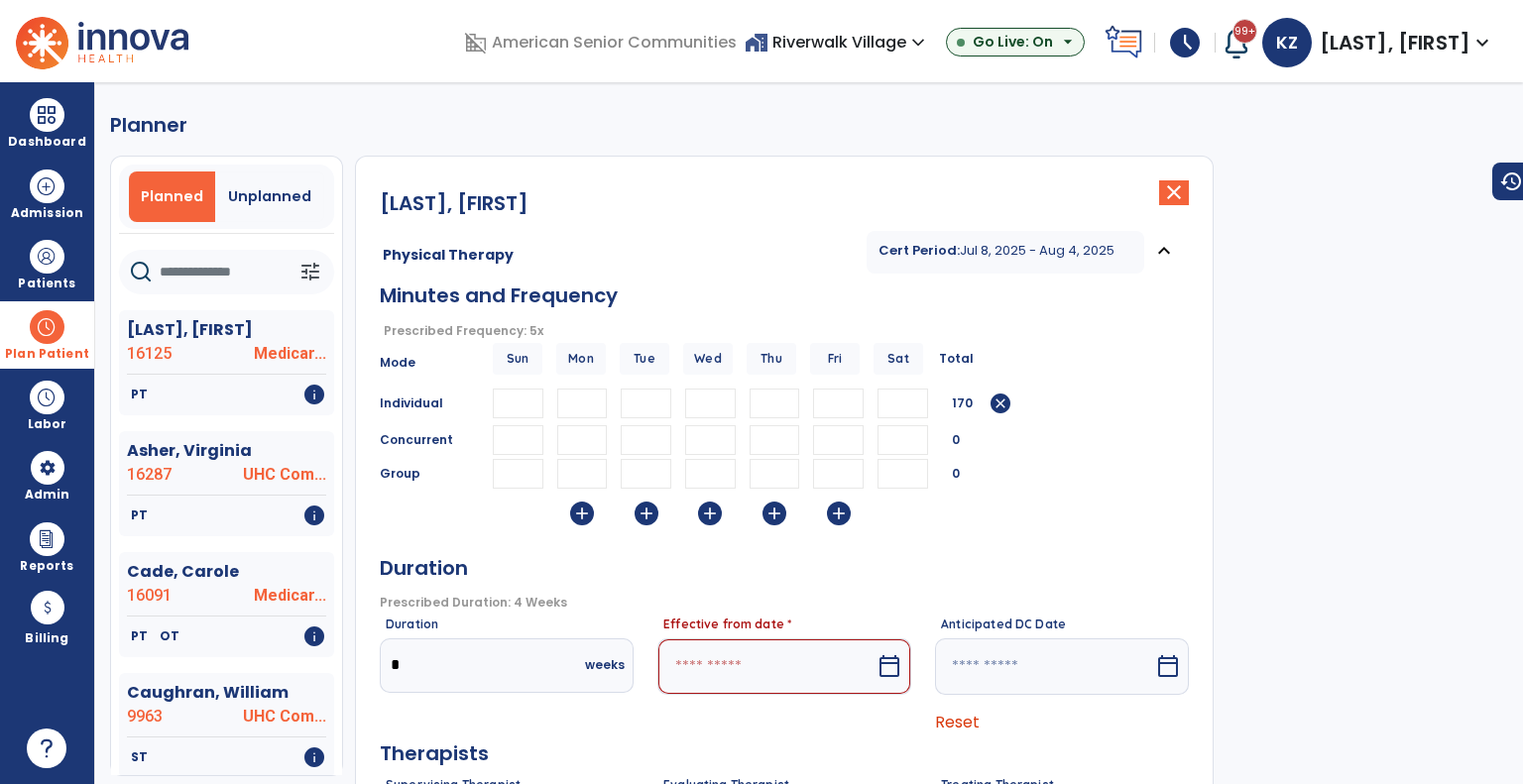 click on "**" at bounding box center (710, 403) 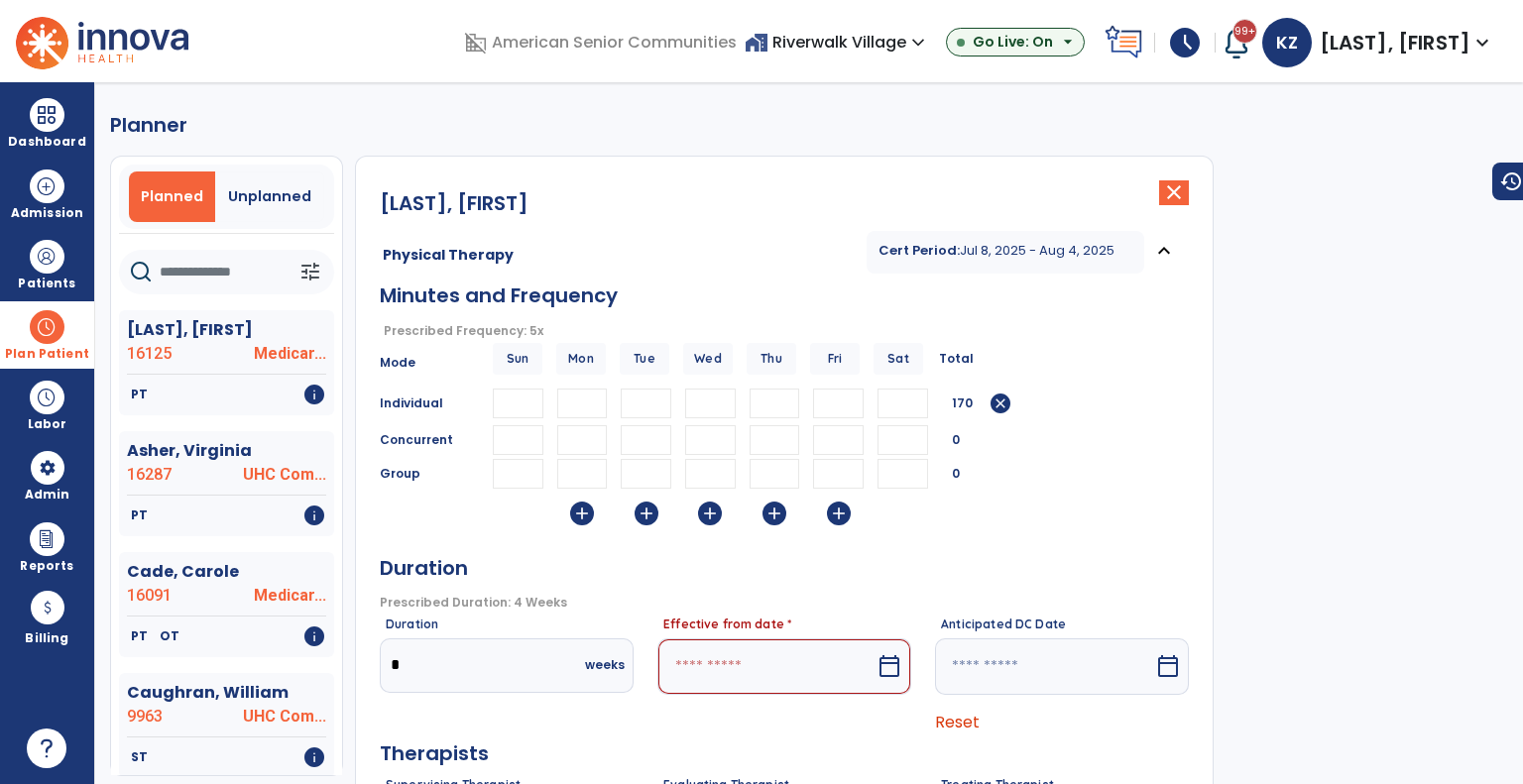 type on "*" 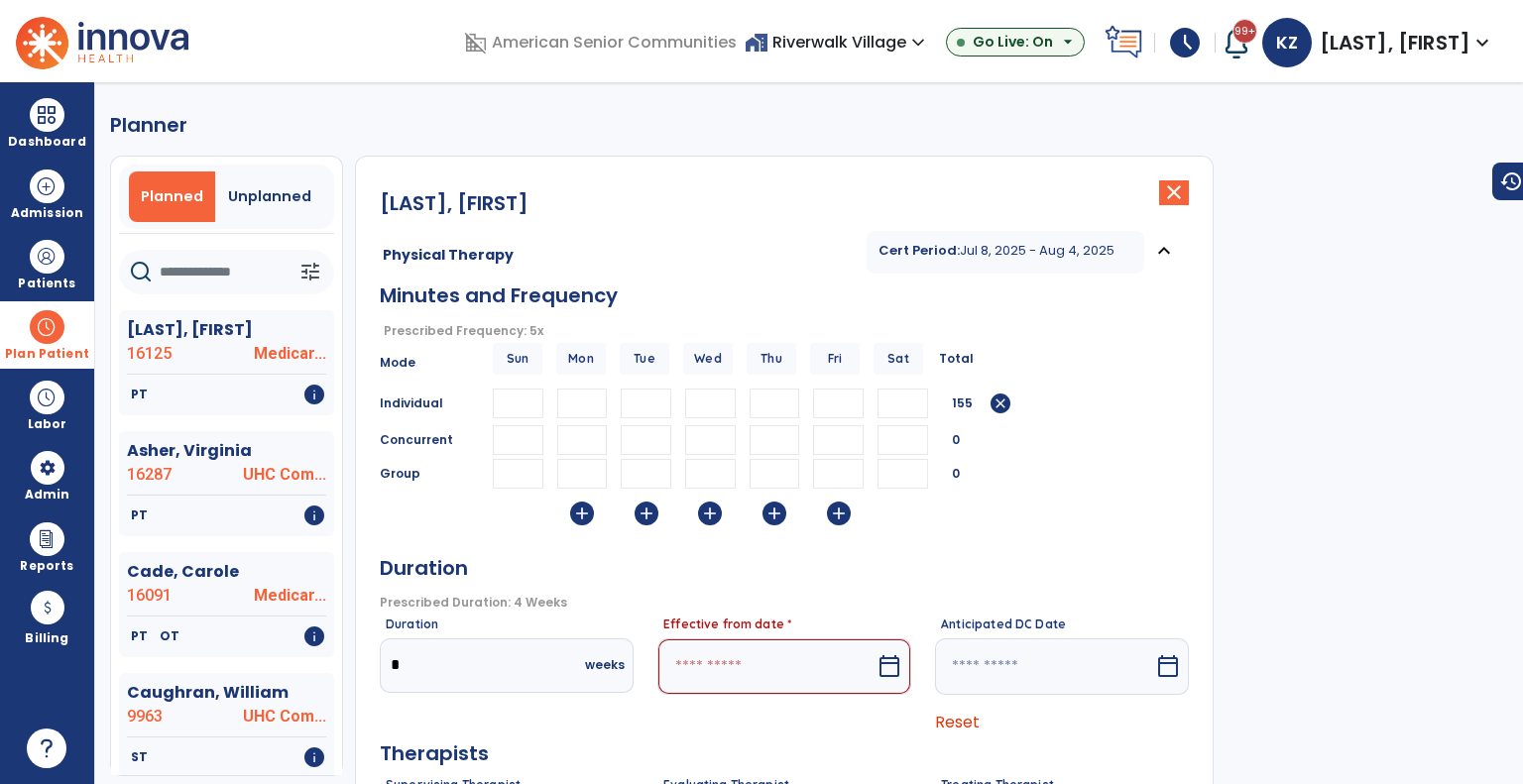 type on "**" 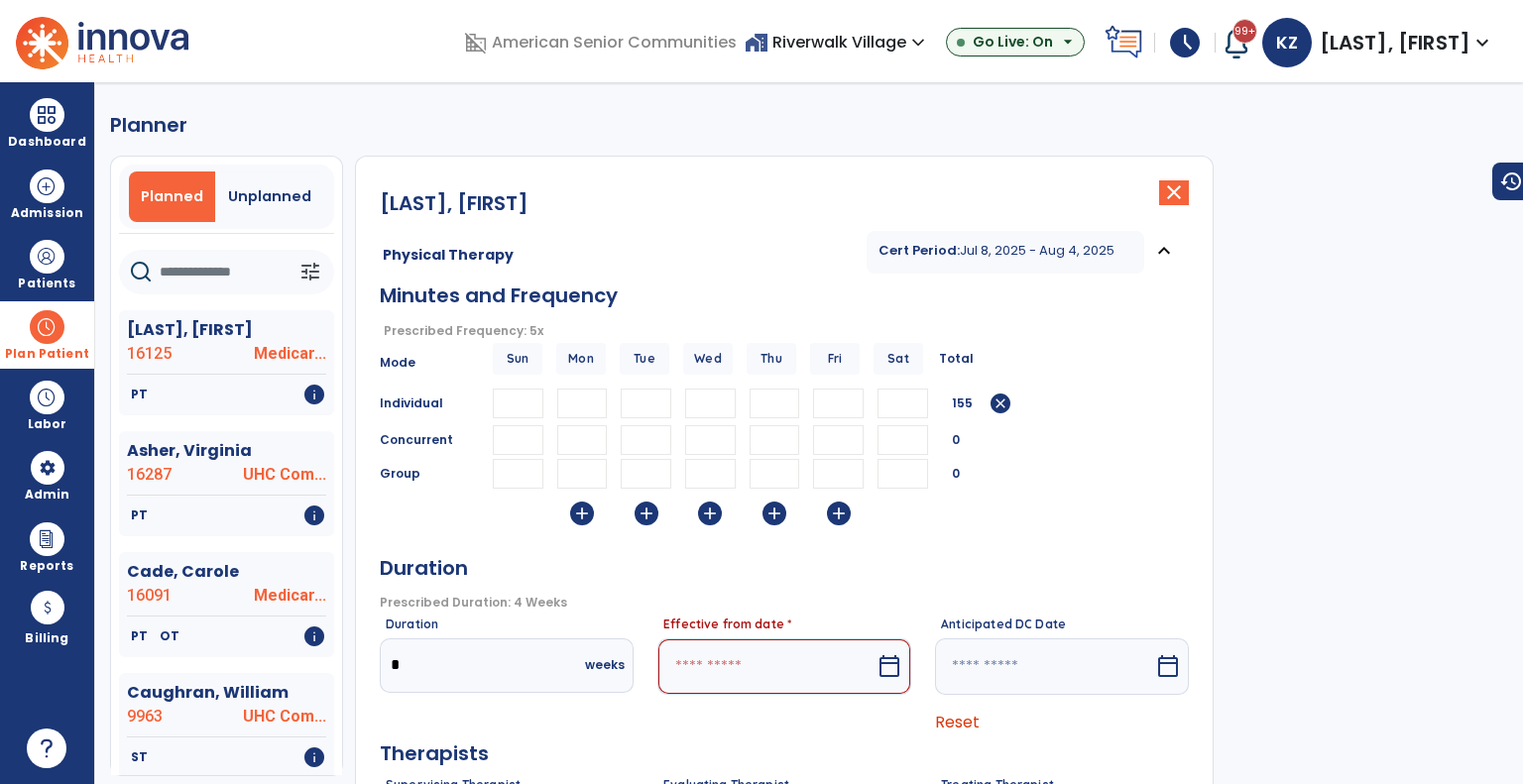 click on "**" at bounding box center (838, 403) 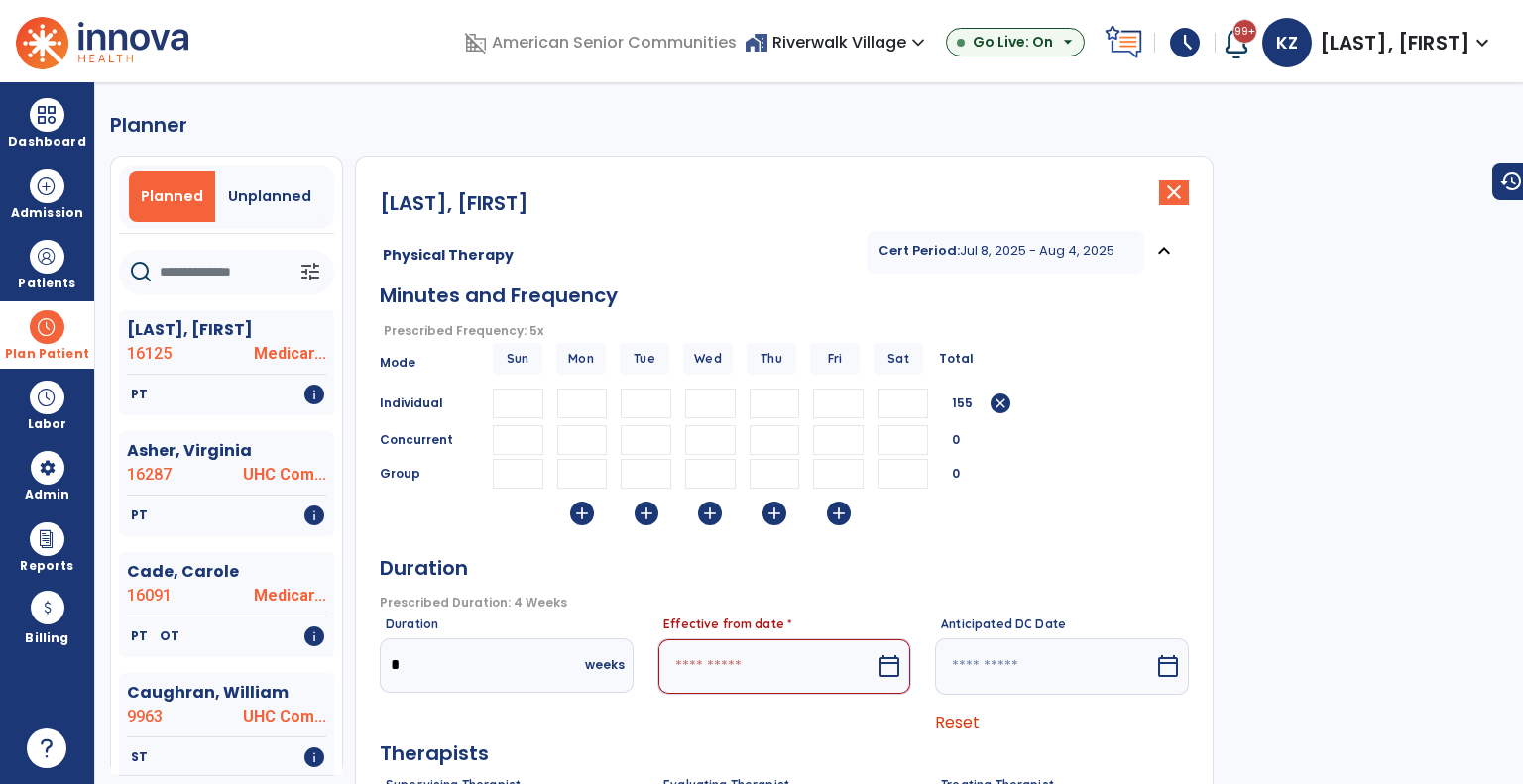 type on "*" 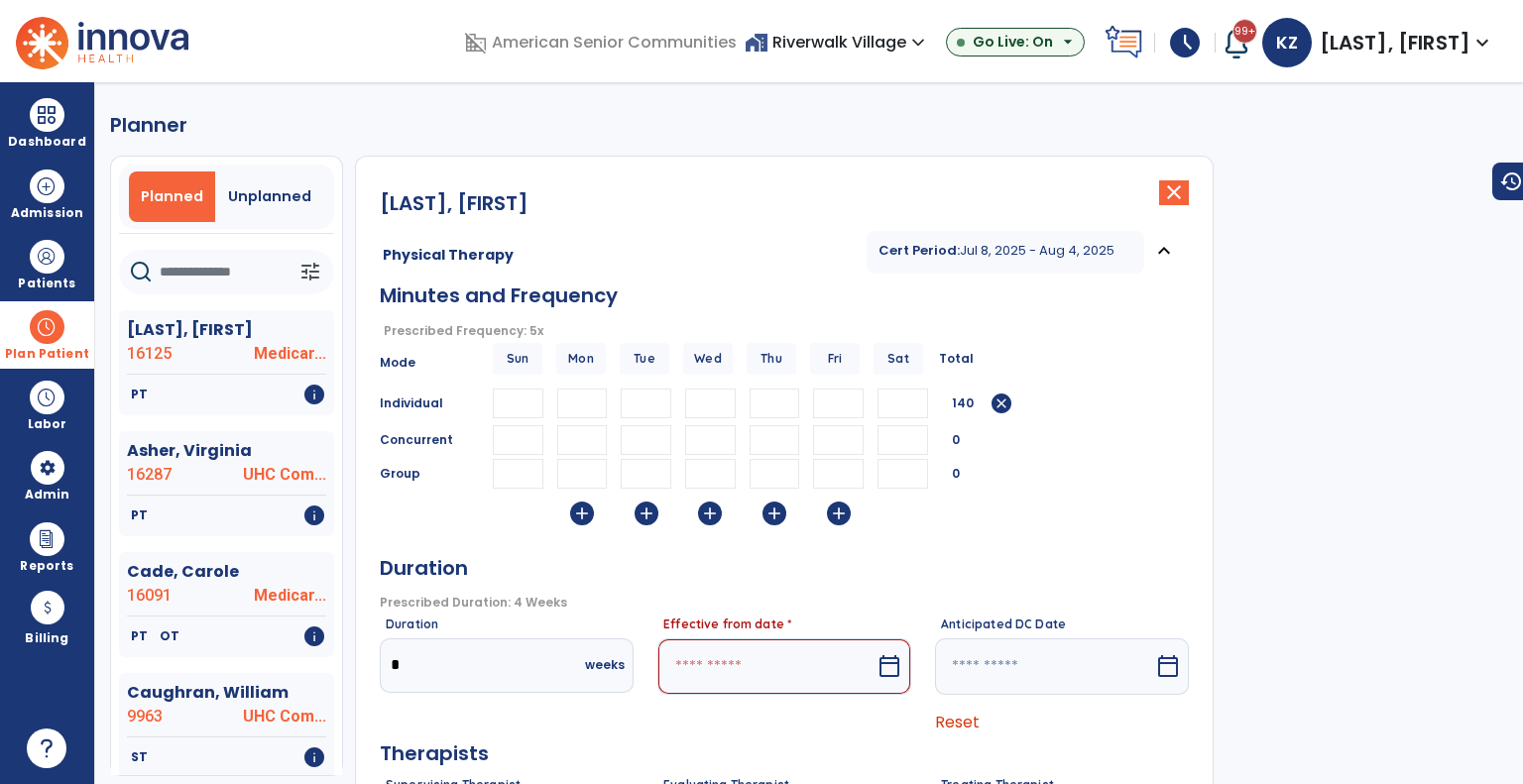 type on "**" 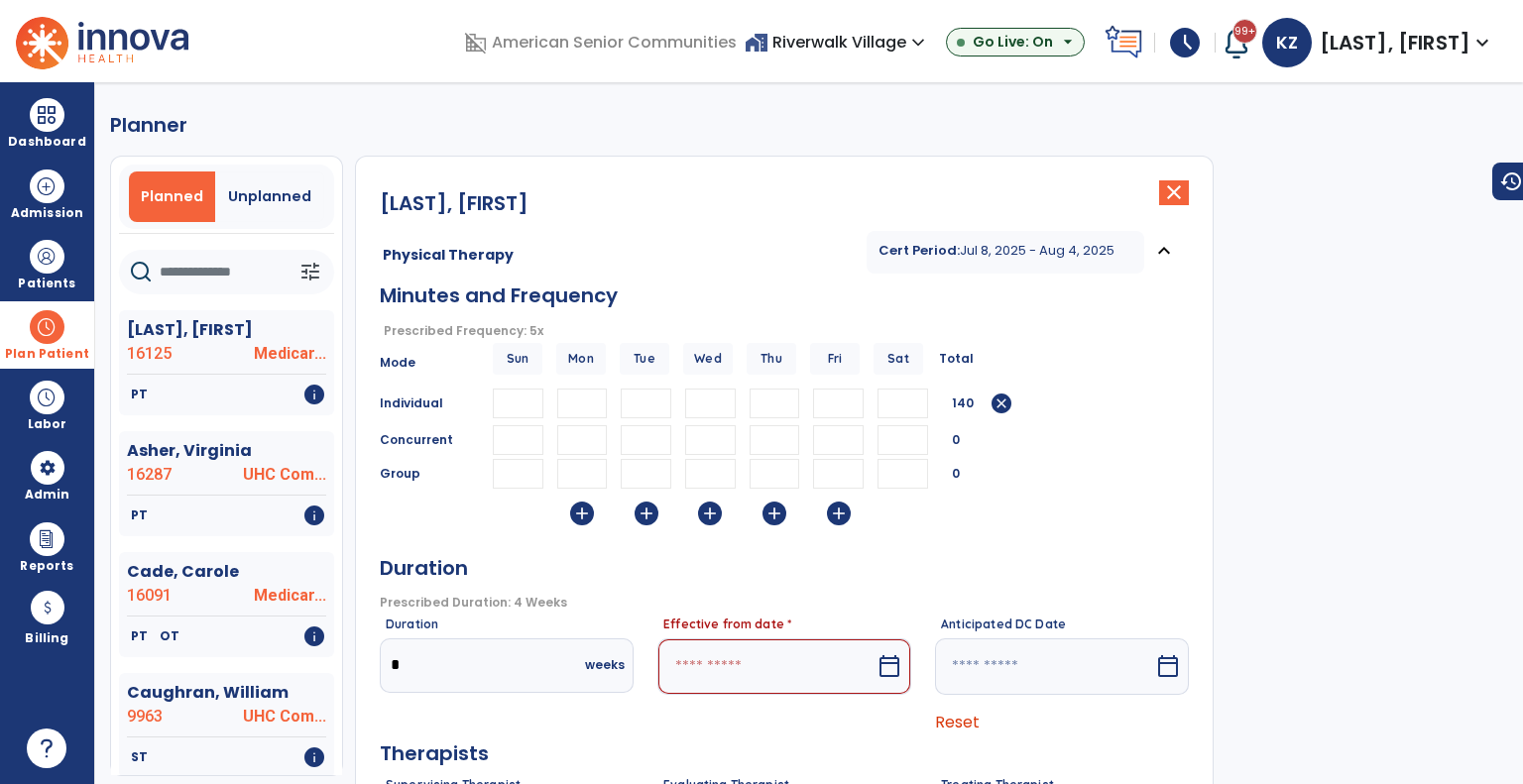 click on "calendar_today" at bounding box center [889, 666] 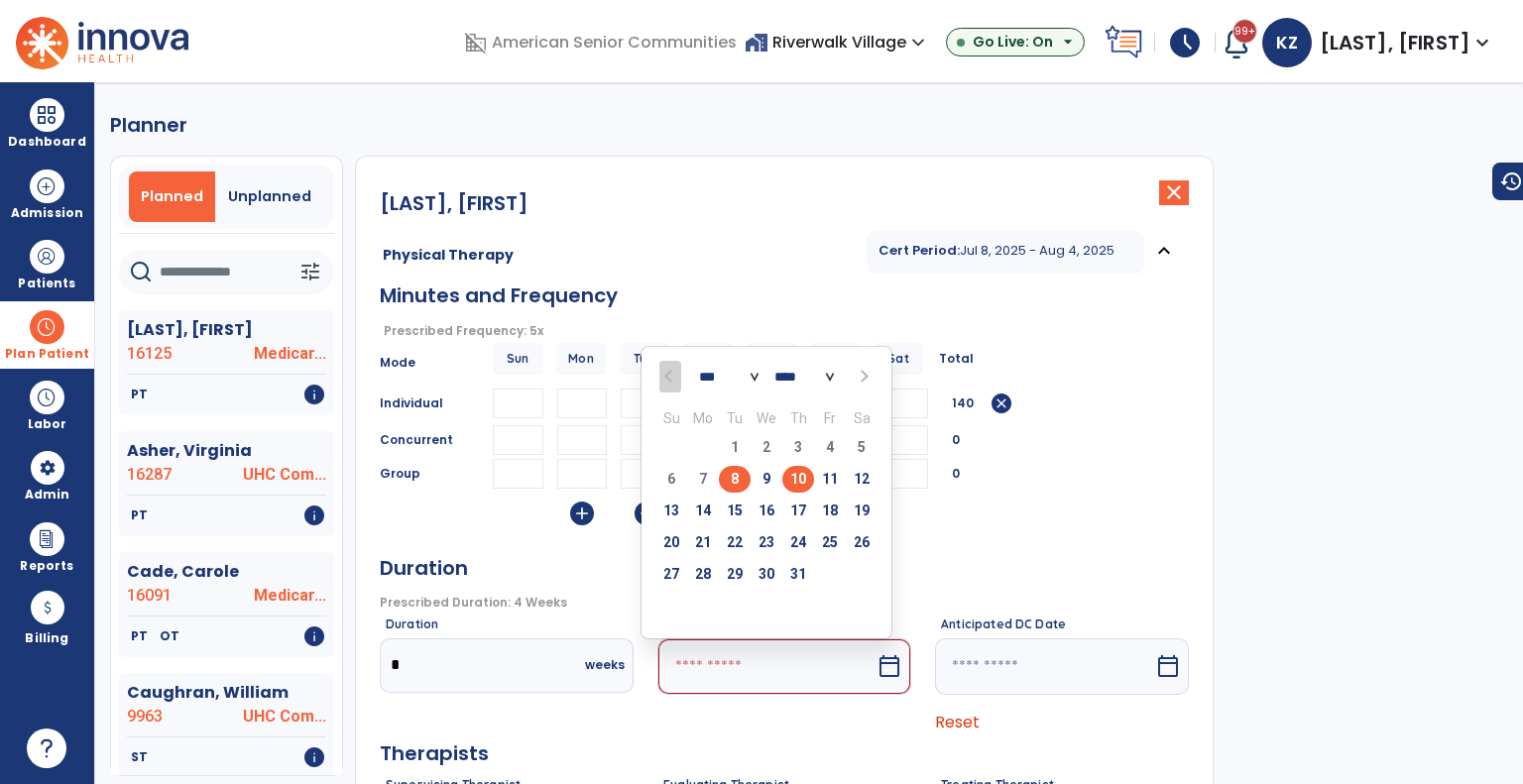 click on "10" at bounding box center [798, 479] 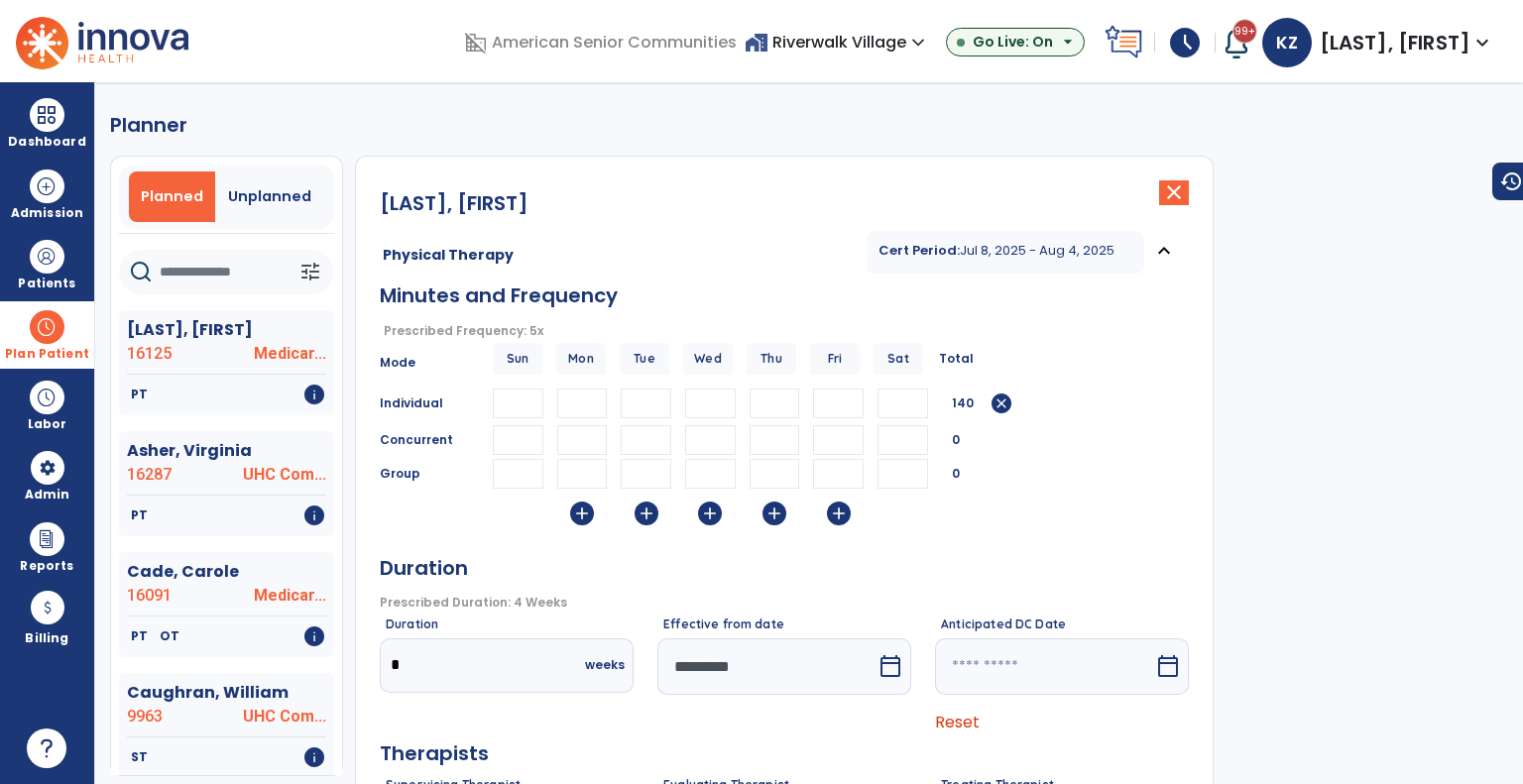 scroll, scrollTop: 297, scrollLeft: 0, axis: vertical 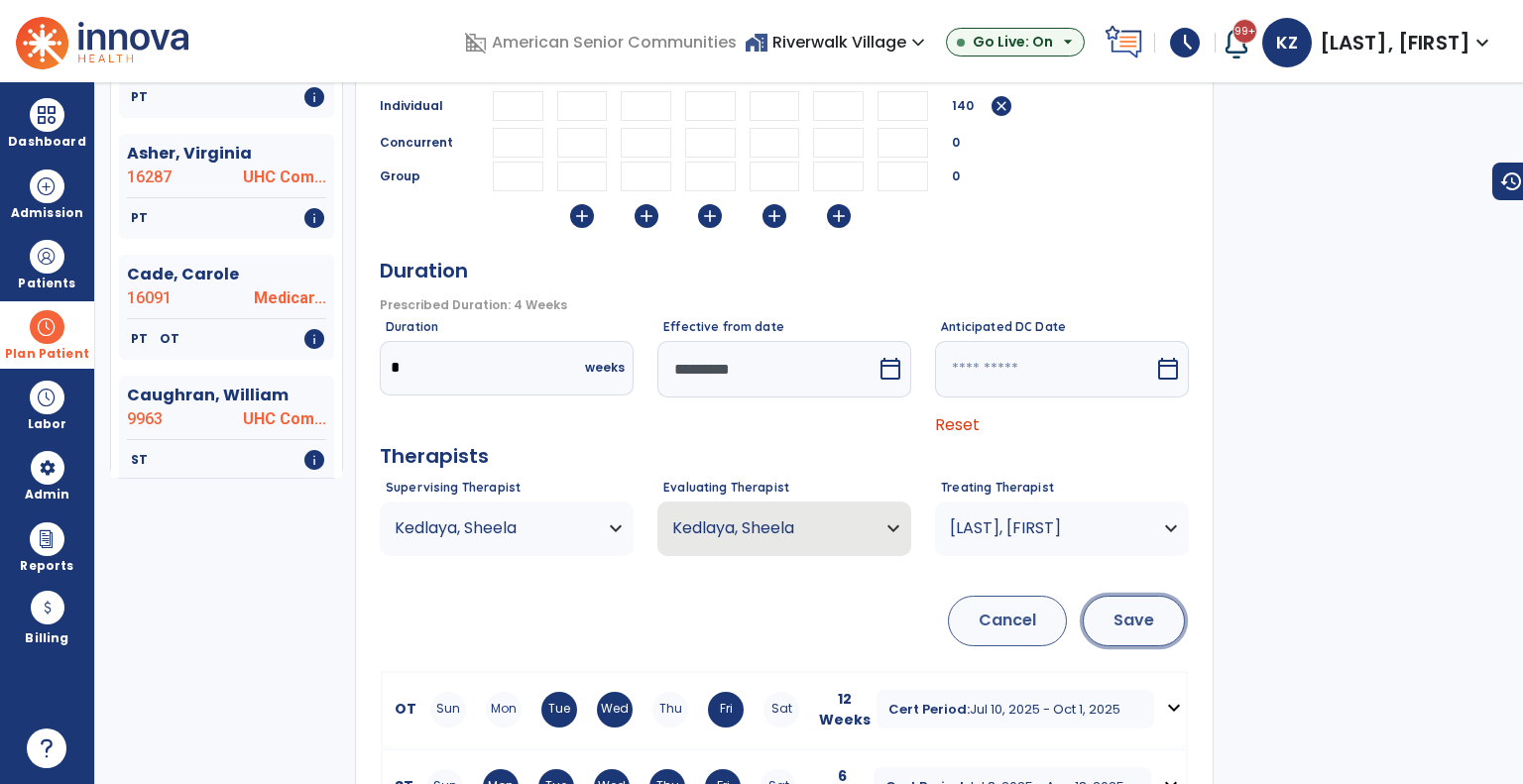 click on "Save" at bounding box center (1133, 620) 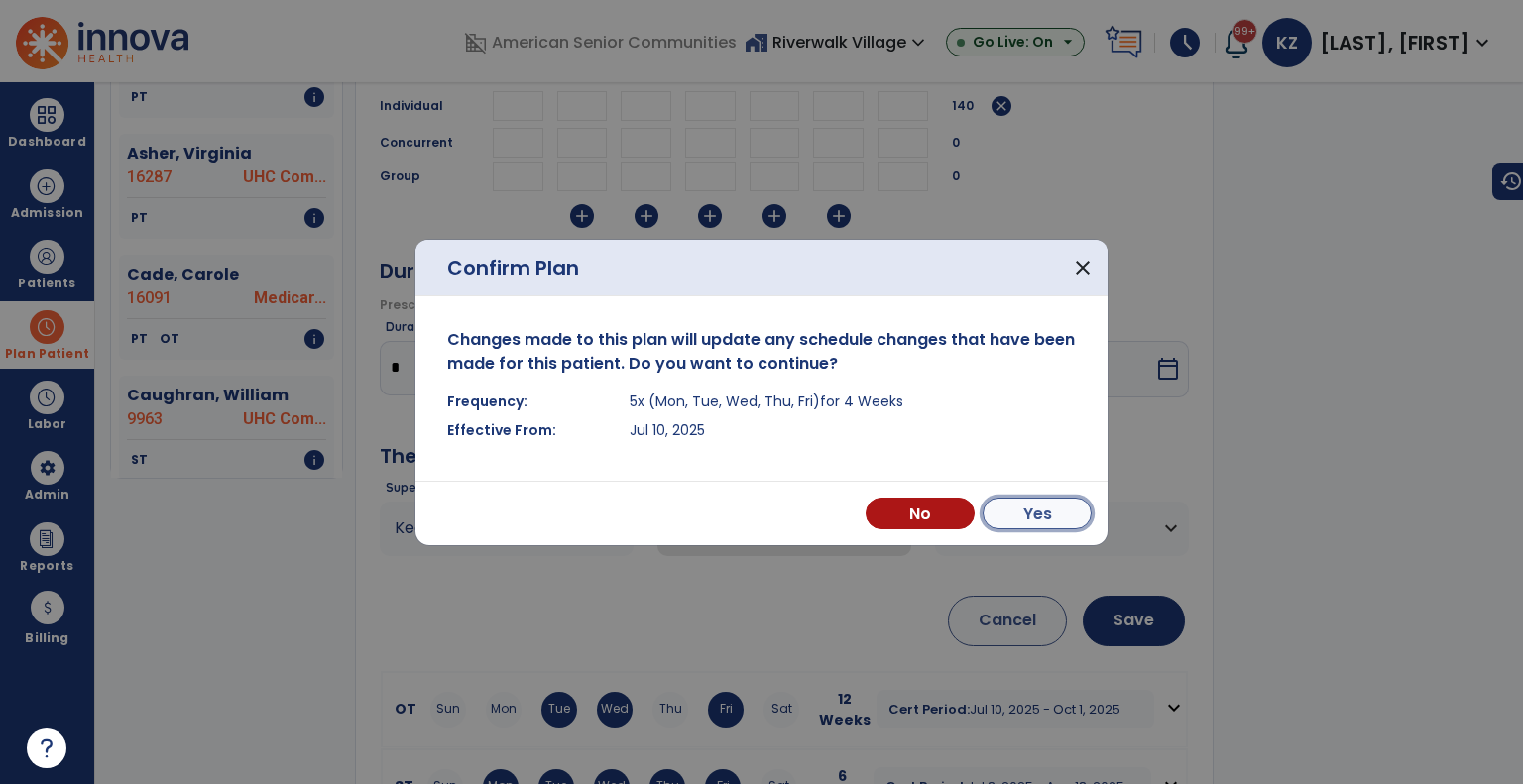 click on "Yes" at bounding box center (1037, 513) 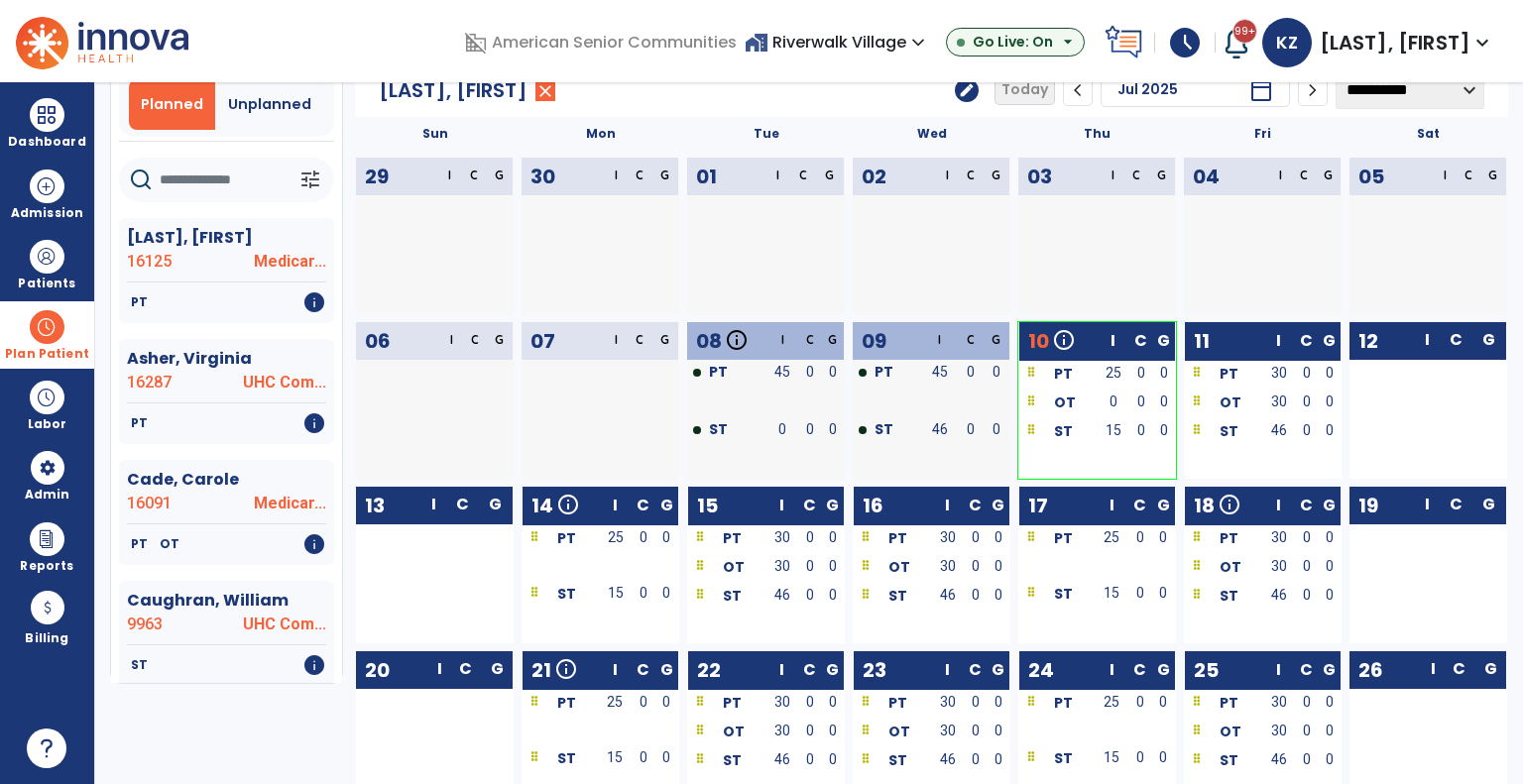 scroll, scrollTop: 0, scrollLeft: 0, axis: both 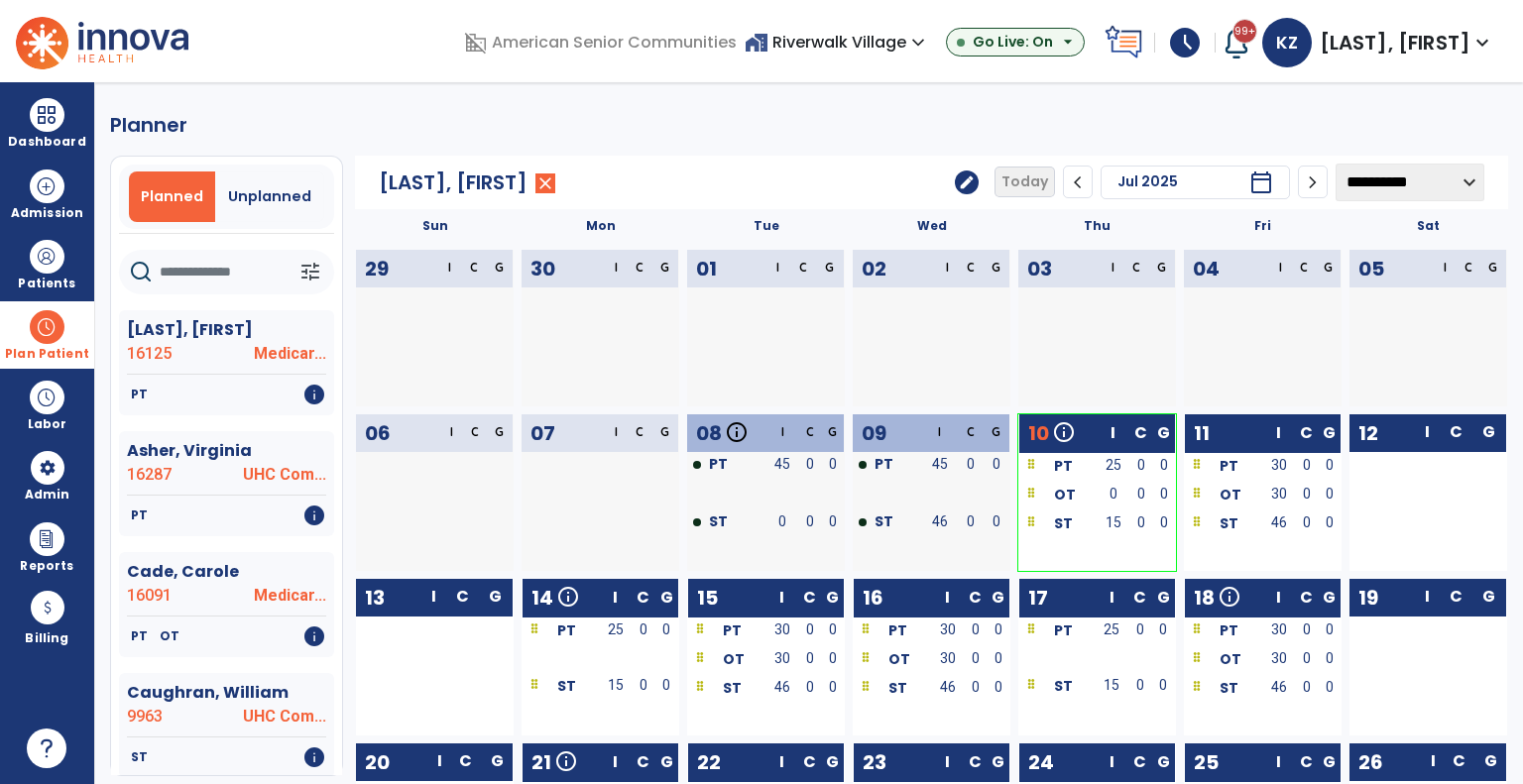 click on "edit" 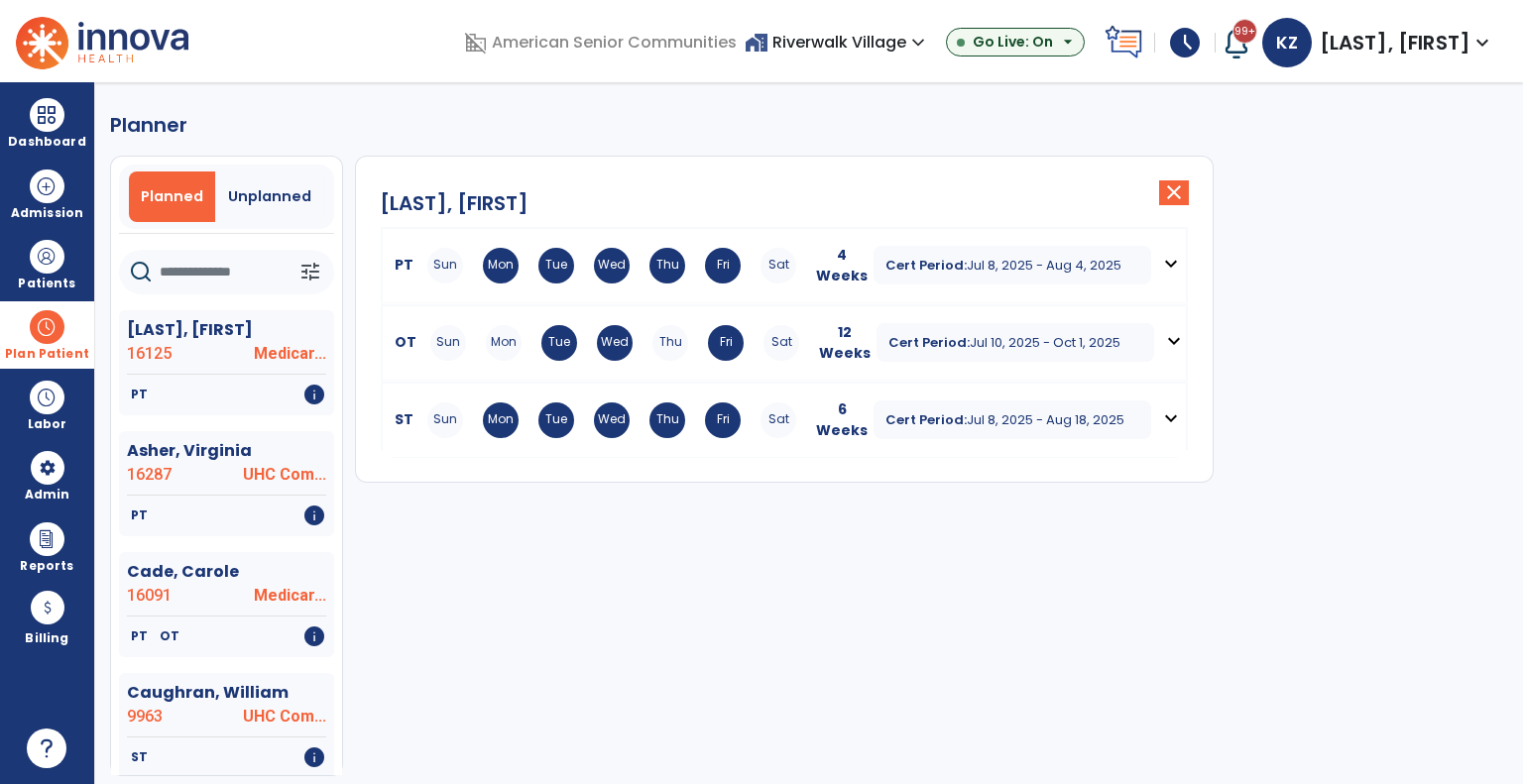 click on "ST" at bounding box center (400, 419) 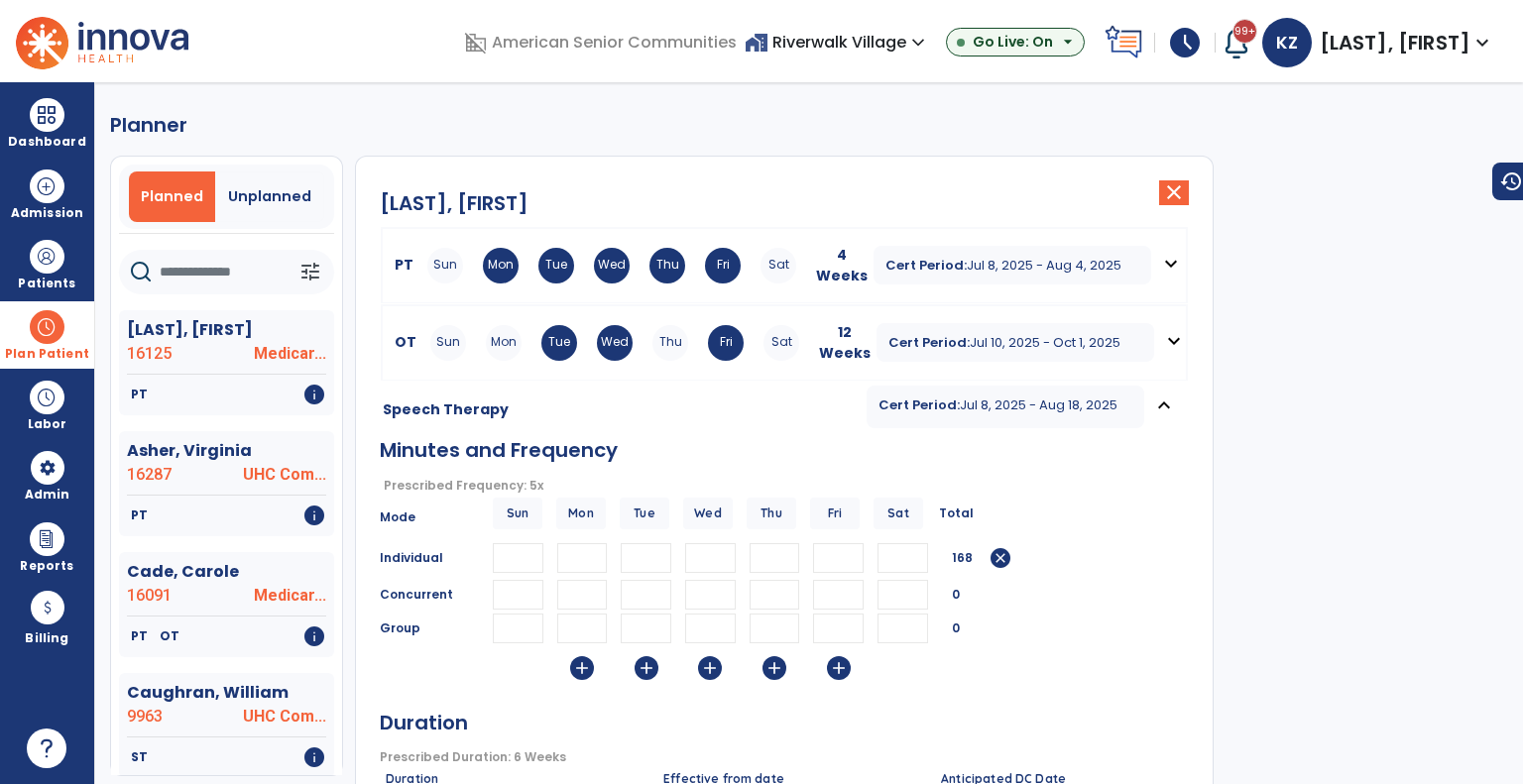 click on "**" at bounding box center [645, 558] 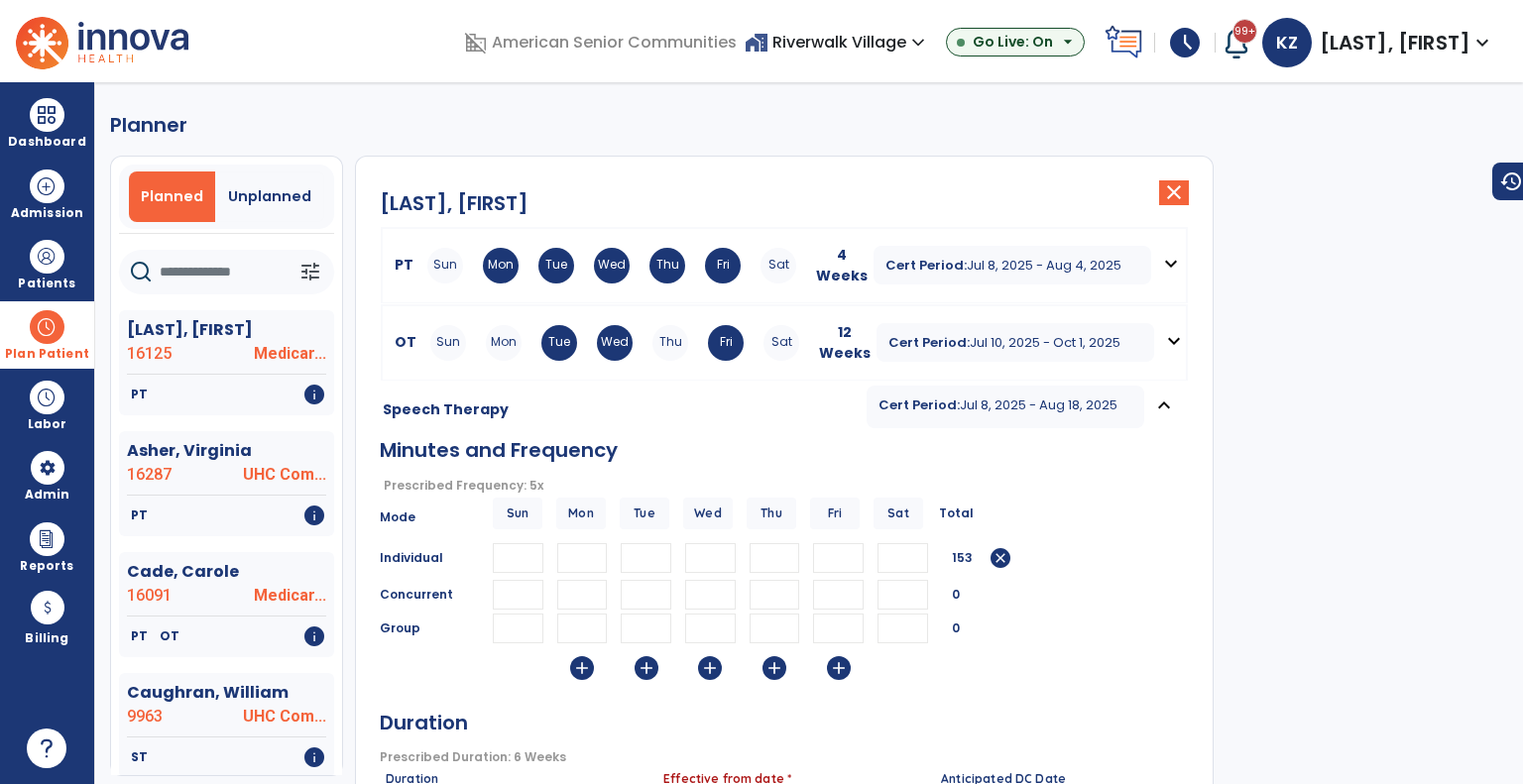 type on "**" 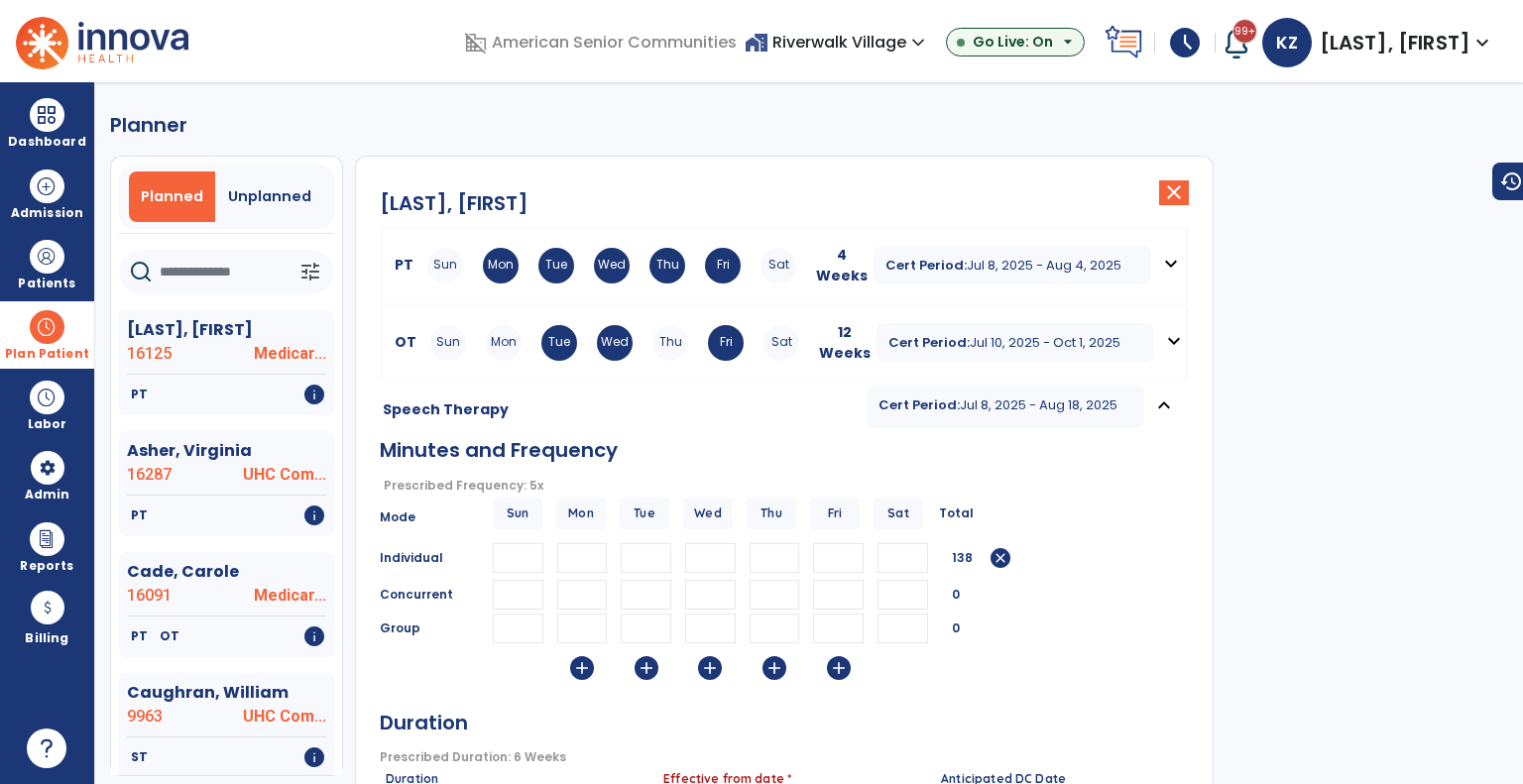 type on "**" 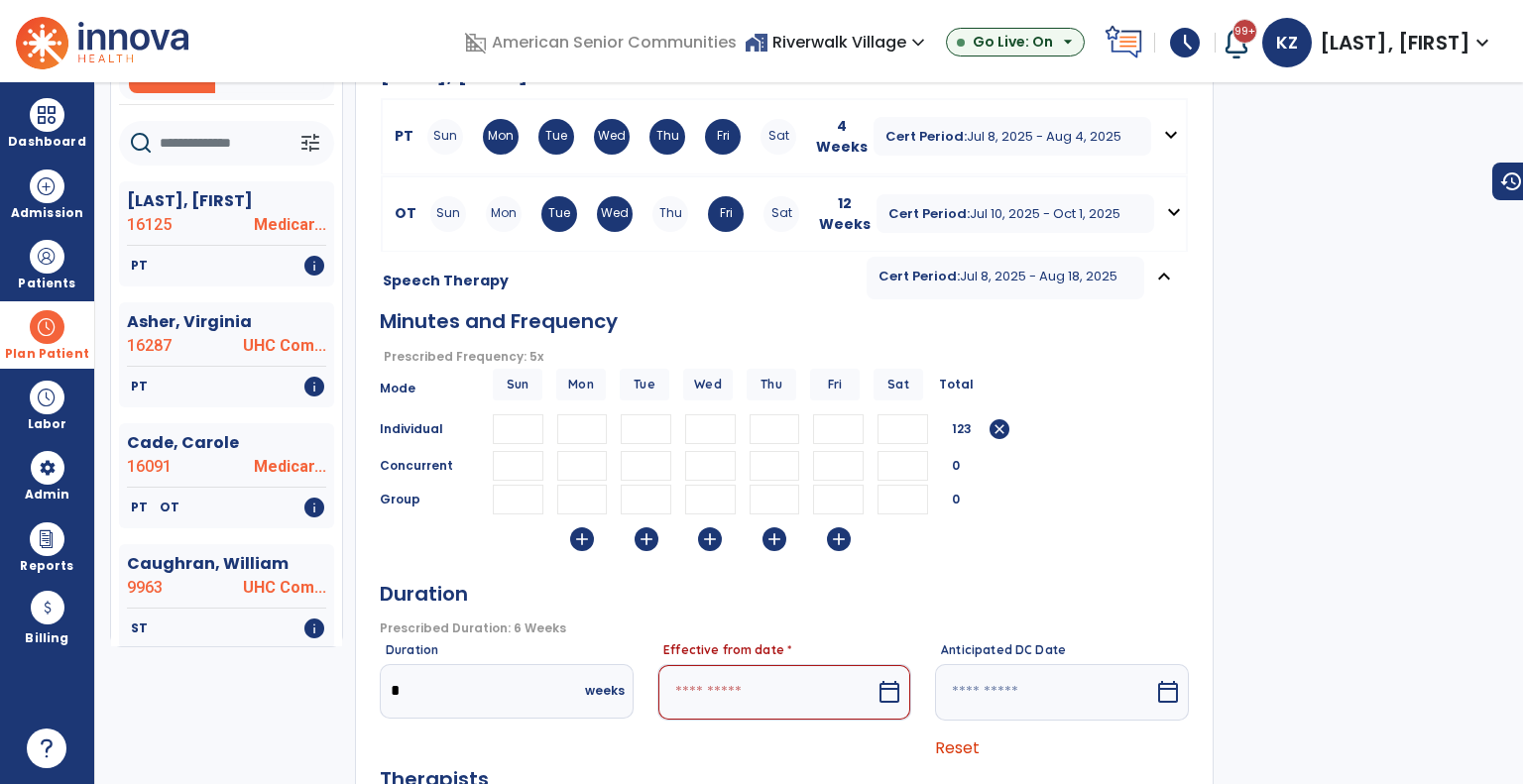 scroll, scrollTop: 297, scrollLeft: 0, axis: vertical 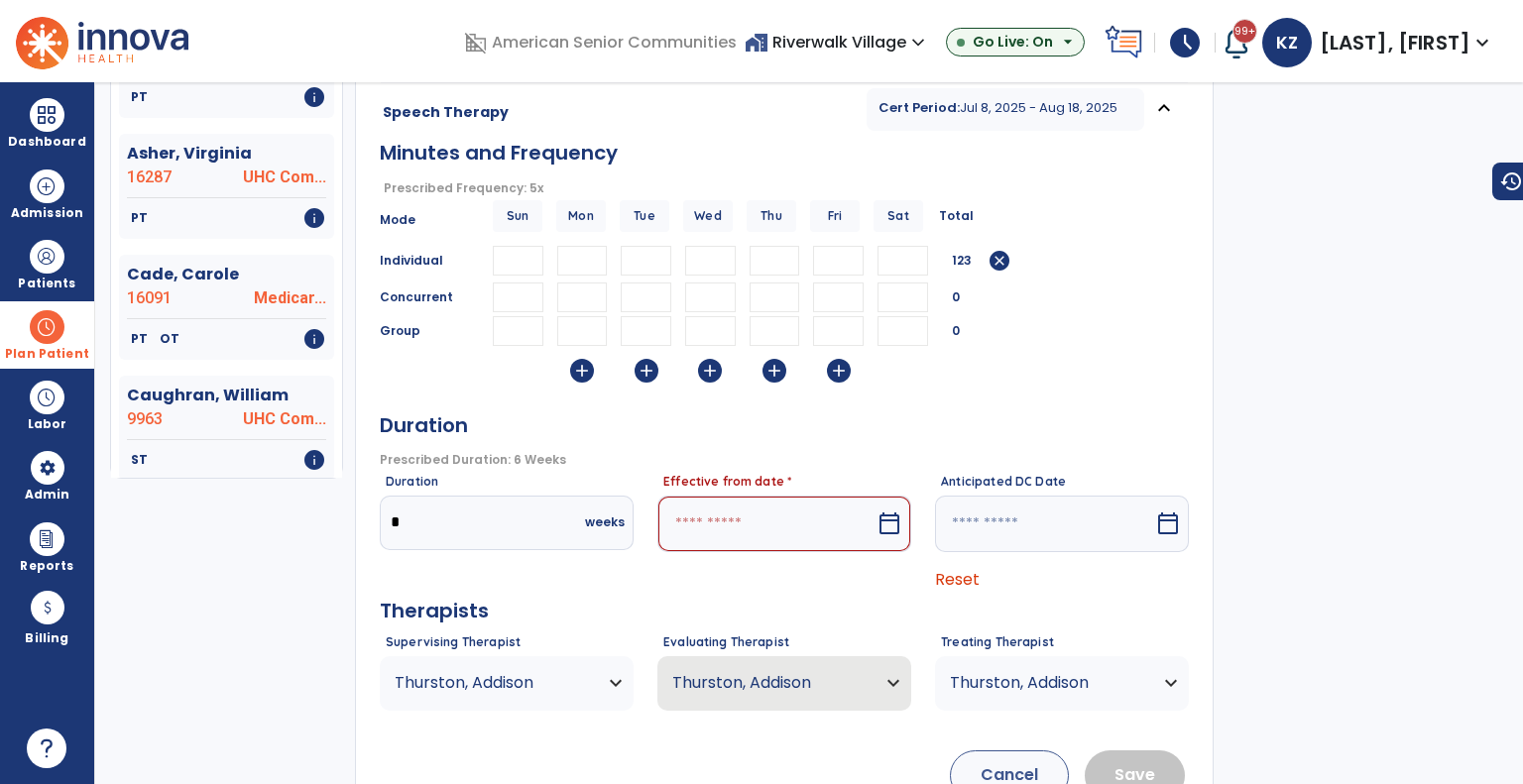 type on "**" 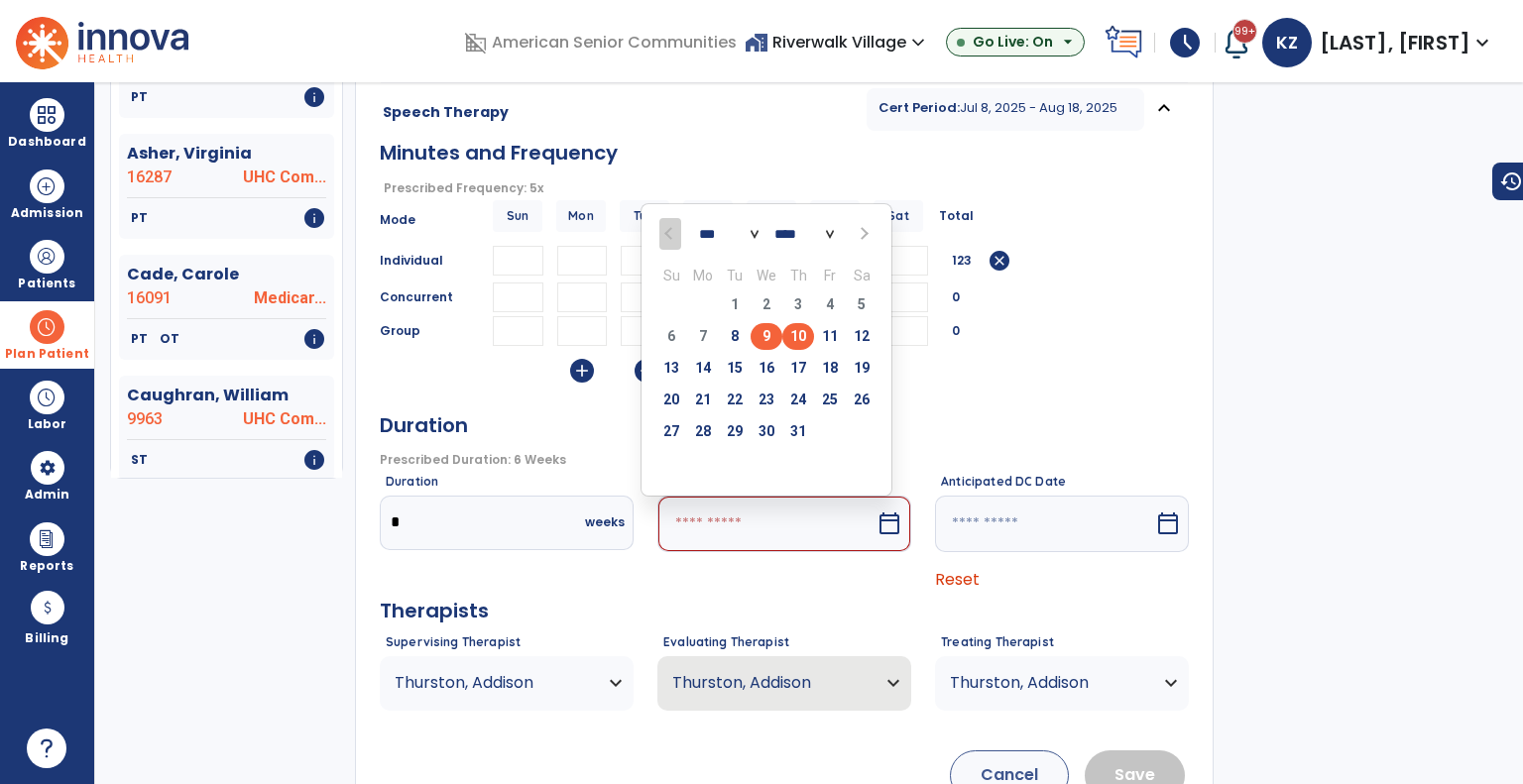 click on "10" at bounding box center [798, 336] 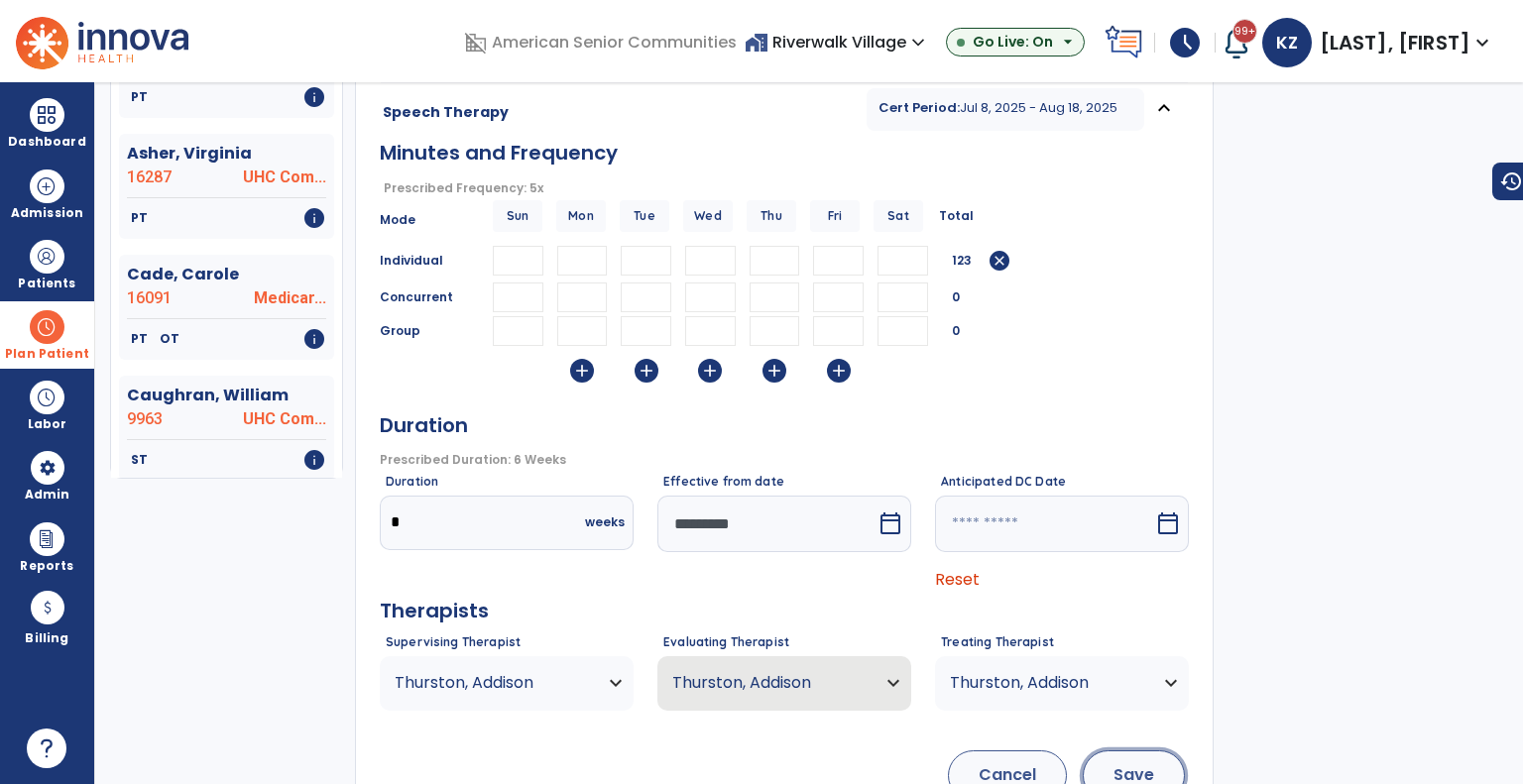 click on "Save" at bounding box center (1133, 775) 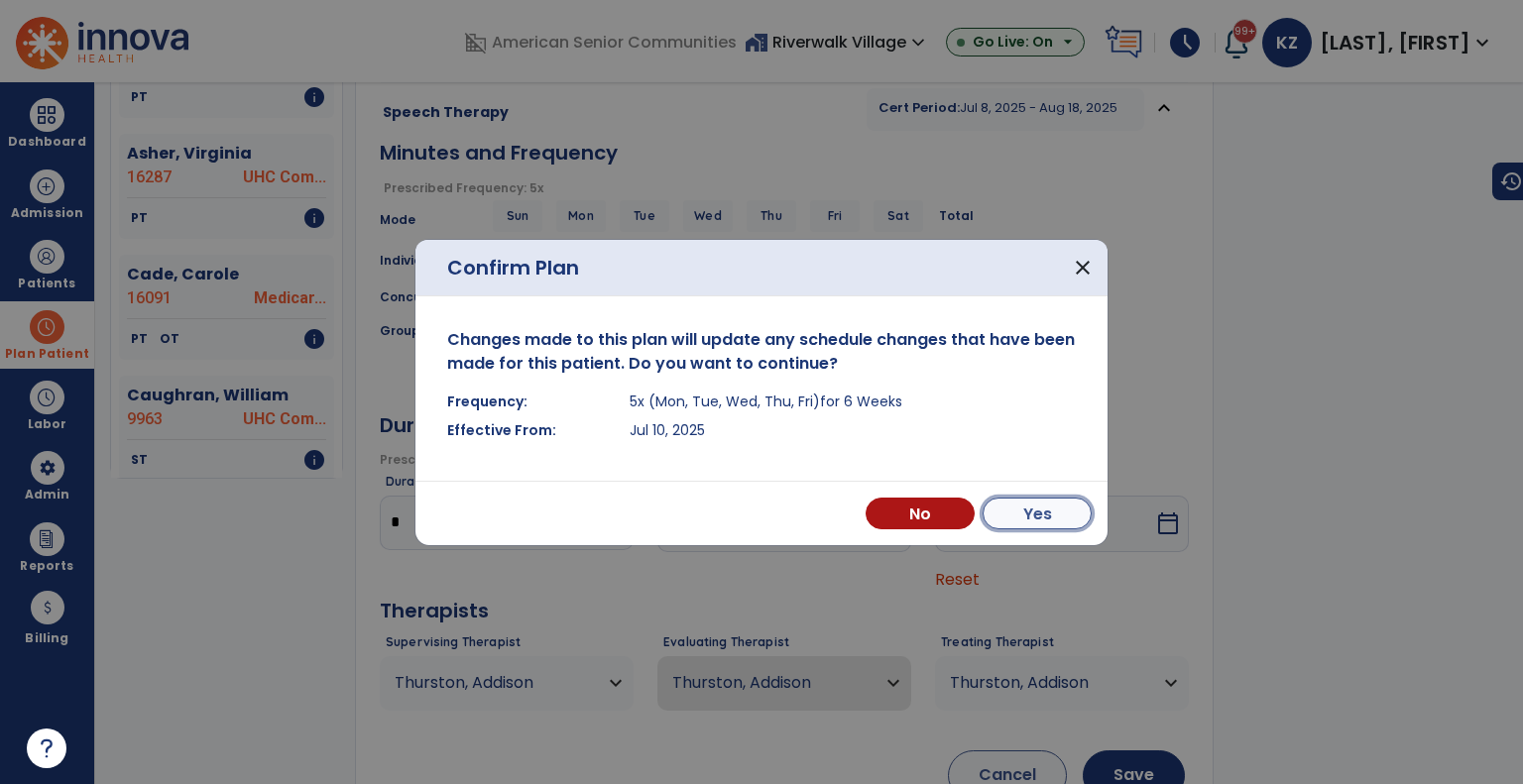 click on "Yes" at bounding box center [1037, 513] 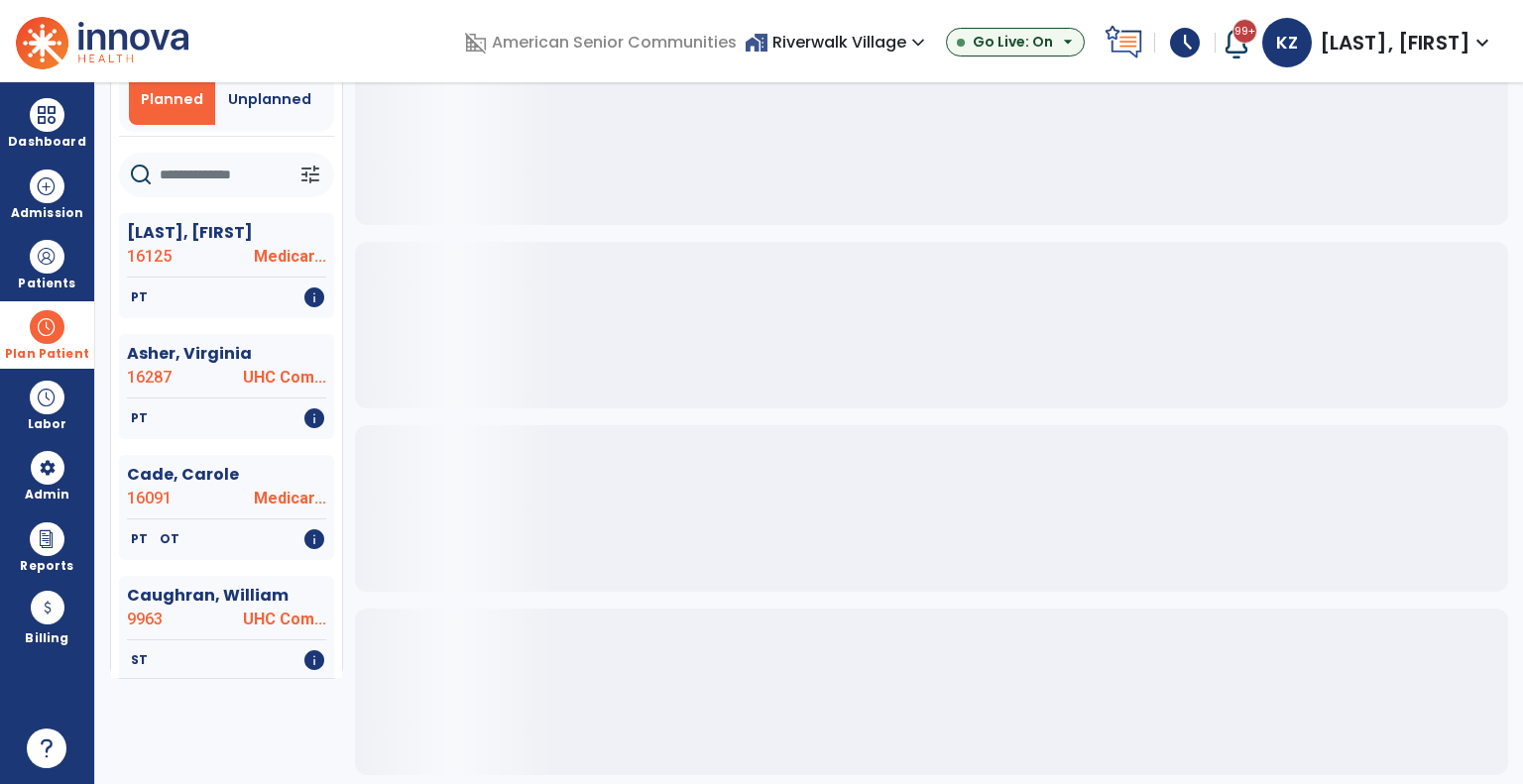 scroll, scrollTop: 0, scrollLeft: 0, axis: both 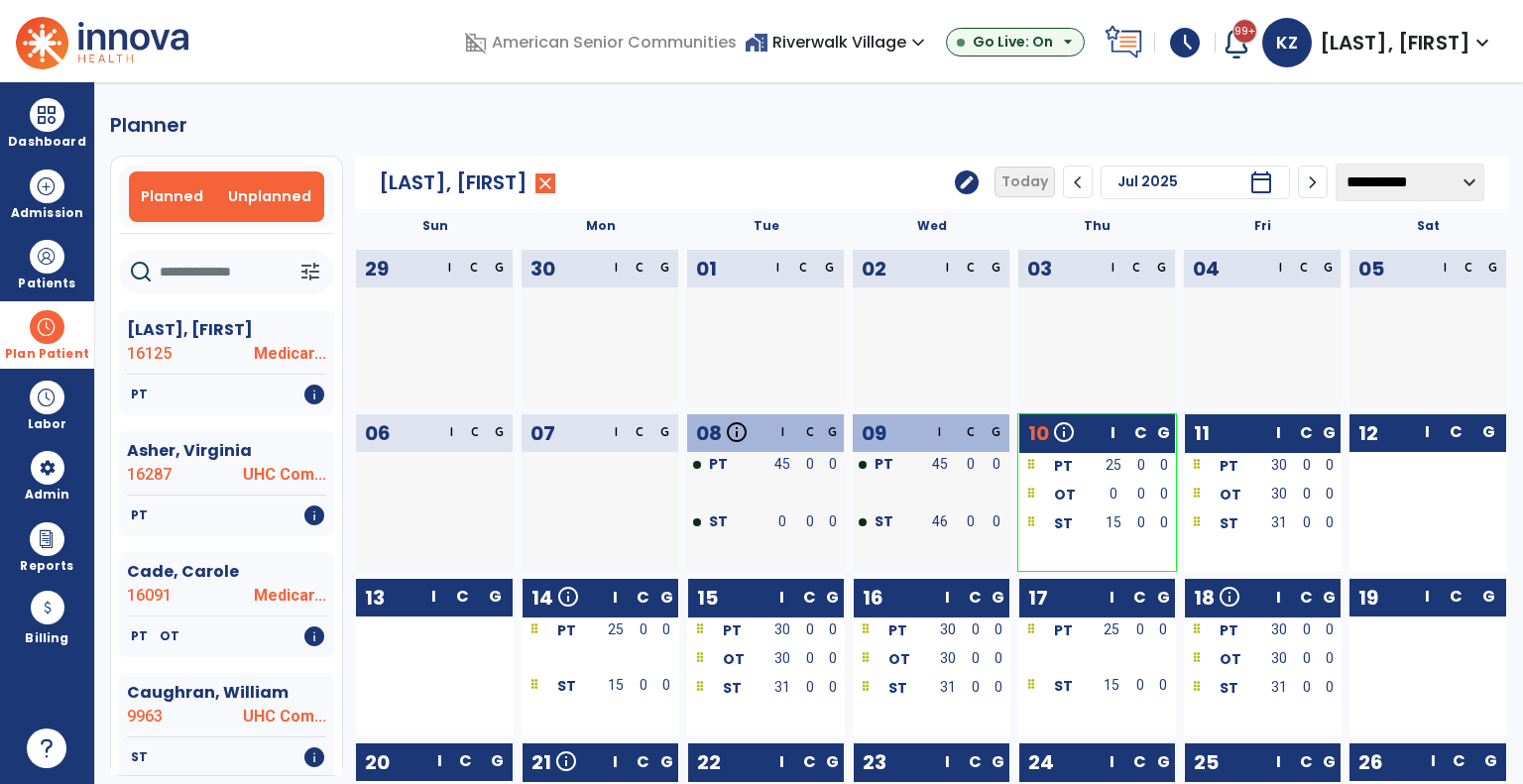 click on "Unplanned" at bounding box center (270, 196) 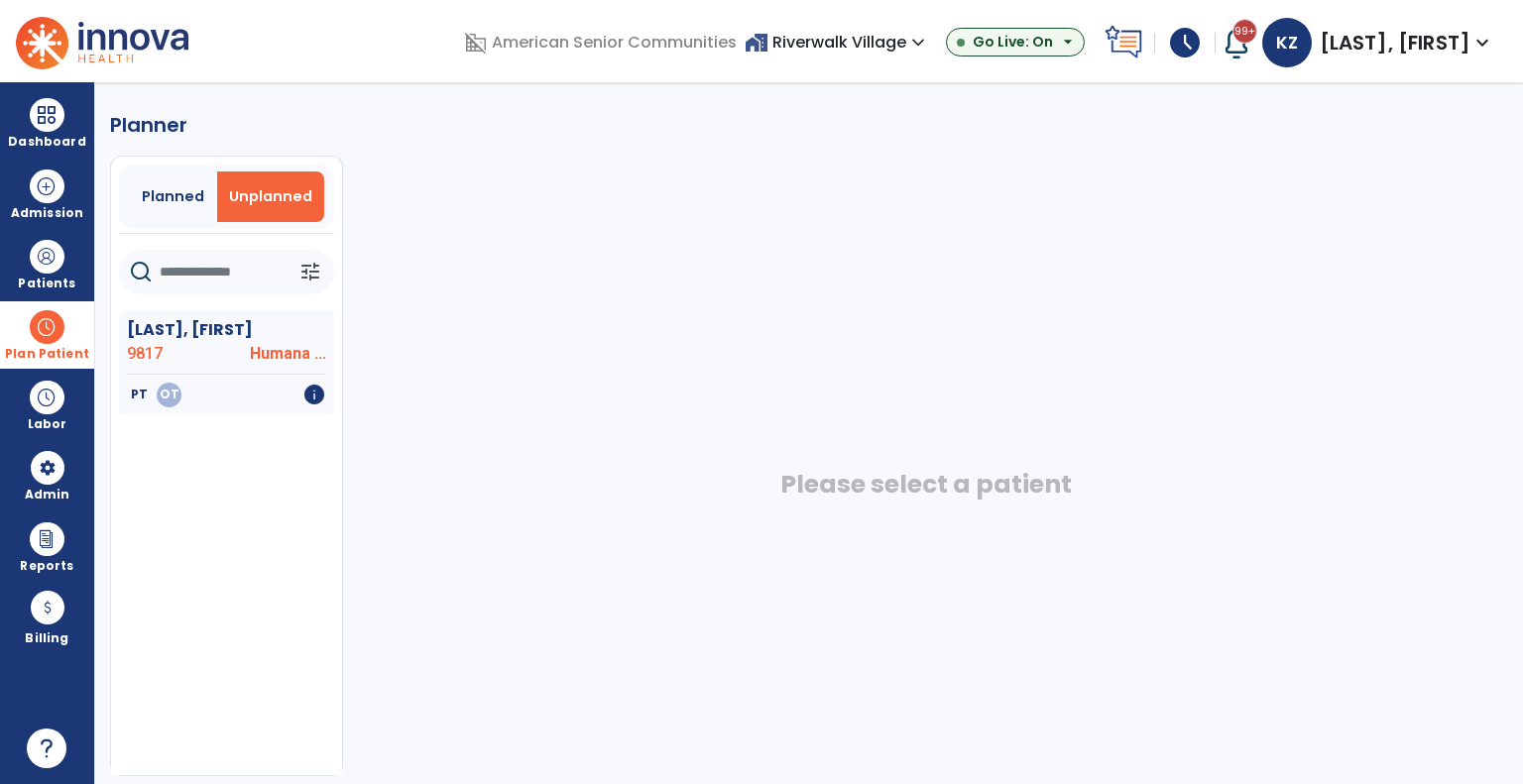click at bounding box center (47, 327) 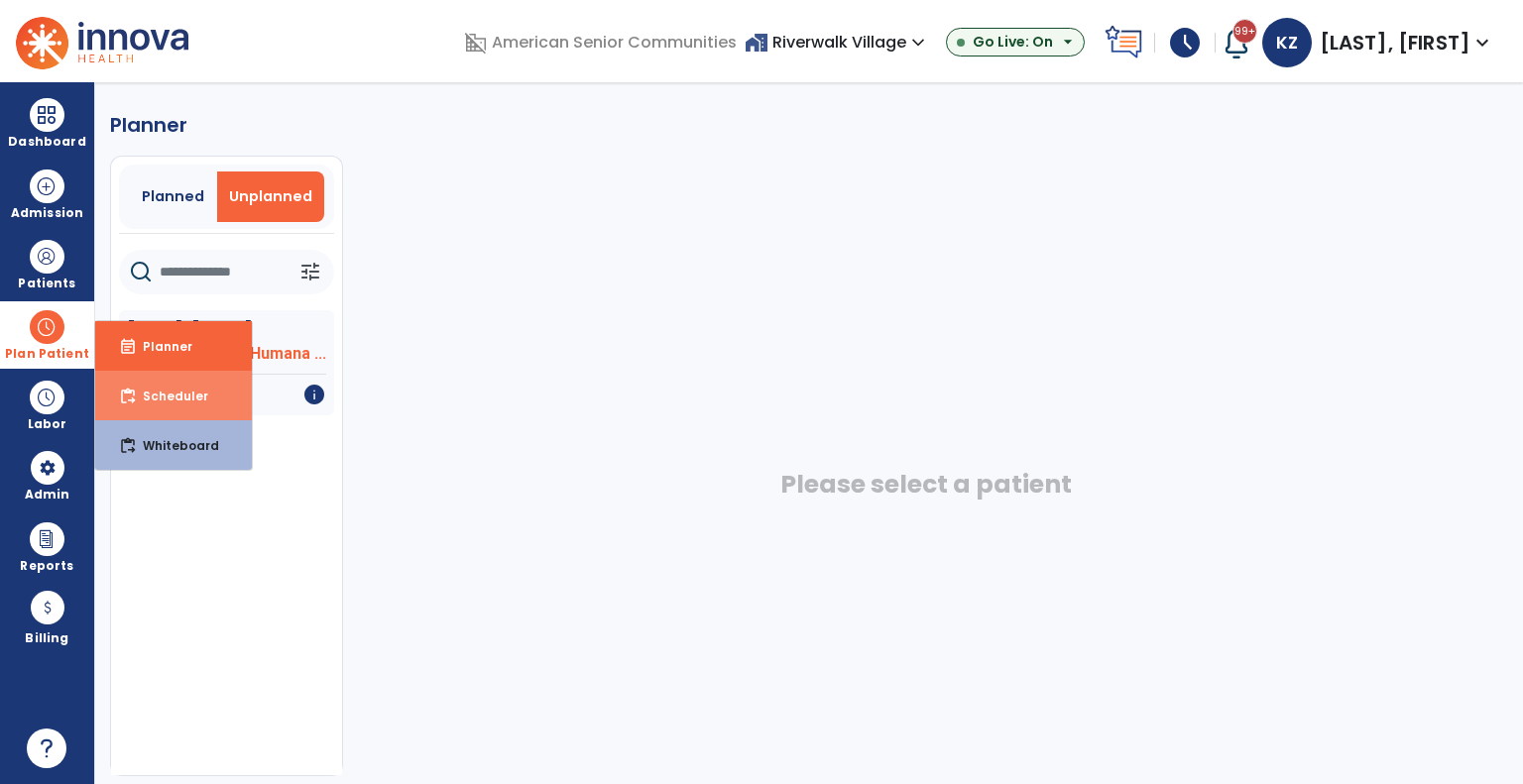 click on "content_paste_go  Scheduler" at bounding box center [174, 395] 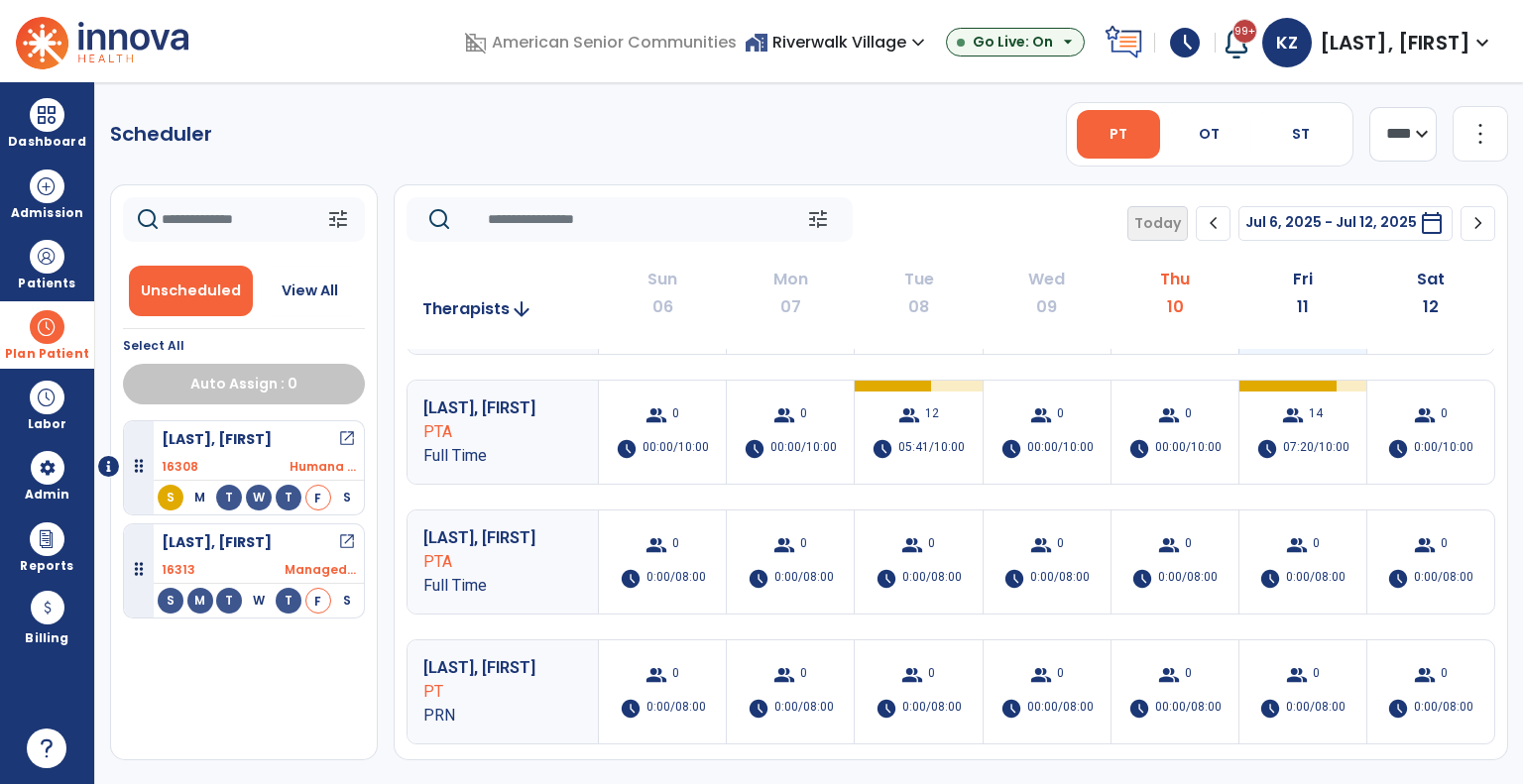 scroll, scrollTop: 198, scrollLeft: 0, axis: vertical 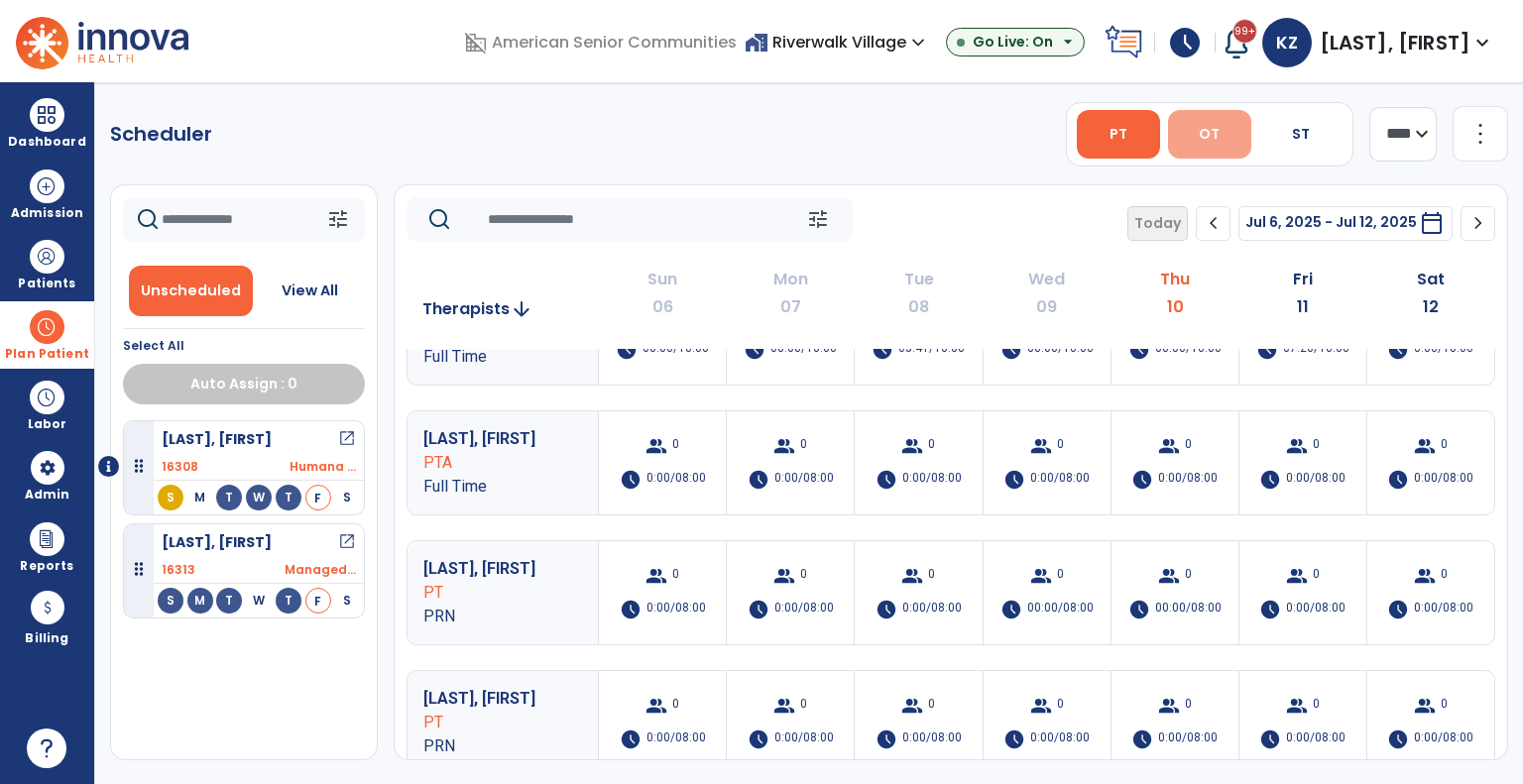 click on "OT" at bounding box center [1210, 134] 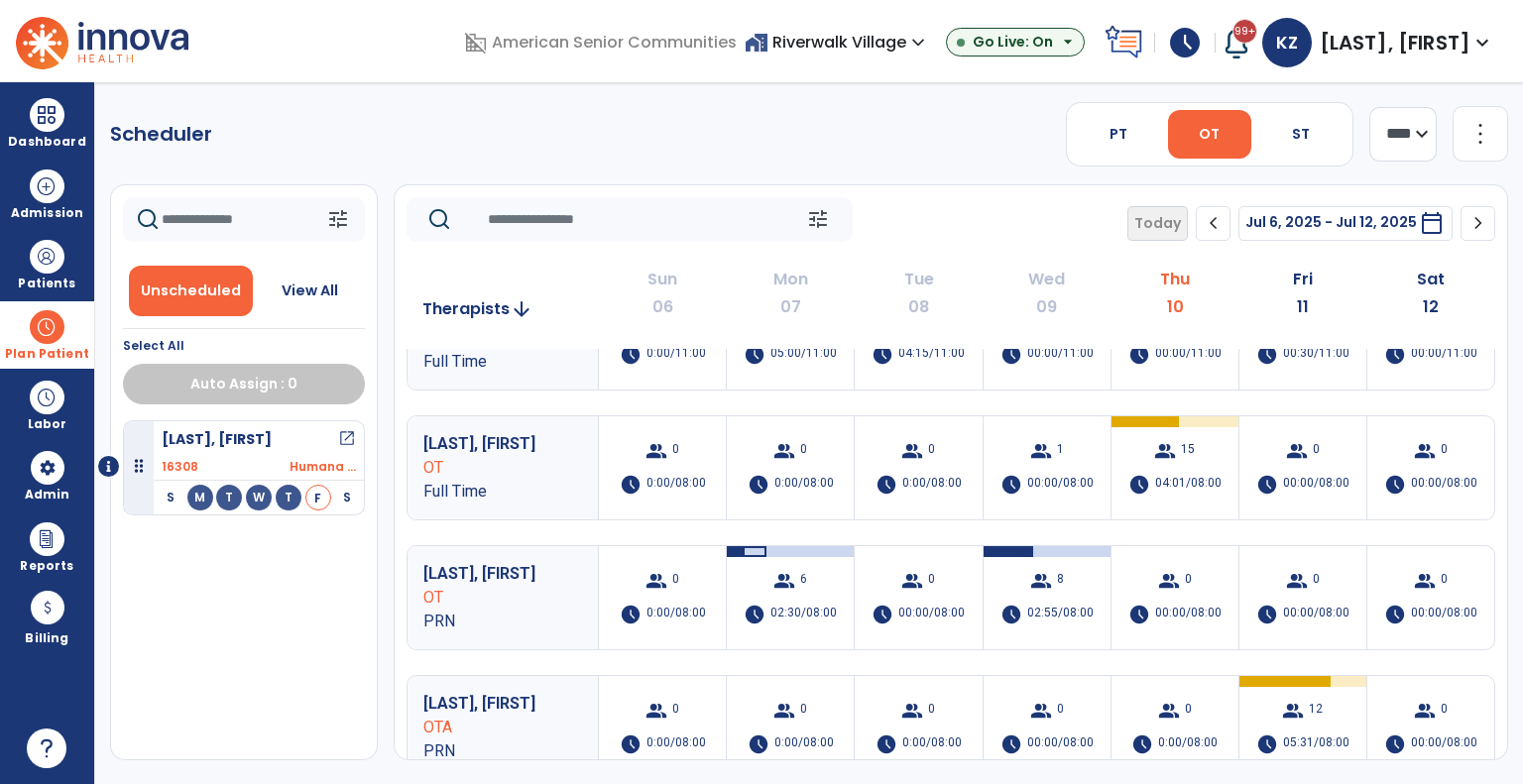 scroll, scrollTop: 0, scrollLeft: 0, axis: both 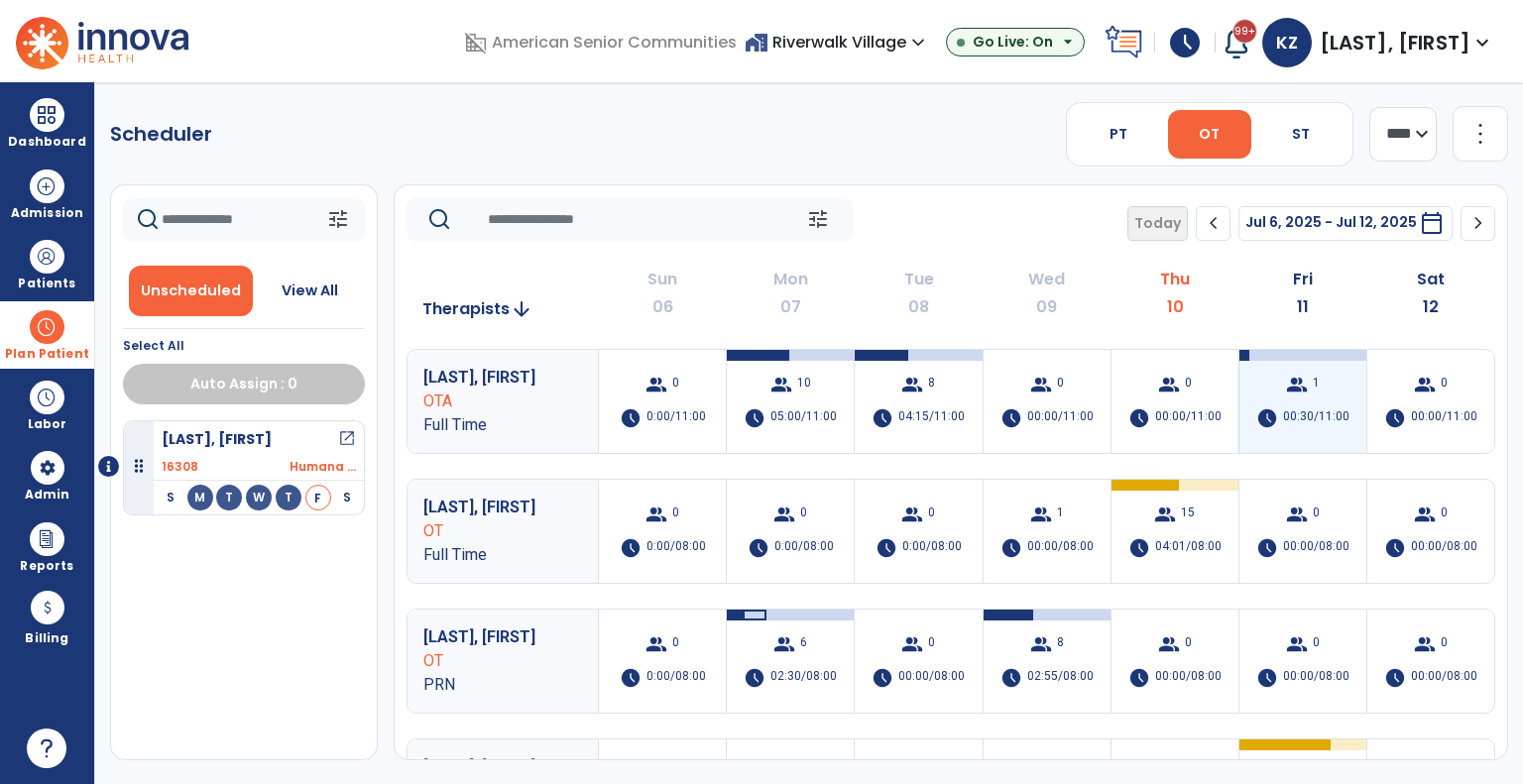 click on "group  1  schedule  00:30/11:00" at bounding box center [1303, 401] 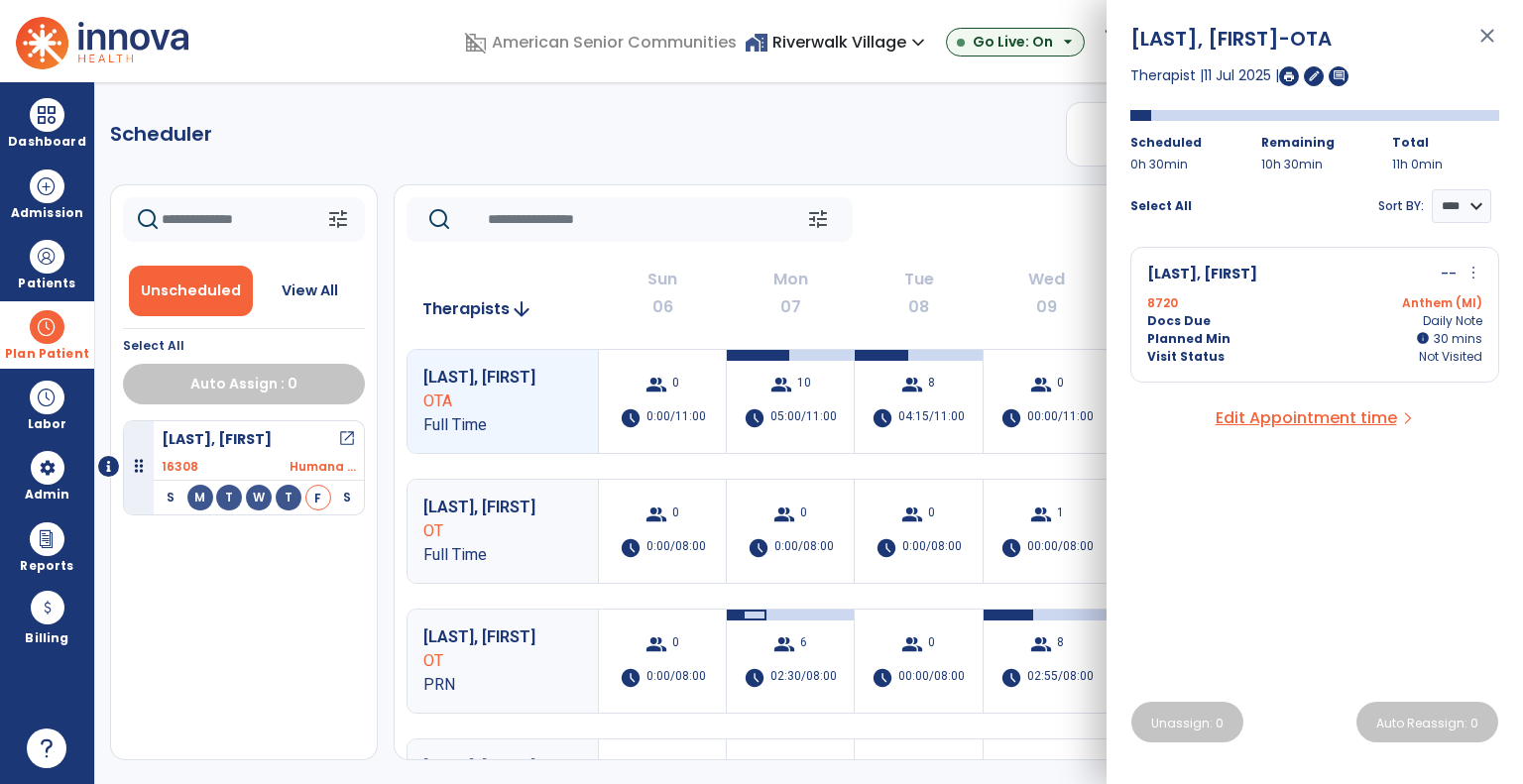 click on "Planned Min  info   30 I 30 mins" at bounding box center (1315, 339) 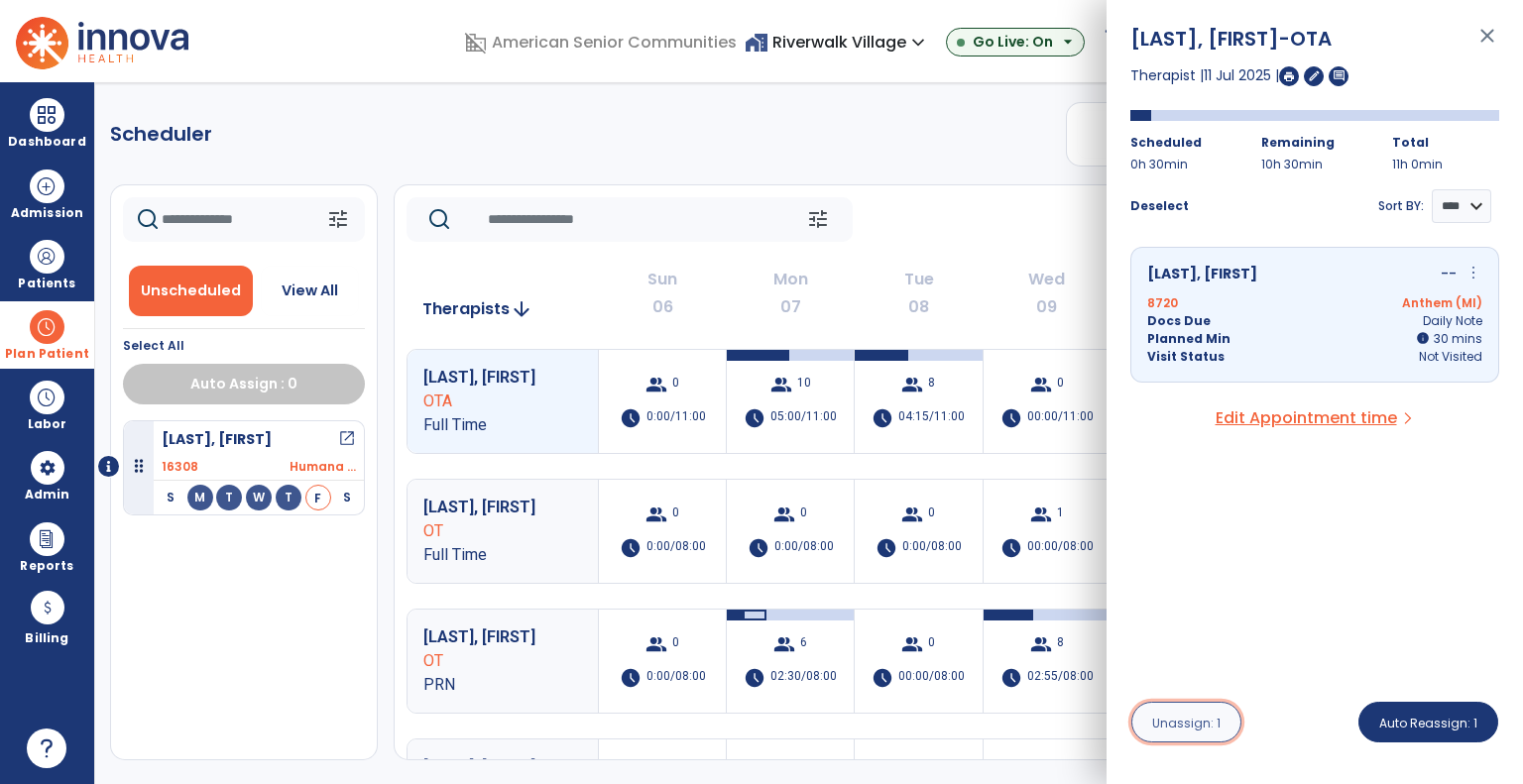 click on "Unassign: 1" at bounding box center [1186, 723] 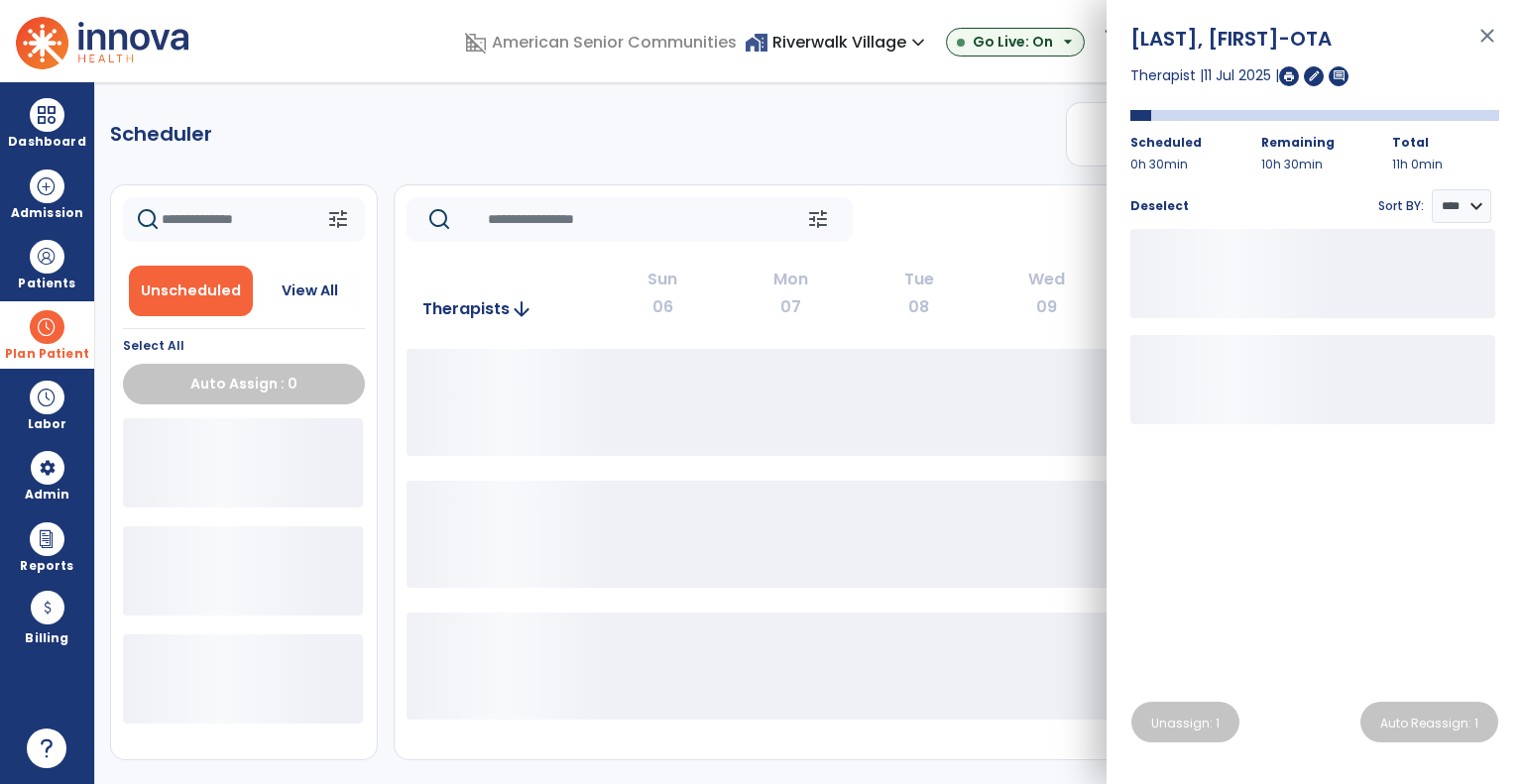 click on "tune   Today  chevron_left Jul 6, 2025 - Jul 12, 2025  *********  calendar_today  chevron_right   Therapists  arrow_downward Sun  06  Mon  07  Tue  08  Wed  09  Thu  10  Fri  11  Sat  12" 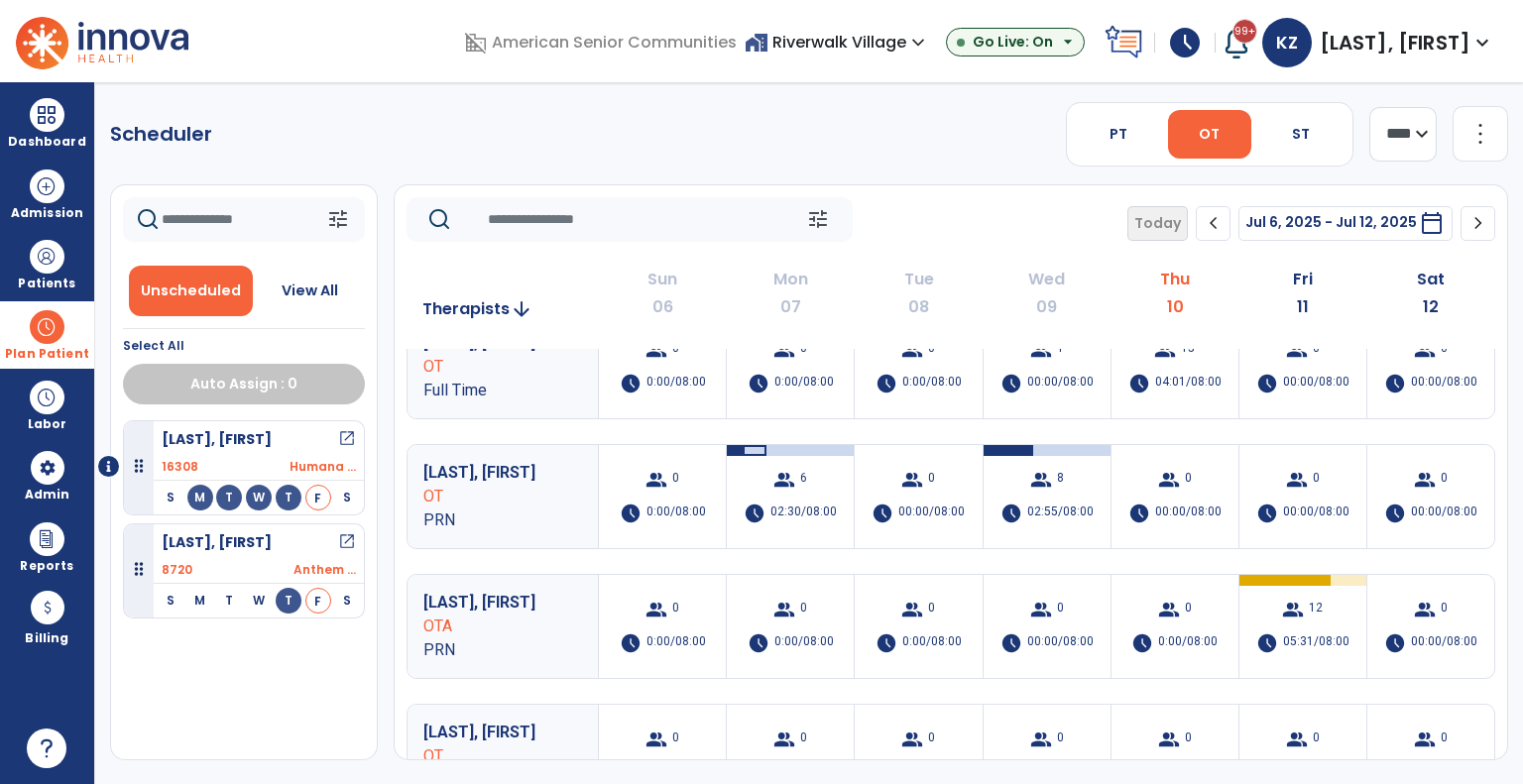 scroll, scrollTop: 198, scrollLeft: 0, axis: vertical 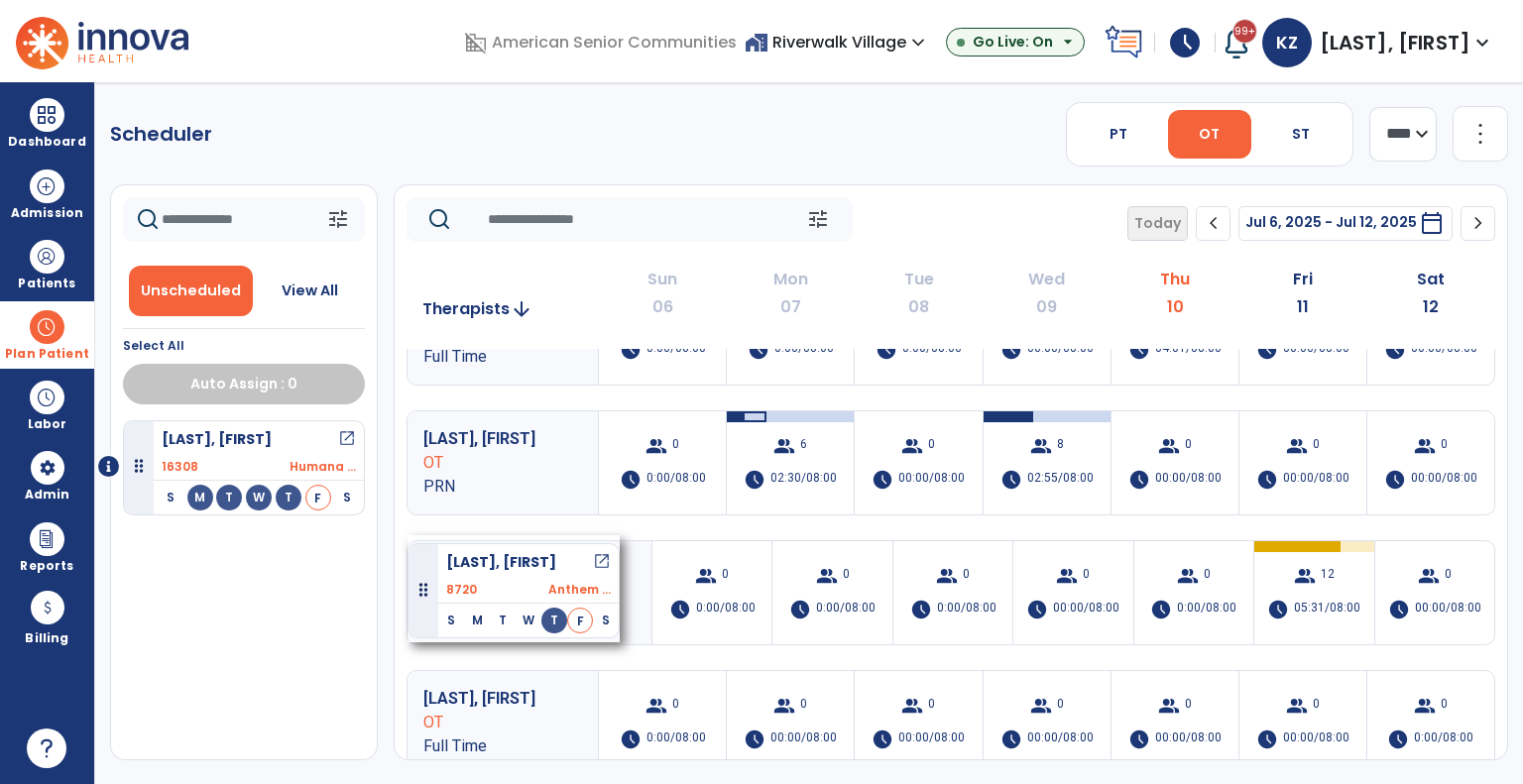 drag, startPoint x: 293, startPoint y: 538, endPoint x: 408, endPoint y: 535, distance: 115.03912 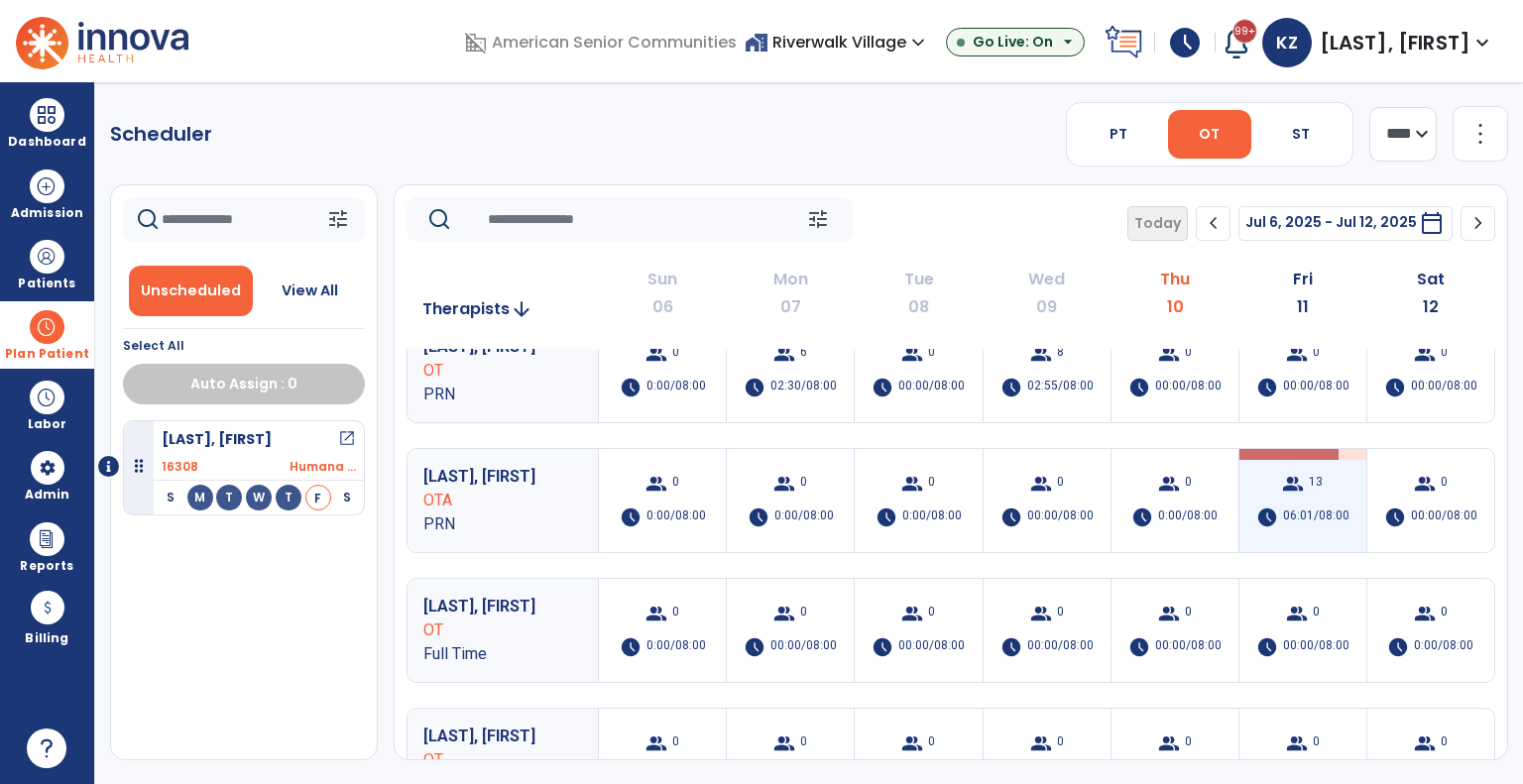 scroll, scrollTop: 297, scrollLeft: 0, axis: vertical 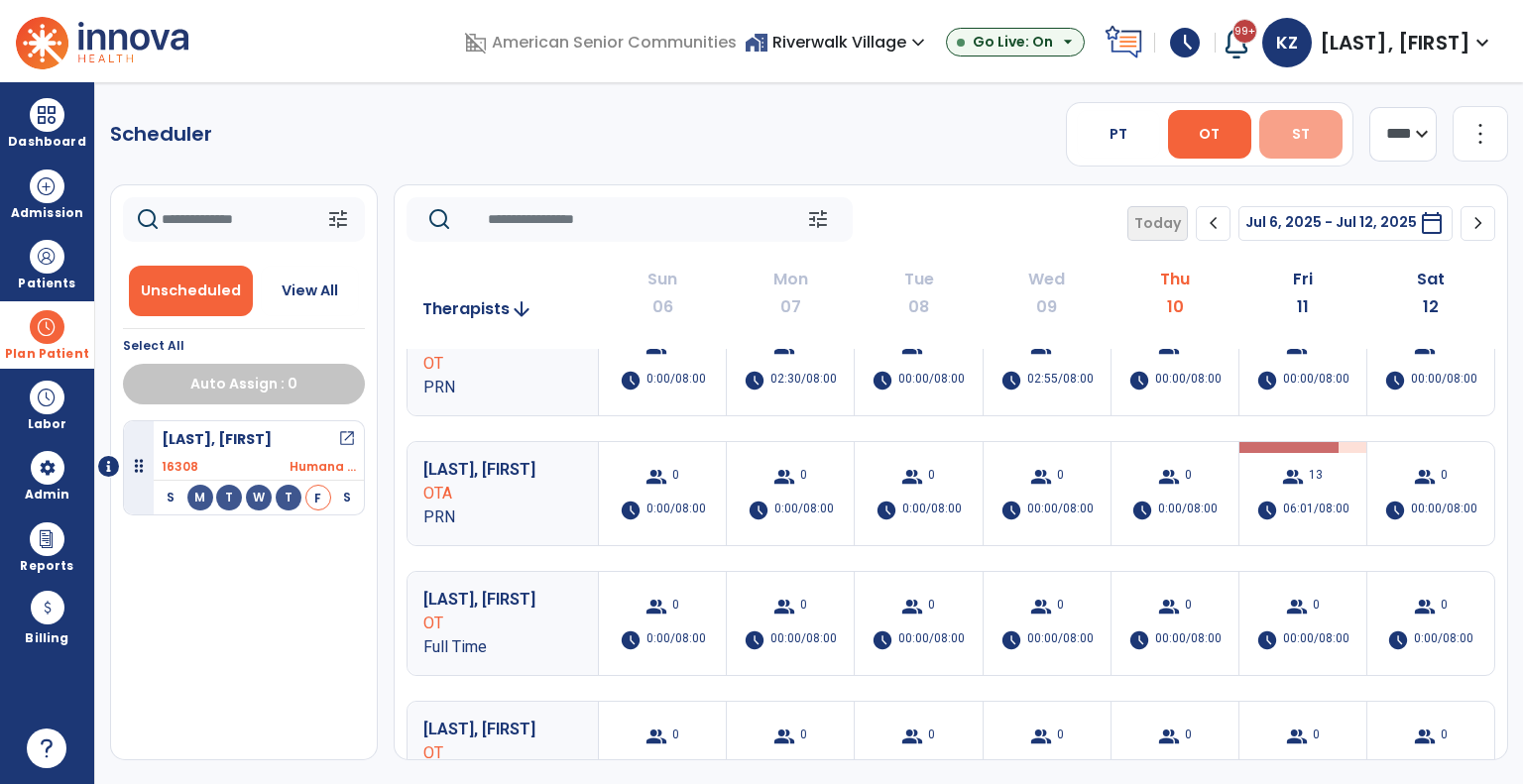 click on "ST" at bounding box center (1301, 134) 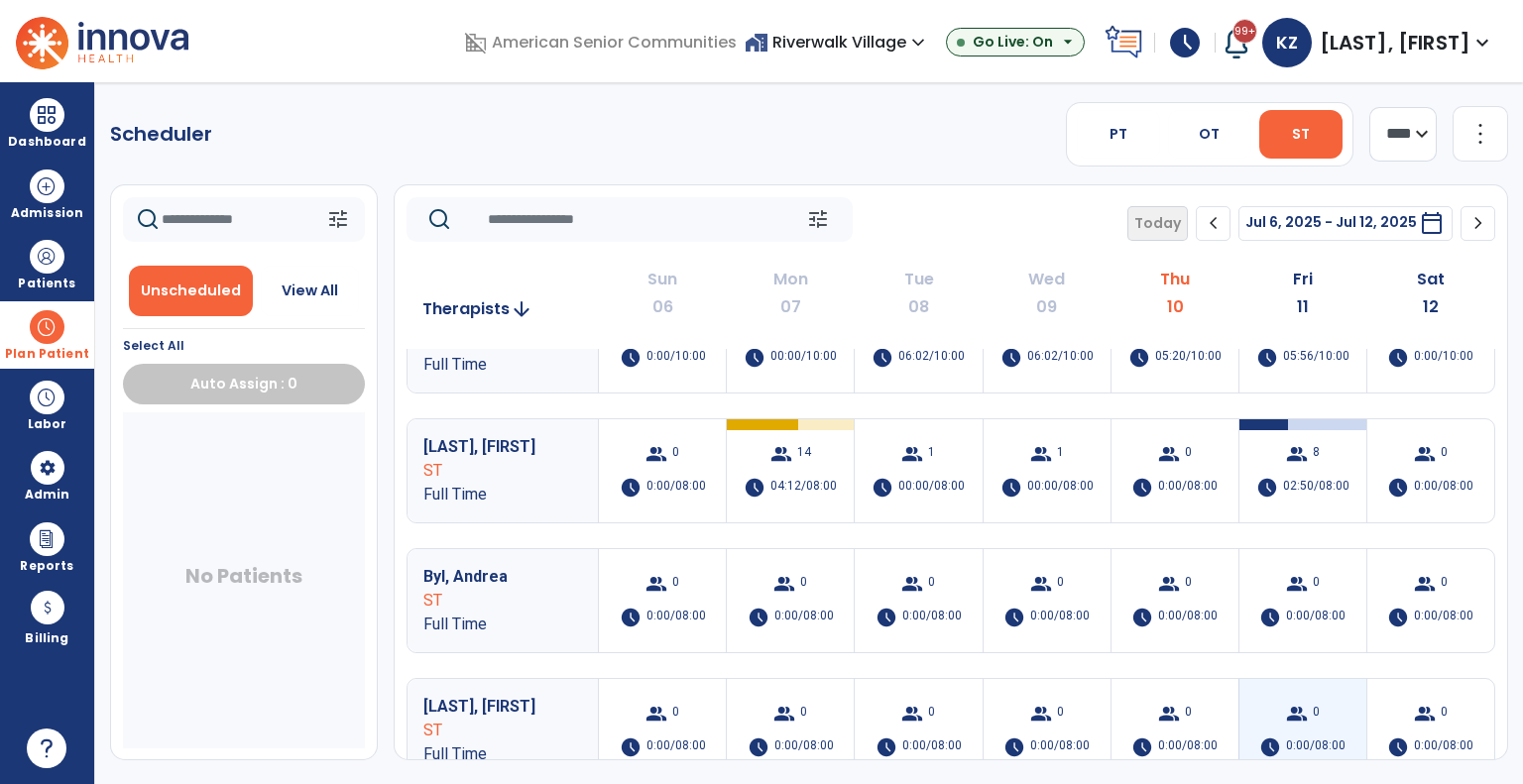 scroll, scrollTop: 0, scrollLeft: 0, axis: both 